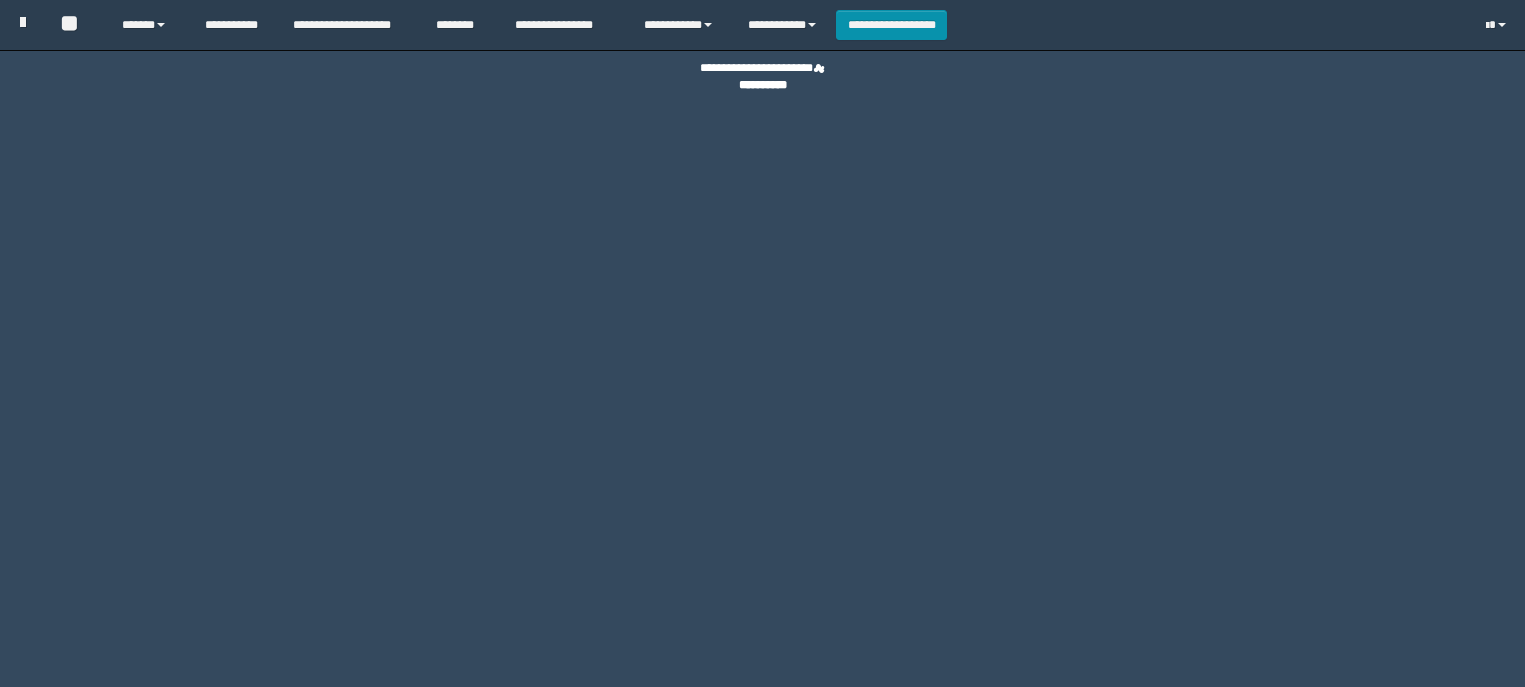 scroll, scrollTop: 0, scrollLeft: 0, axis: both 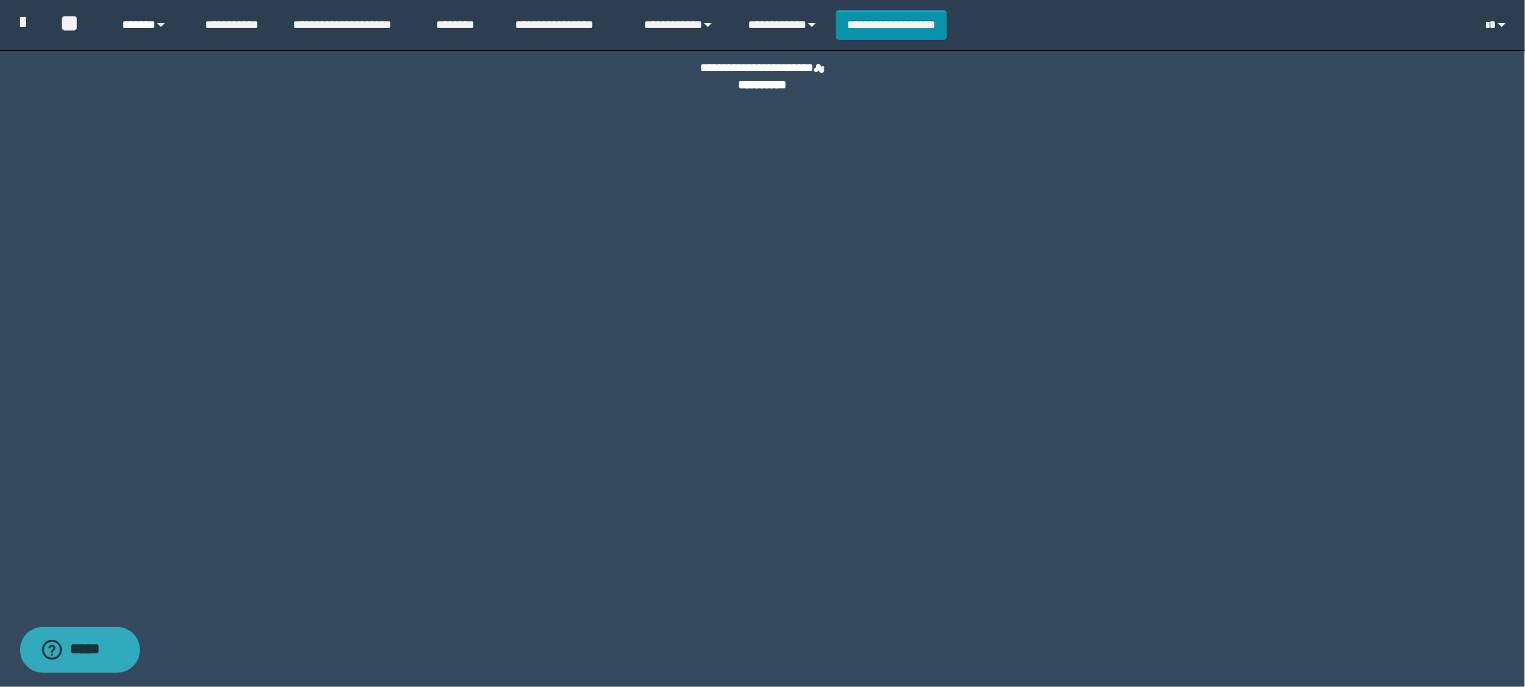 click at bounding box center (161, 25) 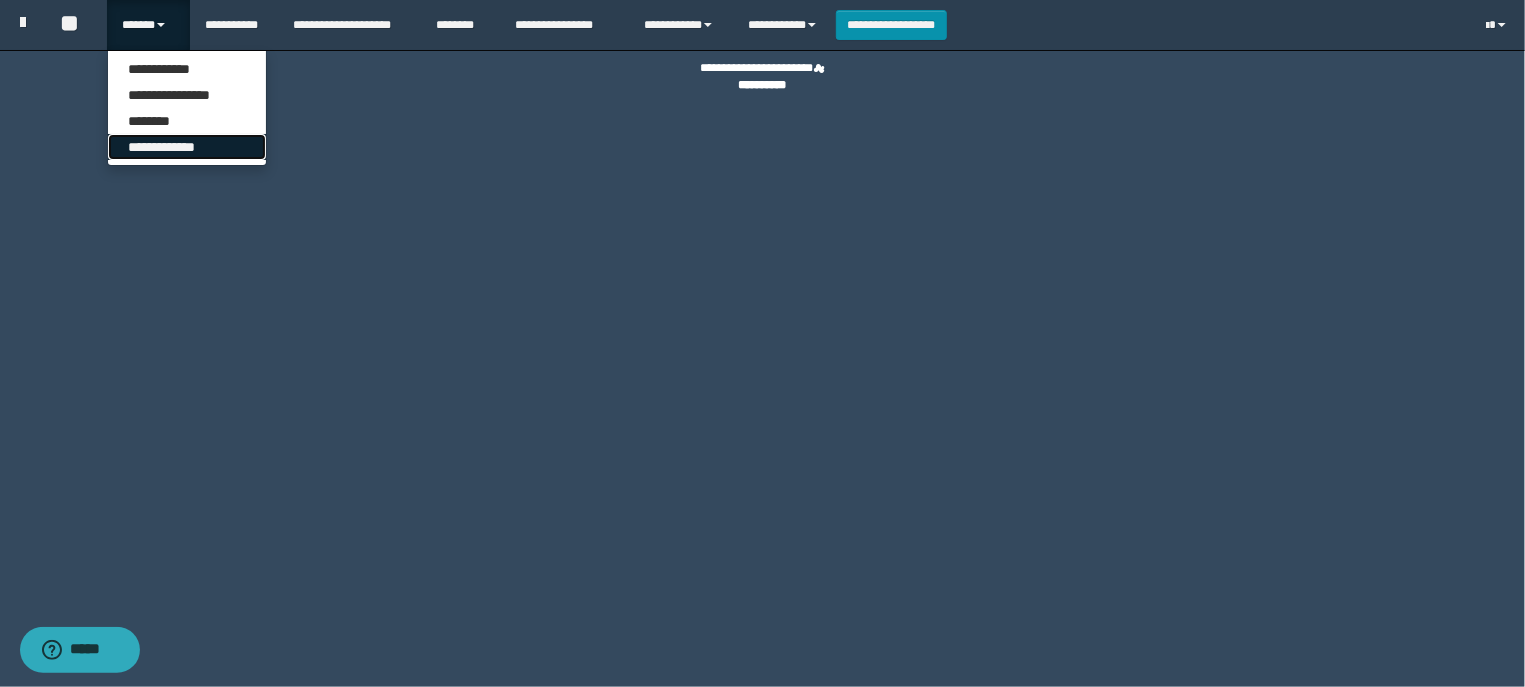 click on "**********" at bounding box center (187, 147) 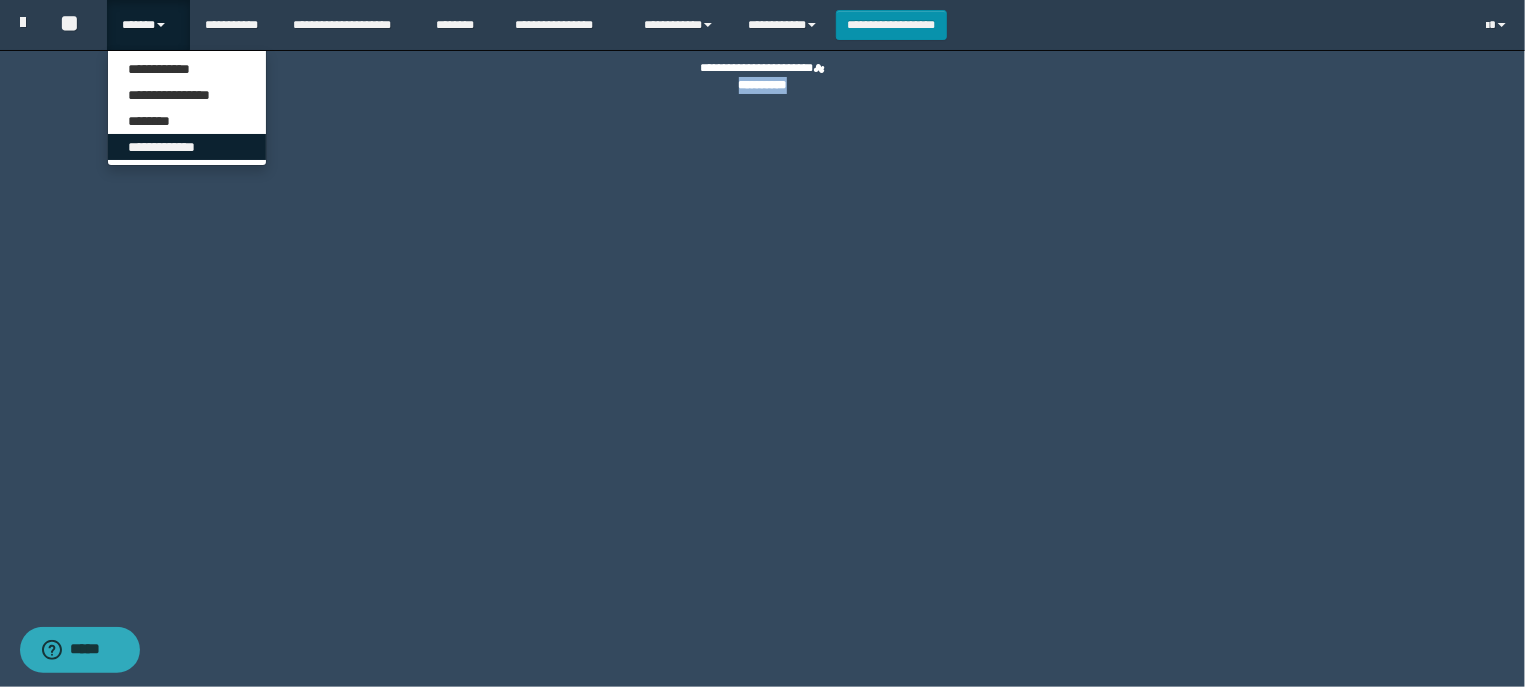 click on "**********" at bounding box center (762, 343) 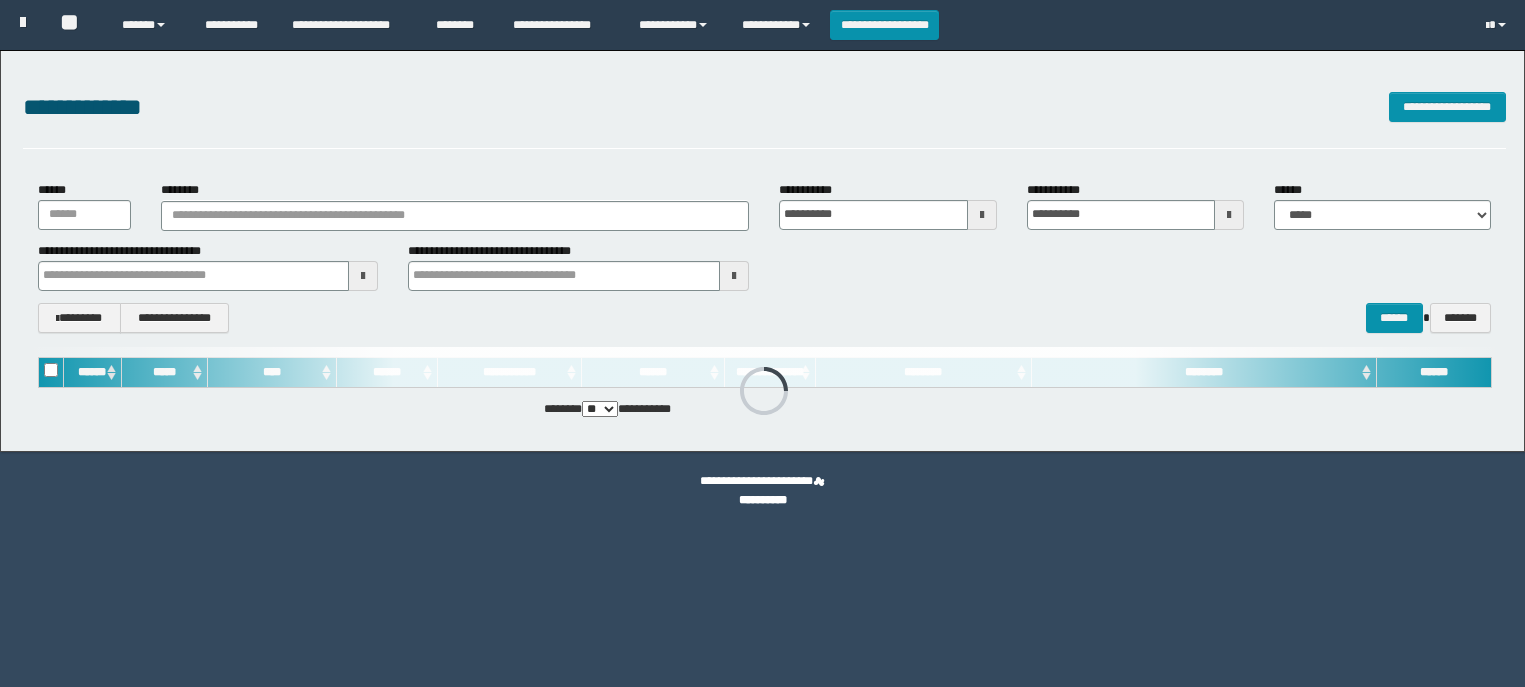 scroll, scrollTop: 0, scrollLeft: 0, axis: both 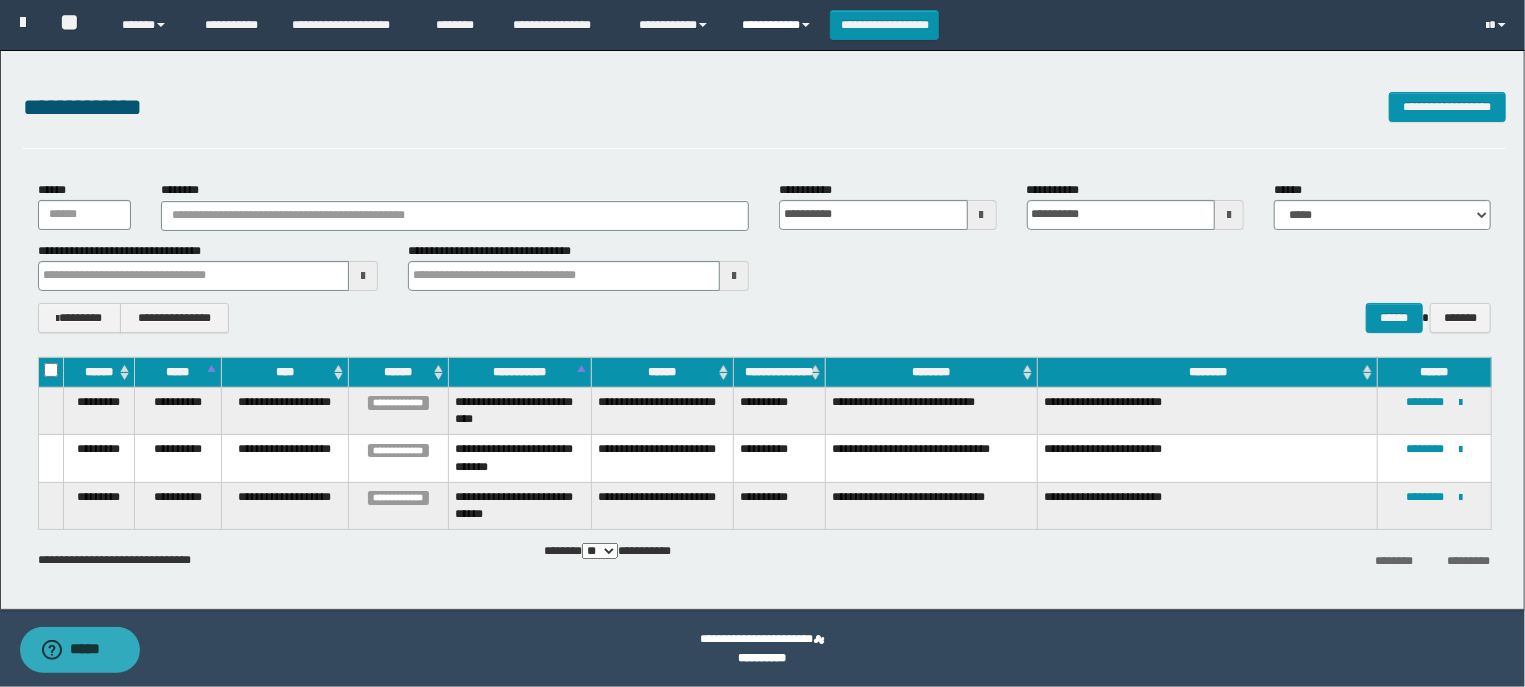 click on "**********" at bounding box center [778, 25] 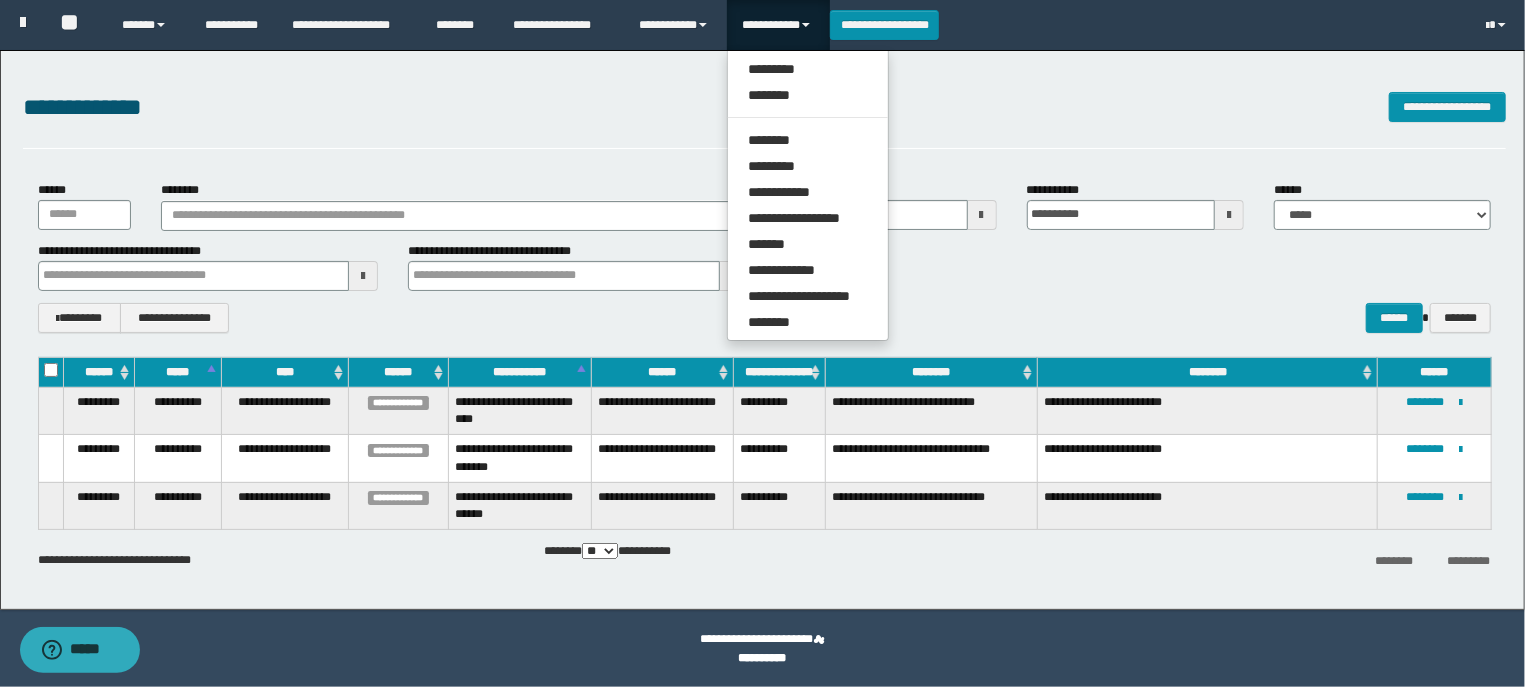 click on "**********" at bounding box center [778, 25] 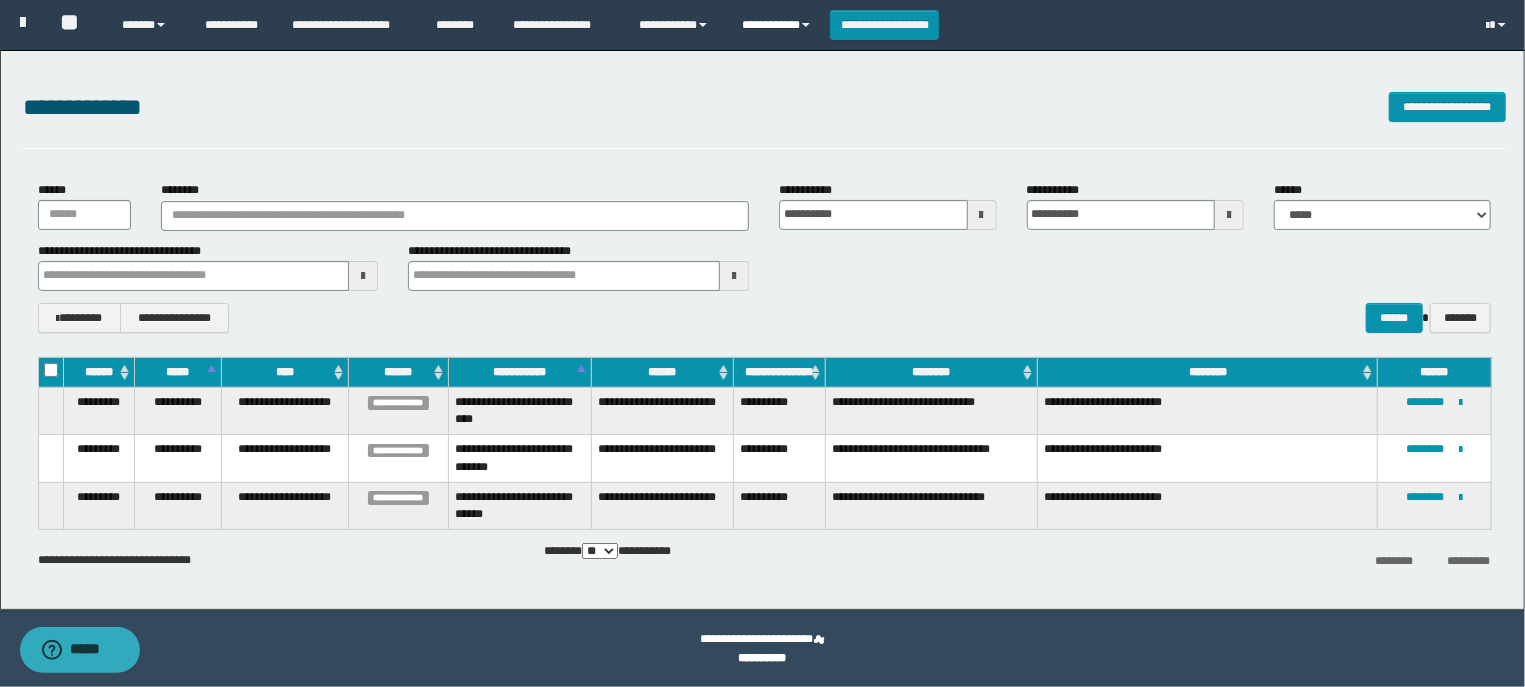 click on "**********" at bounding box center [778, 25] 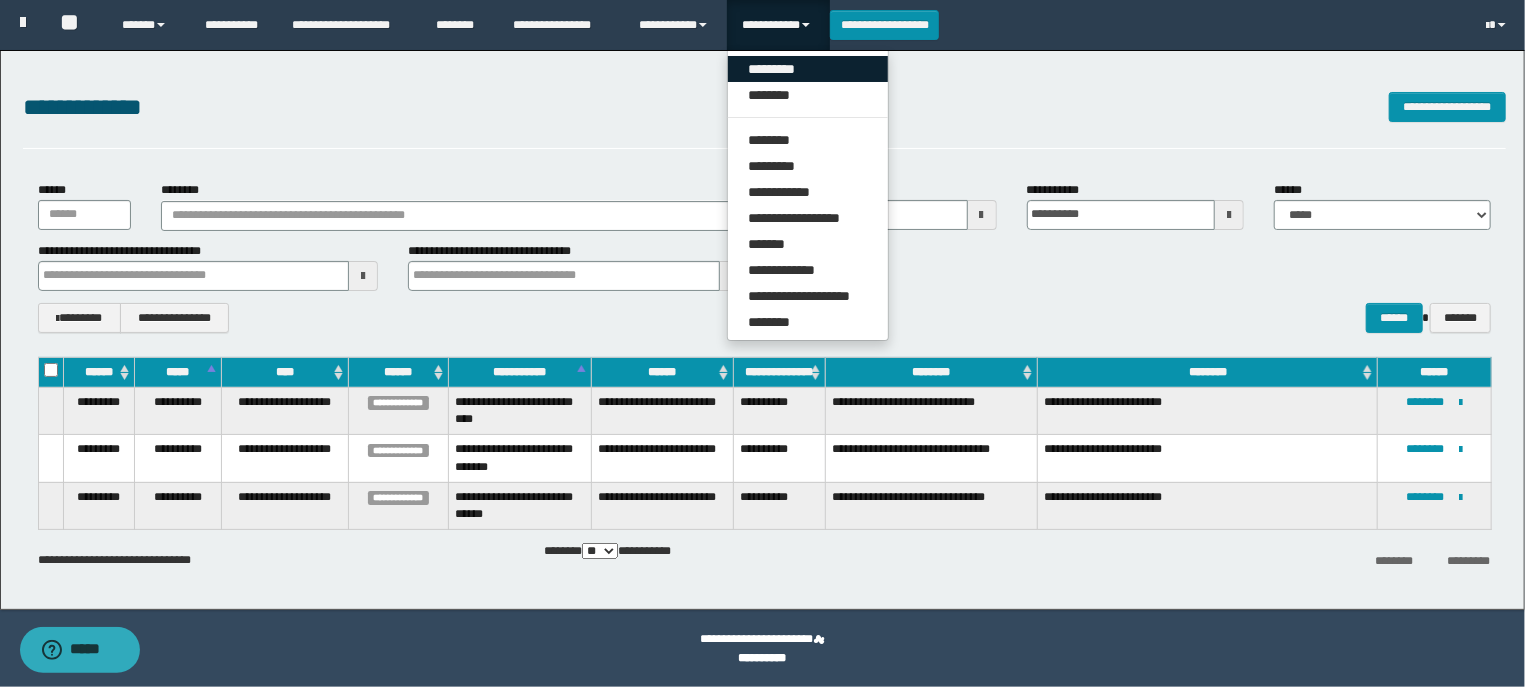 click on "*********" at bounding box center [808, 69] 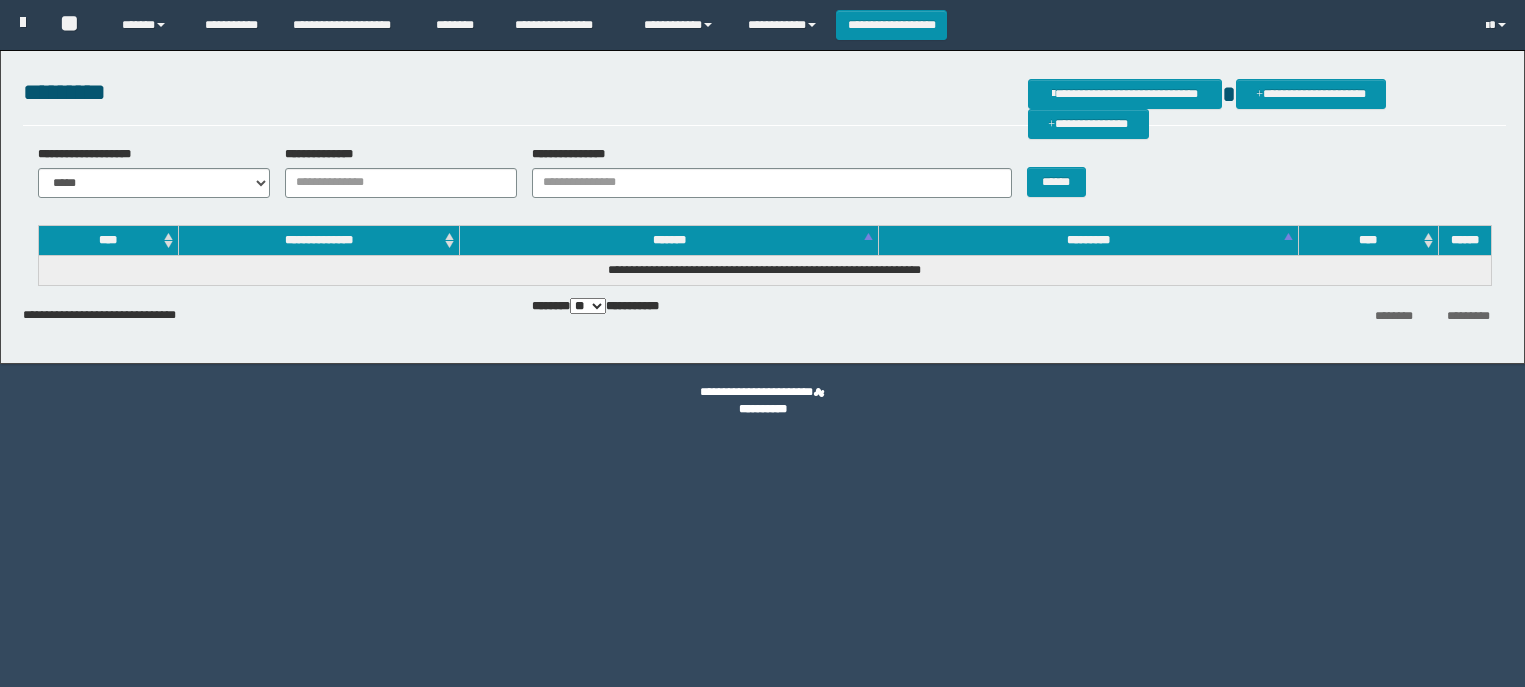 scroll, scrollTop: 0, scrollLeft: 0, axis: both 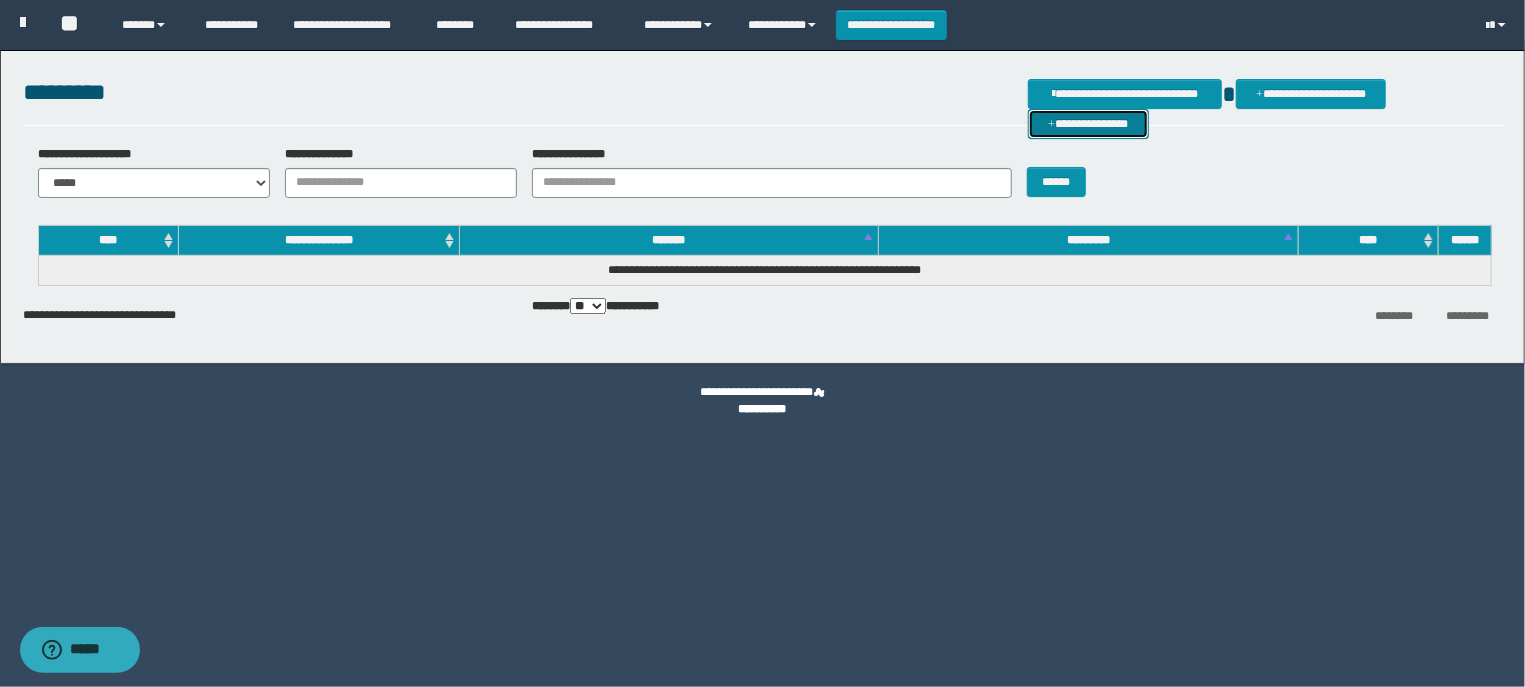 click on "**********" at bounding box center (1088, 124) 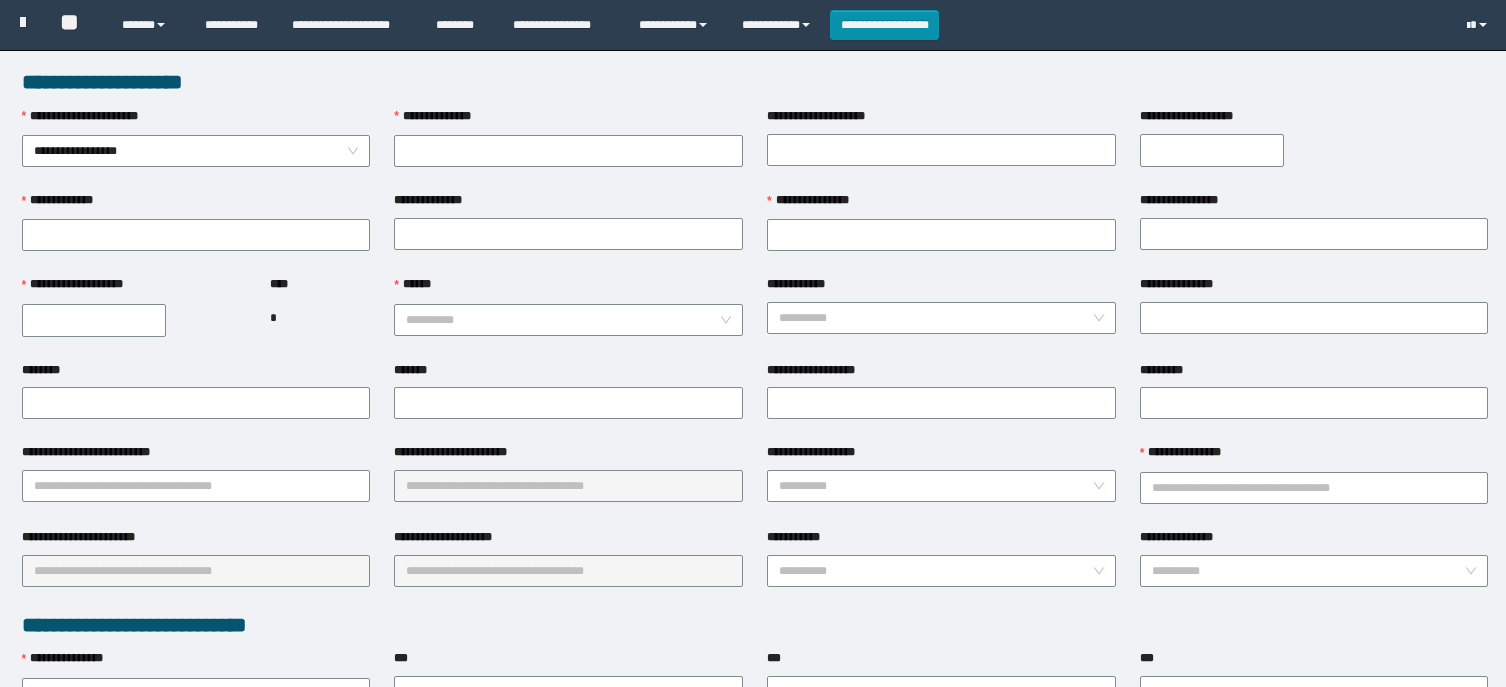 scroll, scrollTop: 0, scrollLeft: 0, axis: both 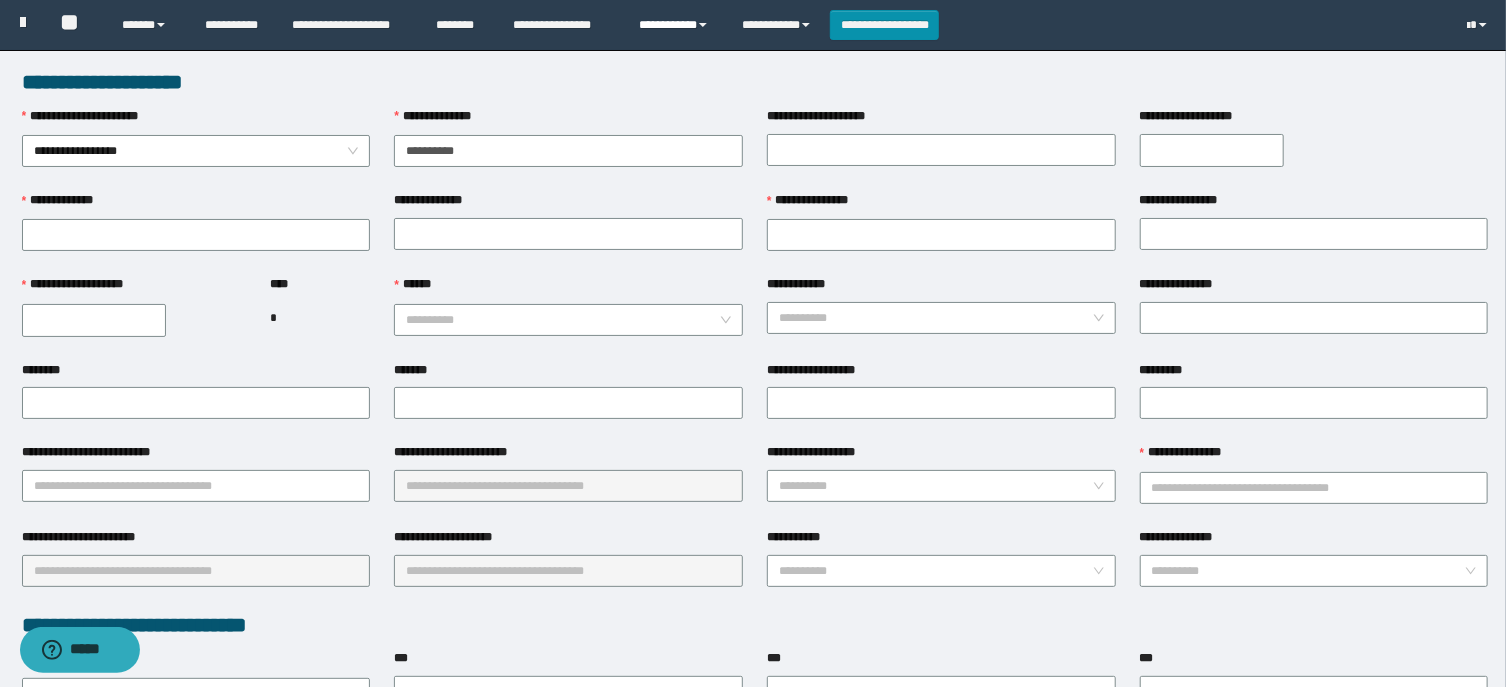type on "**********" 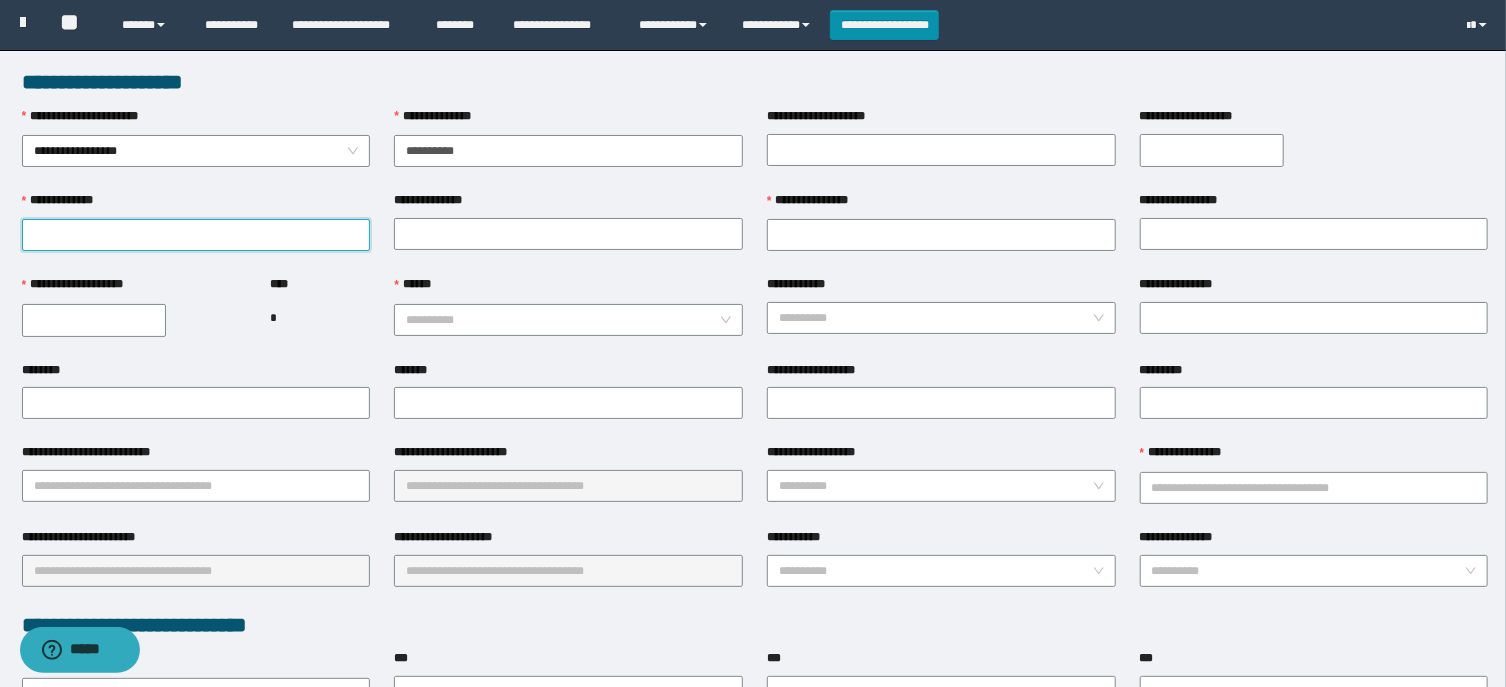 click on "**********" at bounding box center (196, 235) 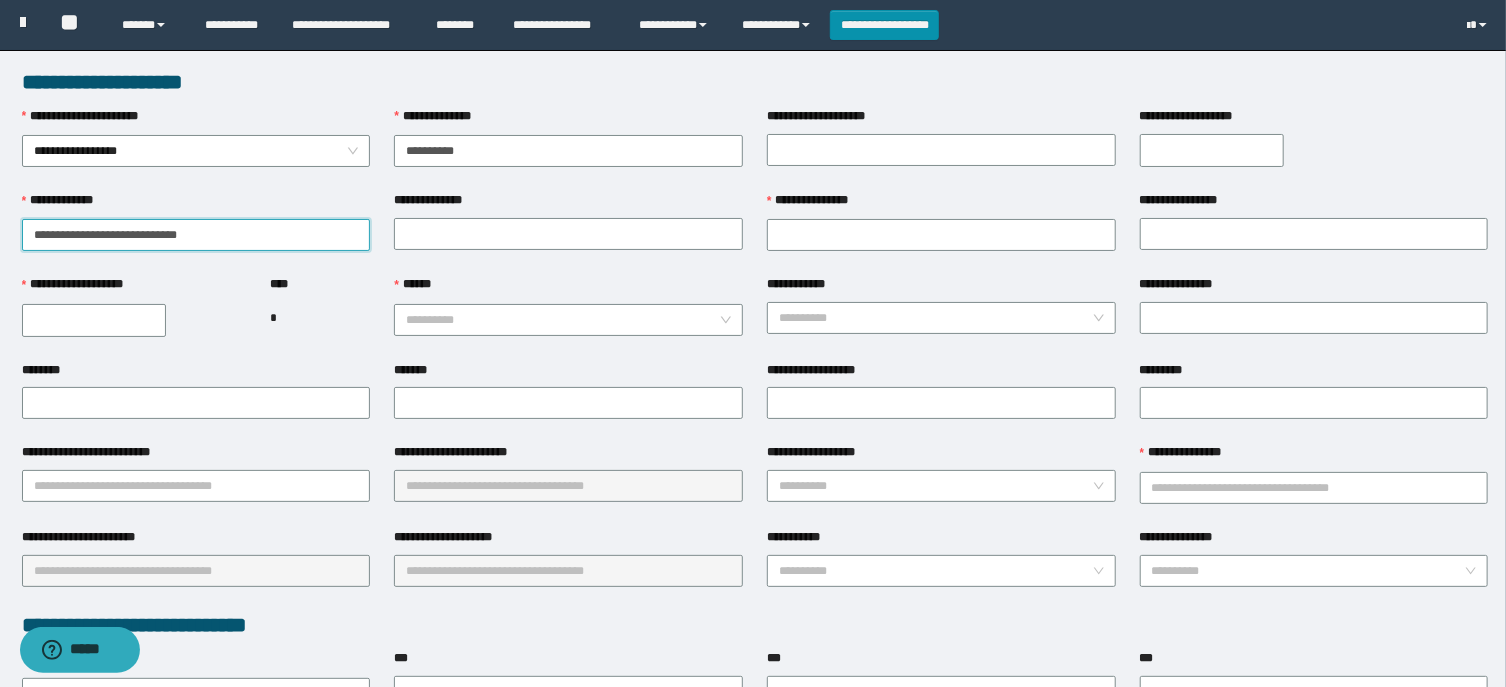 click on "**********" at bounding box center [196, 235] 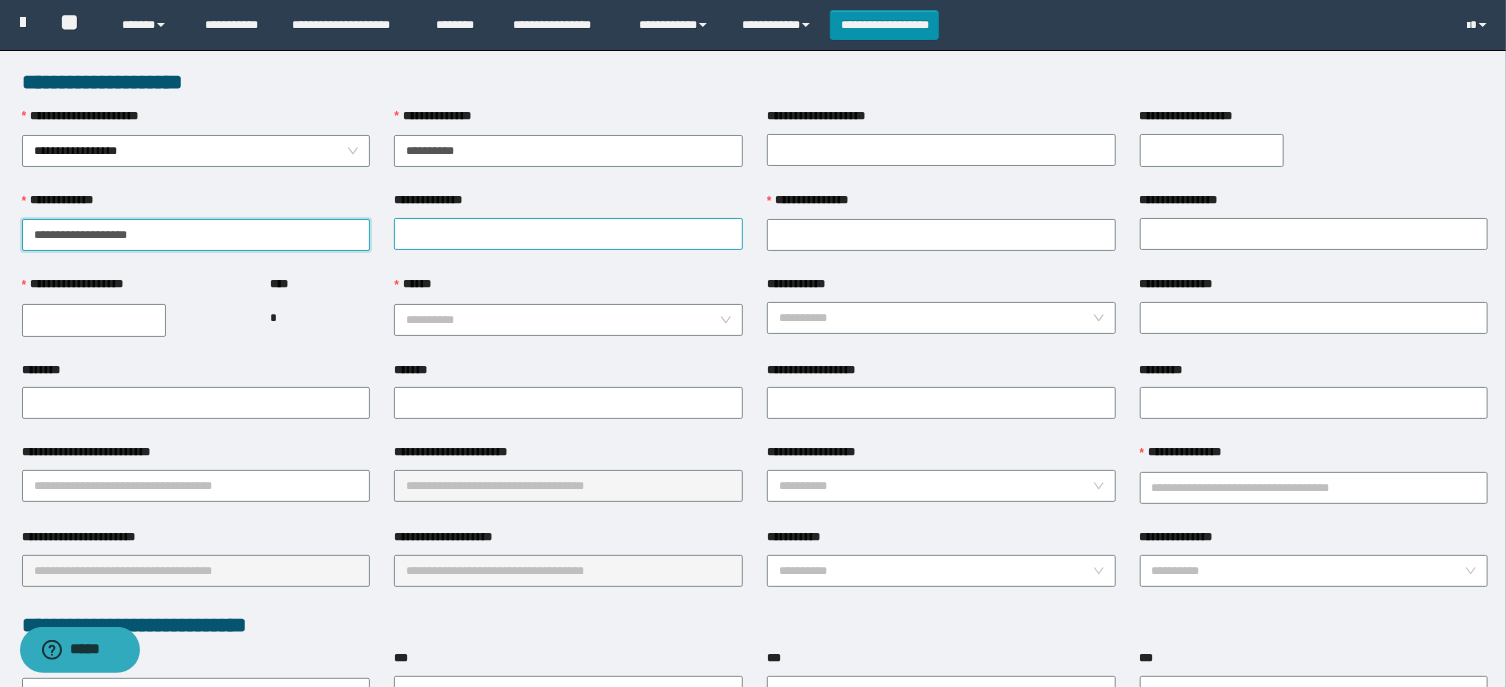 type on "**********" 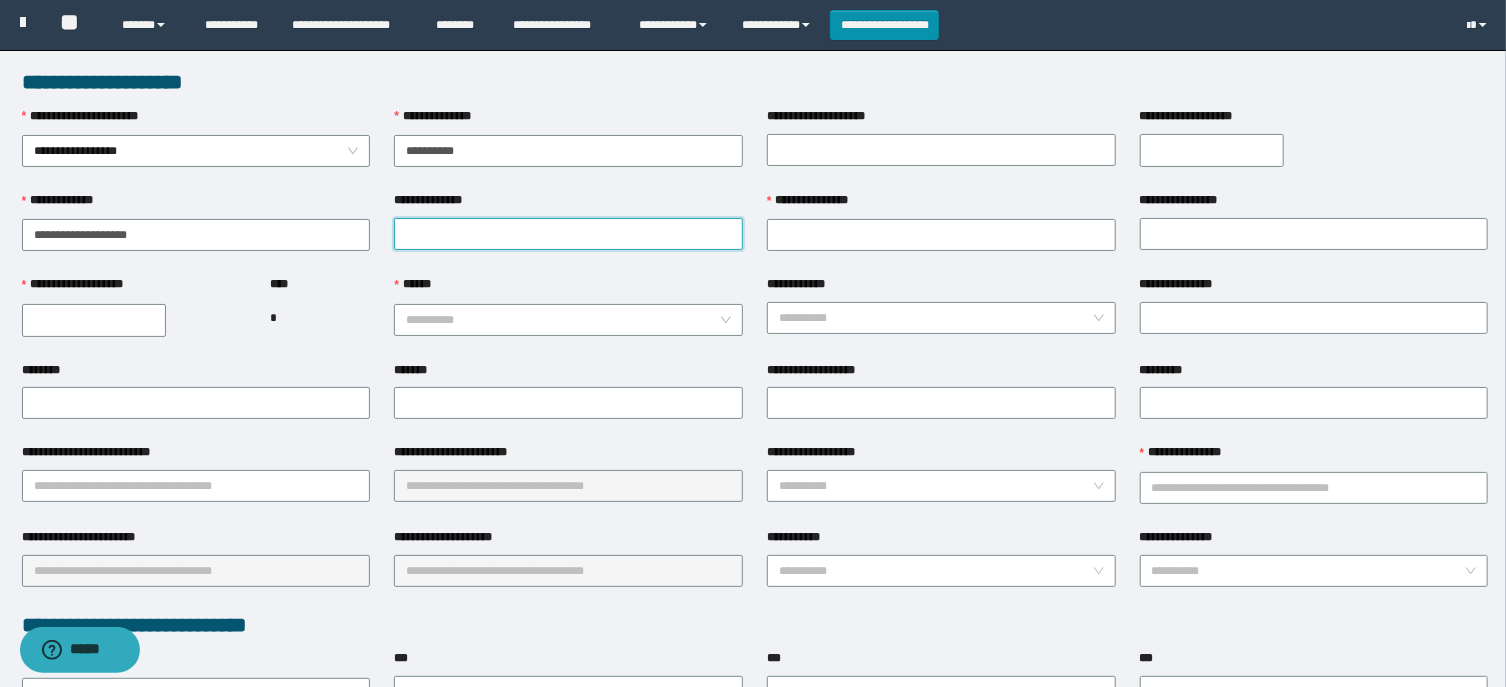 click on "**********" at bounding box center [568, 234] 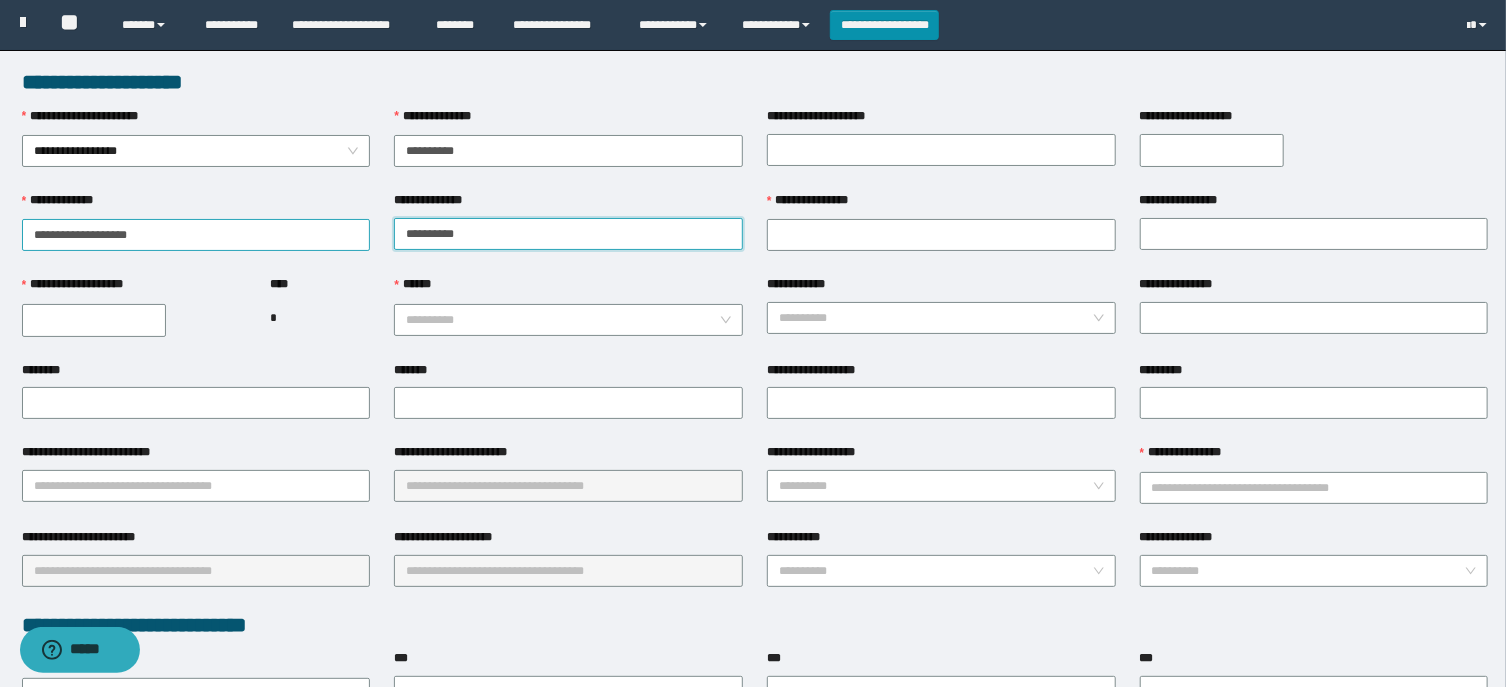 type on "*********" 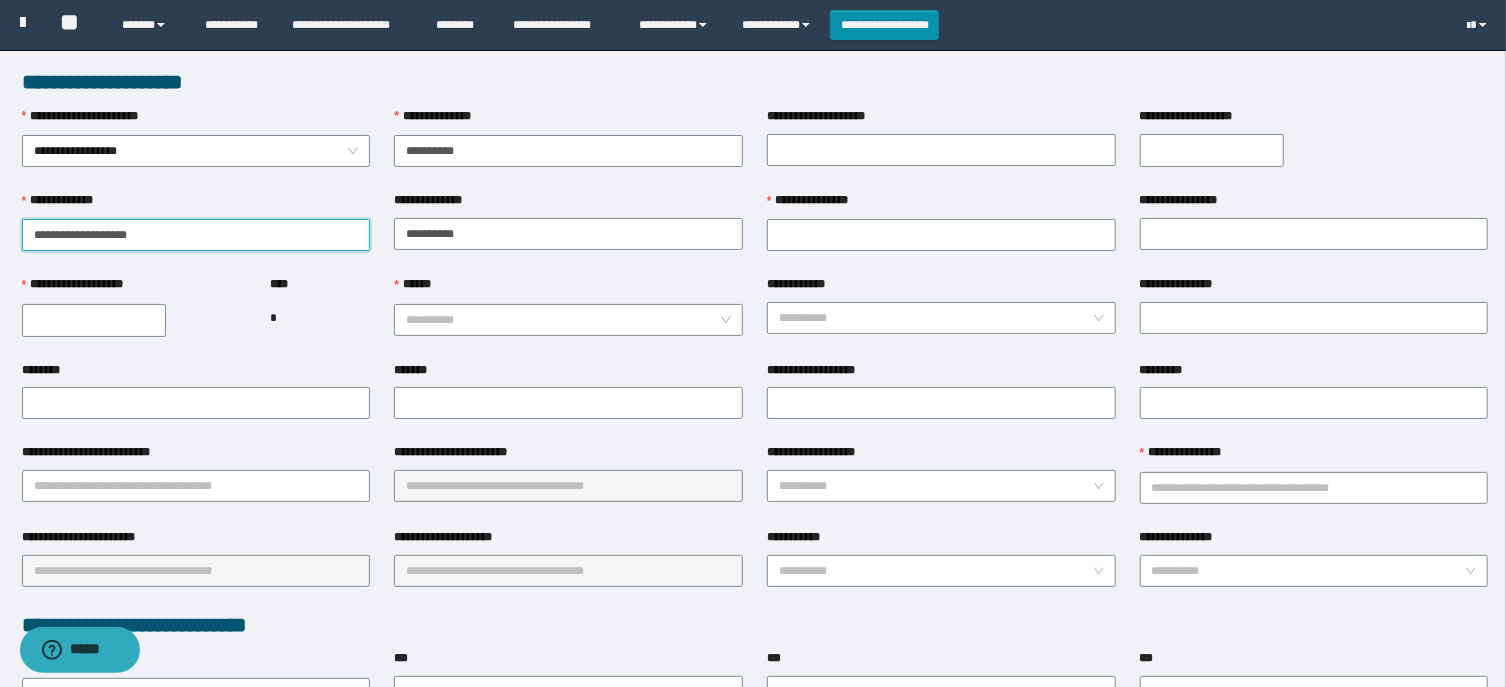 click on "**********" at bounding box center (196, 235) 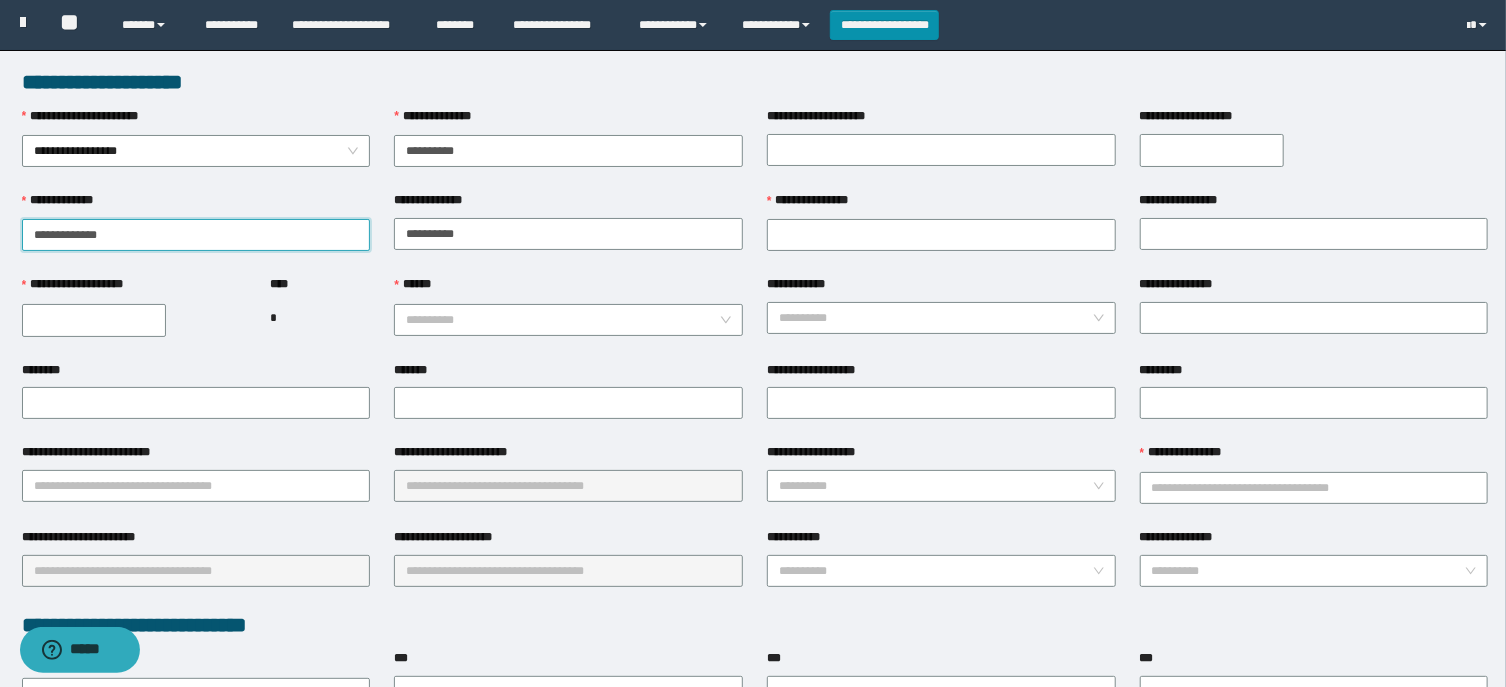 type on "**********" 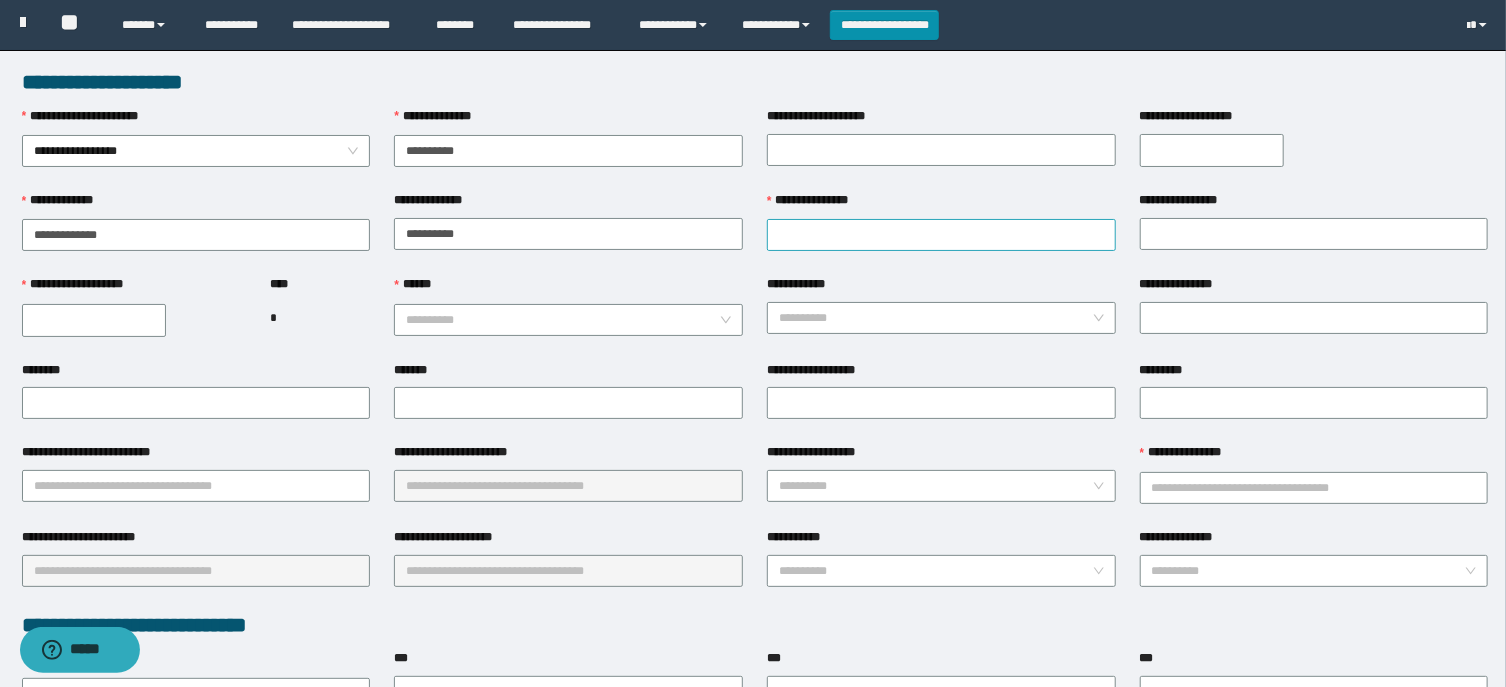 drag, startPoint x: 766, startPoint y: 240, endPoint x: 778, endPoint y: 235, distance: 13 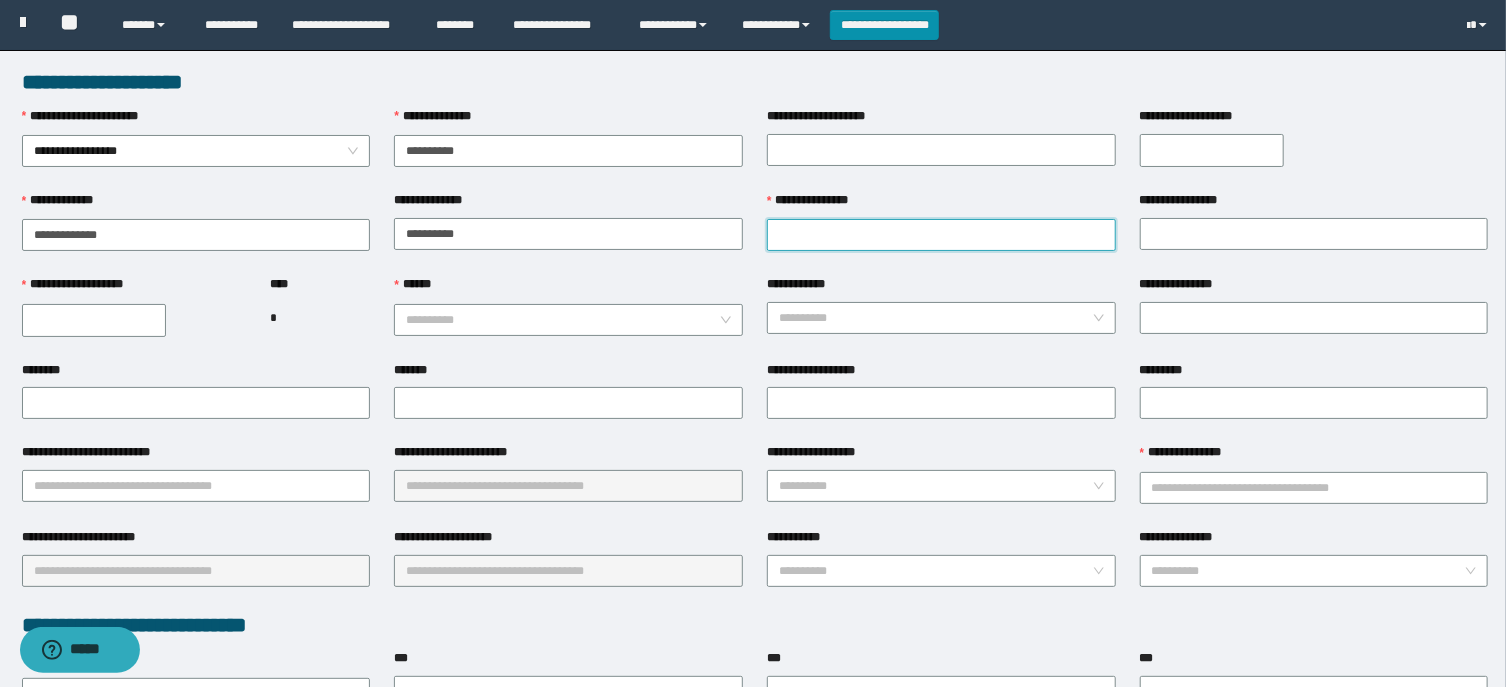 click on "**********" at bounding box center [941, 235] 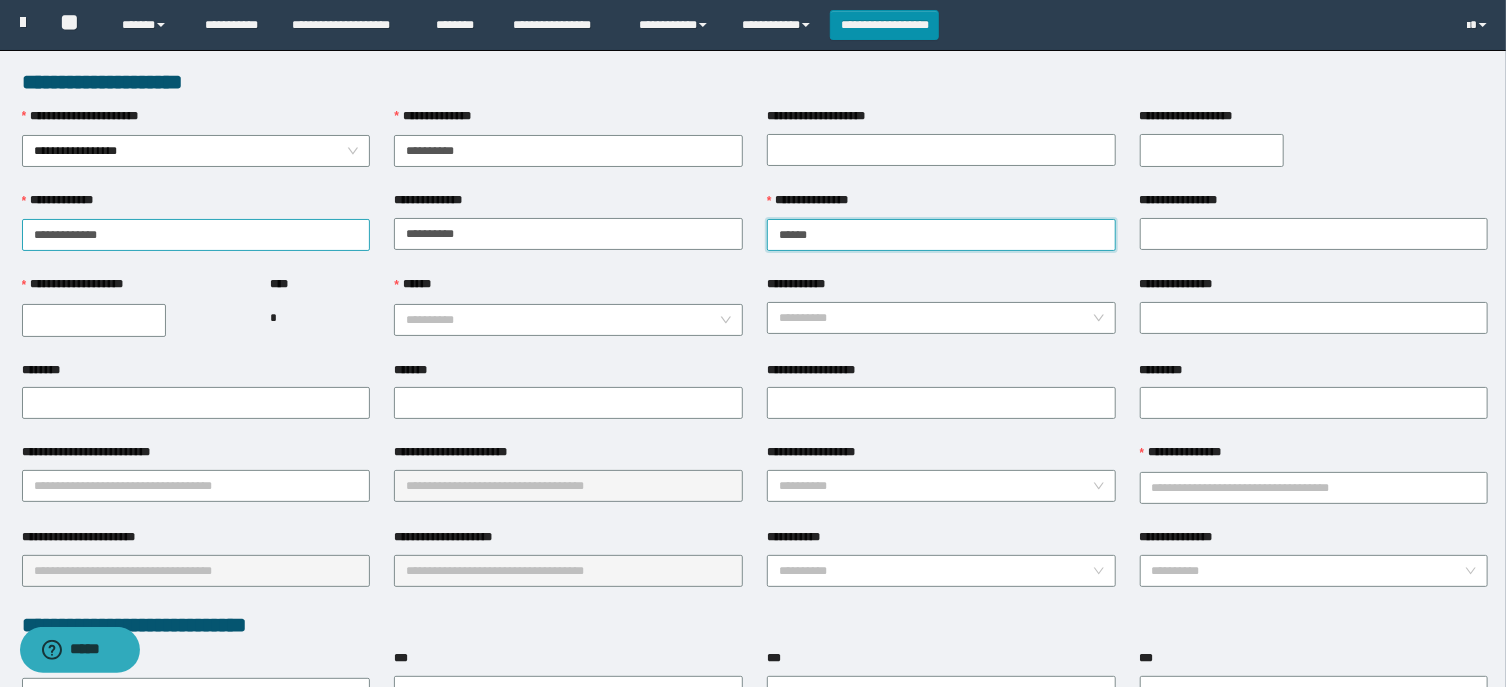 type on "*****" 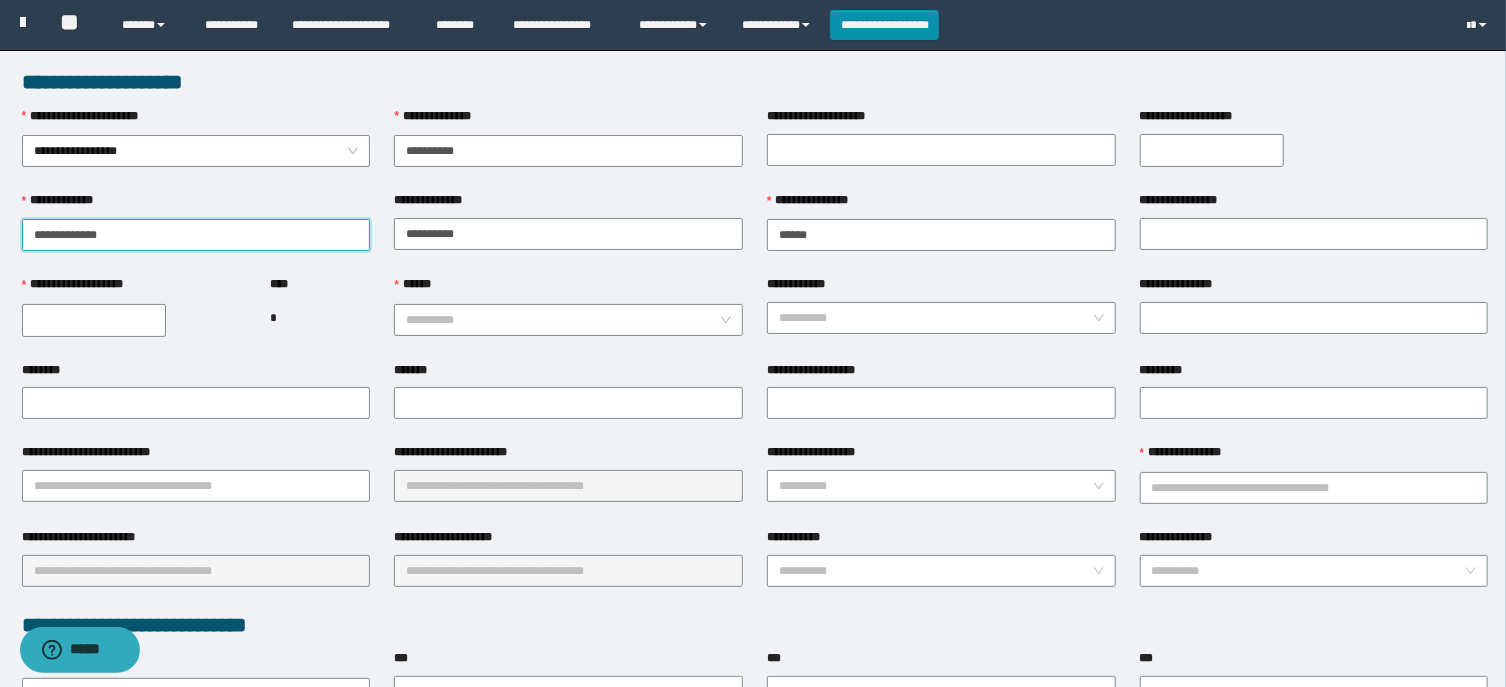 click on "**********" at bounding box center [196, 235] 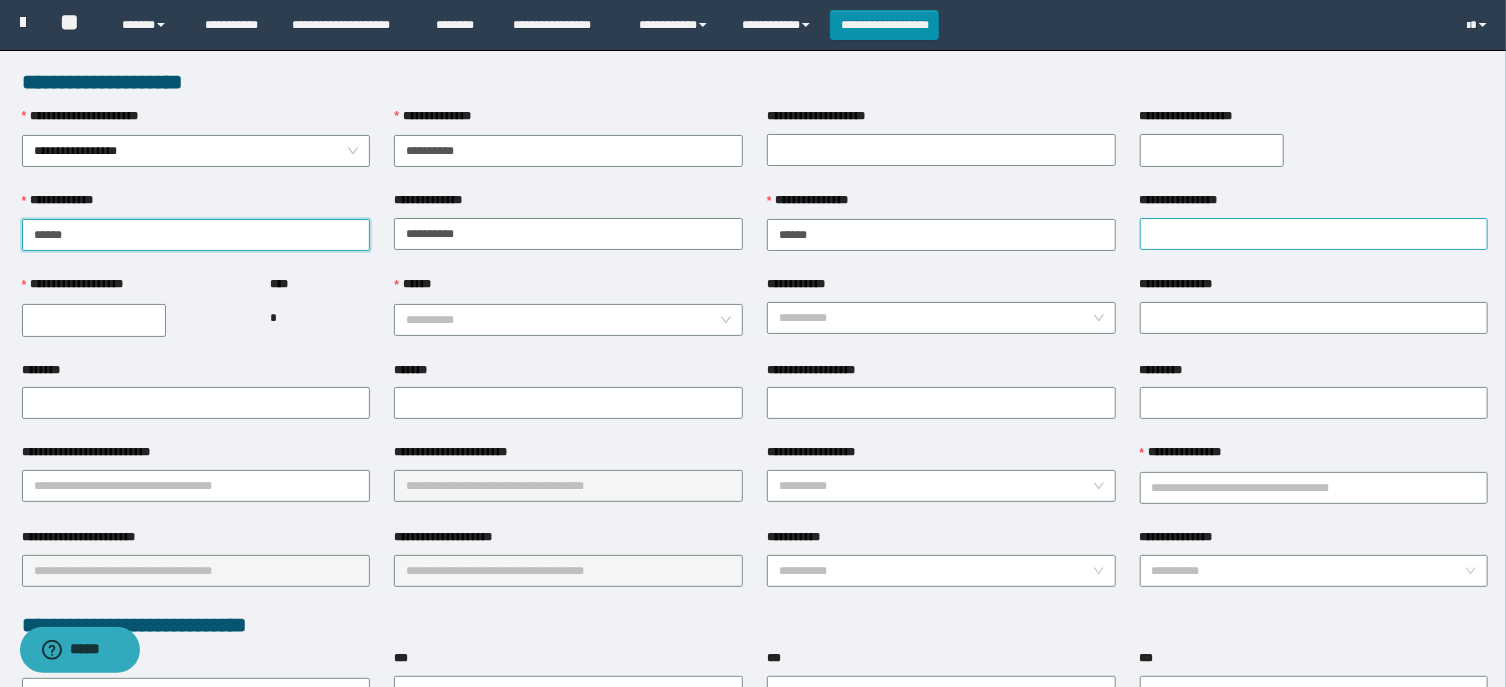 type on "*****" 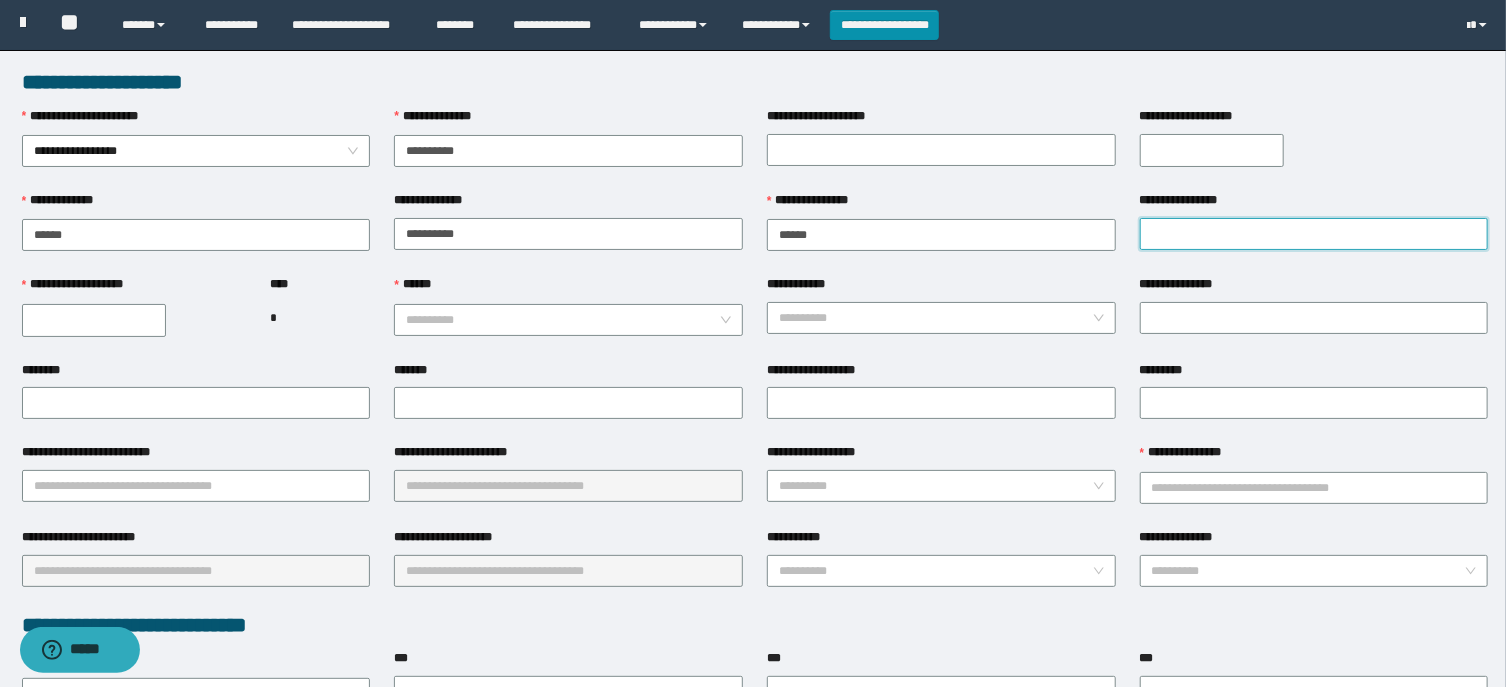 click on "**********" at bounding box center (1314, 234) 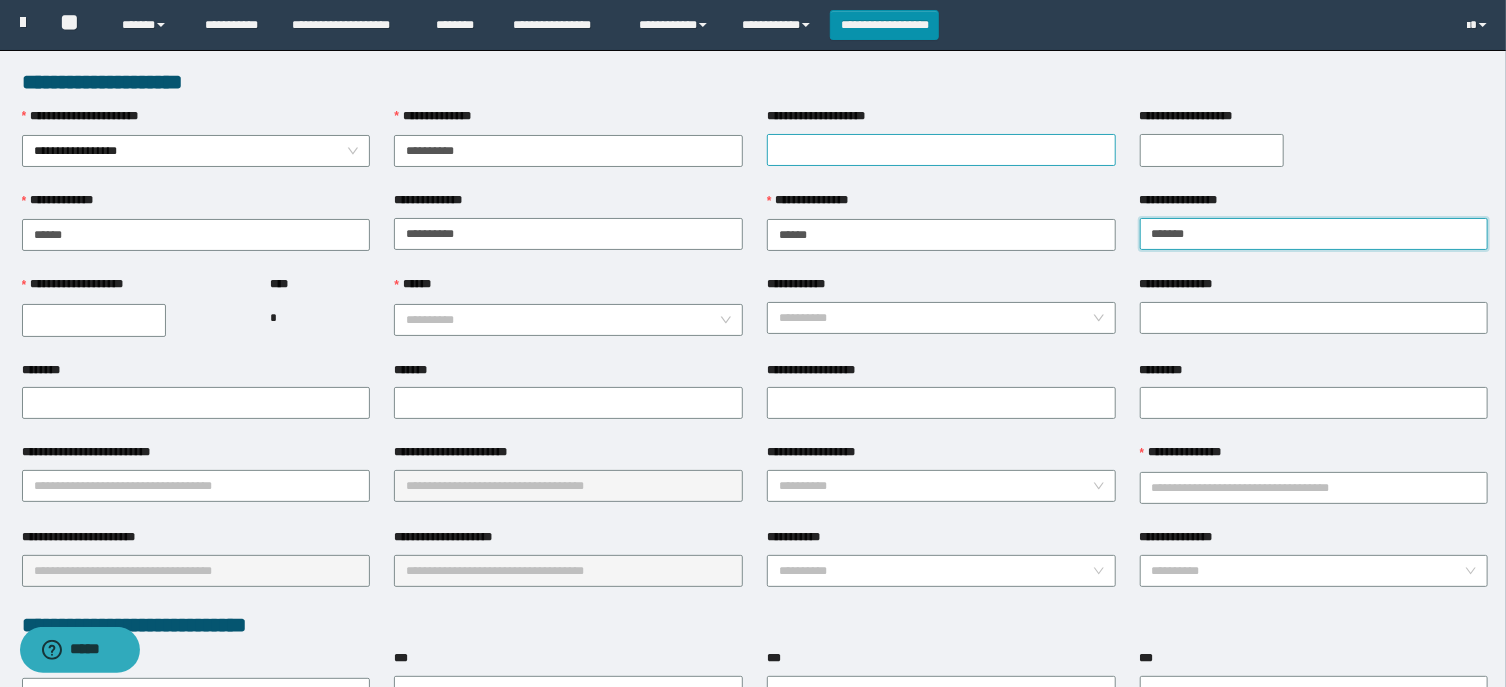 type on "*******" 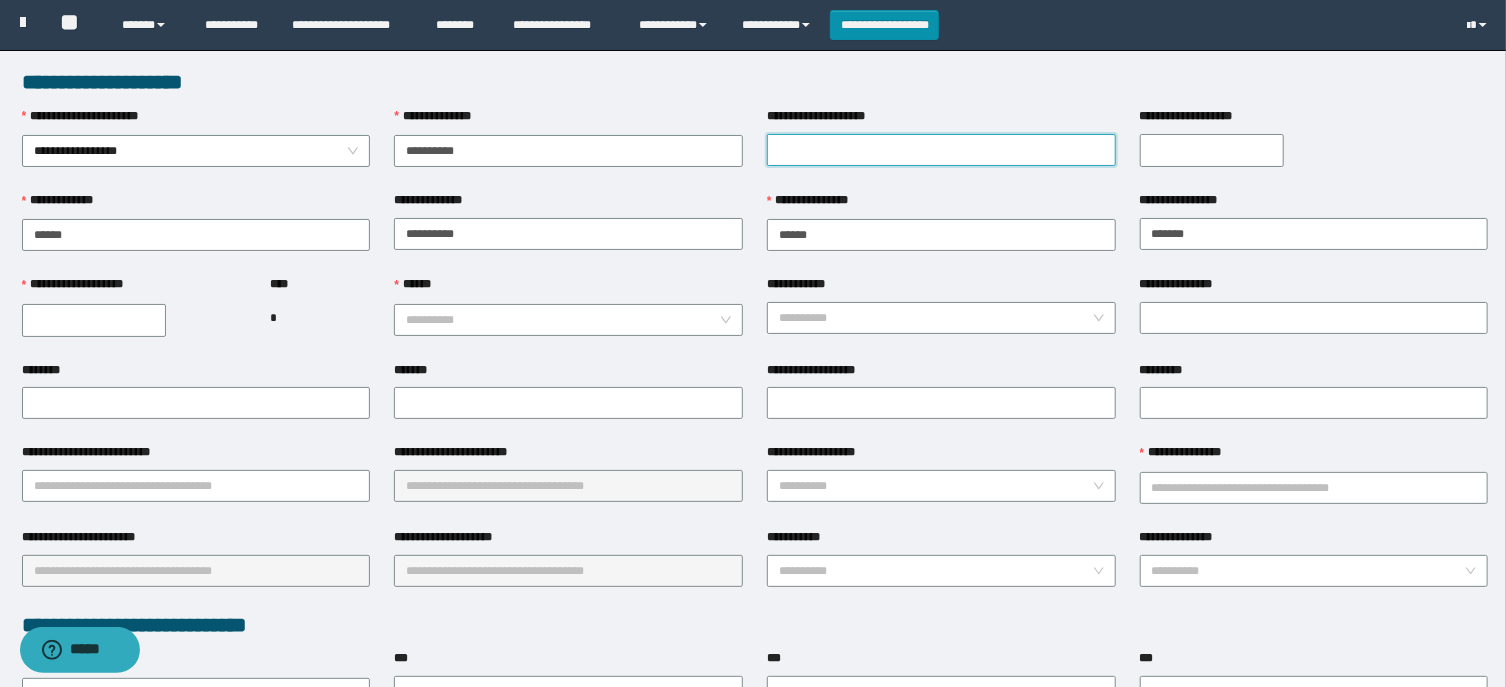 click on "**********" at bounding box center (941, 150) 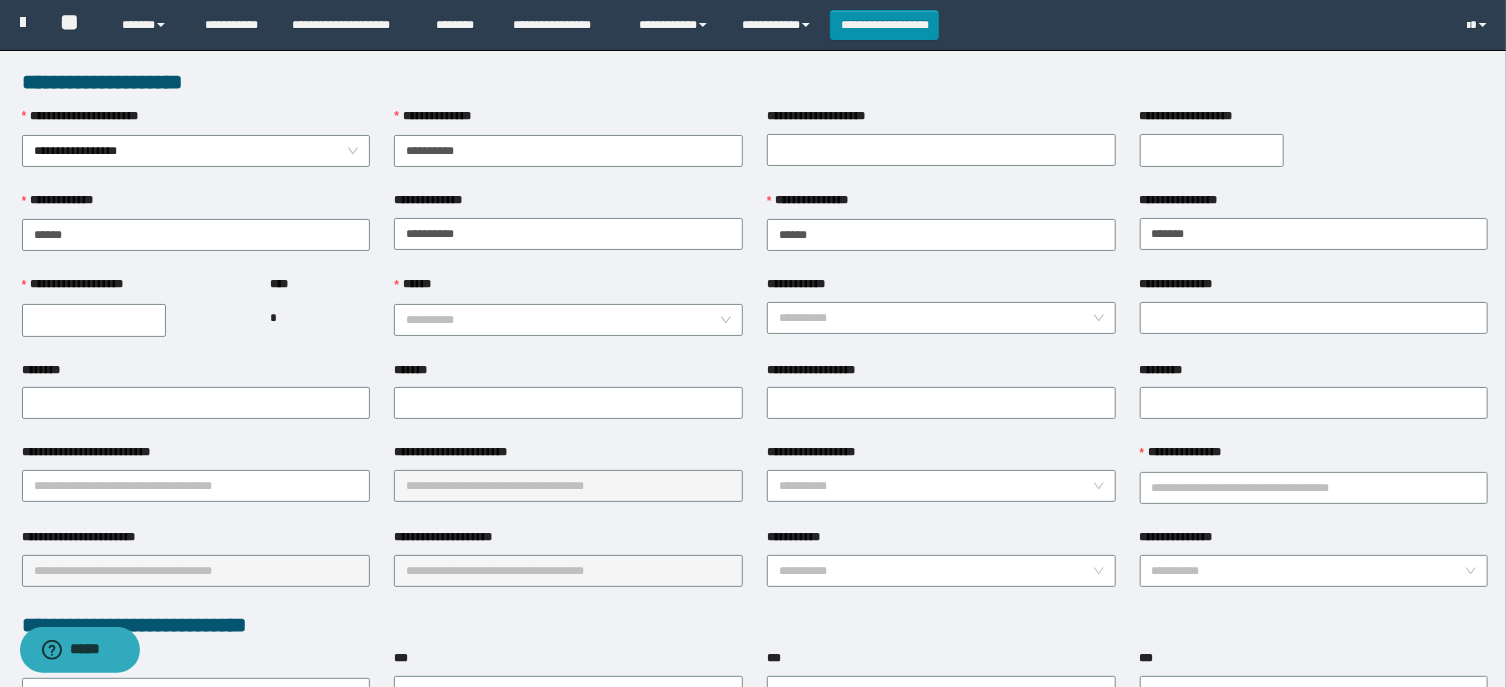 click on "**********" at bounding box center (94, 320) 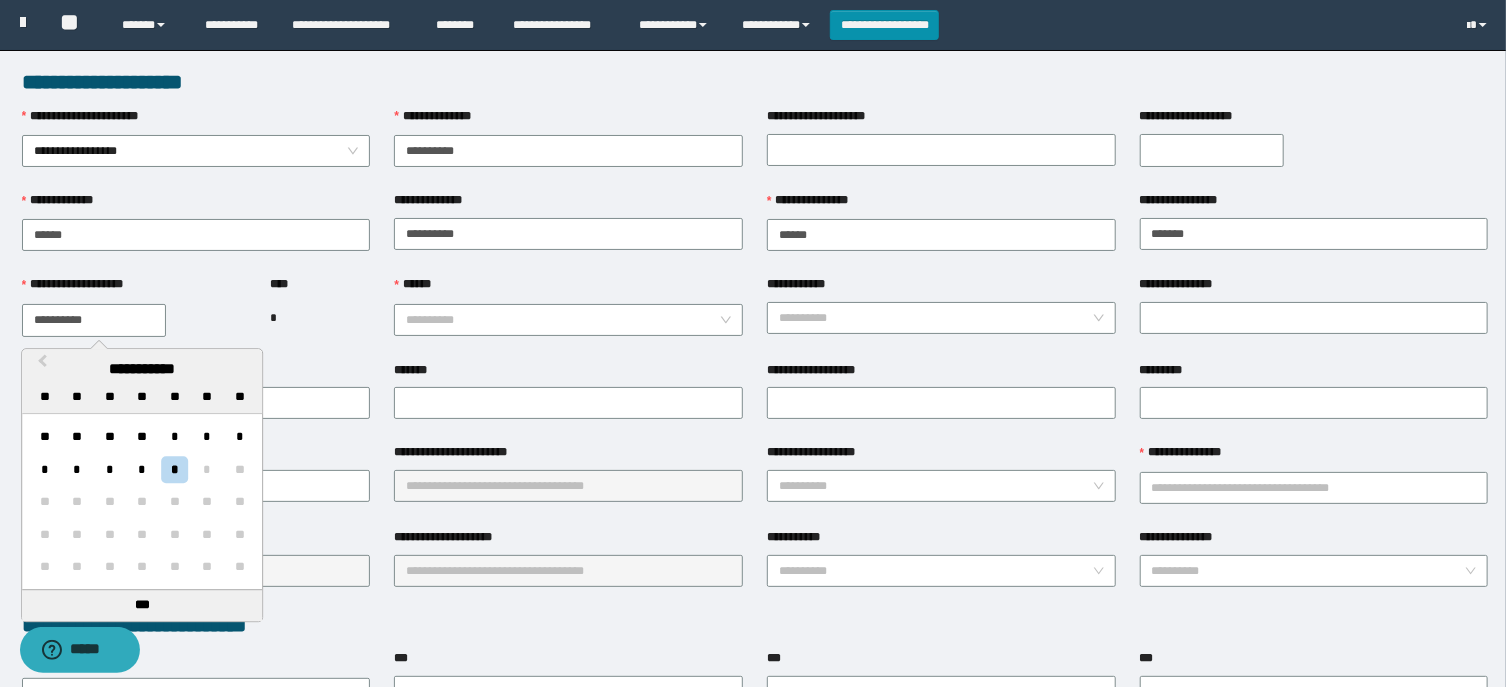 click on "****" at bounding box center (284, 284) 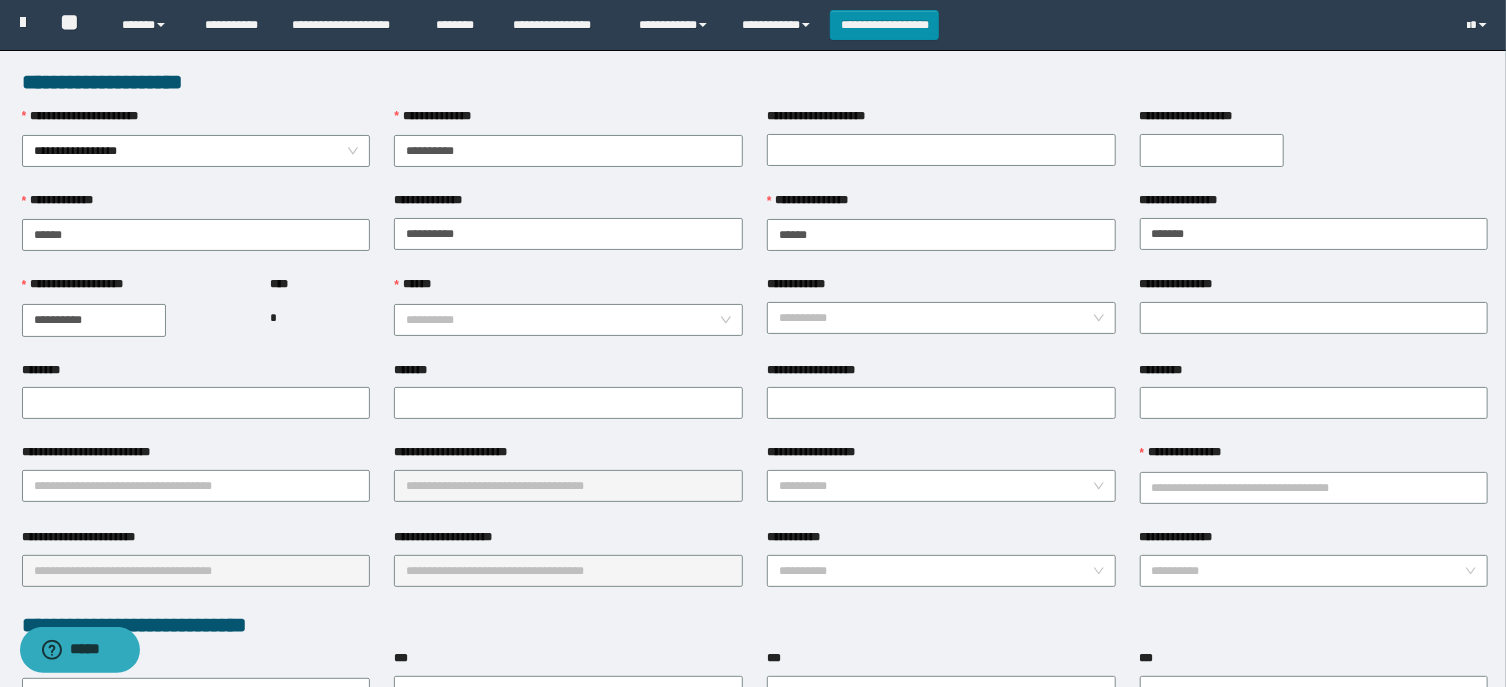 click on "*" at bounding box center [320, 318] 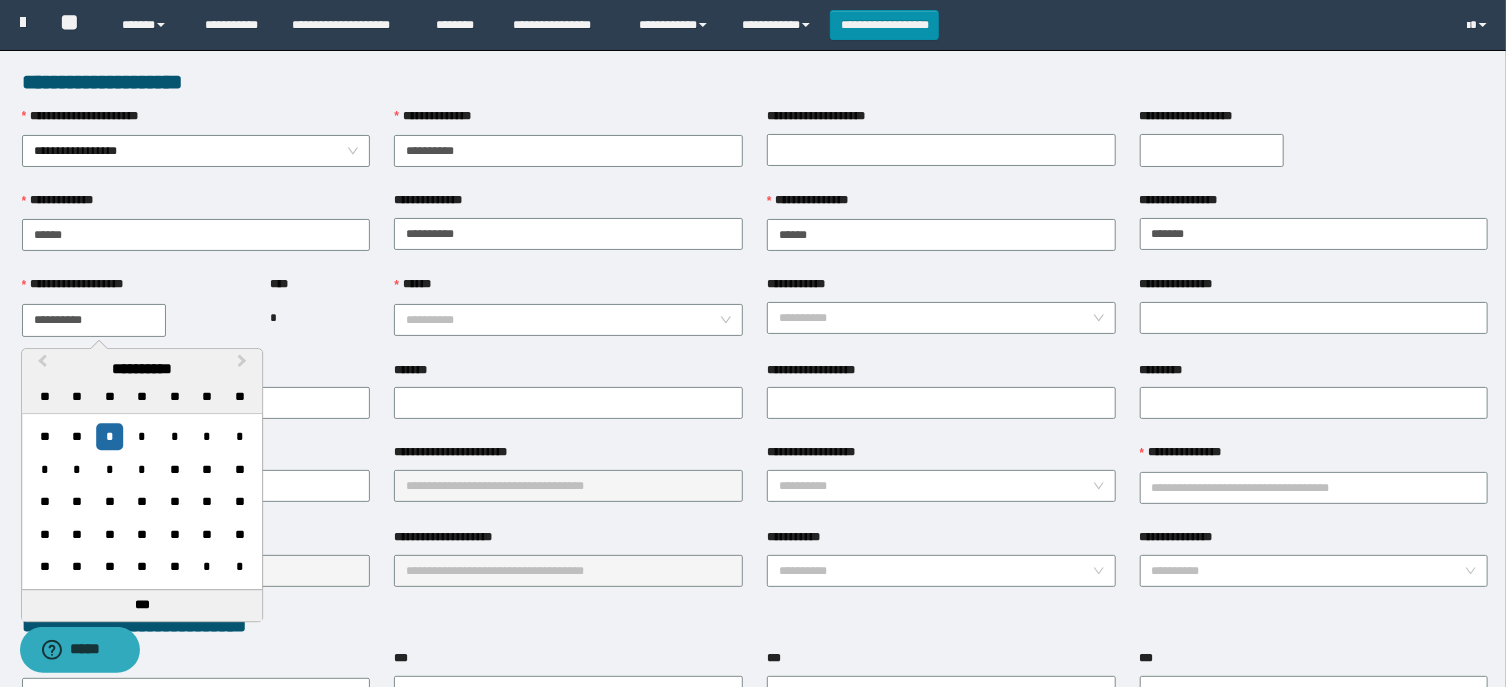 type on "**********" 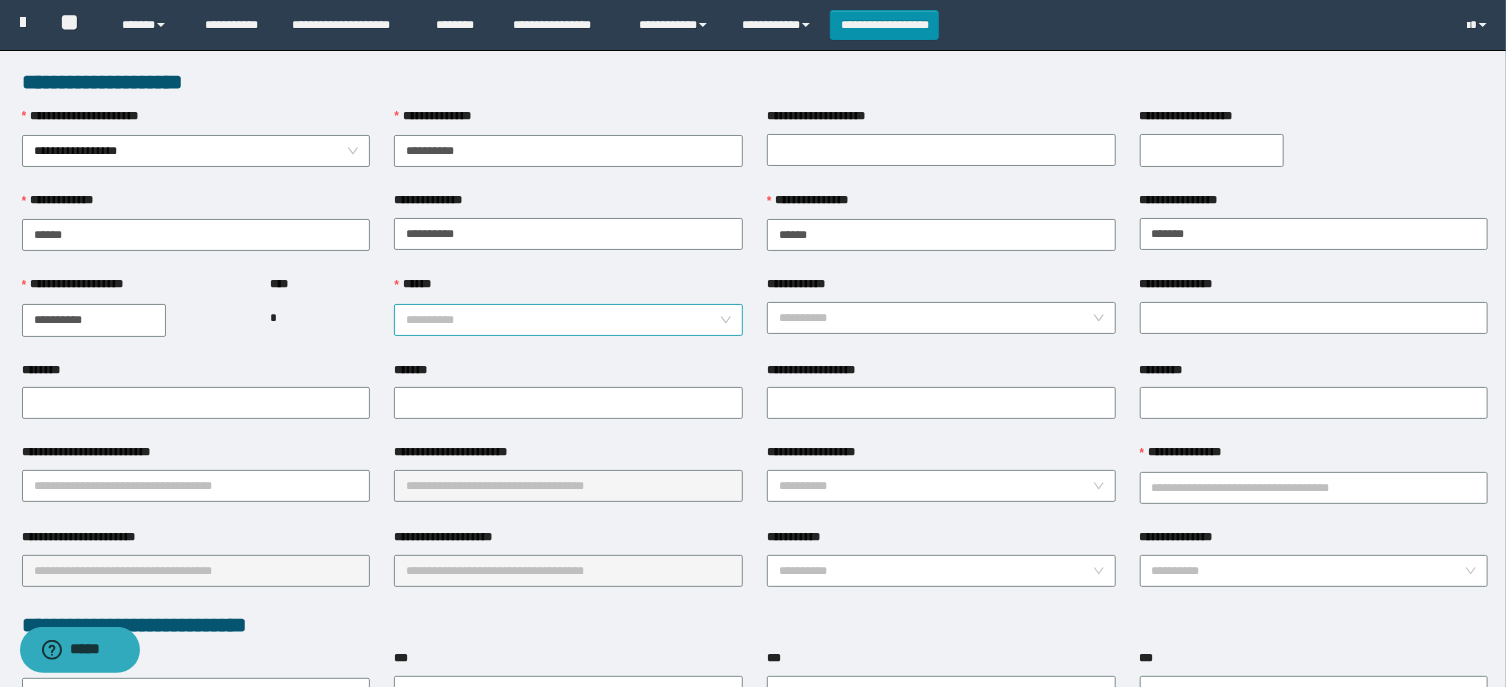 click on "******" at bounding box center [562, 320] 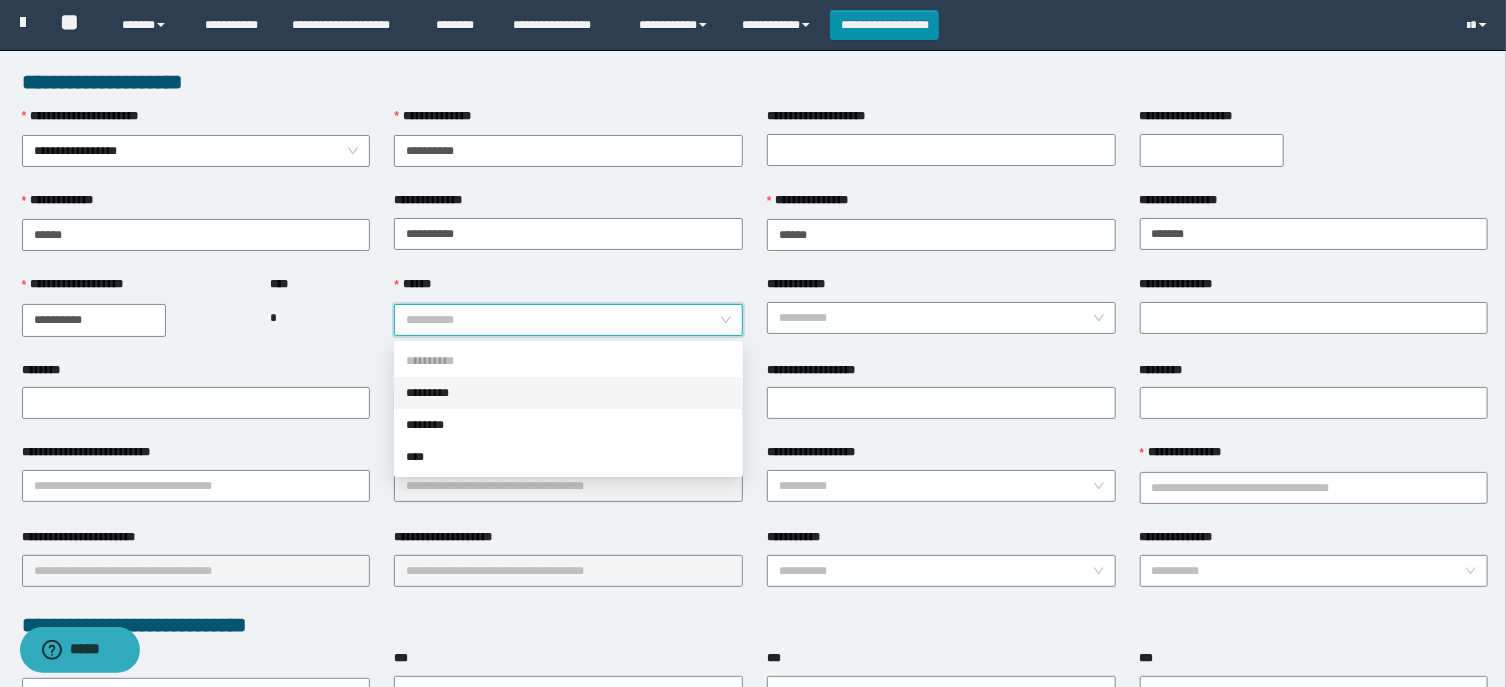 click on "*********" at bounding box center [568, 393] 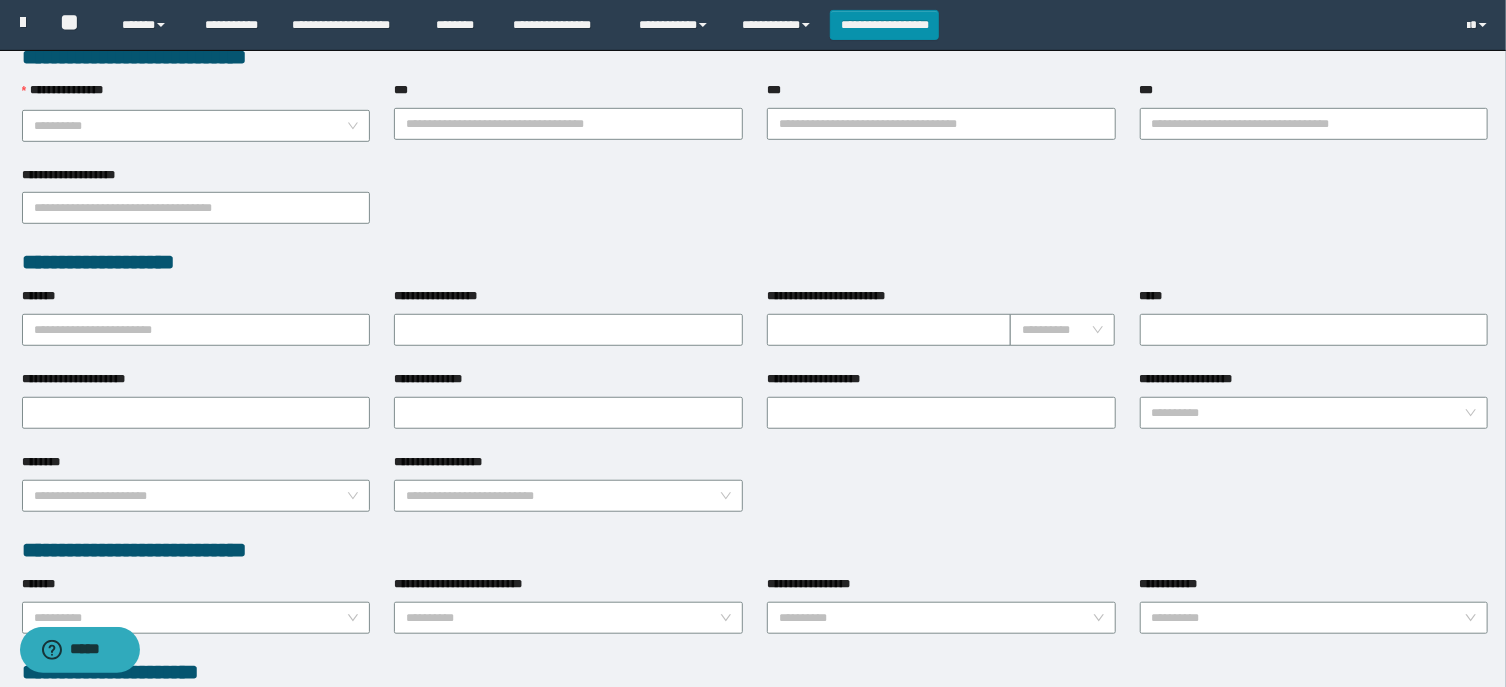 scroll, scrollTop: 536, scrollLeft: 0, axis: vertical 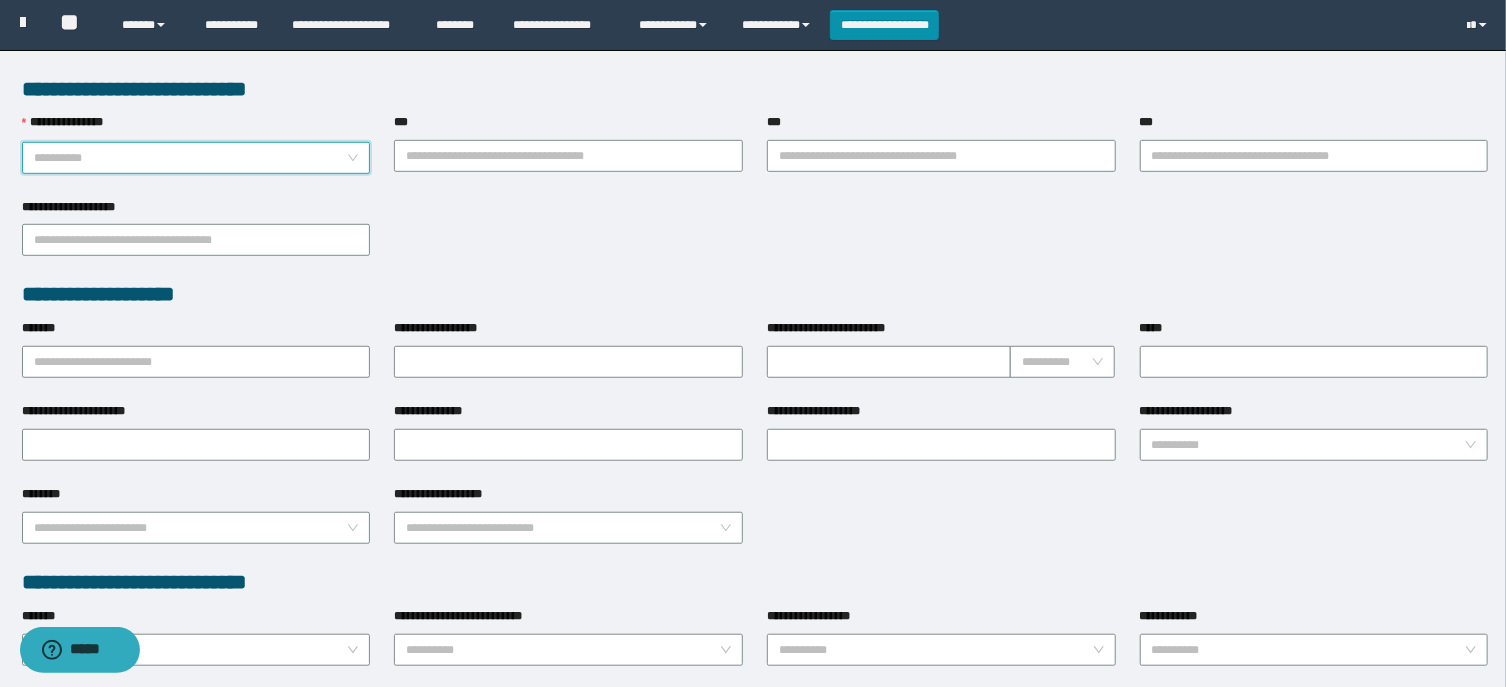 click on "**********" at bounding box center [190, 158] 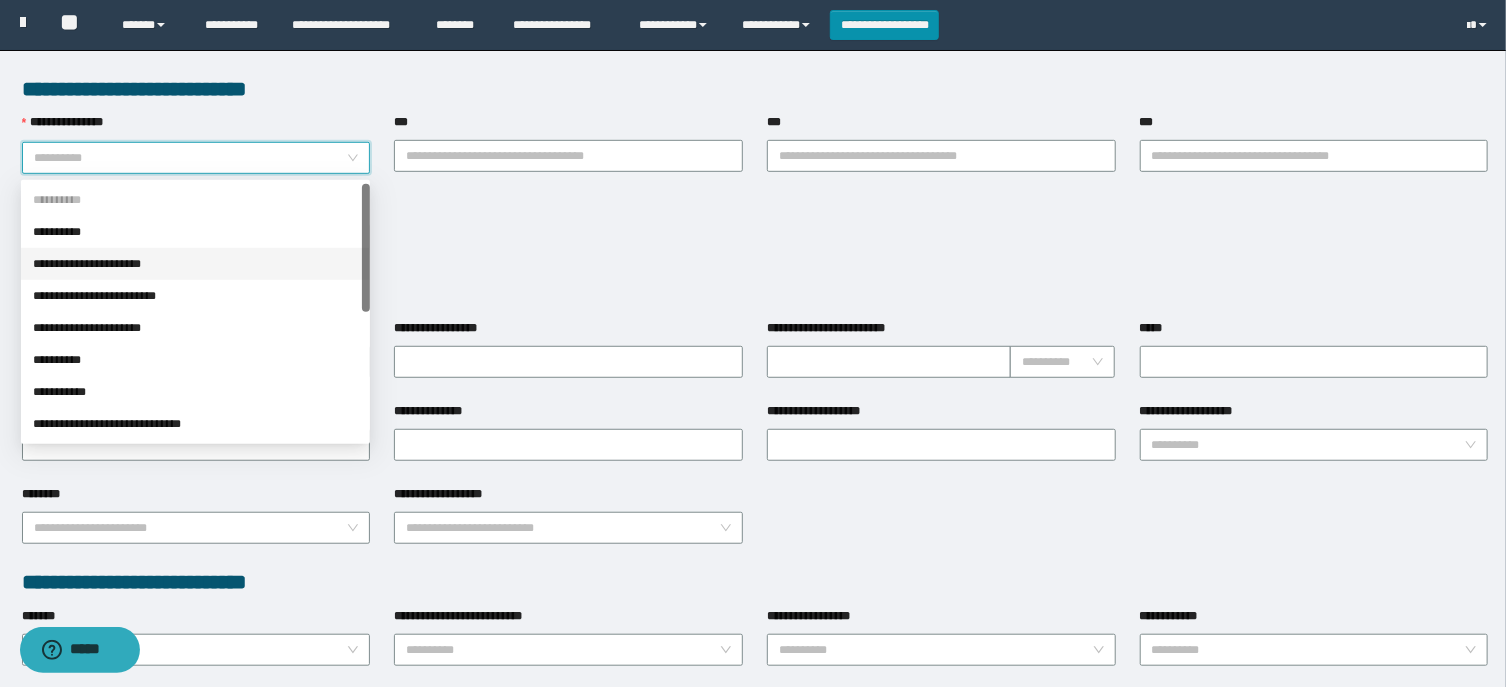 click on "**********" at bounding box center (195, 264) 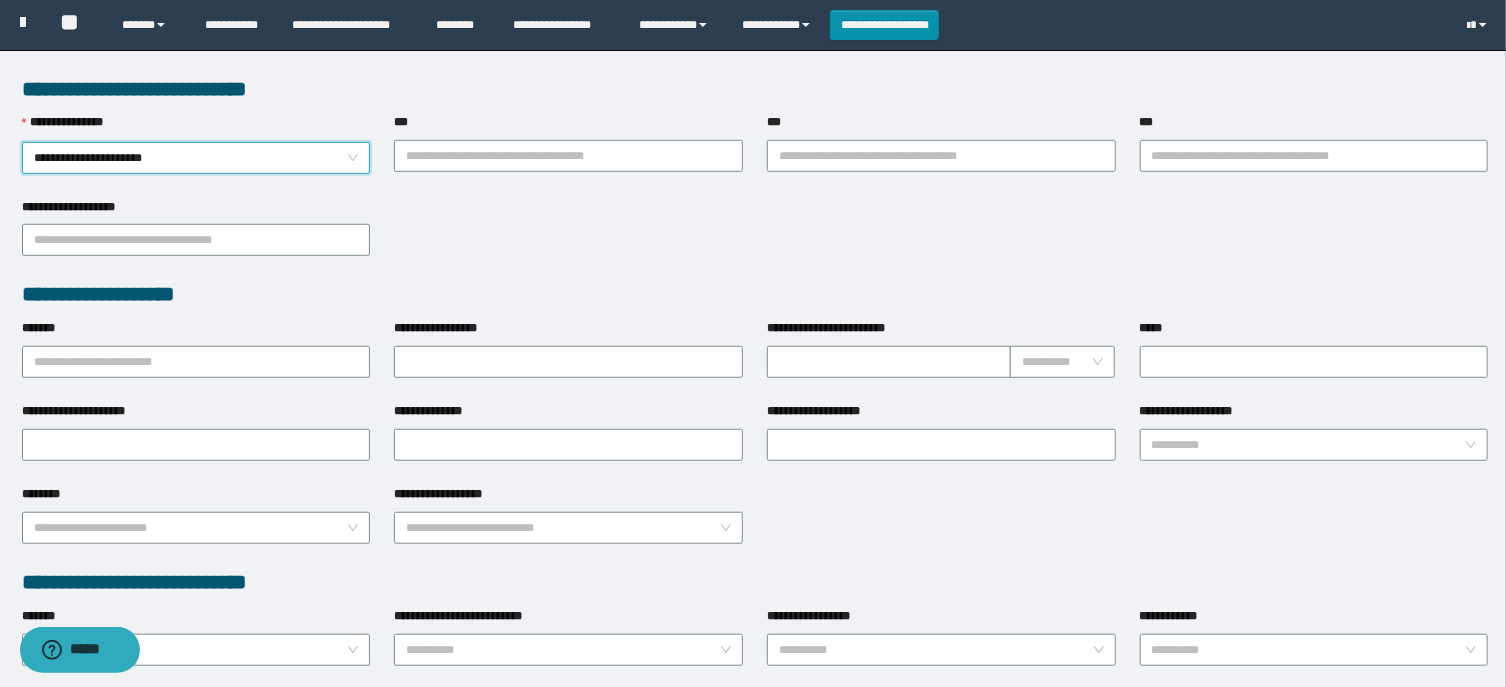 click on "**********" at bounding box center [755, 239] 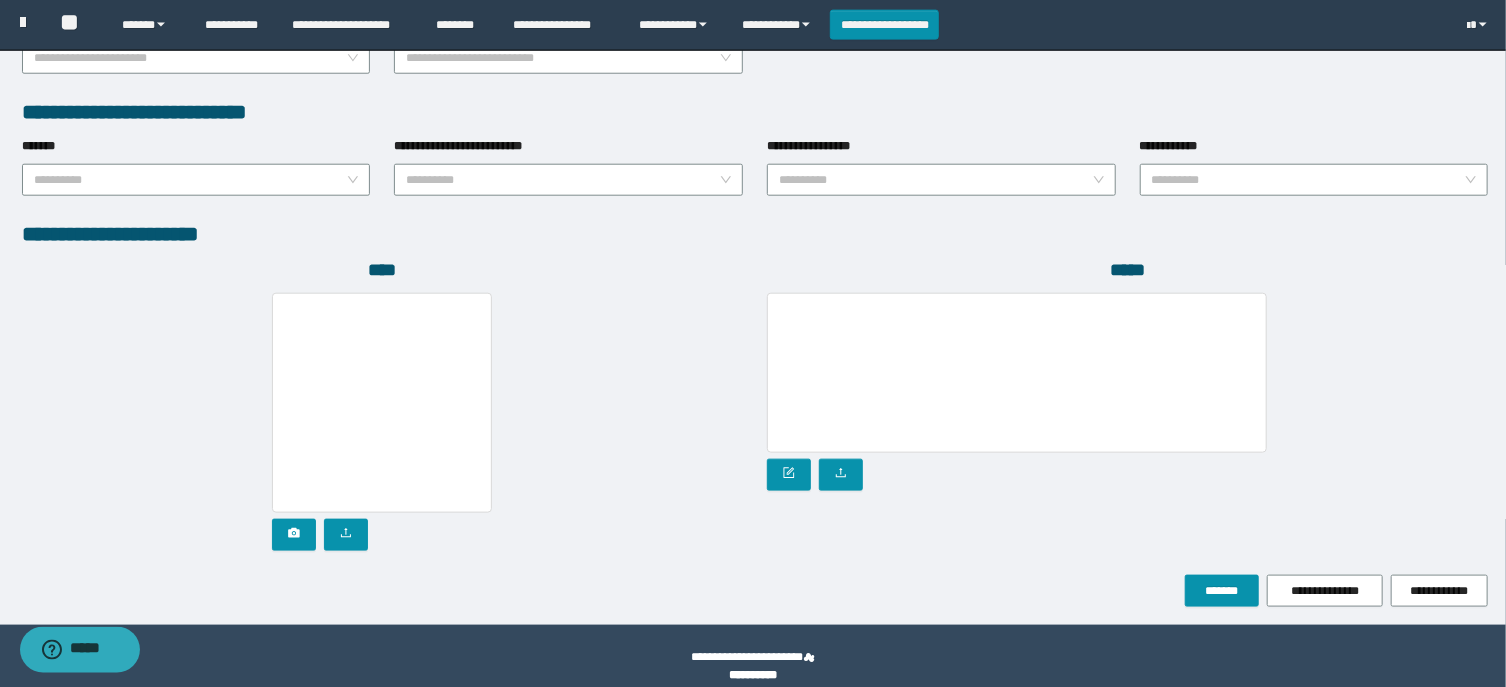 scroll, scrollTop: 1023, scrollLeft: 0, axis: vertical 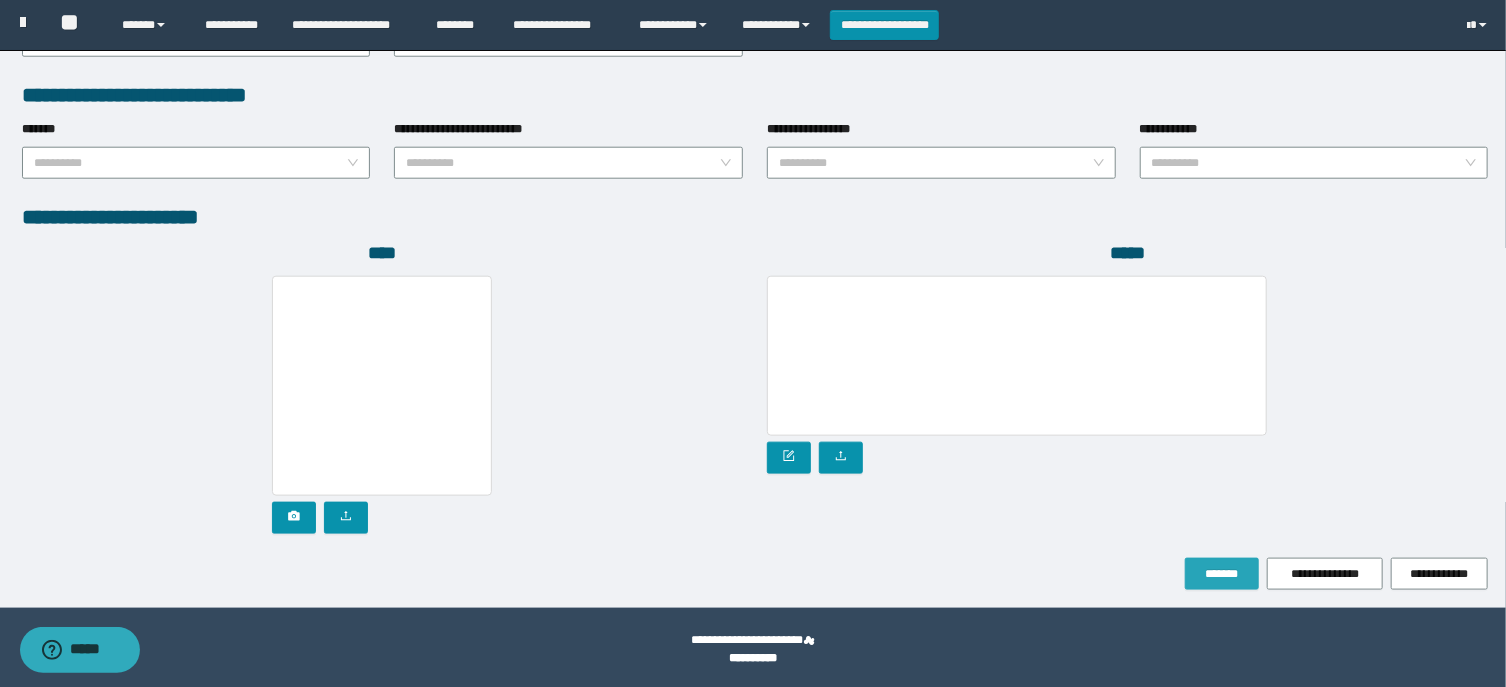 click on "*******" at bounding box center (1222, 574) 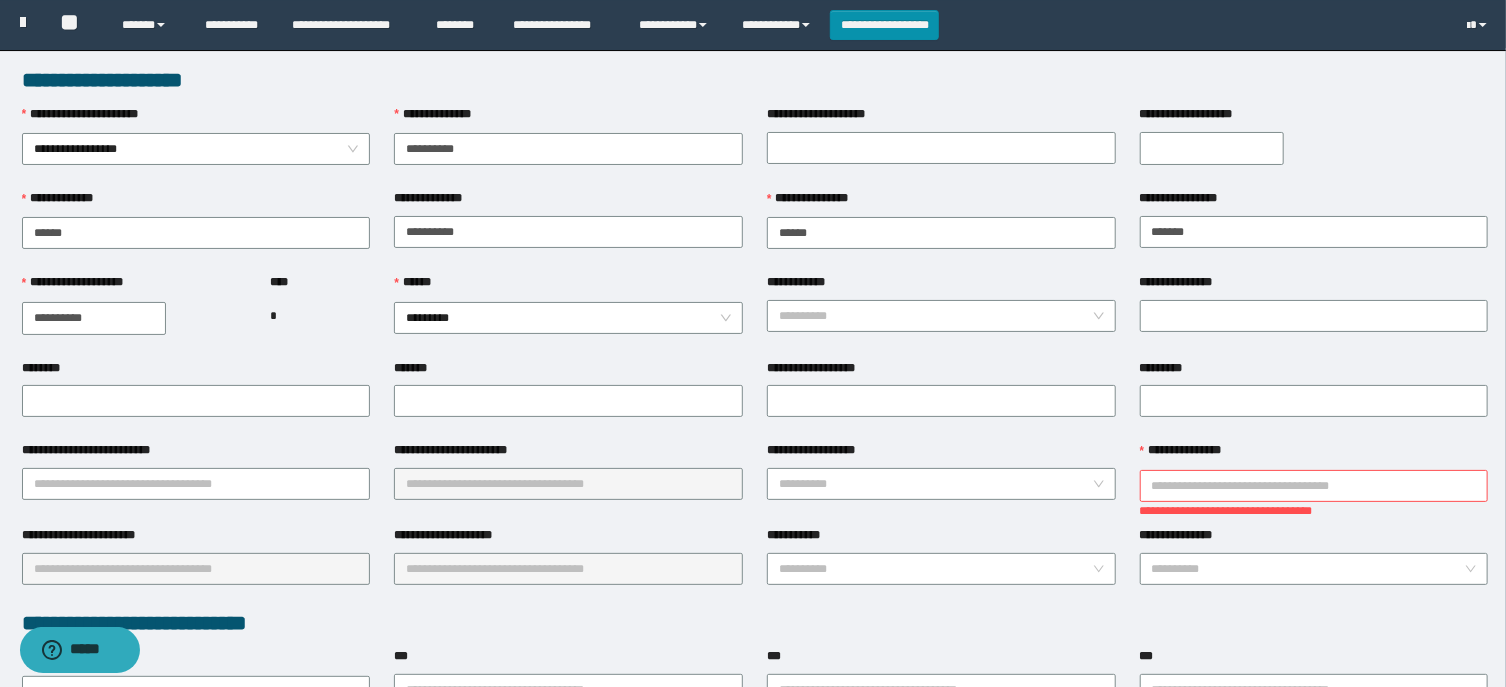 scroll, scrollTop: 0, scrollLeft: 0, axis: both 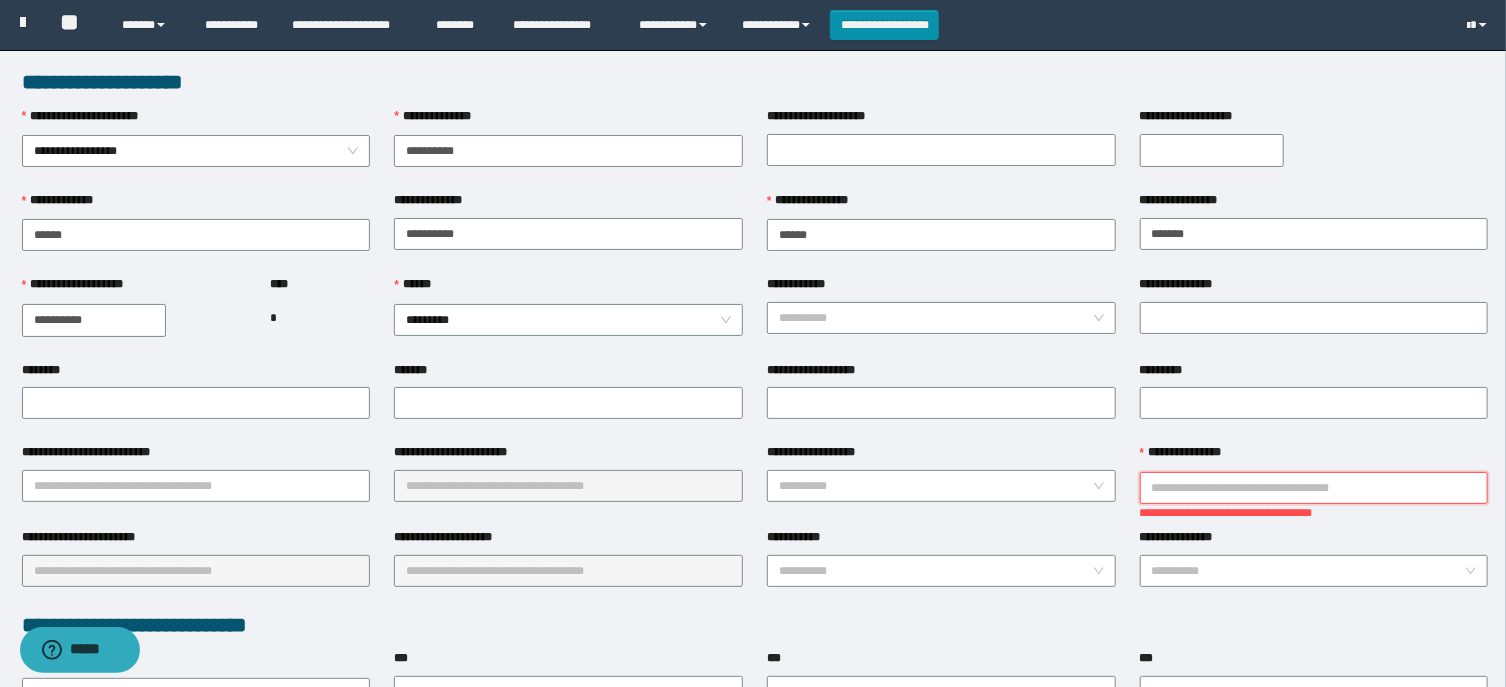 click on "**********" at bounding box center (1314, 488) 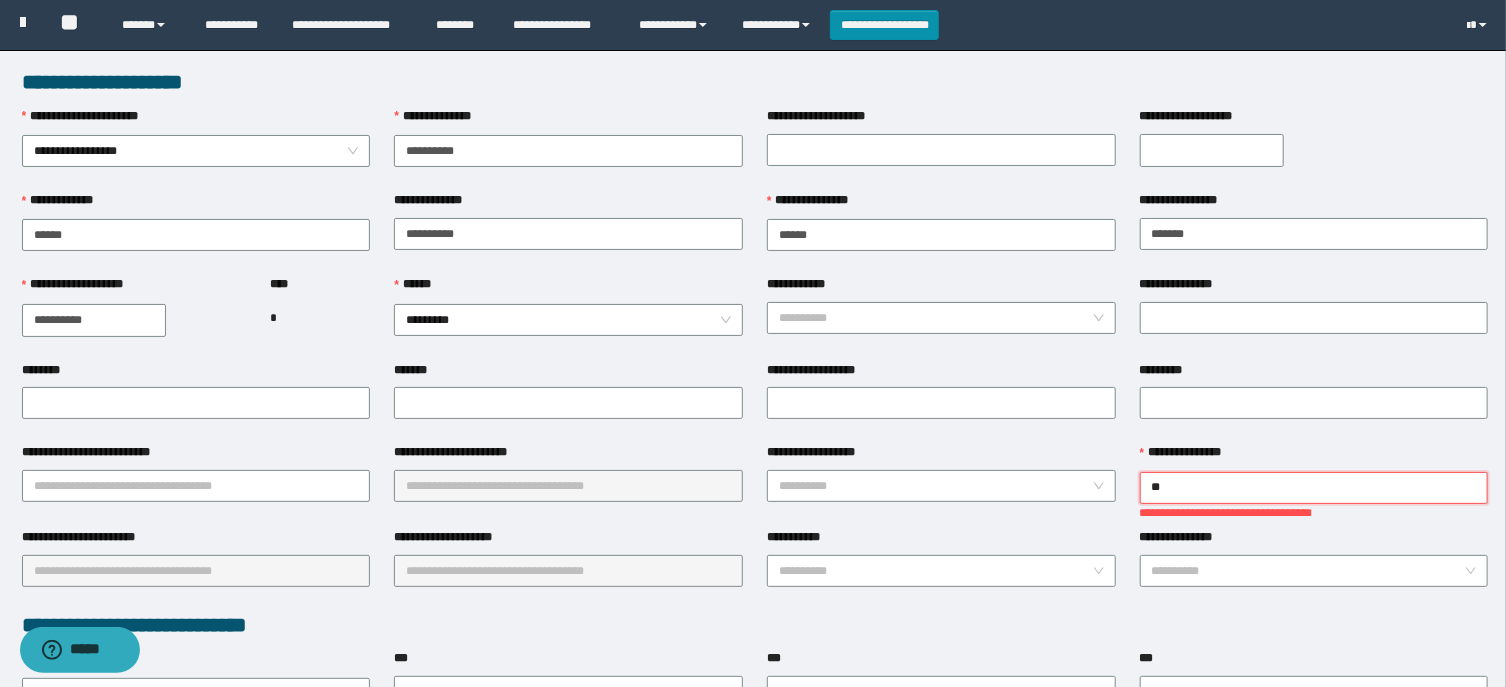 type on "*" 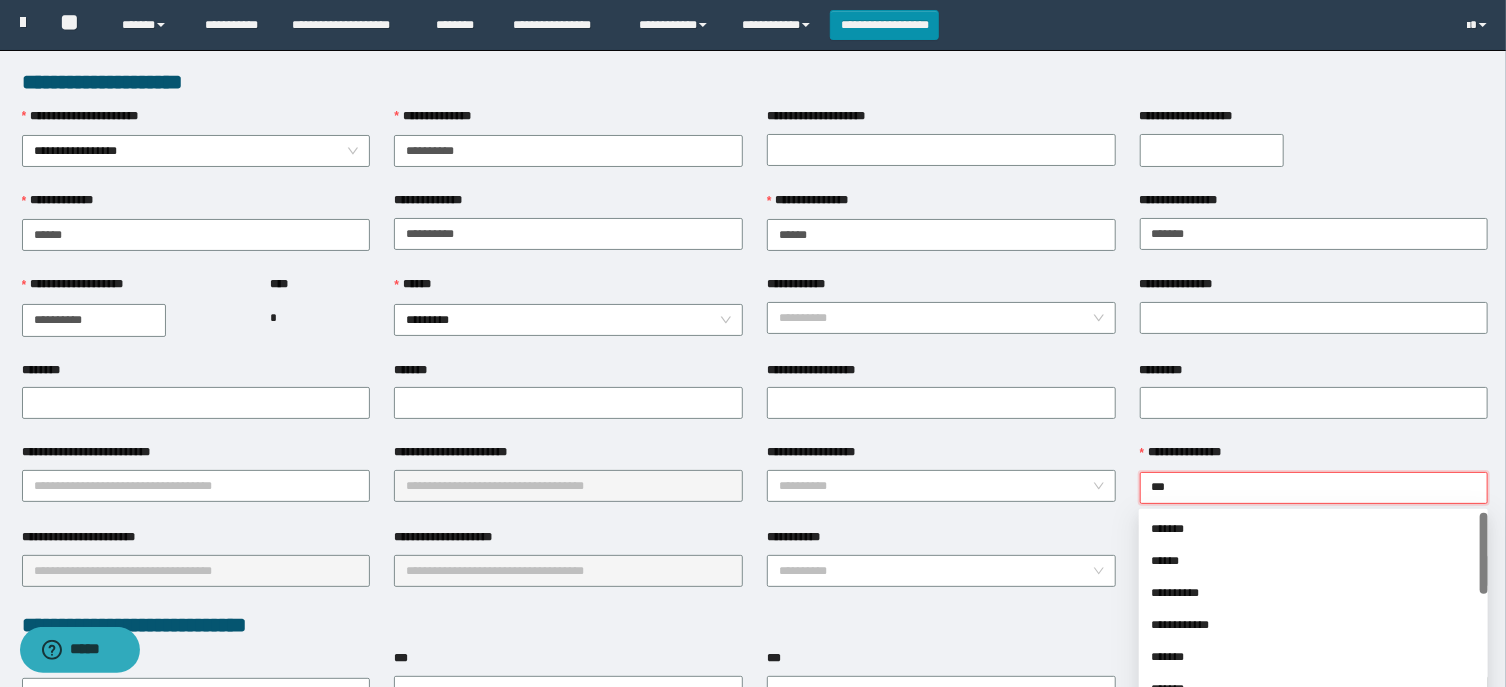 type on "****" 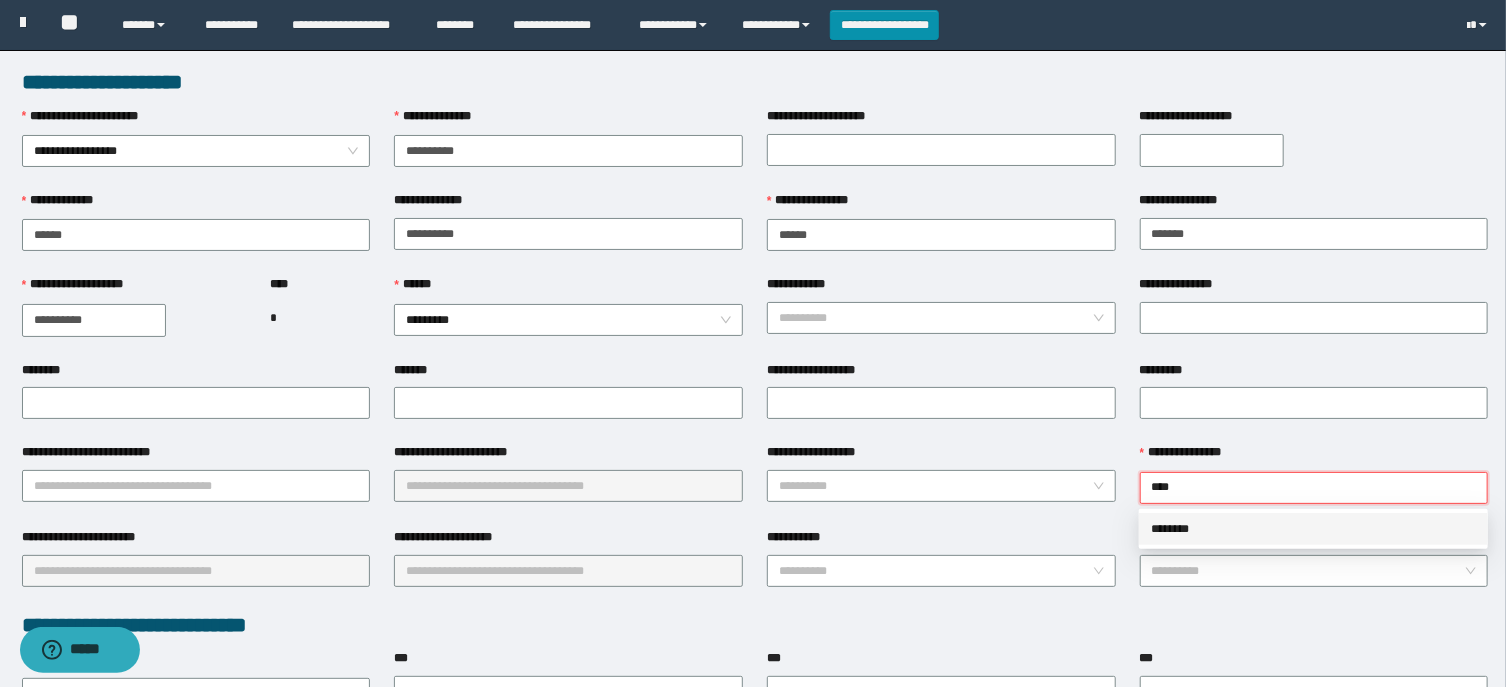 click on "********" at bounding box center [1313, 529] 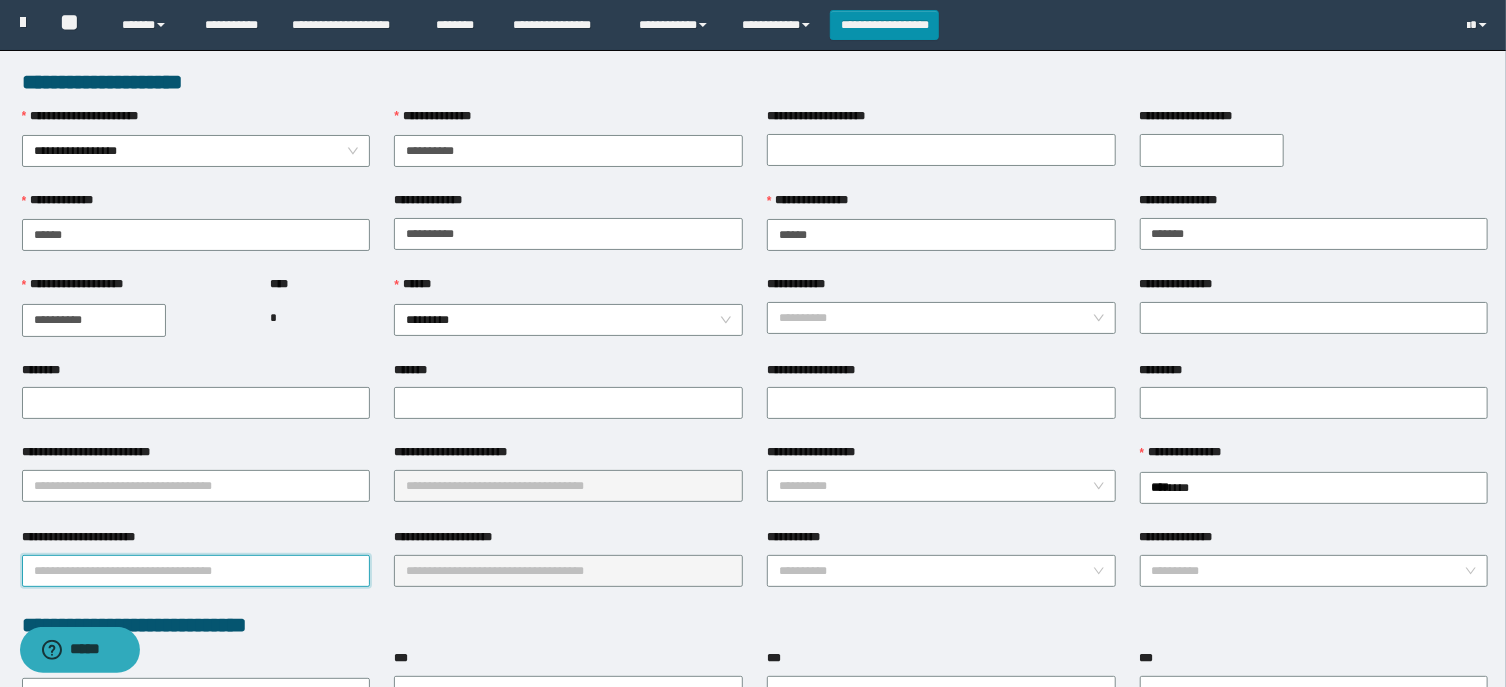 click on "**********" at bounding box center (196, 571) 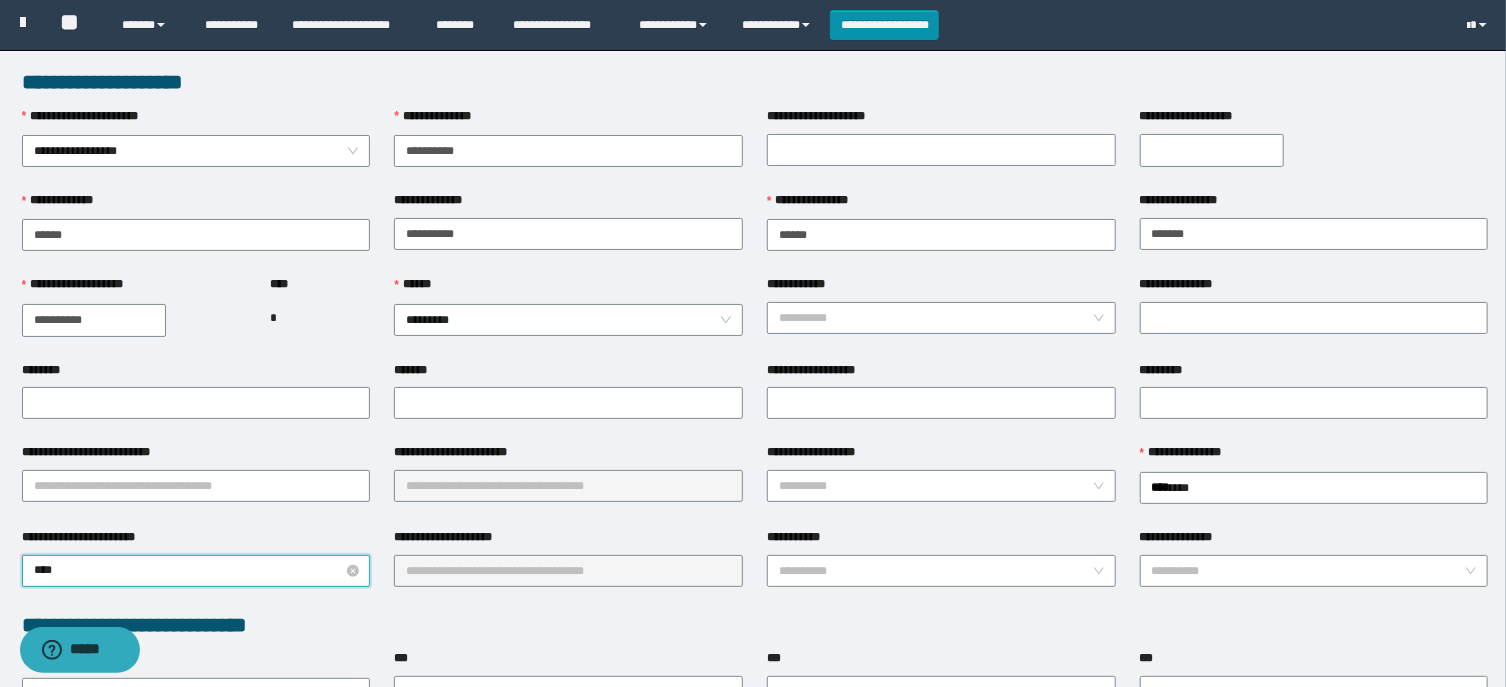 type on "*****" 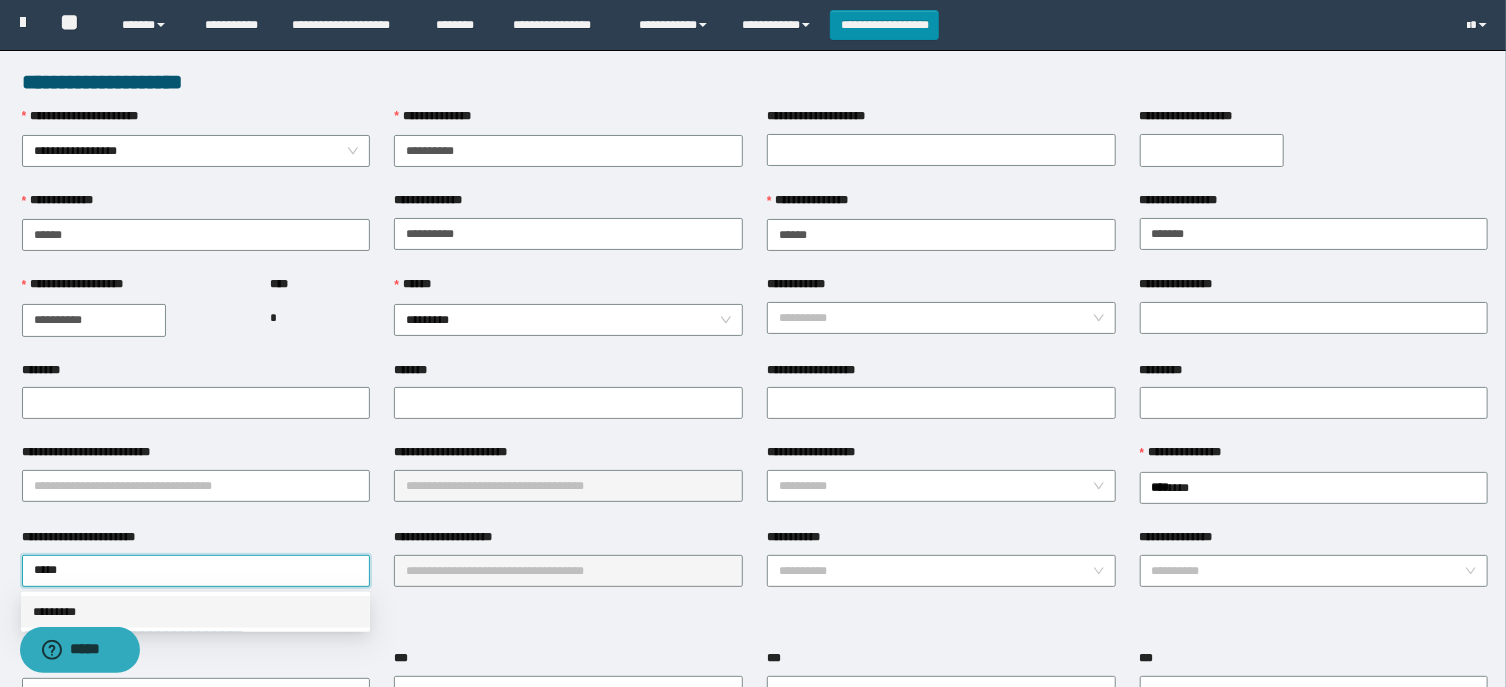 click on "*********" at bounding box center (195, 612) 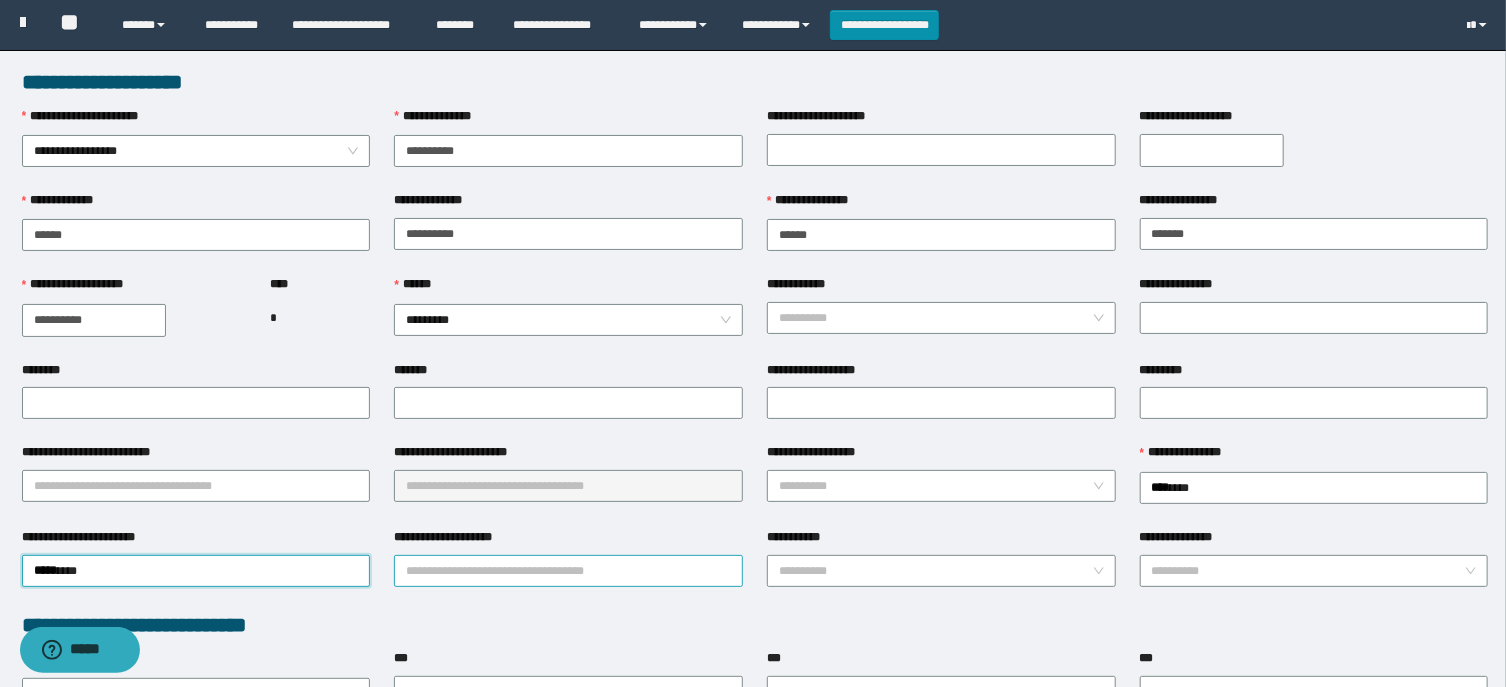 click on "**********" at bounding box center (568, 571) 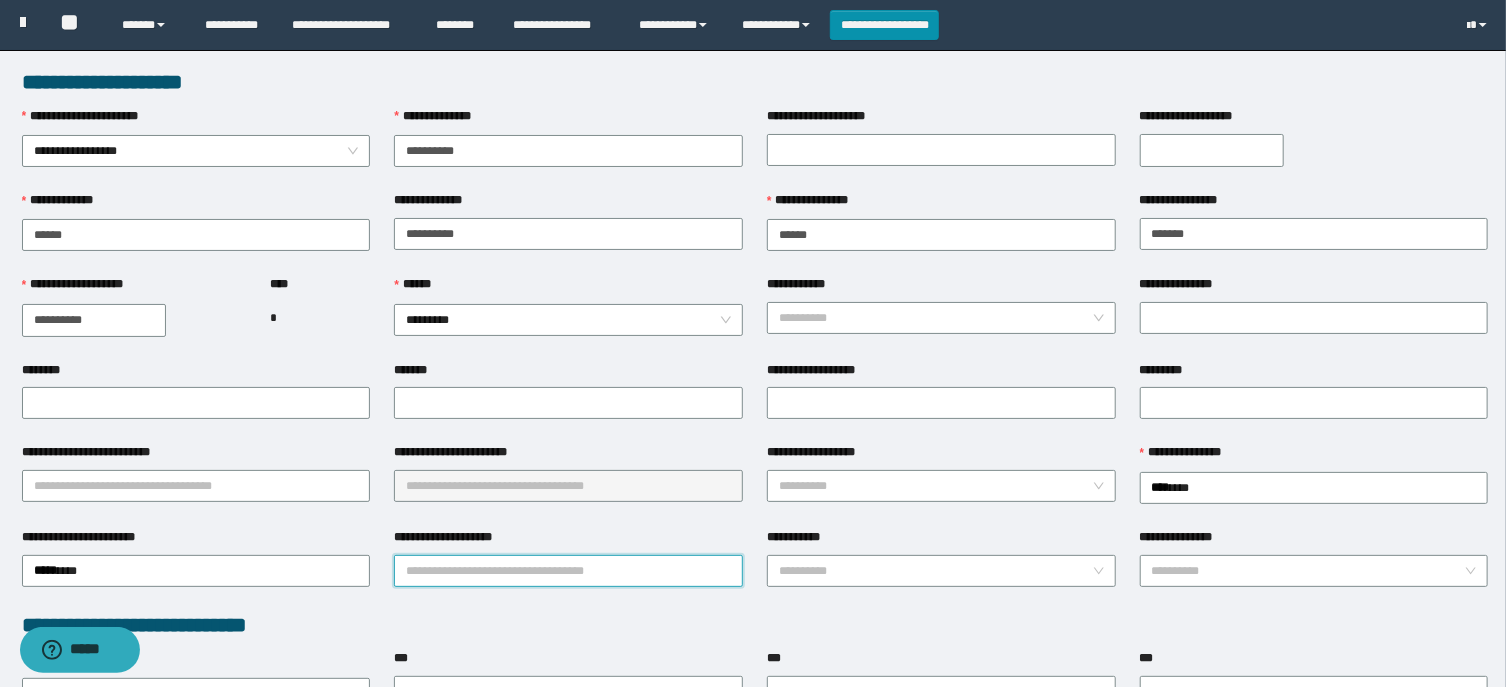 click on "**********" at bounding box center (568, 571) 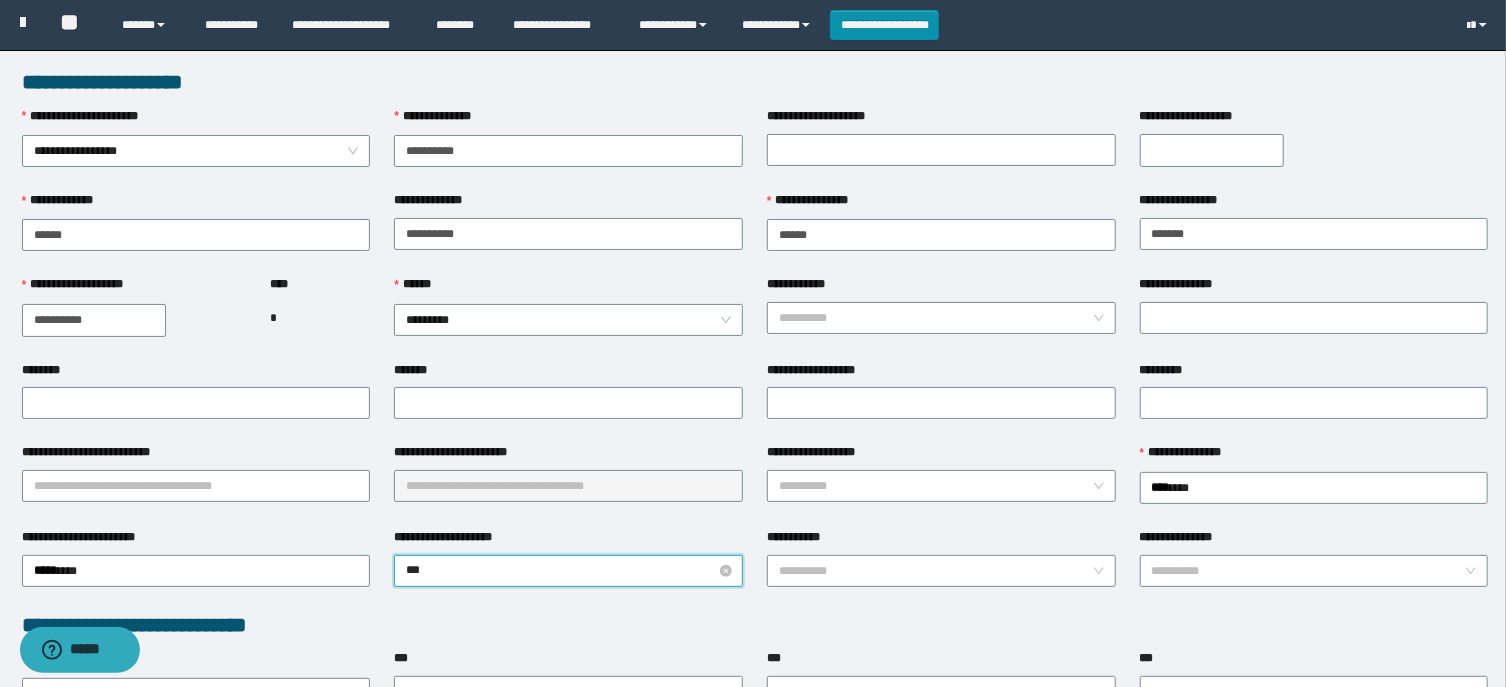 type on "****" 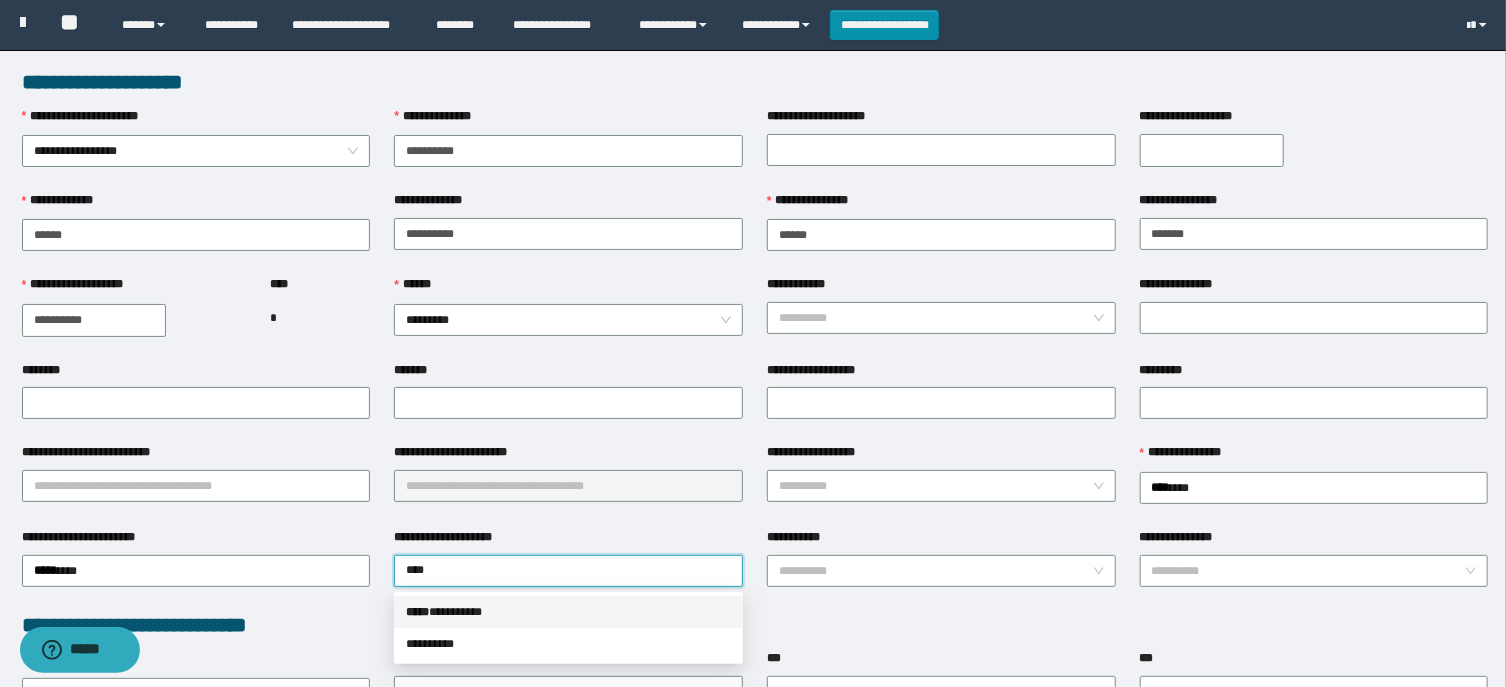 click on "***** * ********" at bounding box center [568, 612] 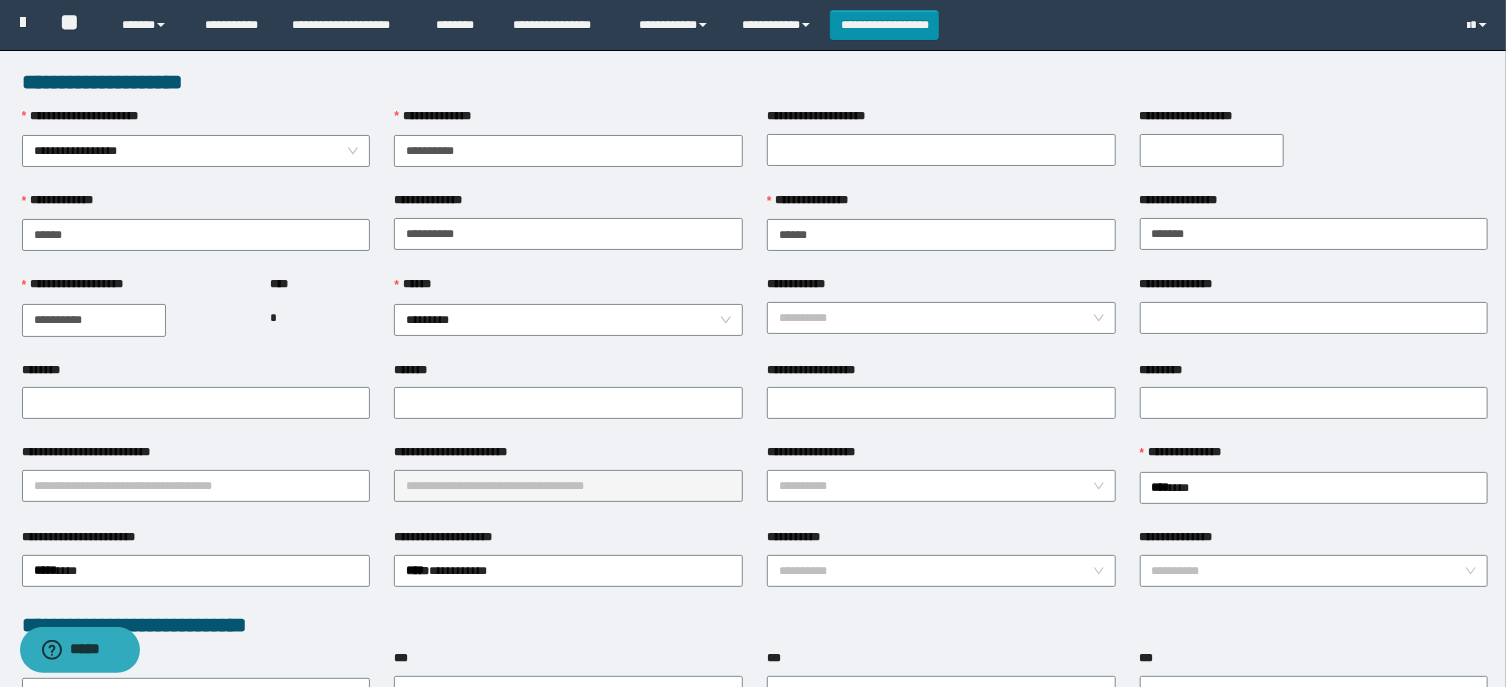 click on "**********" at bounding box center (568, 485) 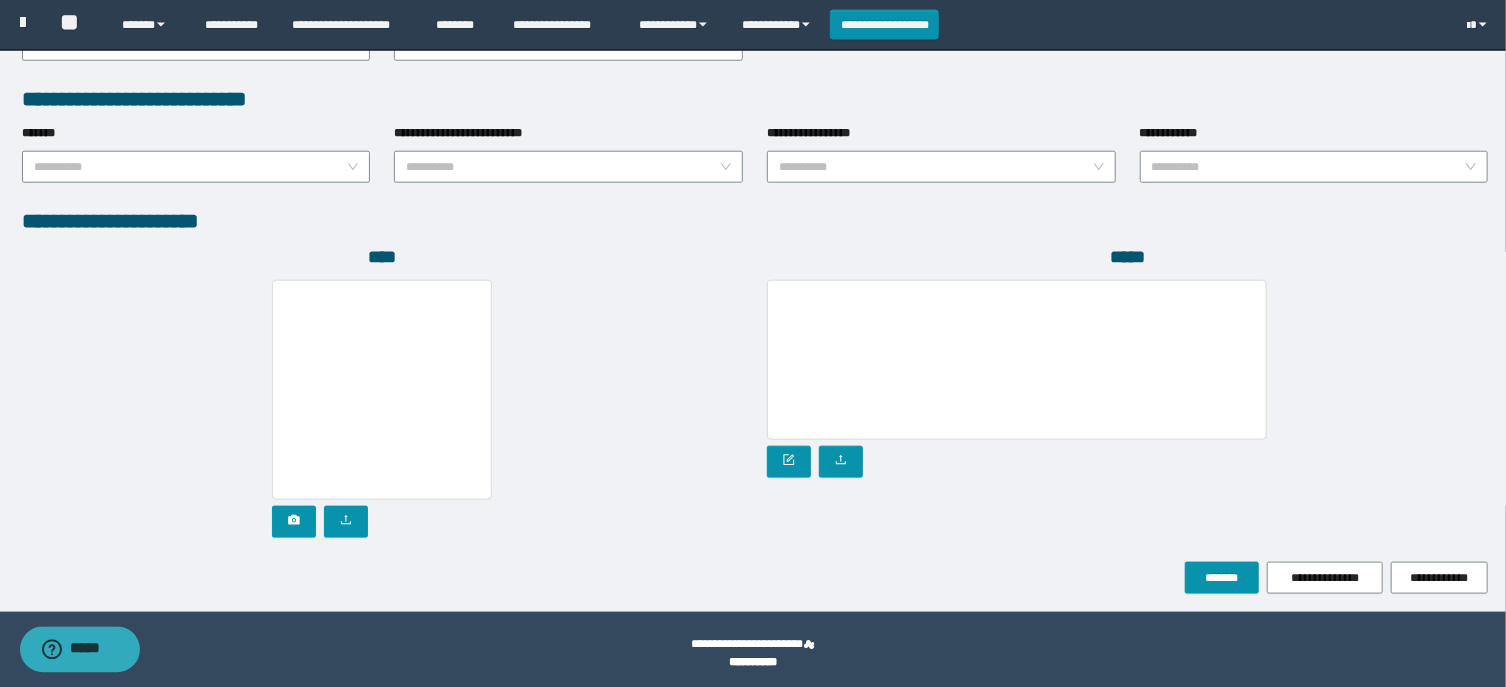 scroll, scrollTop: 1023, scrollLeft: 0, axis: vertical 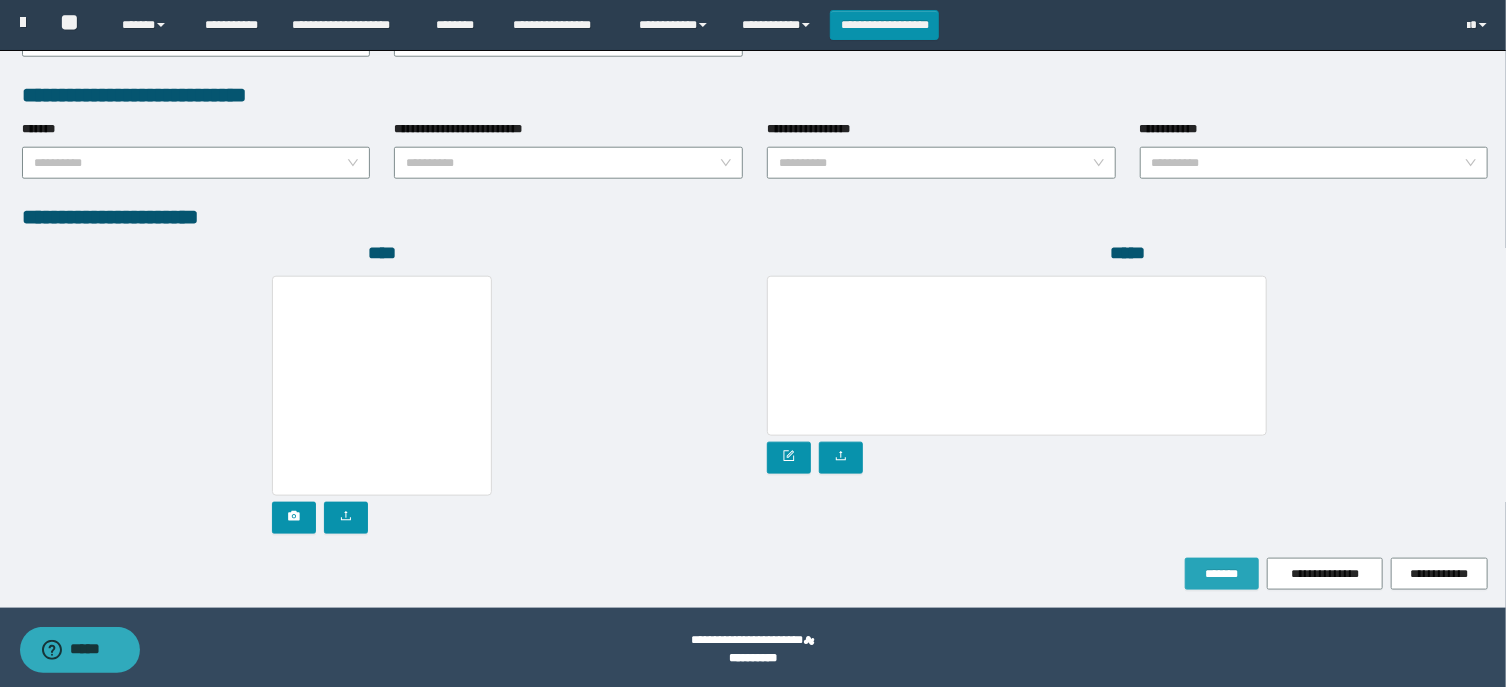 click on "*******" at bounding box center (1222, 574) 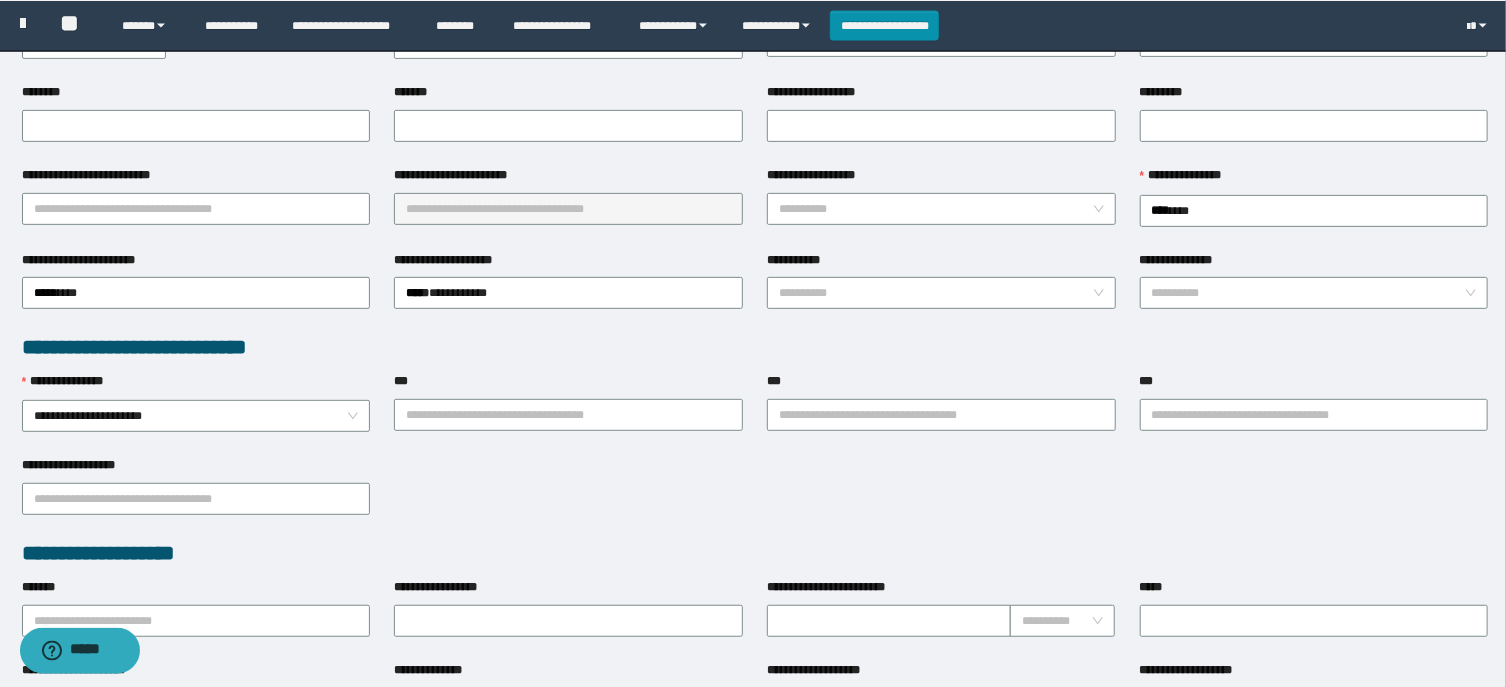 scroll, scrollTop: 219, scrollLeft: 0, axis: vertical 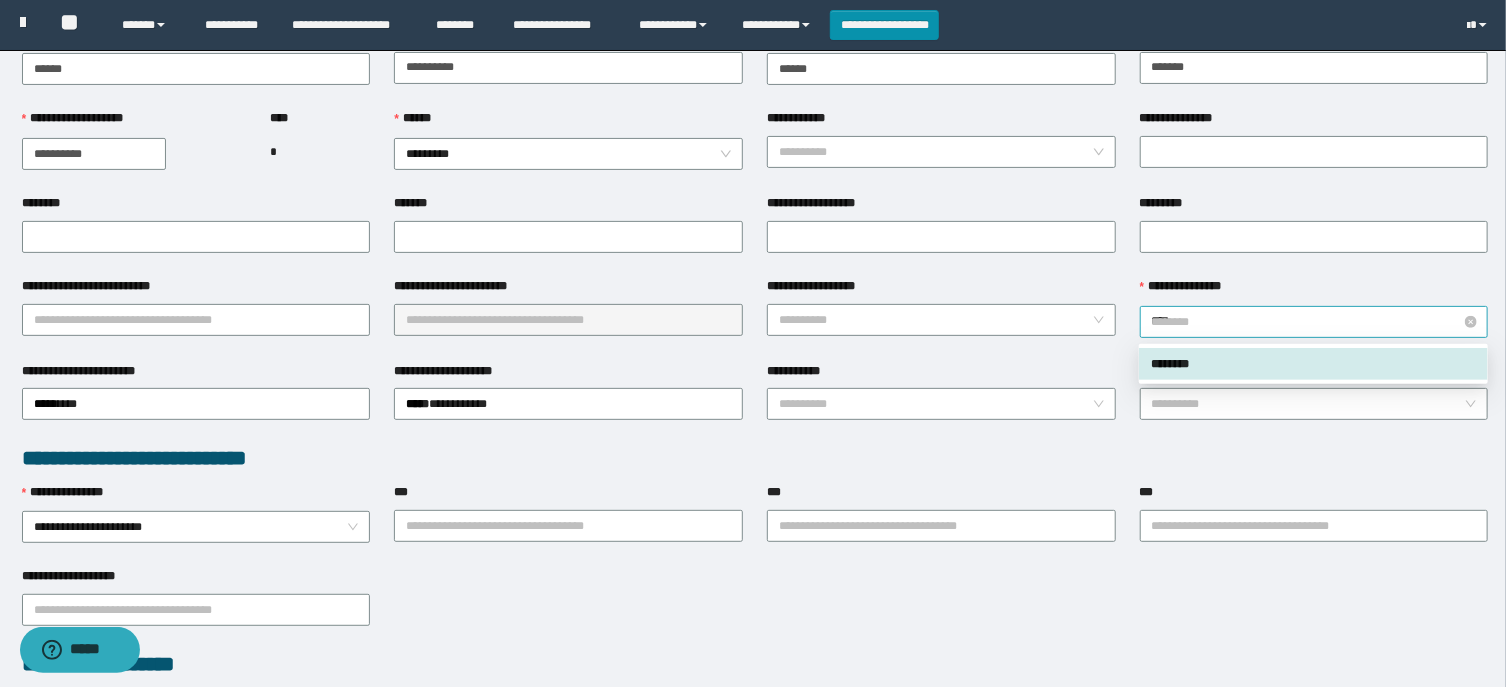click on "********" at bounding box center [1314, 322] 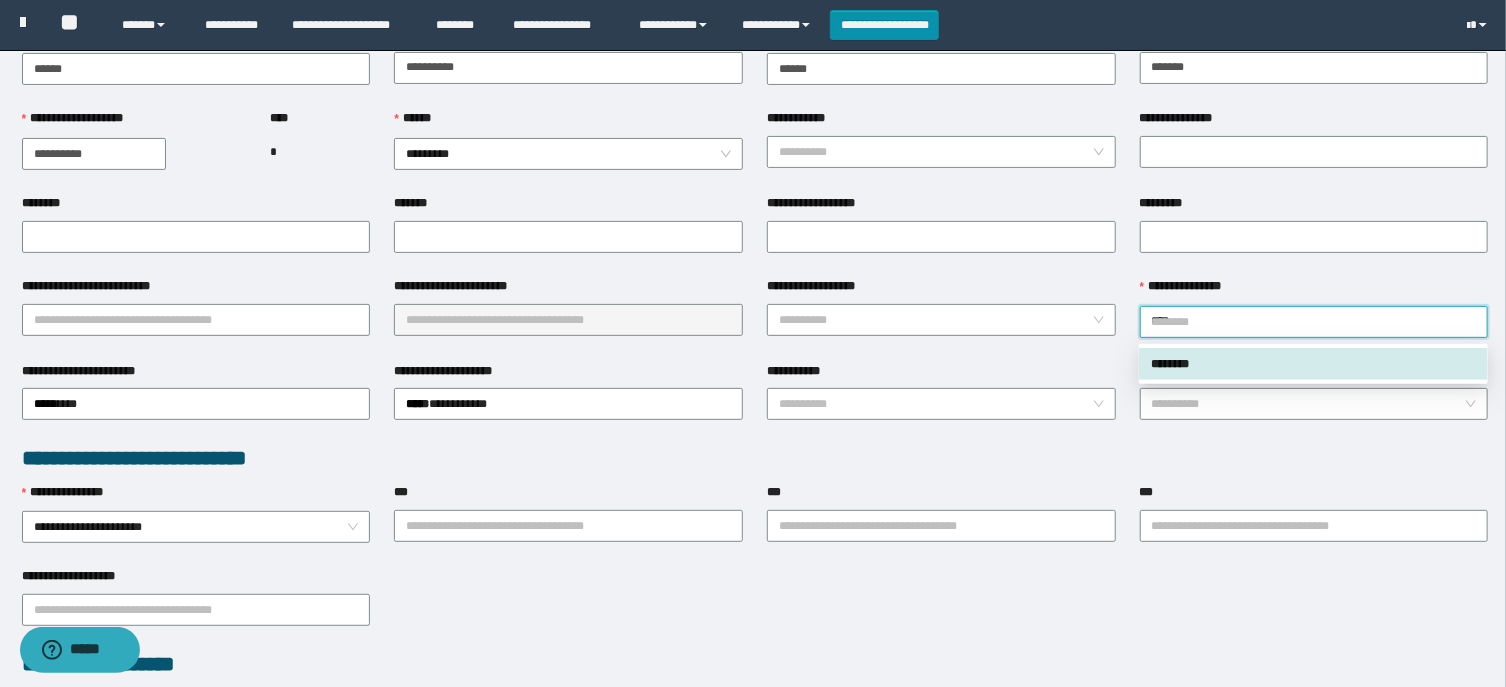 click on "**********" at bounding box center [568, 403] 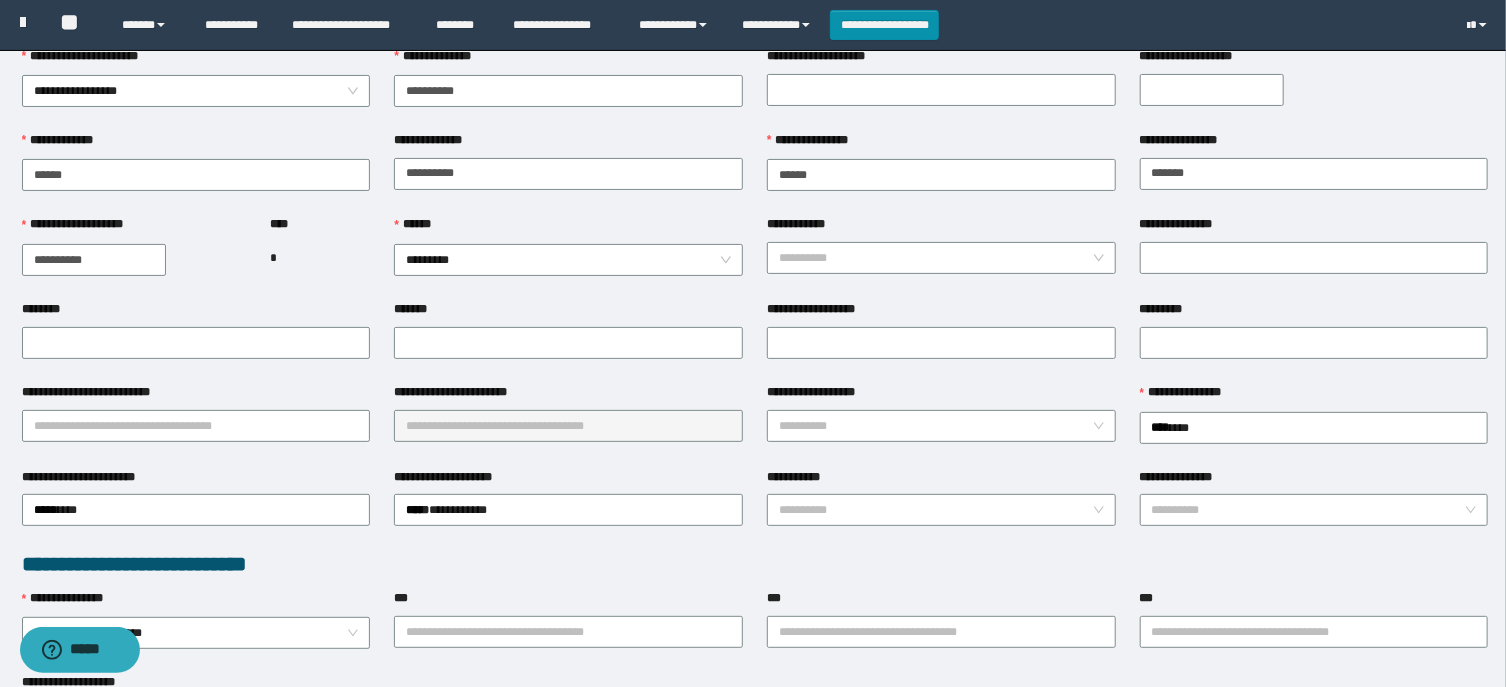 scroll, scrollTop: 107, scrollLeft: 0, axis: vertical 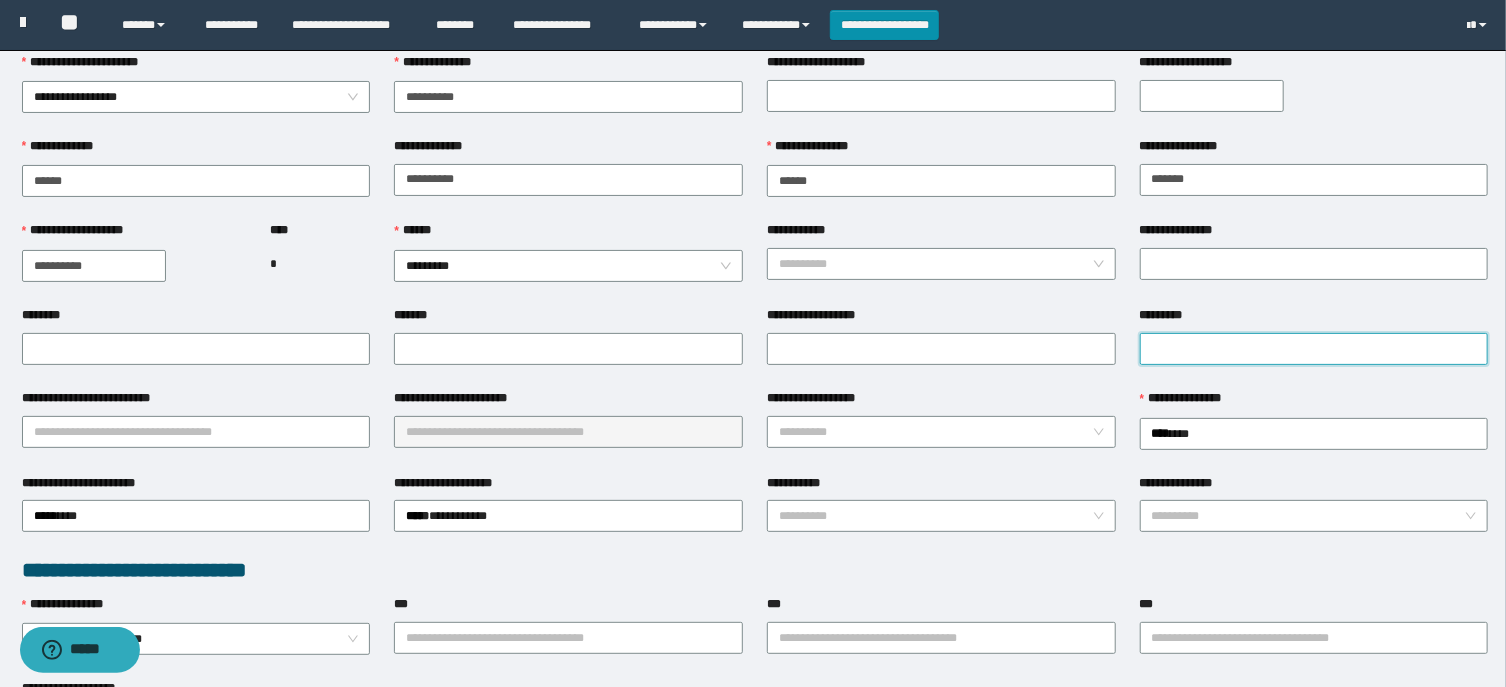click on "*********" at bounding box center (1314, 349) 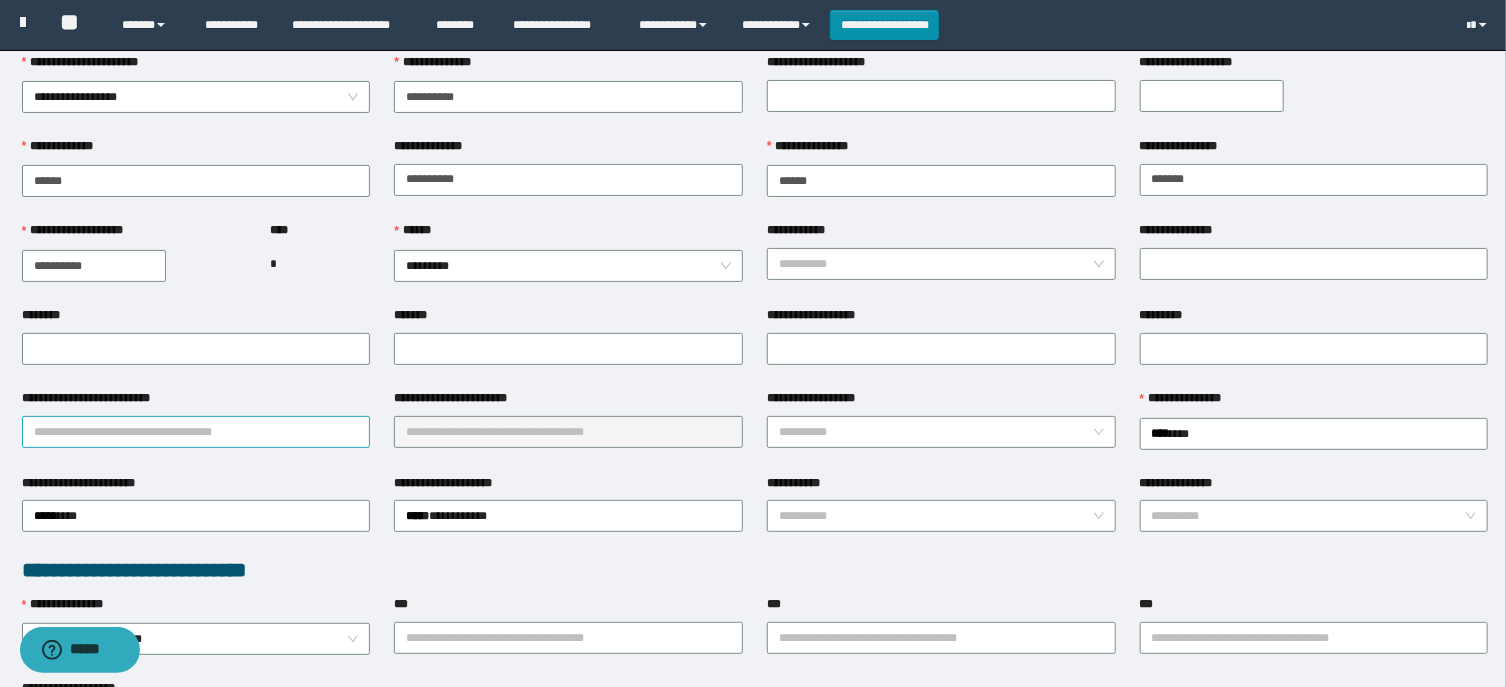 click on "**********" at bounding box center [196, 432] 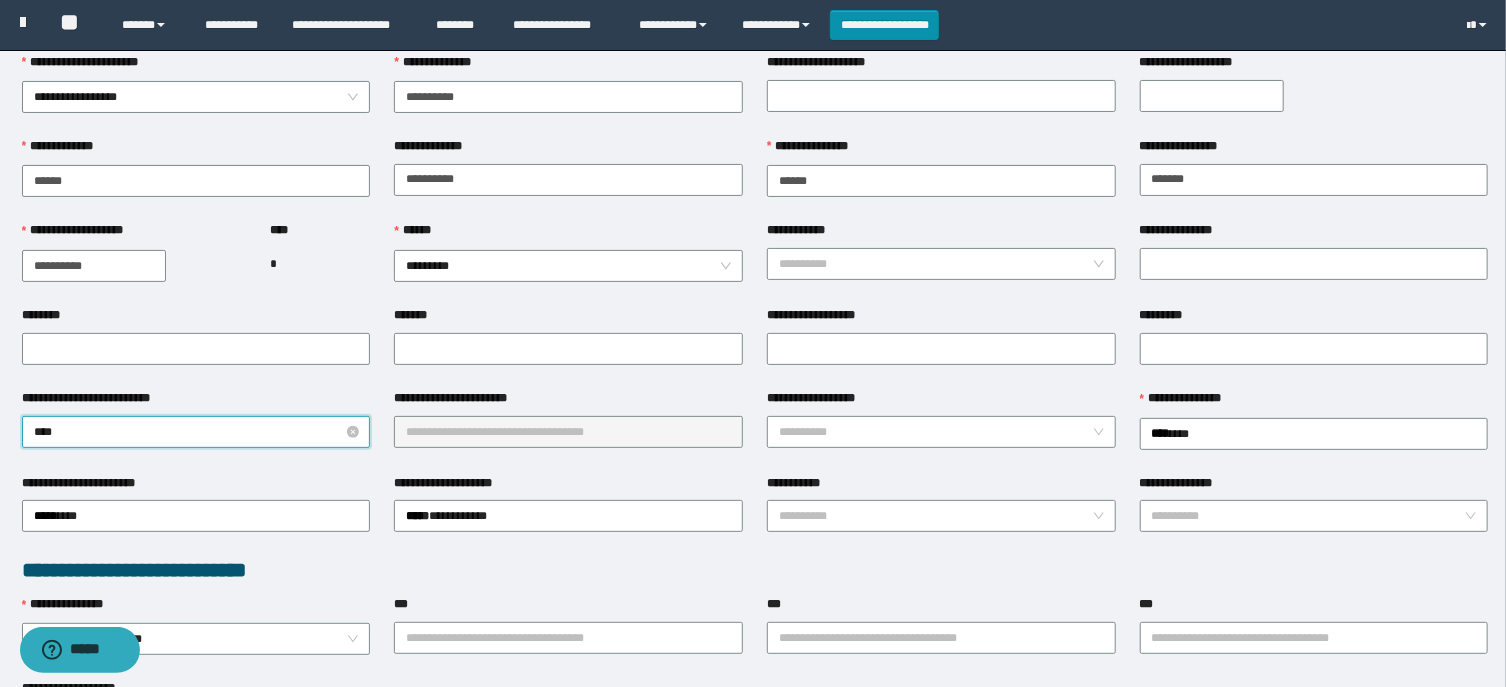 type on "*****" 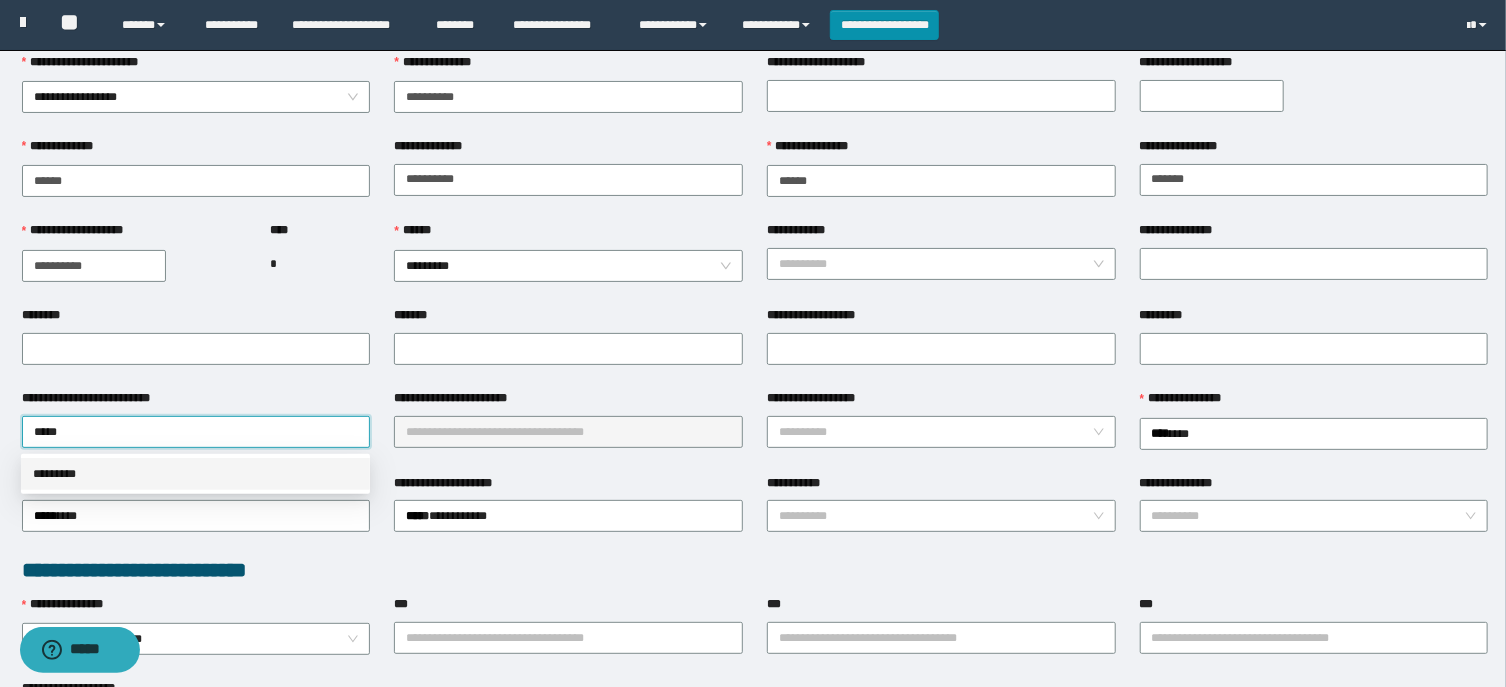 click on "*********" at bounding box center [195, 474] 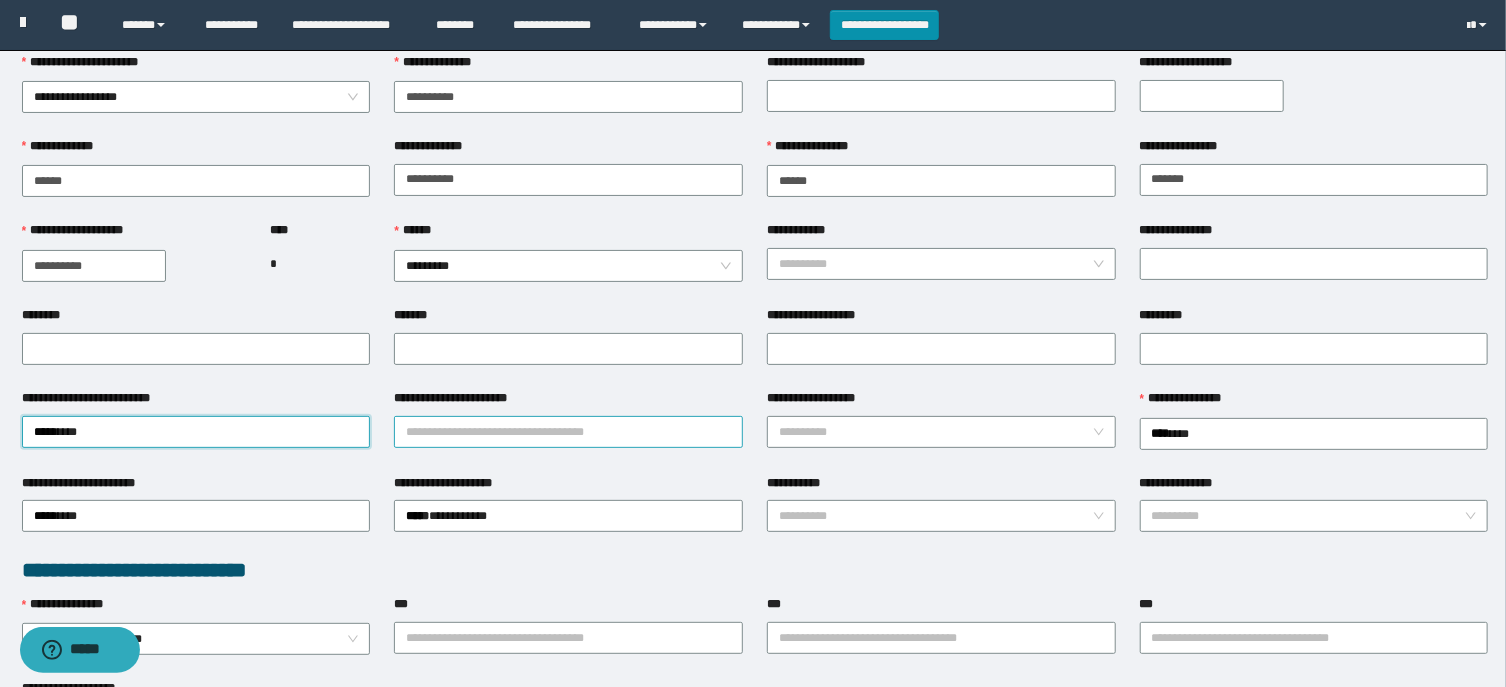 click on "**********" at bounding box center [568, 432] 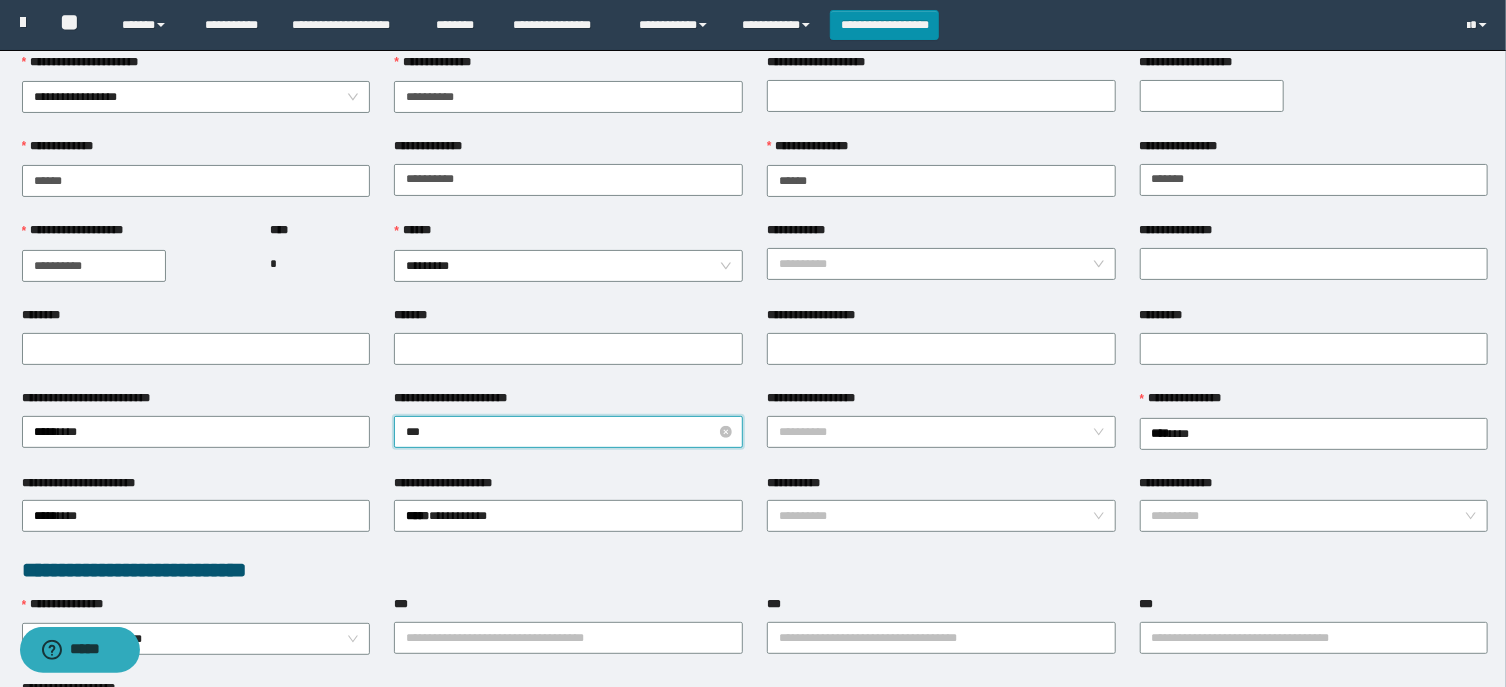 type on "****" 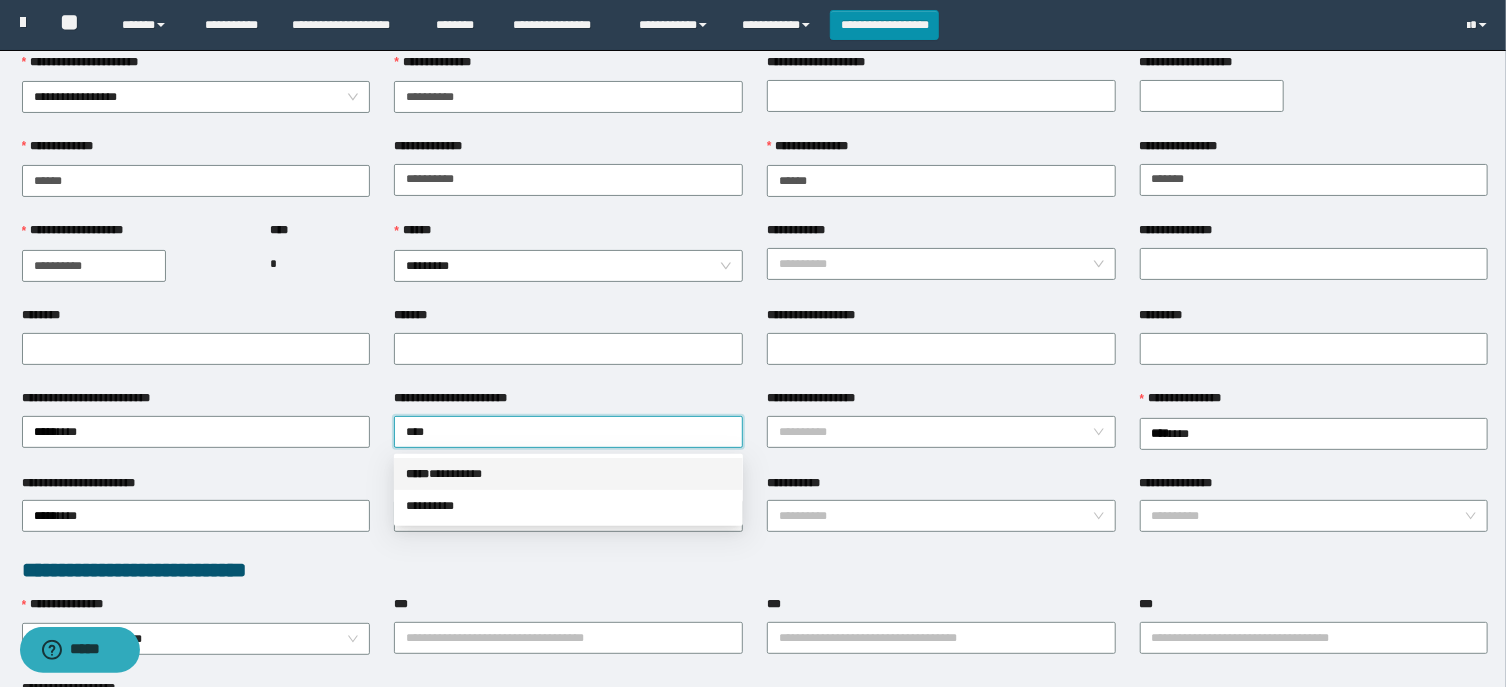 click on "***** * ********" at bounding box center [568, 474] 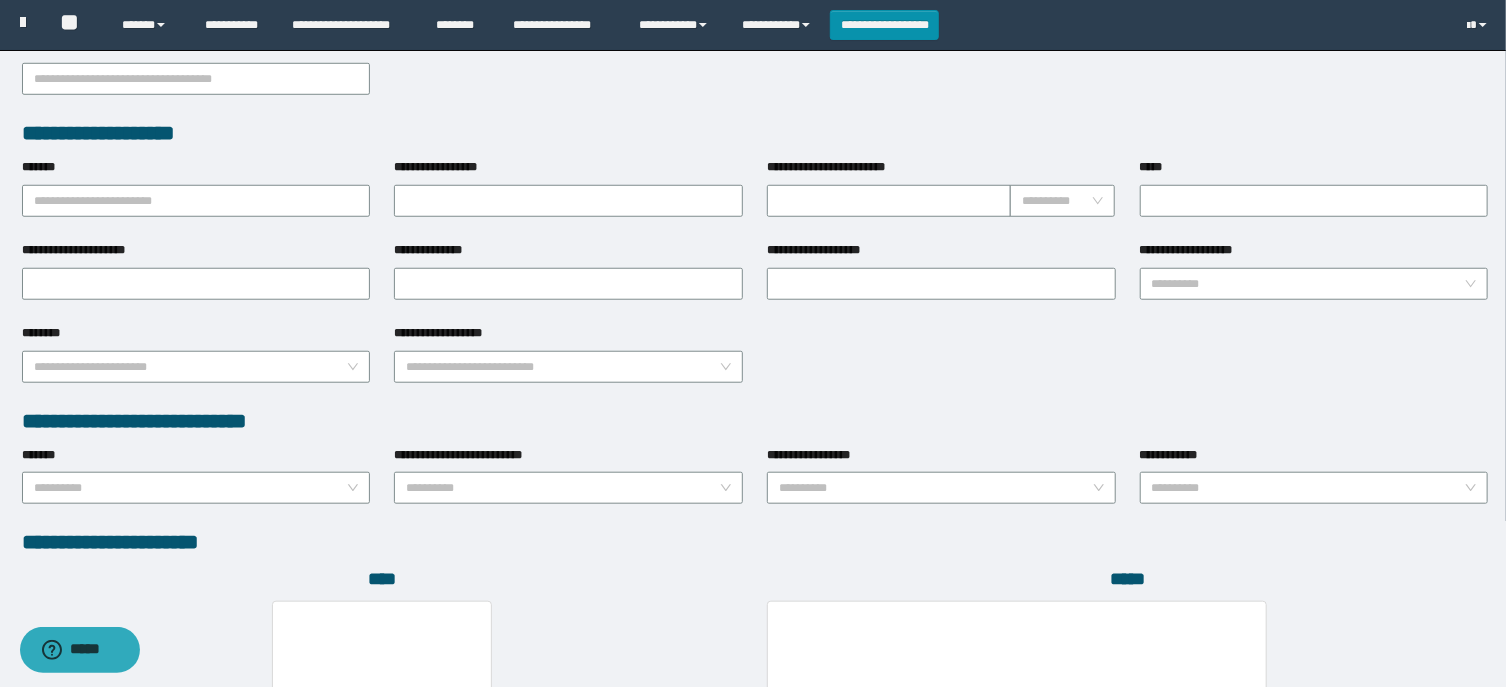 scroll, scrollTop: 1131, scrollLeft: 0, axis: vertical 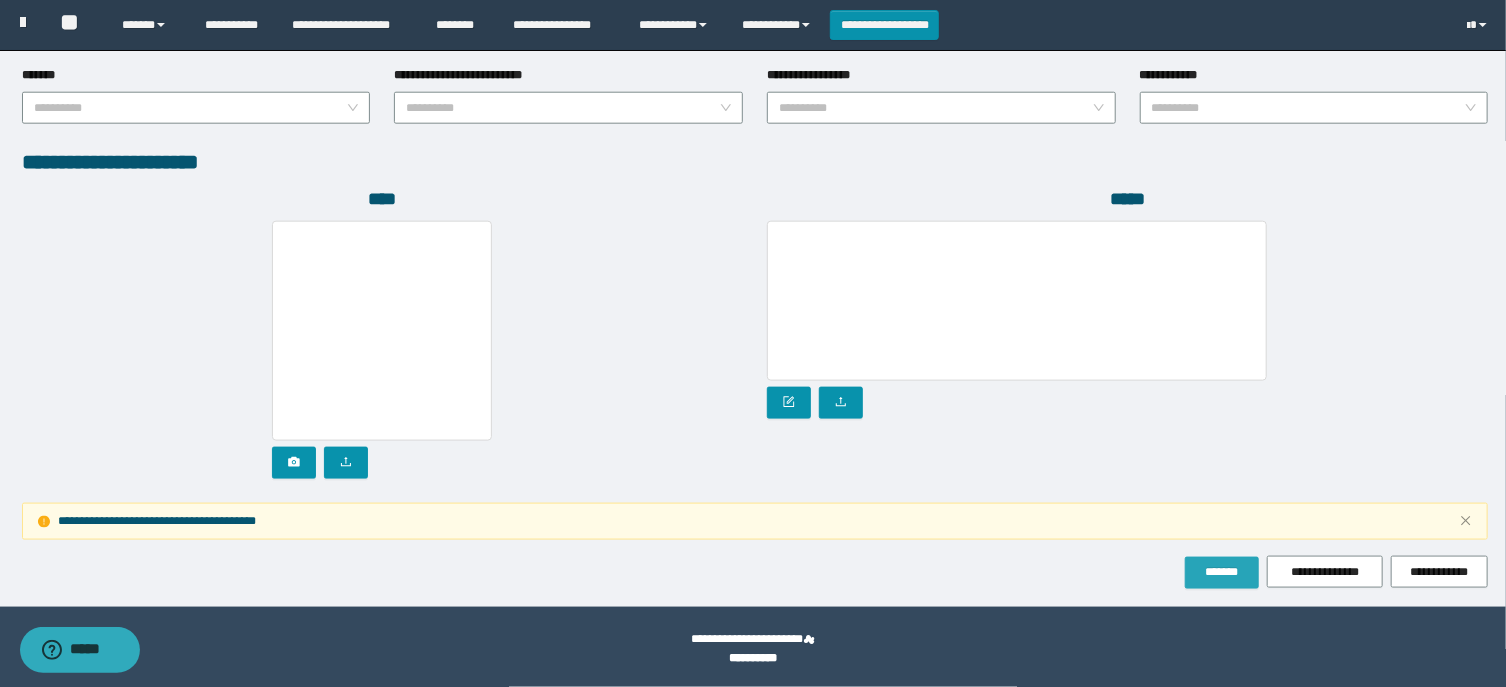 click on "*******" at bounding box center [1222, 572] 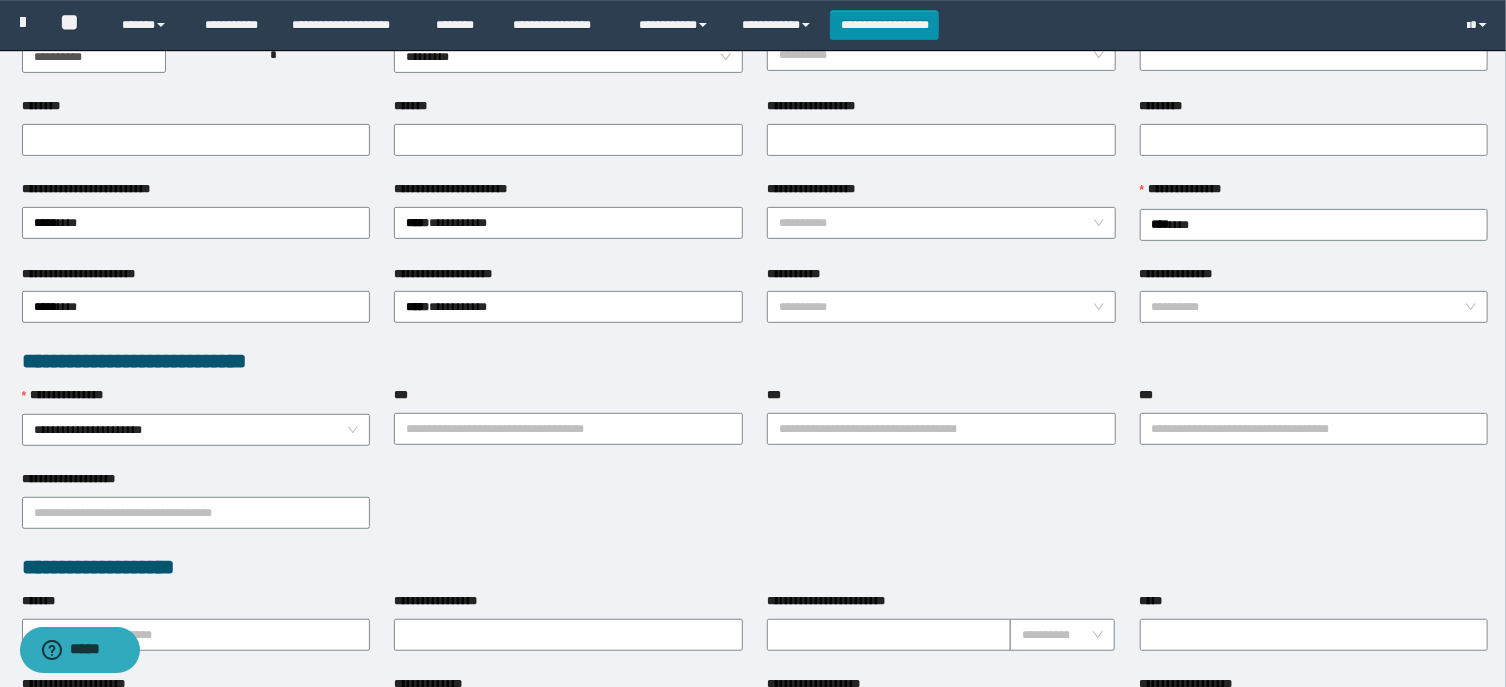 scroll, scrollTop: 273, scrollLeft: 0, axis: vertical 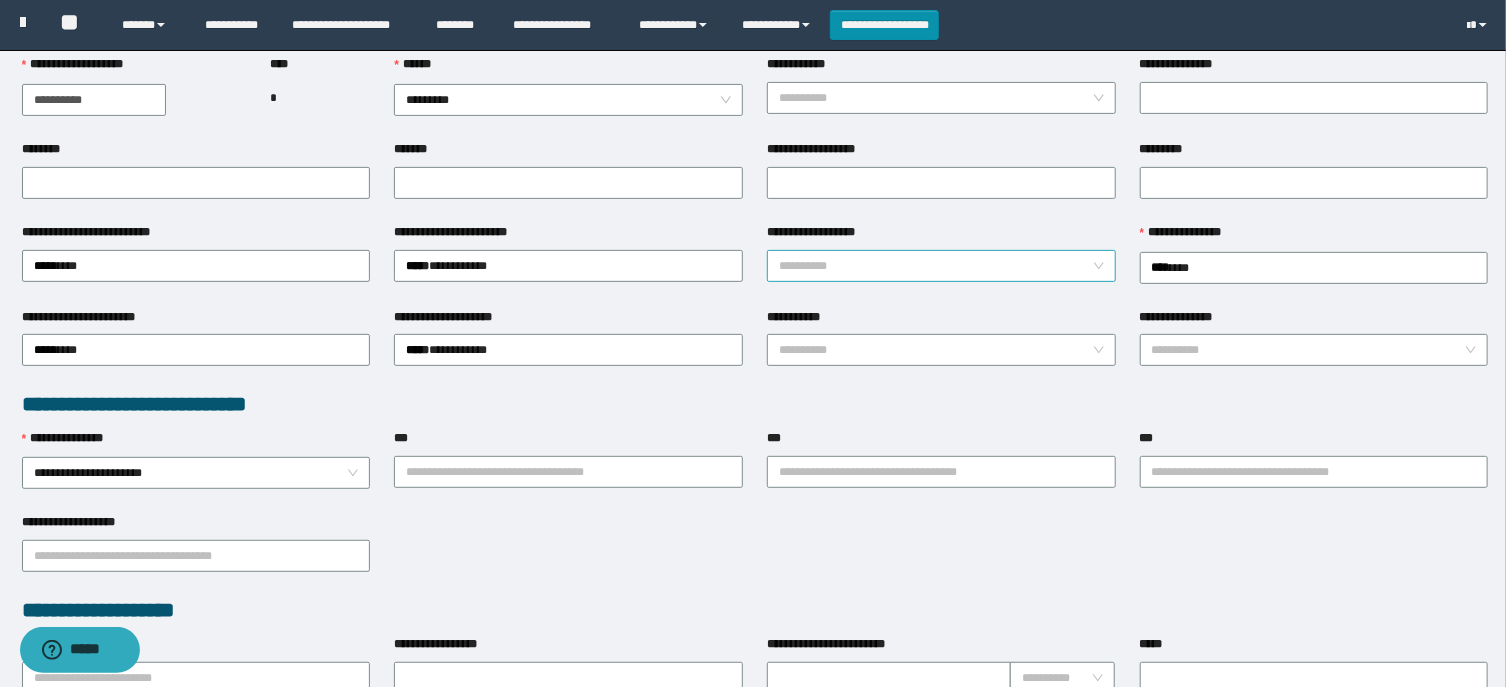 click on "**********" at bounding box center (935, 266) 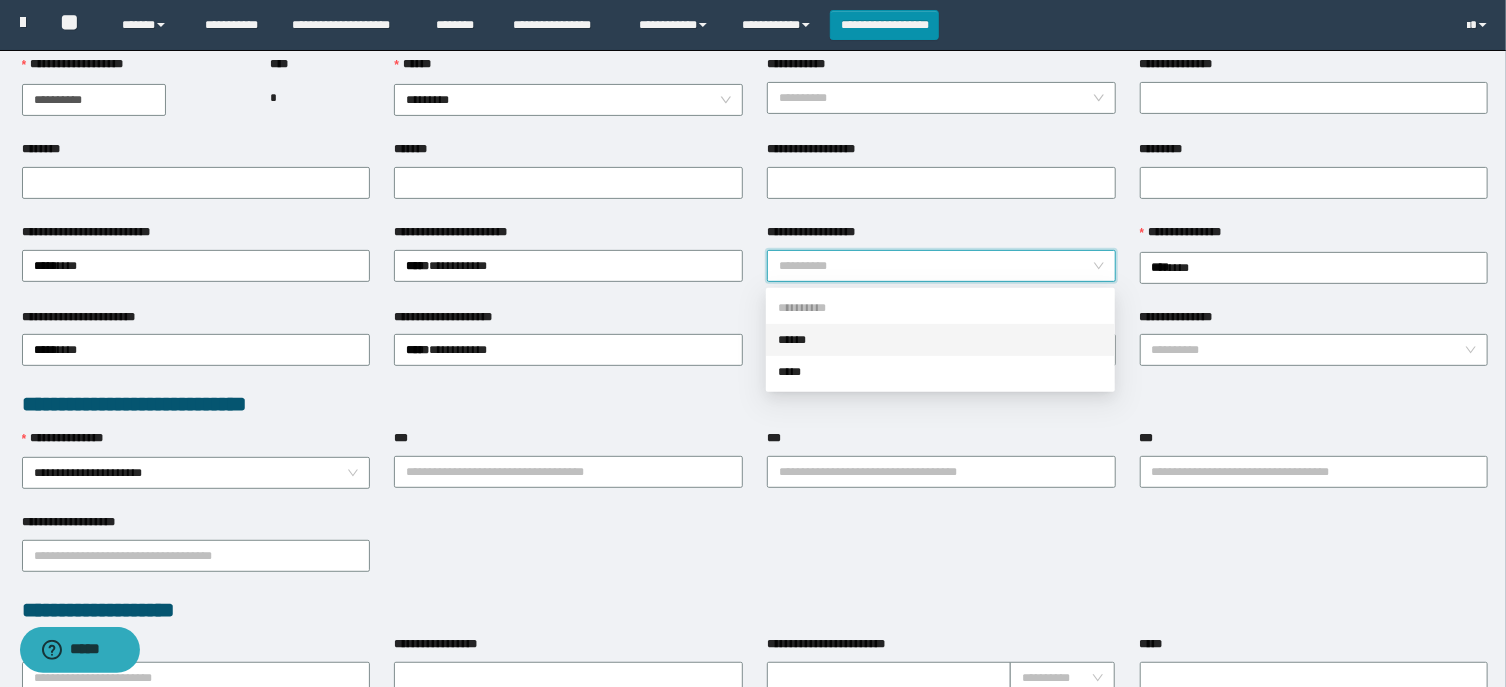 click on "******" at bounding box center (940, 340) 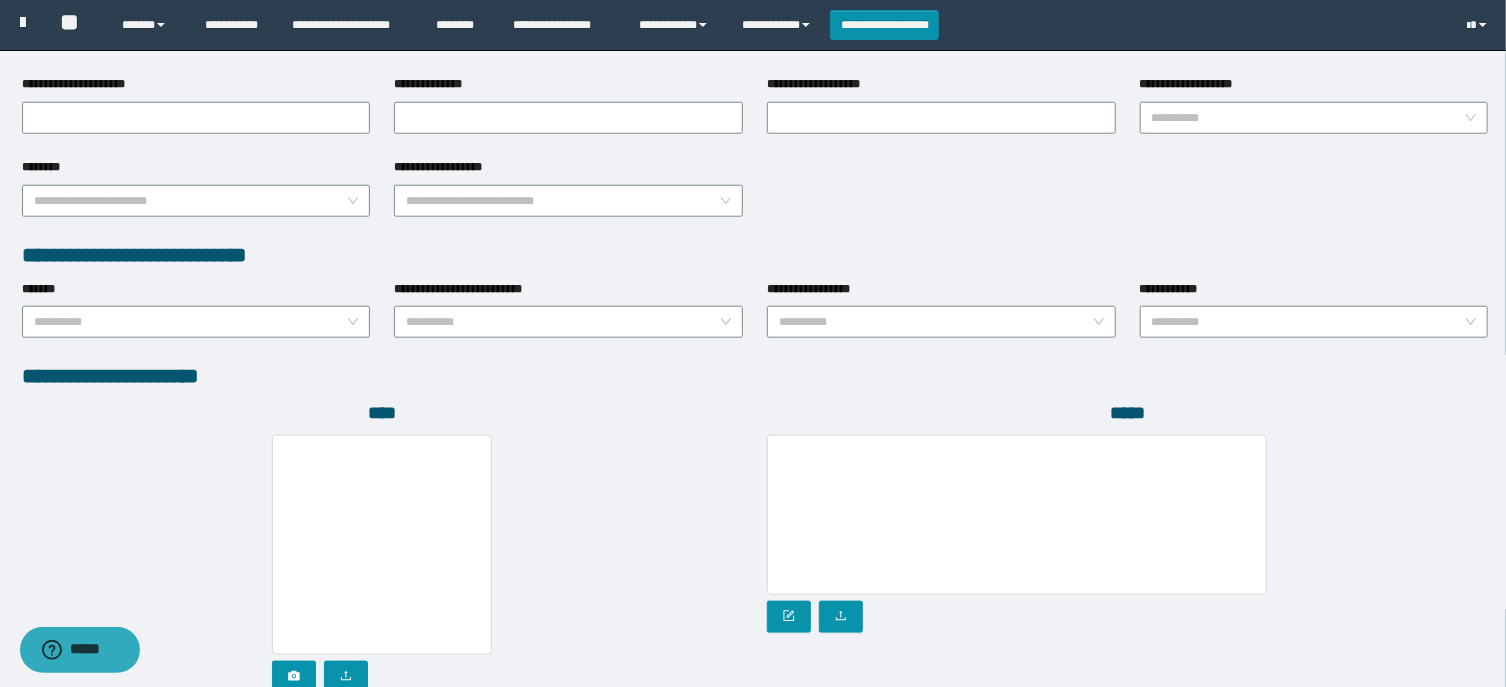 scroll, scrollTop: 1131, scrollLeft: 0, axis: vertical 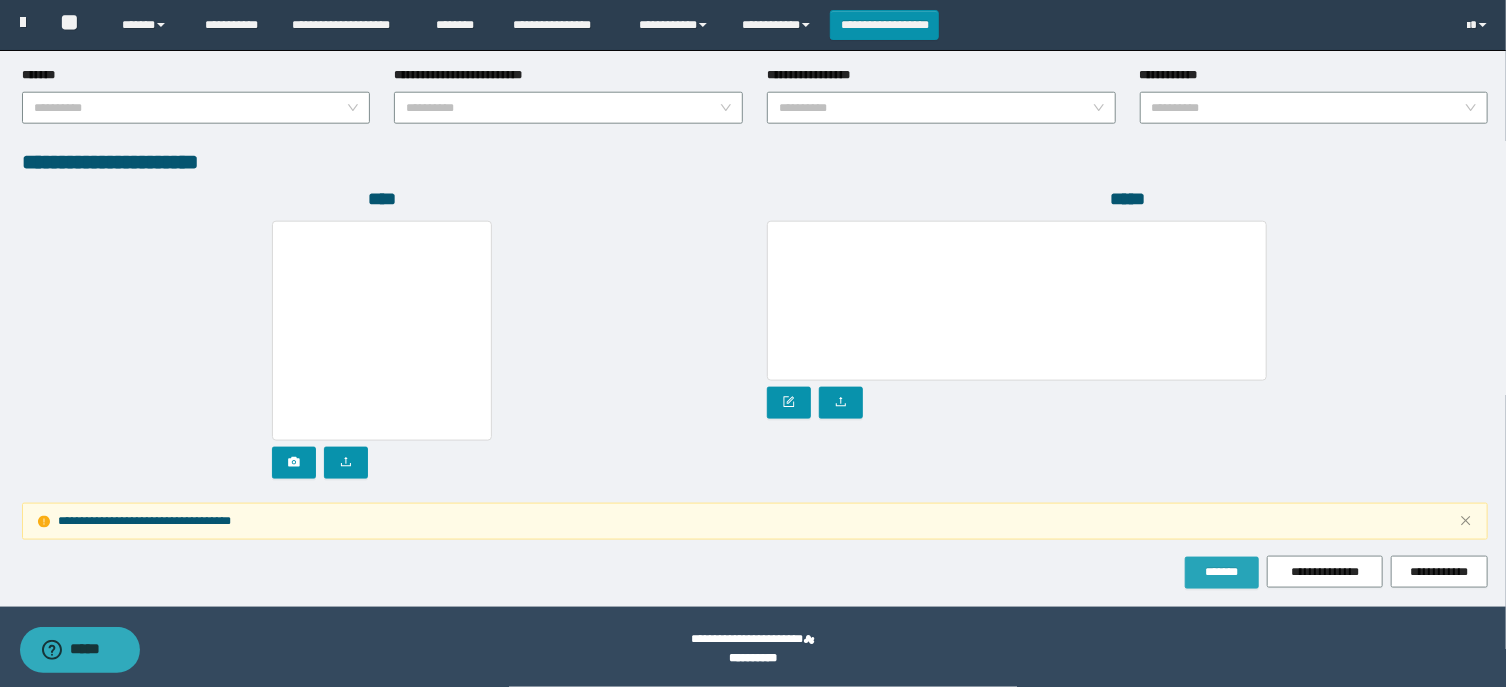drag, startPoint x: 1189, startPoint y: 553, endPoint x: 1194, endPoint y: 563, distance: 11.18034 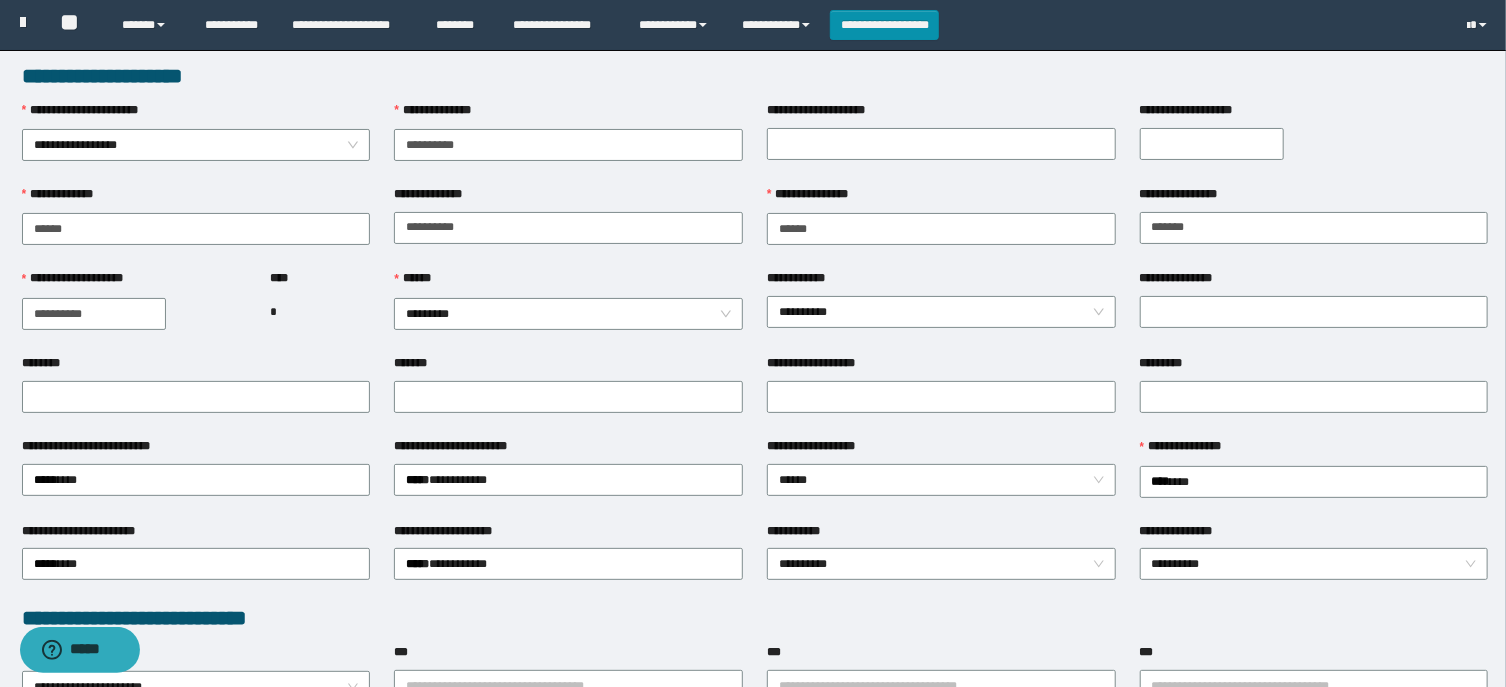 scroll, scrollTop: 0, scrollLeft: 0, axis: both 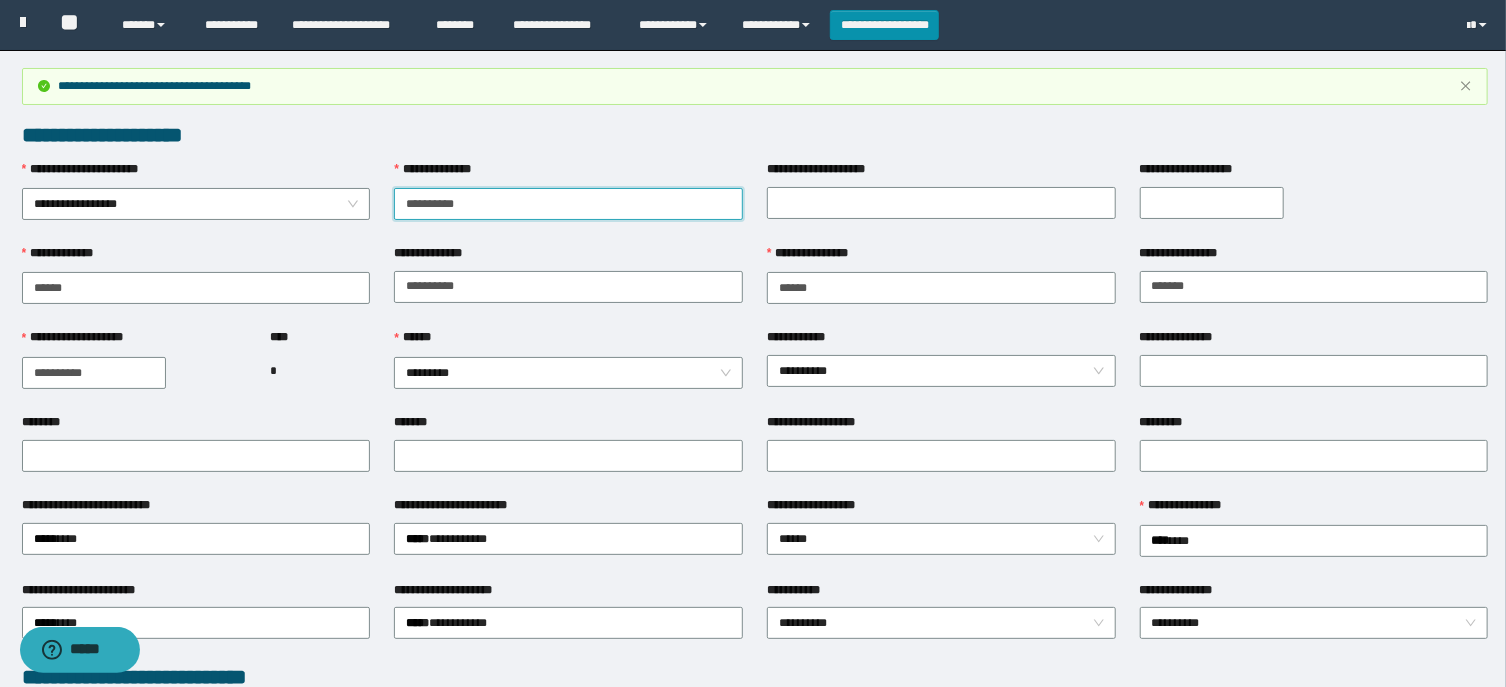 click on "**********" at bounding box center [568, 204] 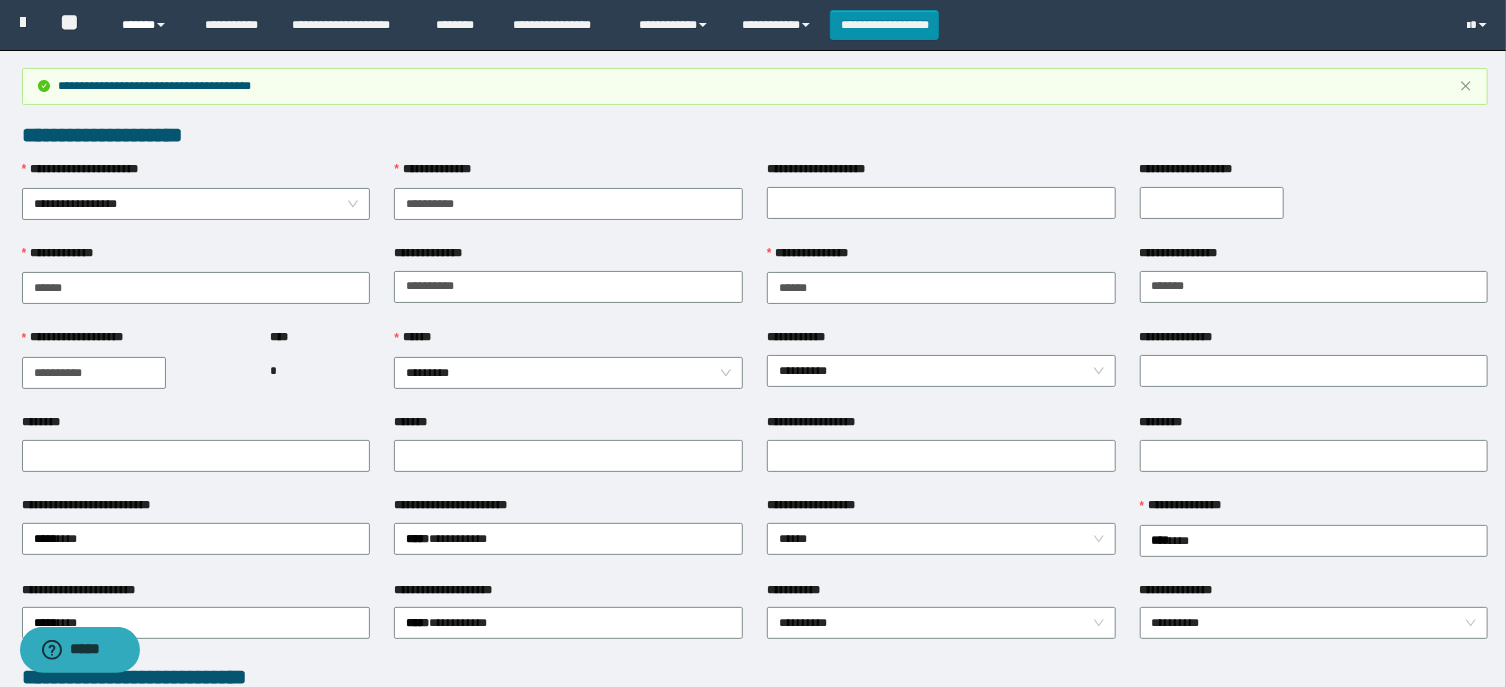 click on "******" at bounding box center (148, 25) 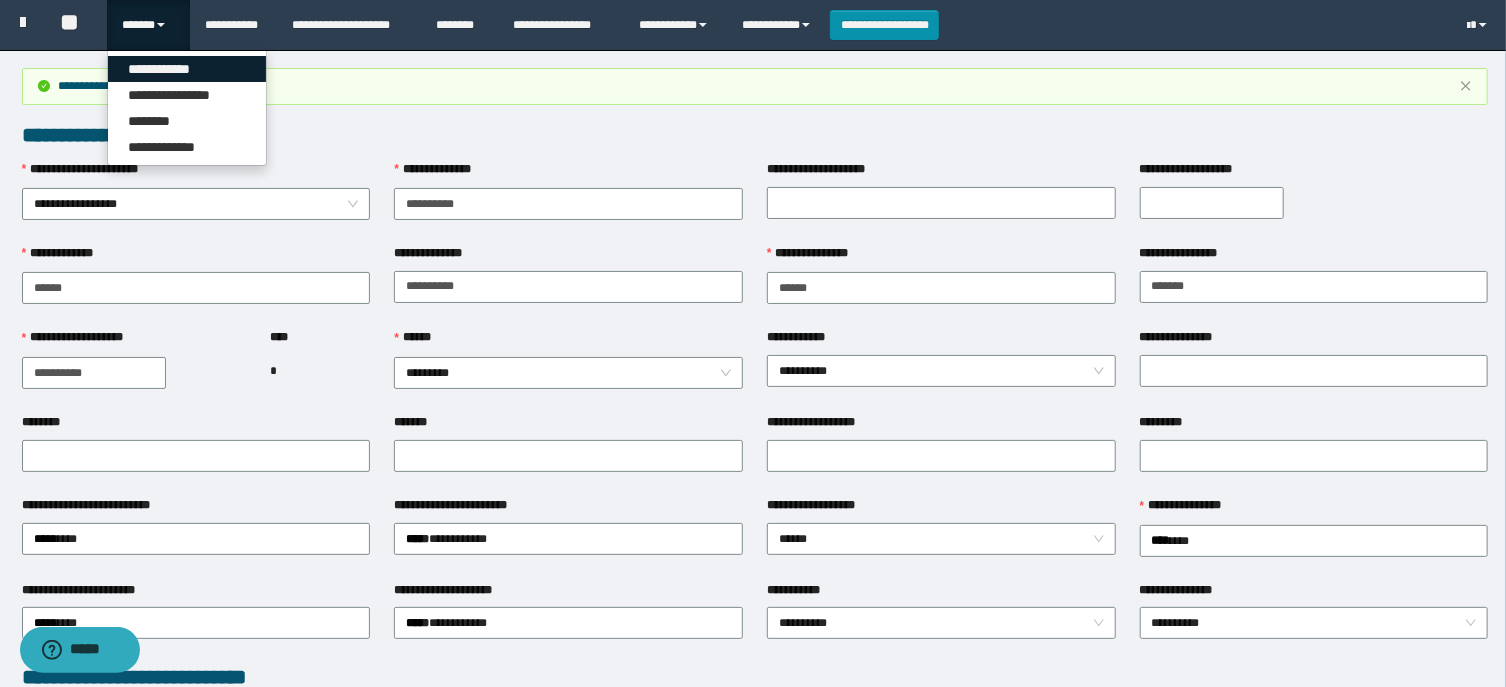 click on "**********" at bounding box center (187, 69) 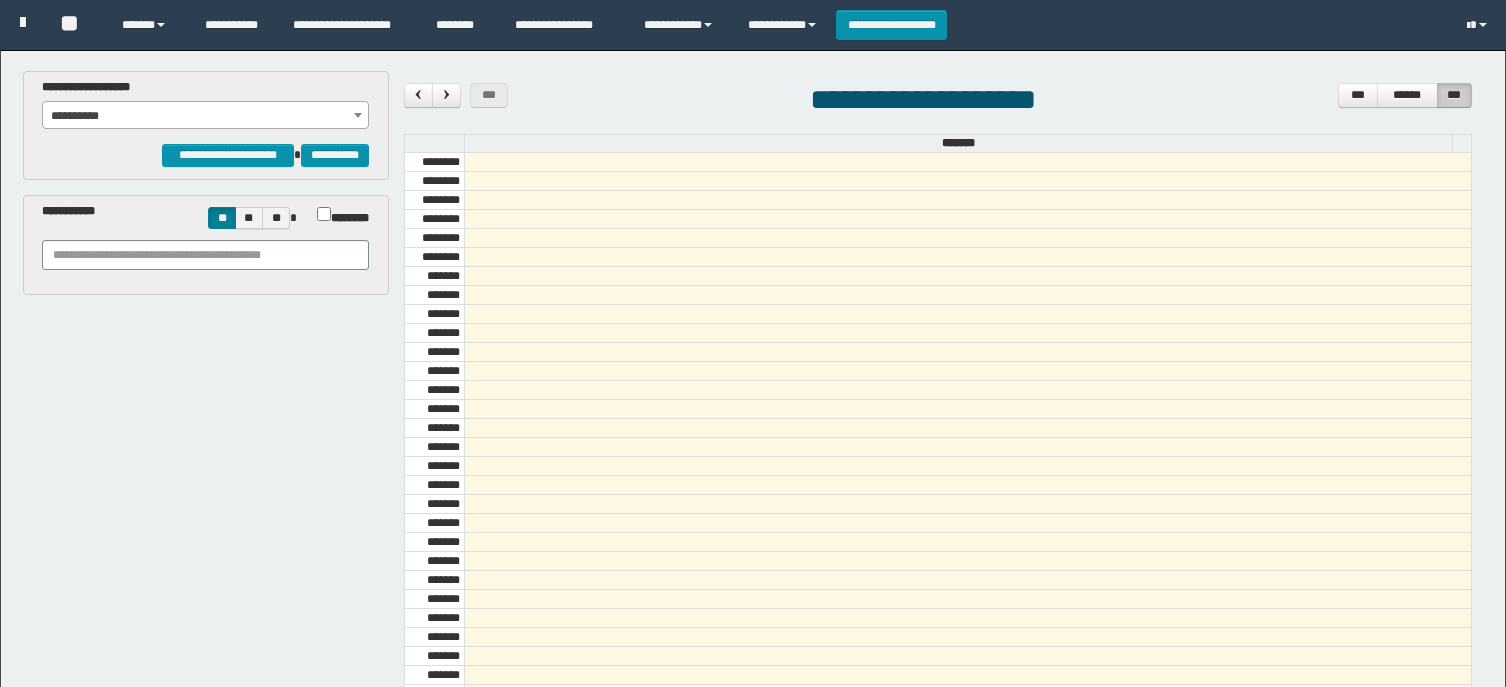scroll, scrollTop: 0, scrollLeft: 0, axis: both 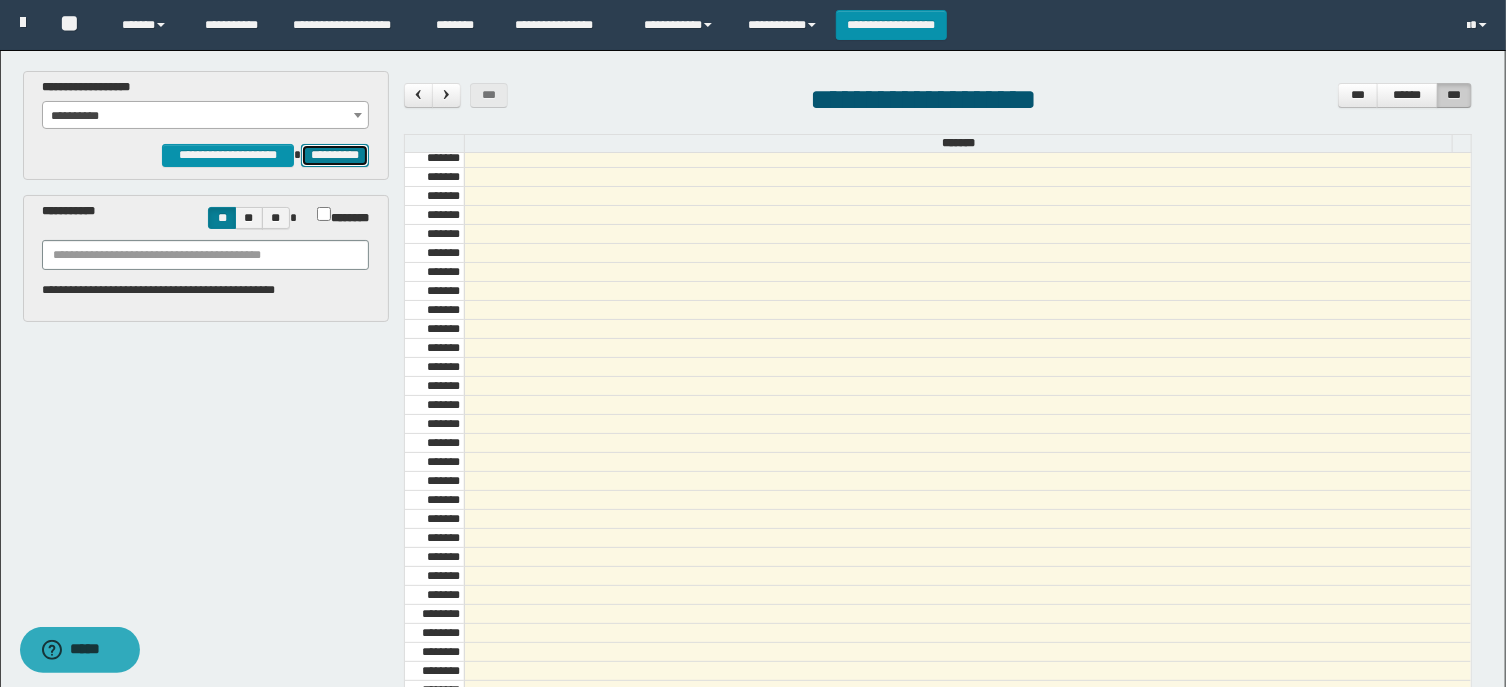 click on "**********" at bounding box center (335, 155) 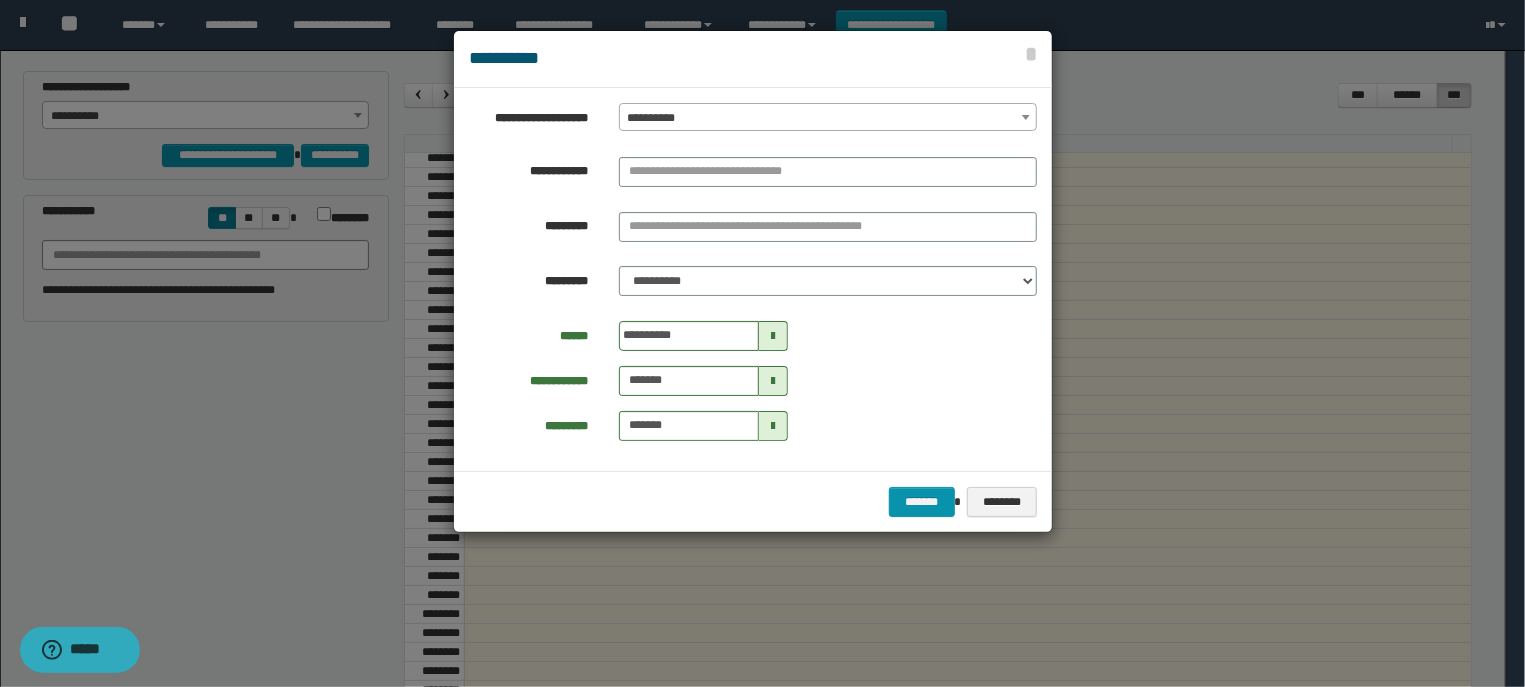click on "**********" at bounding box center (828, 118) 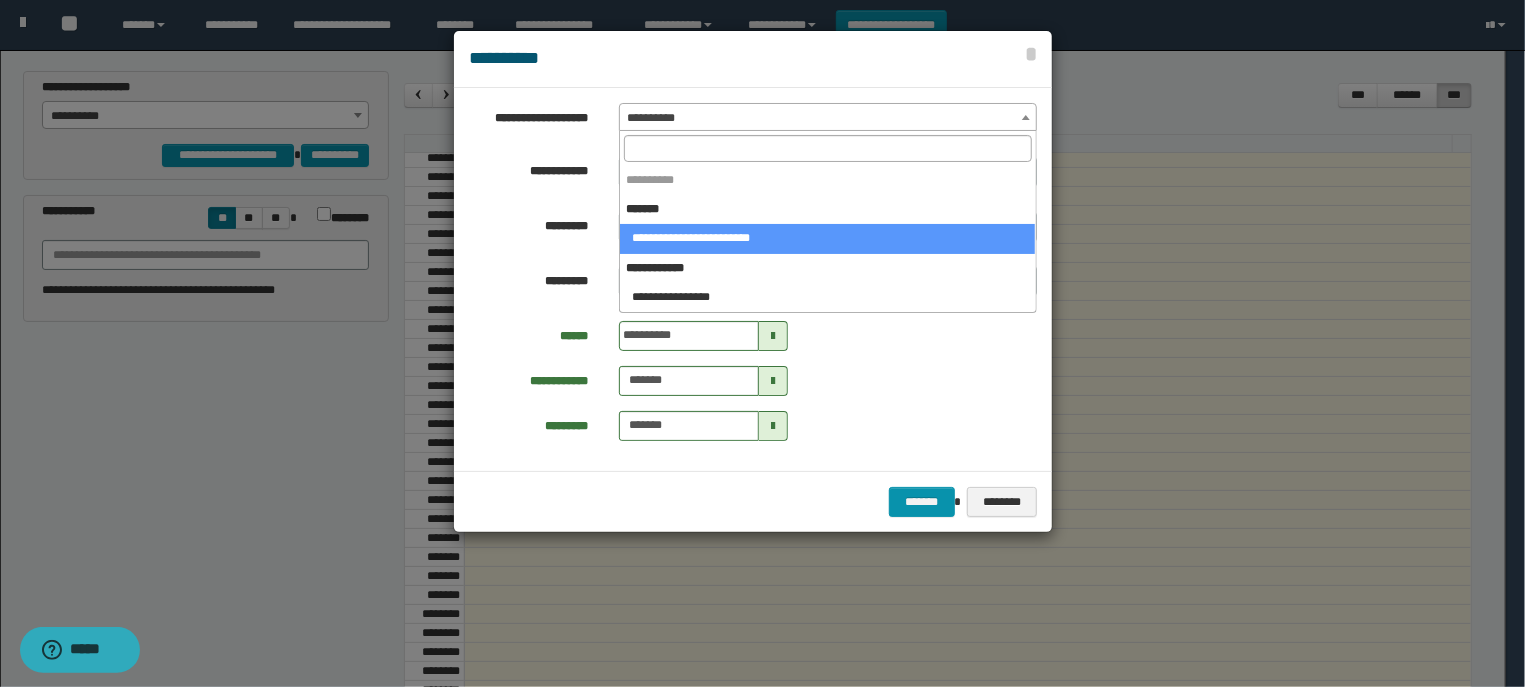 select on "****" 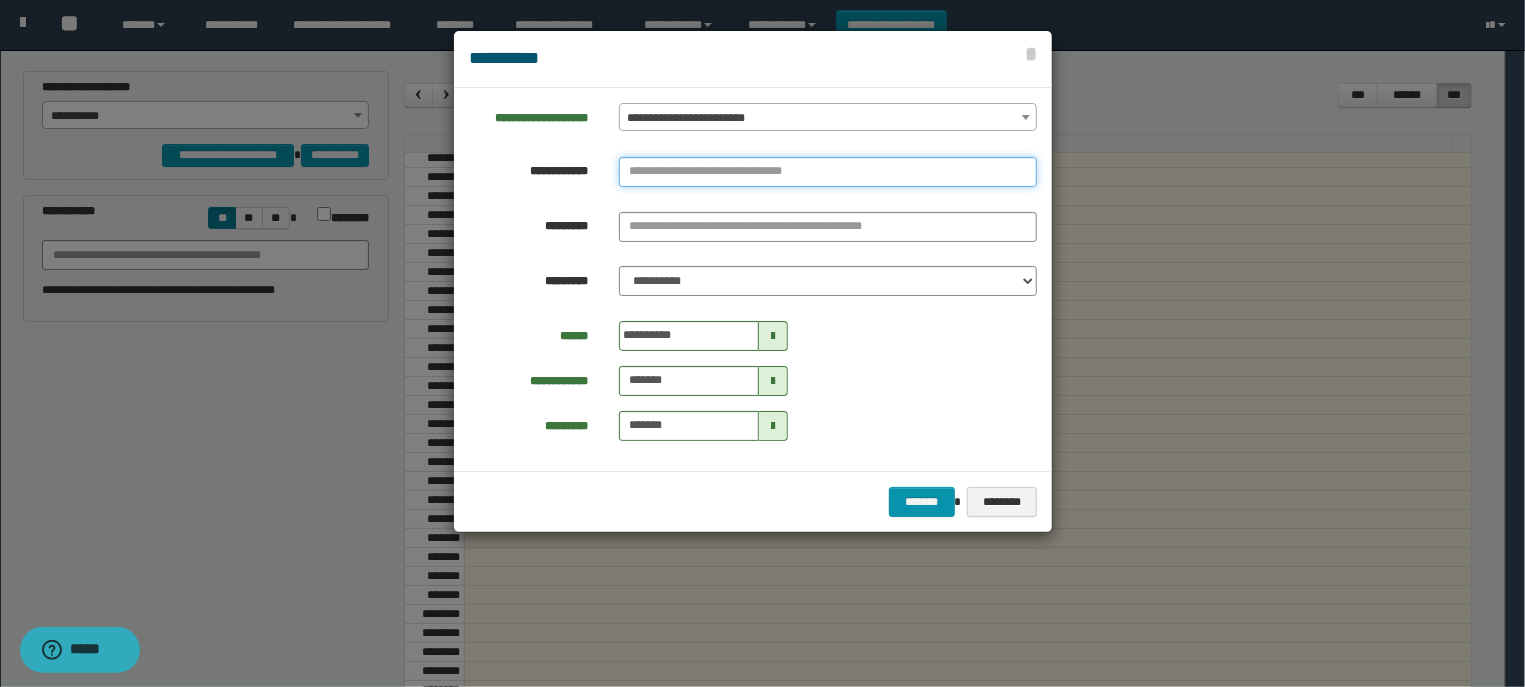 click at bounding box center (828, 172) 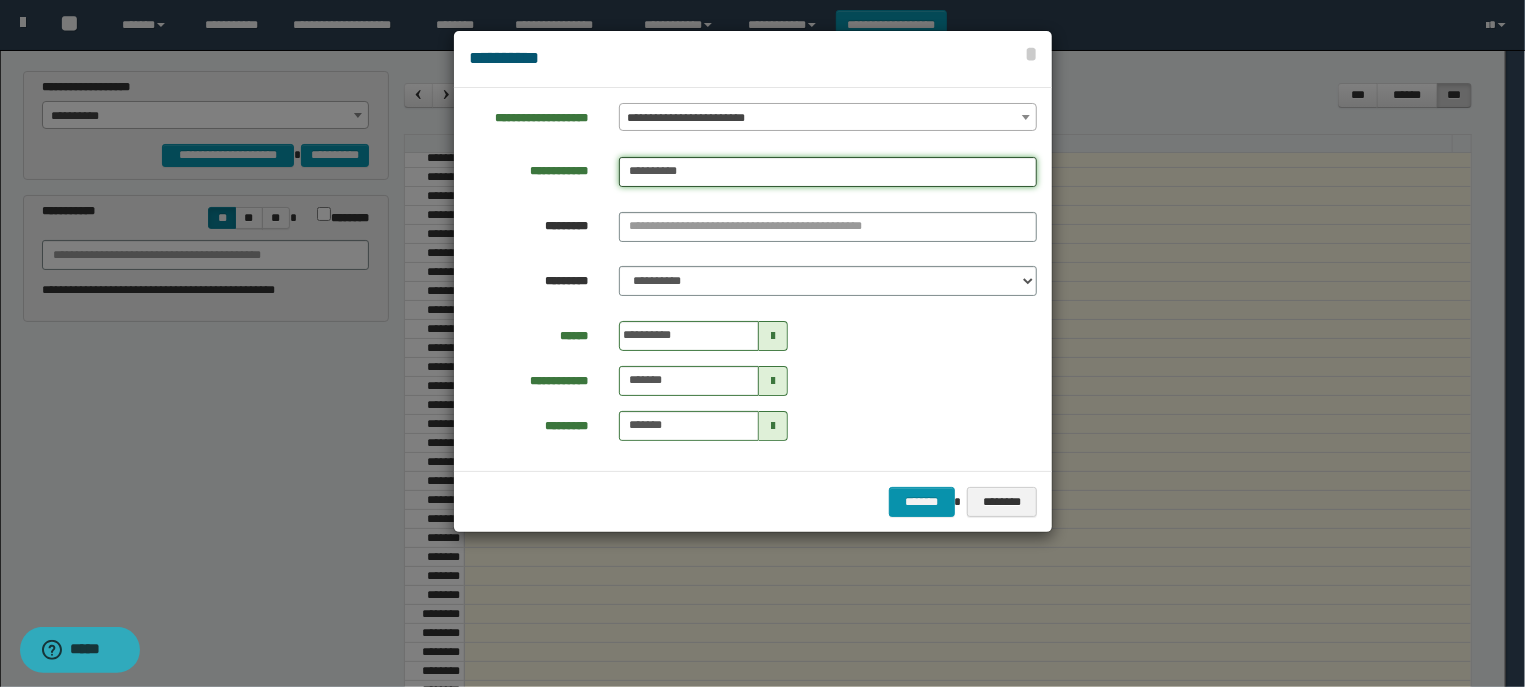 type on "**********" 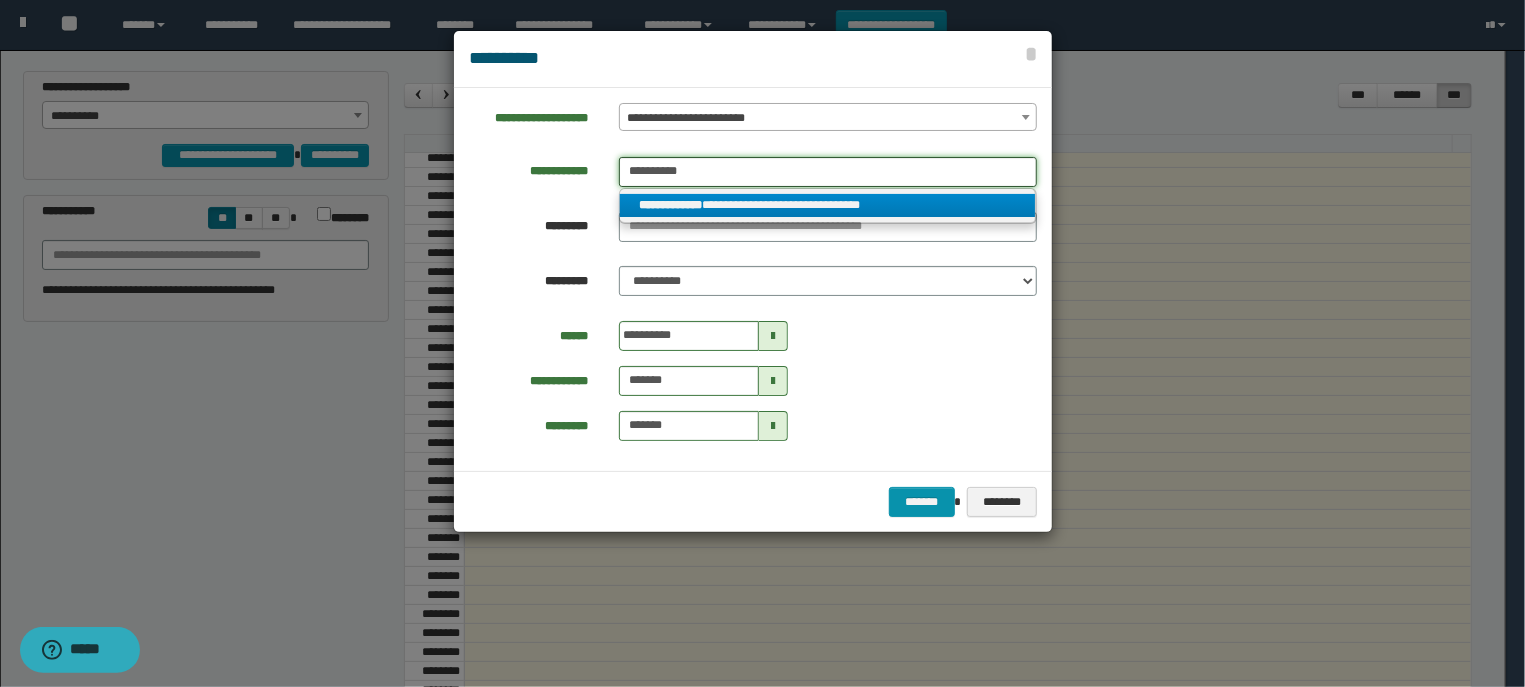 type on "**********" 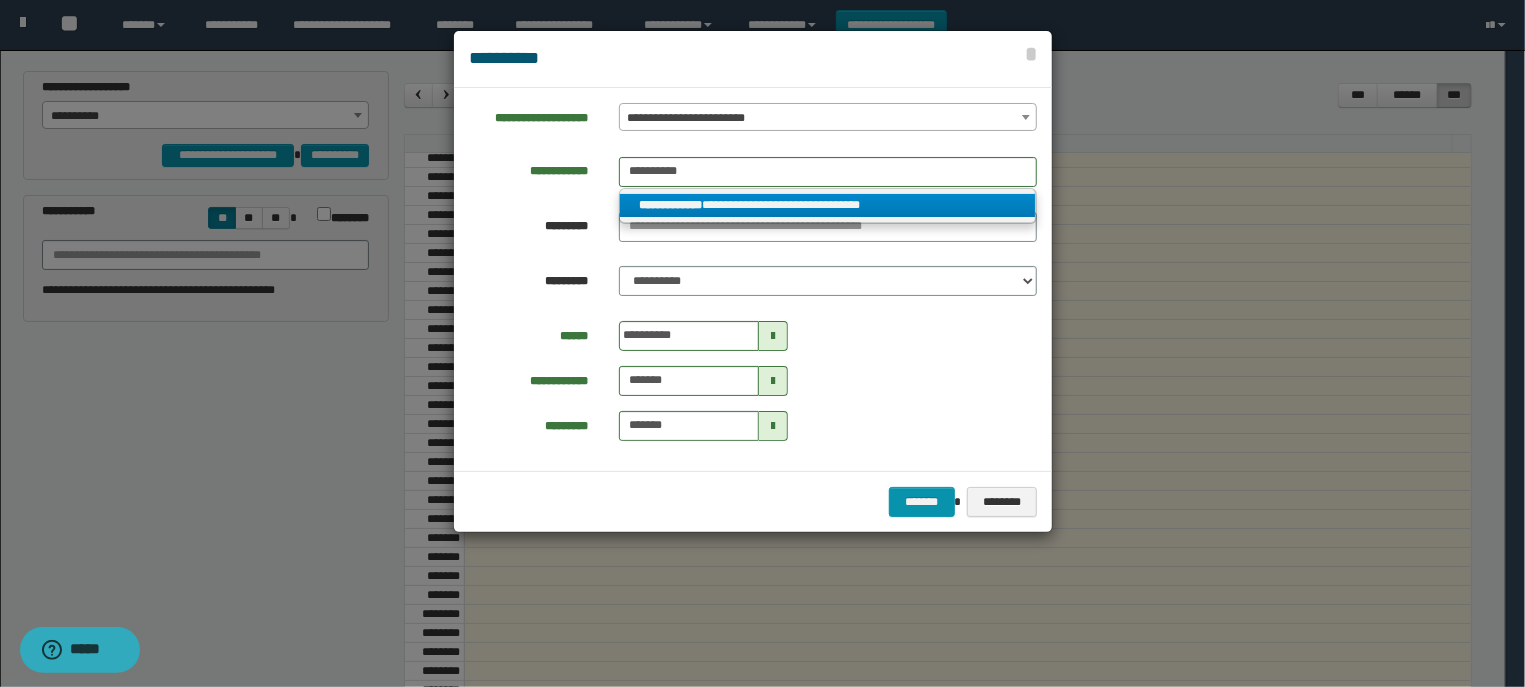 click on "**********" at bounding box center [827, 205] 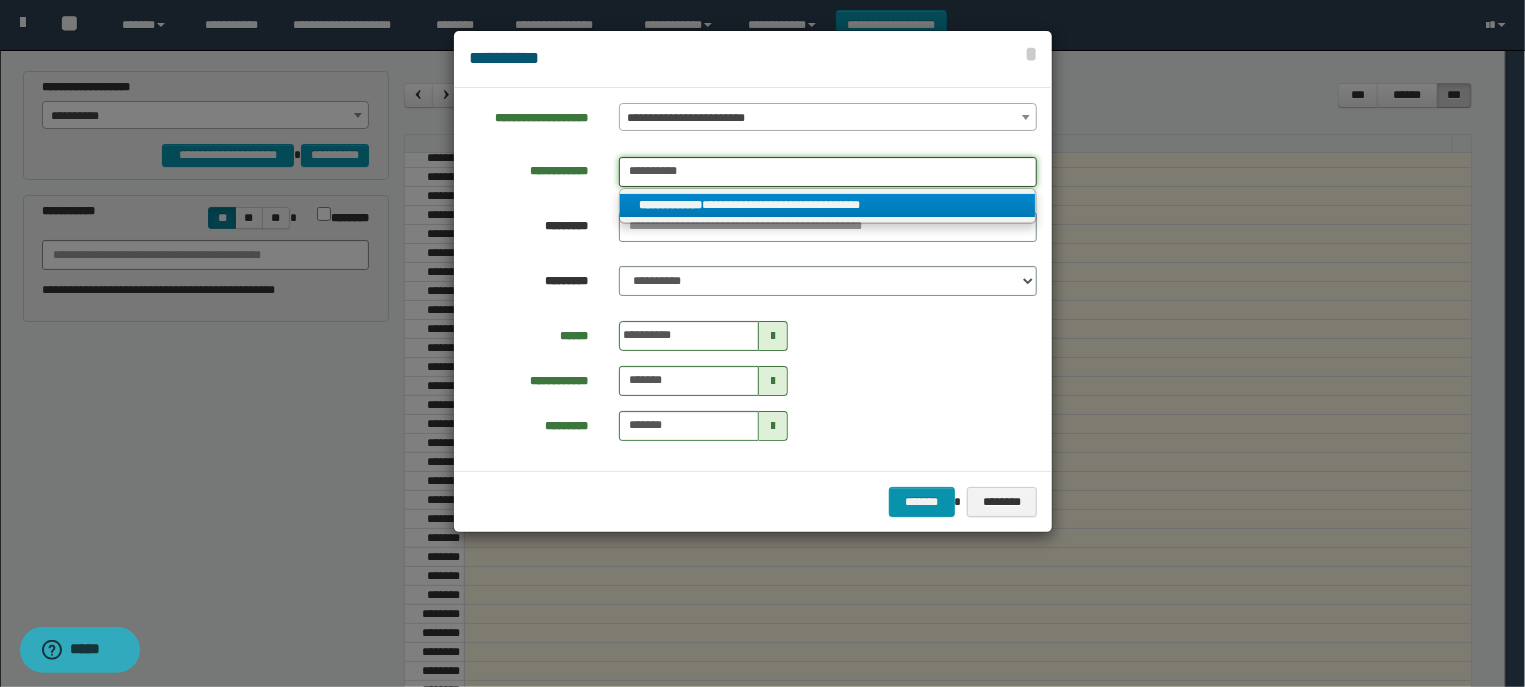 type 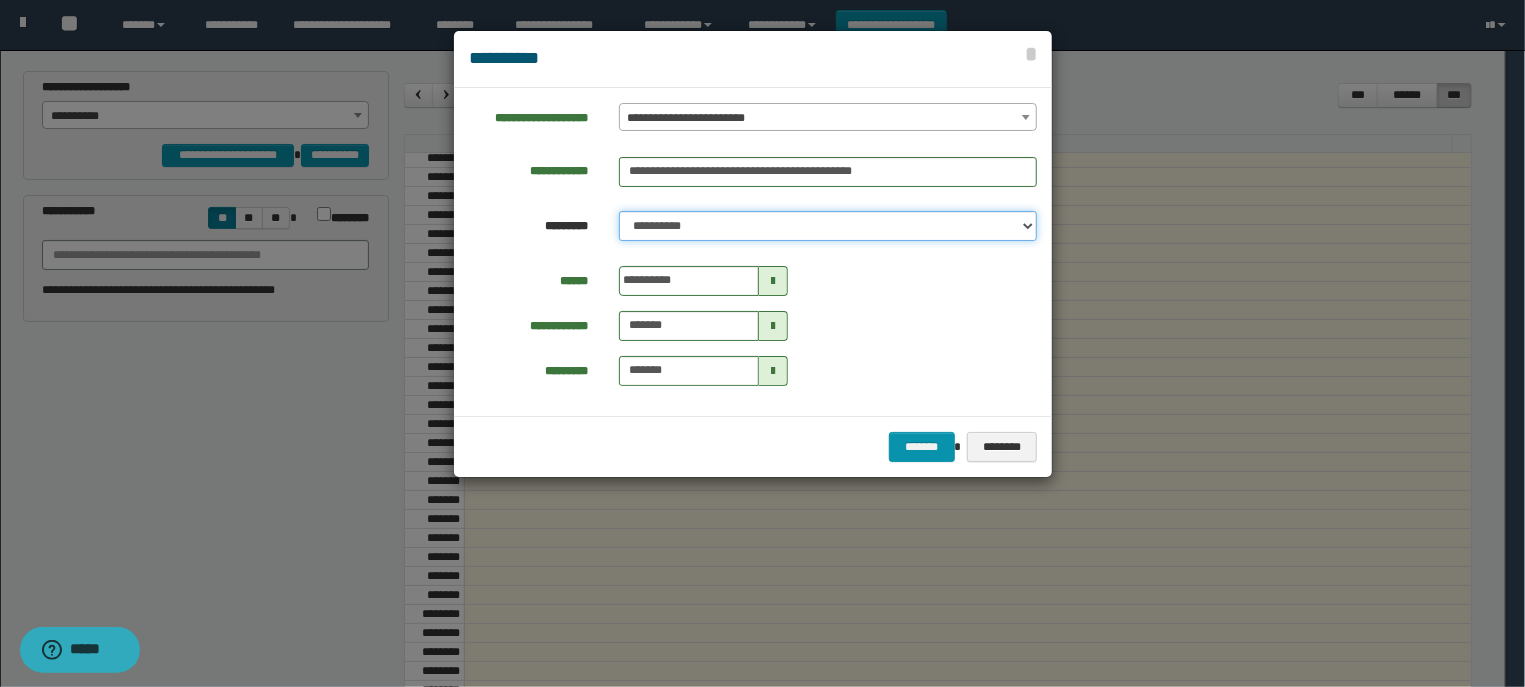 select on "****" 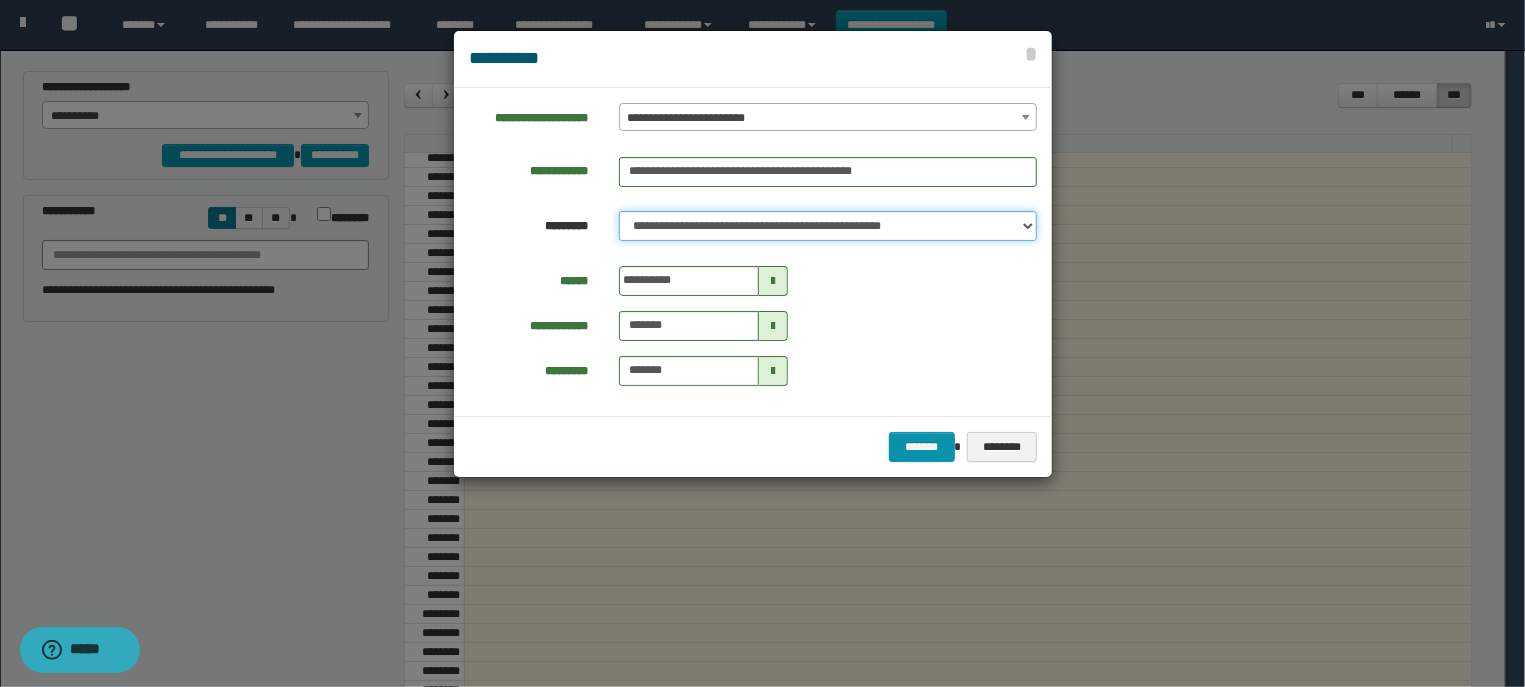 click on "**********" at bounding box center (0, 0) 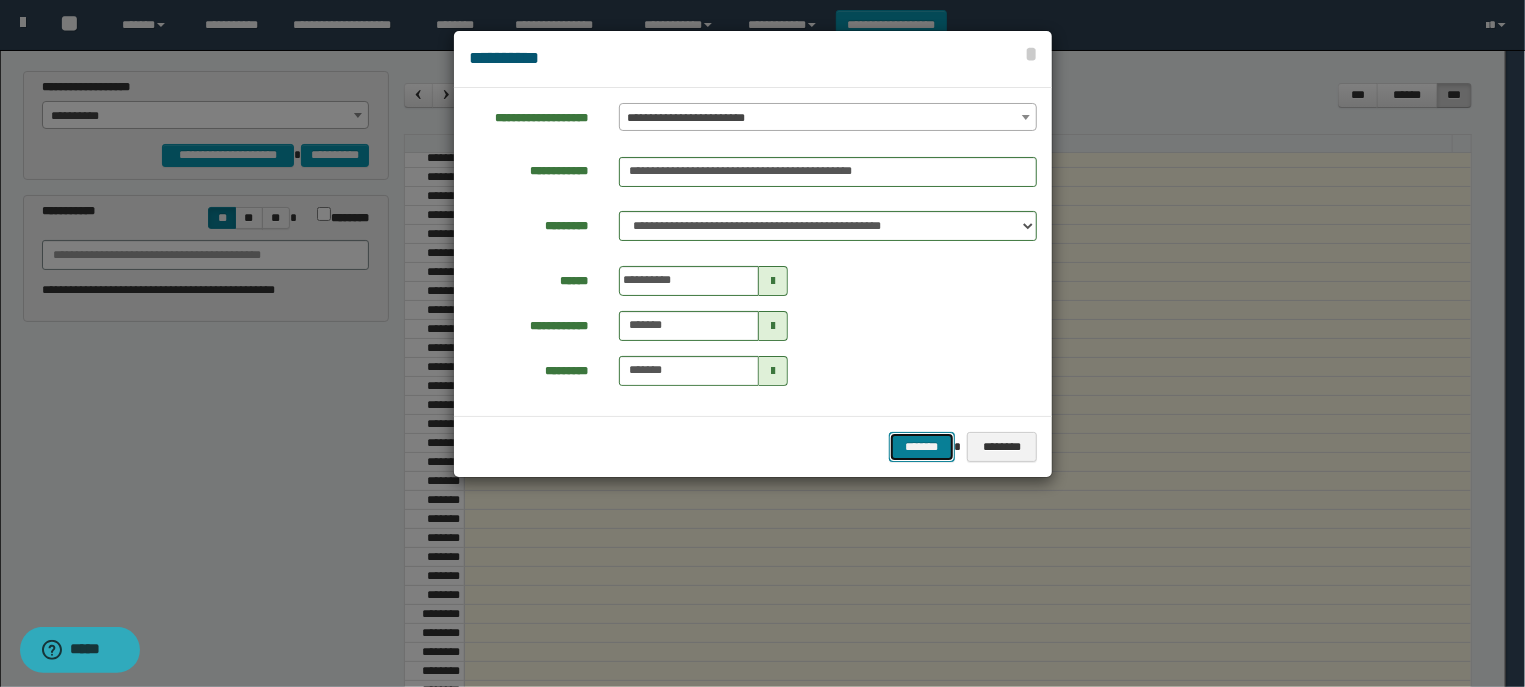 click on "*******" at bounding box center [922, 447] 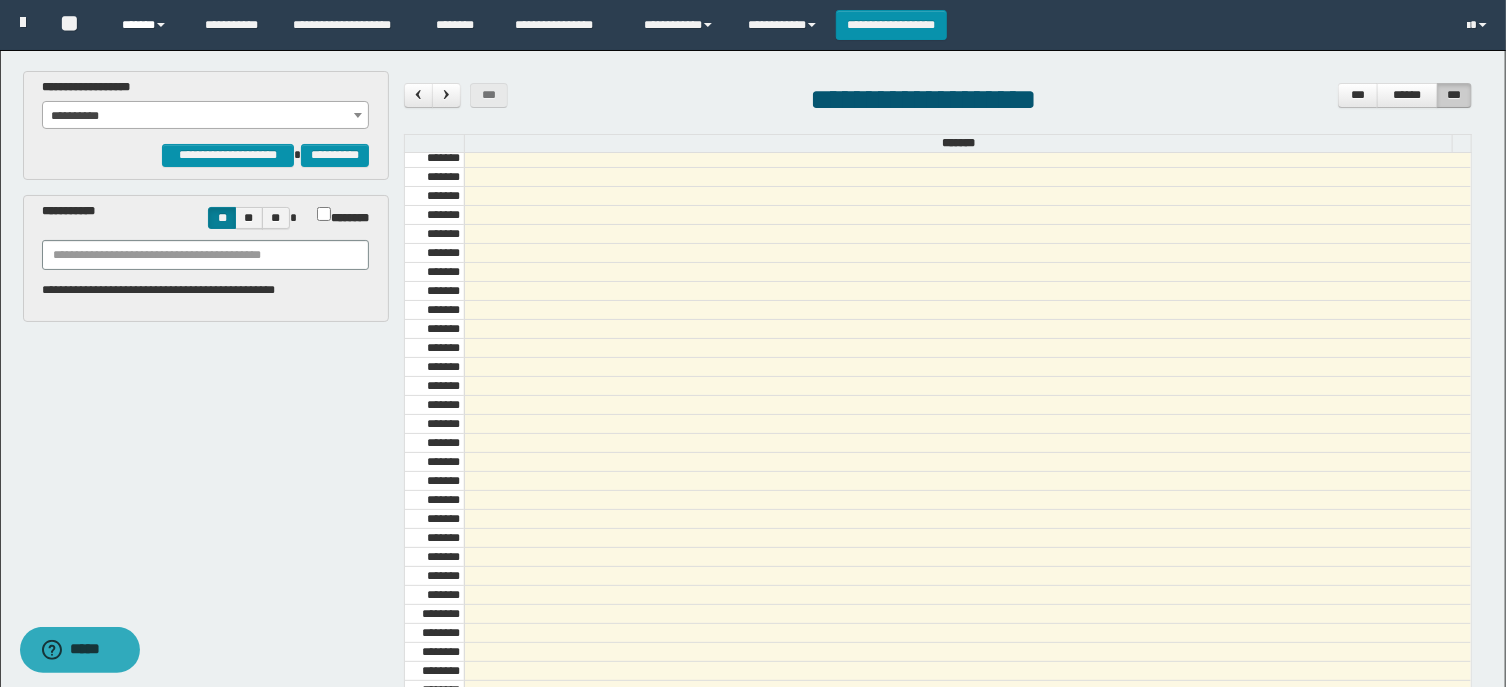 click on "******" at bounding box center (148, 25) 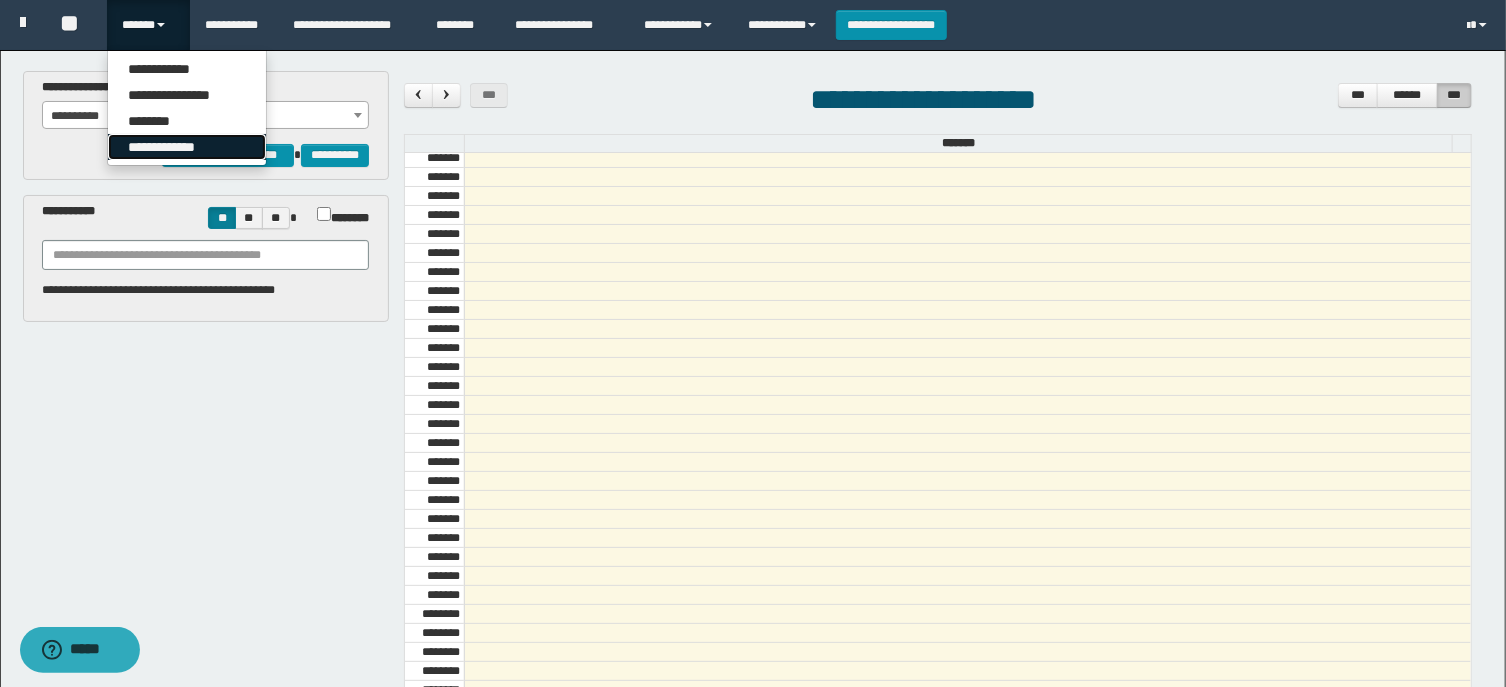 click on "**********" at bounding box center (187, 147) 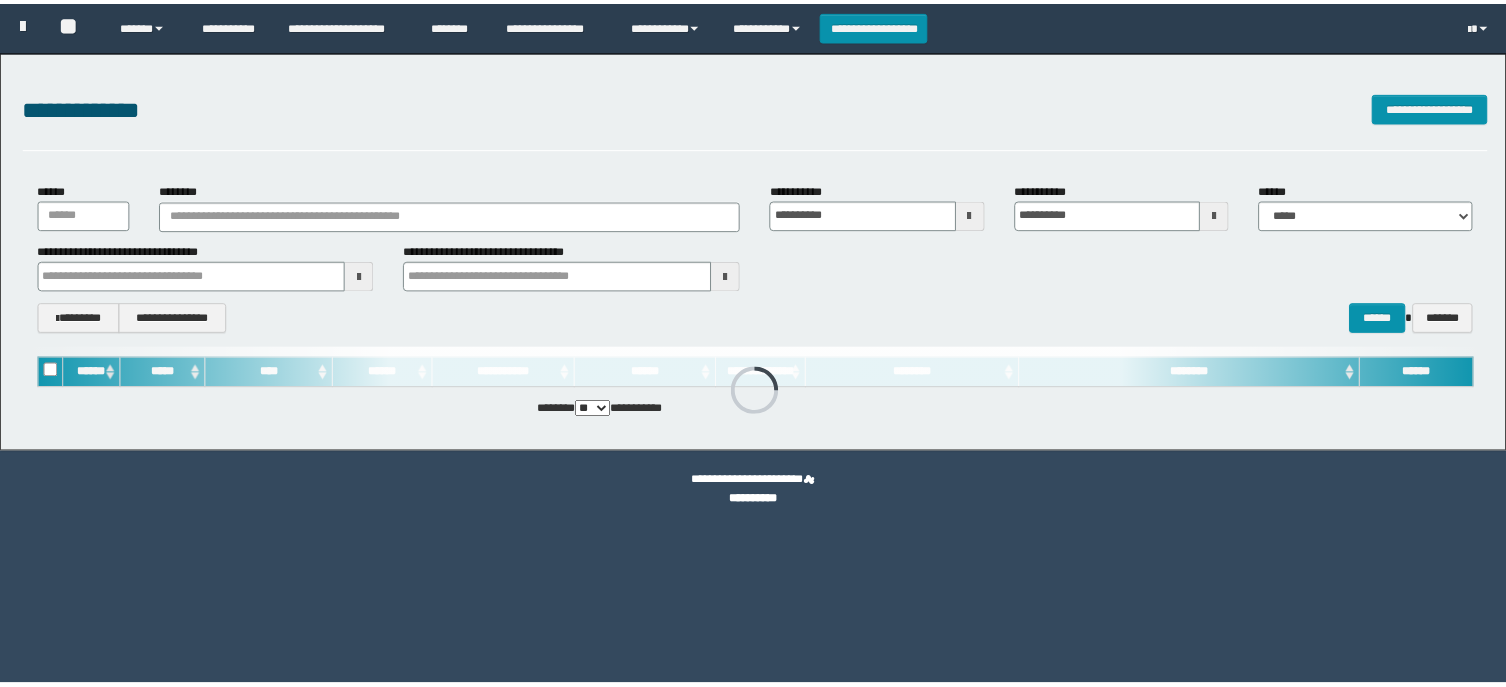 scroll, scrollTop: 0, scrollLeft: 0, axis: both 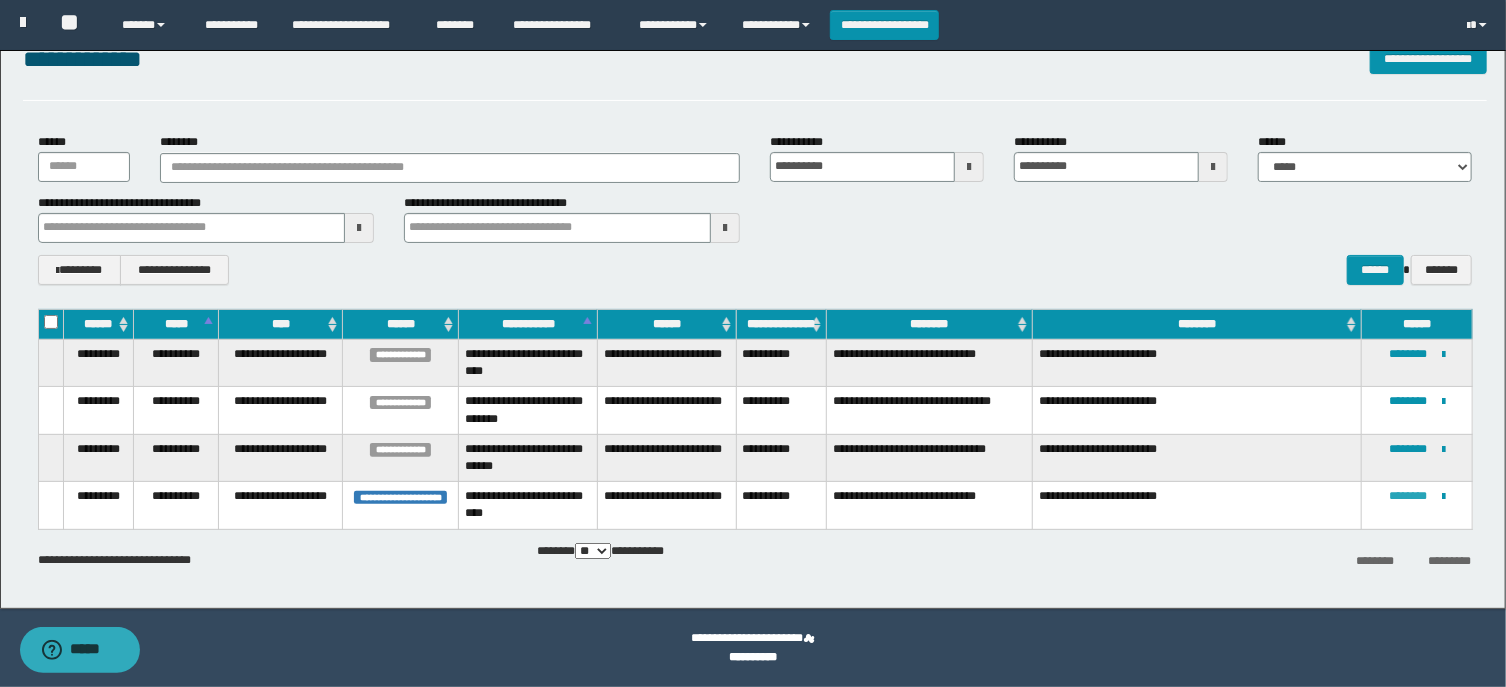 click on "********" at bounding box center [1408, 496] 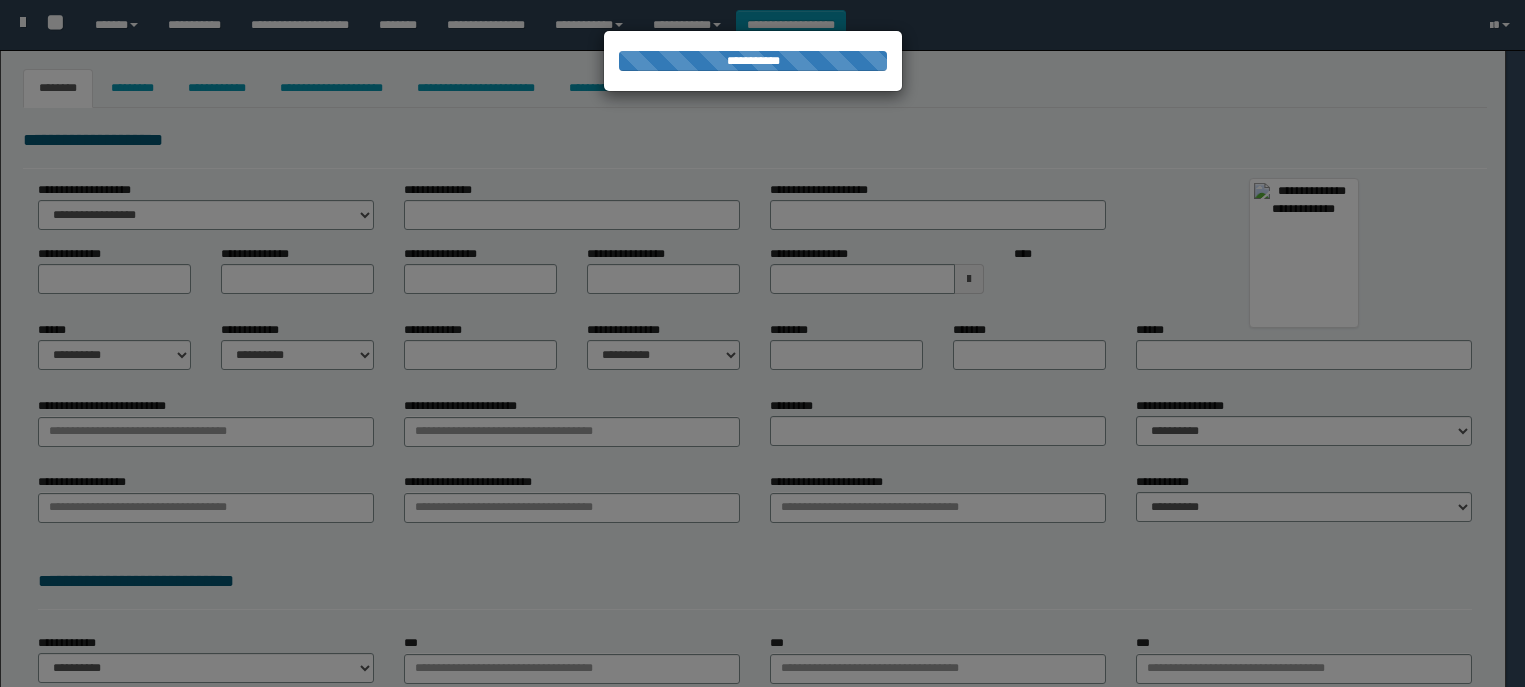 type on "*****" 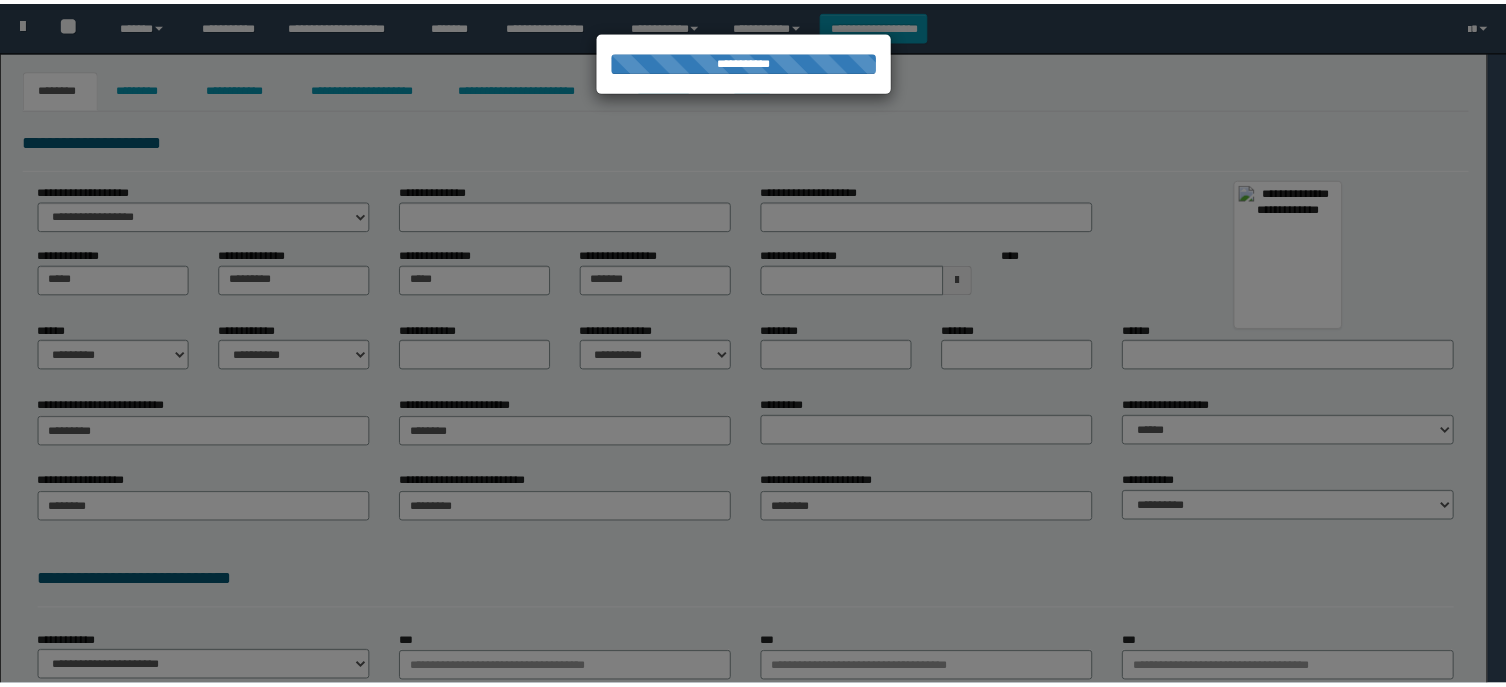 scroll, scrollTop: 0, scrollLeft: 0, axis: both 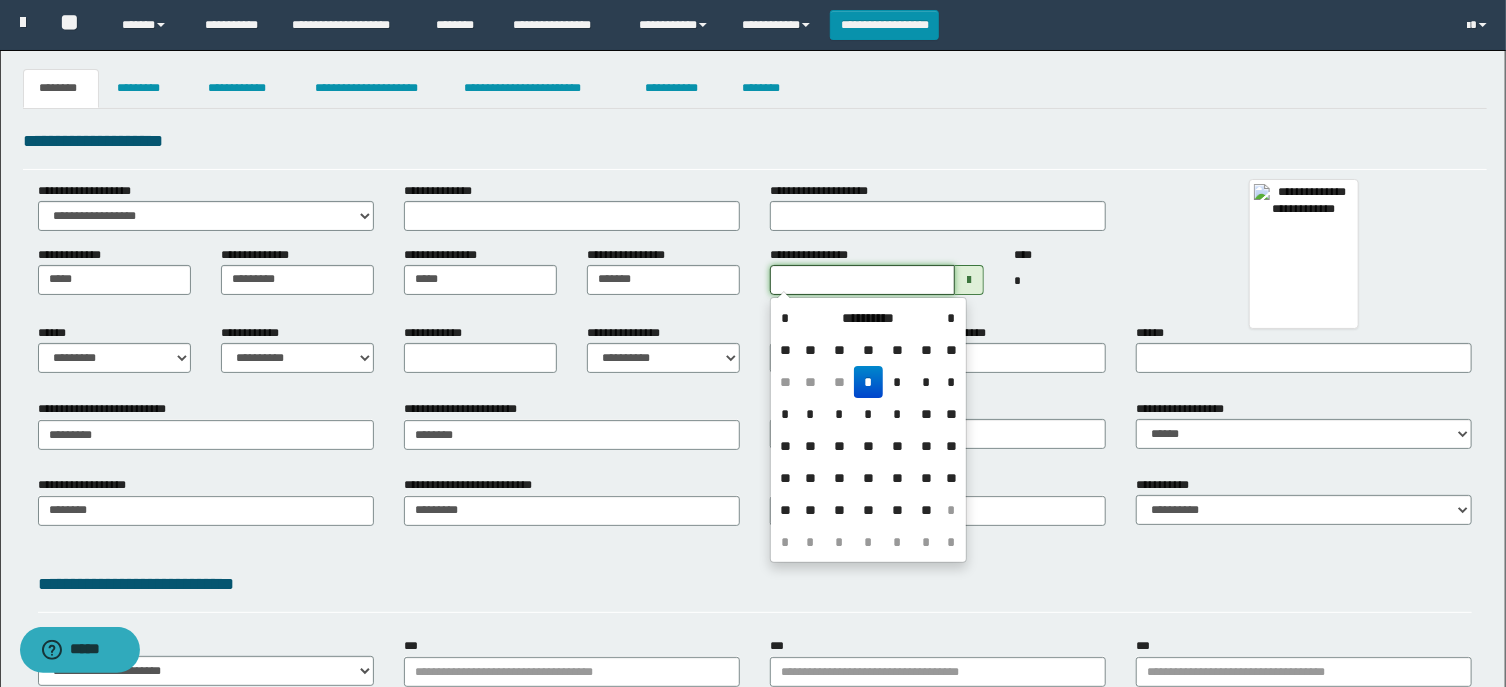 click on "**********" at bounding box center (862, 280) 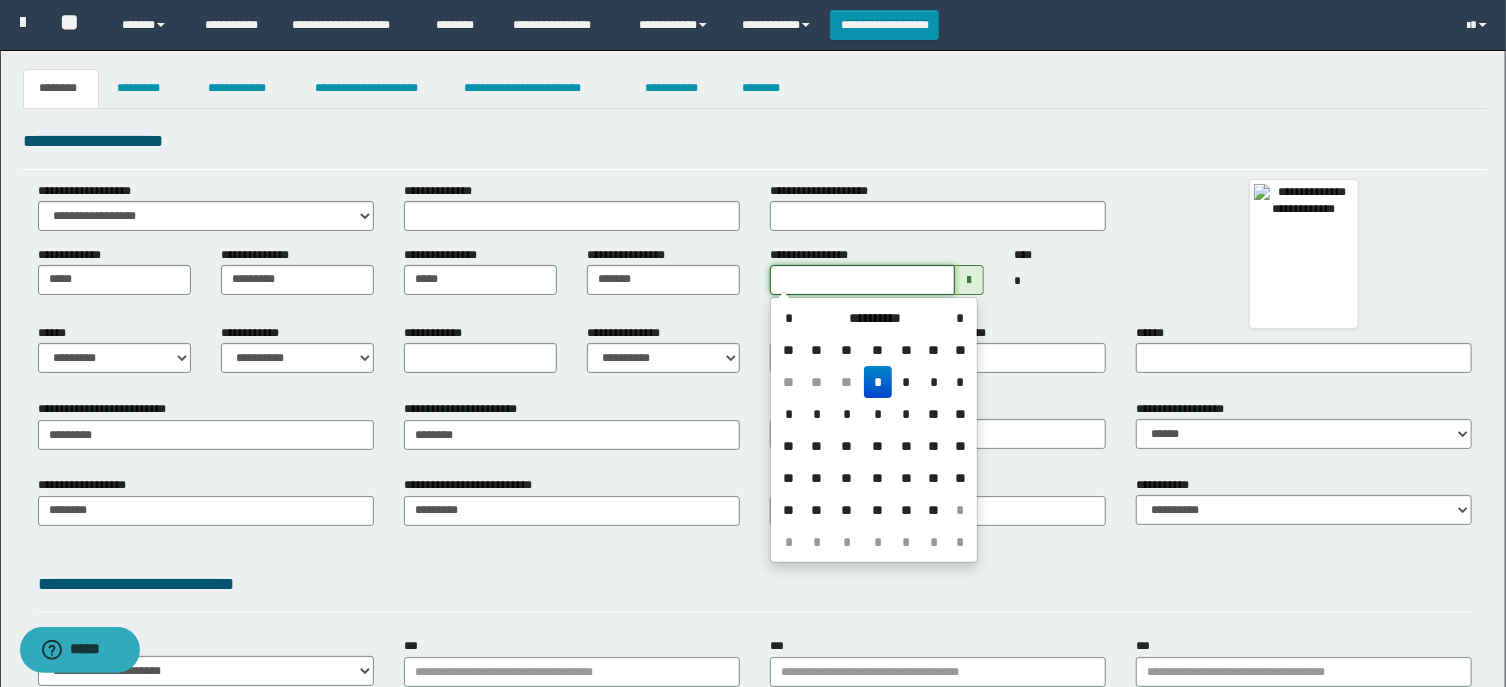 click on "**********" at bounding box center (862, 280) 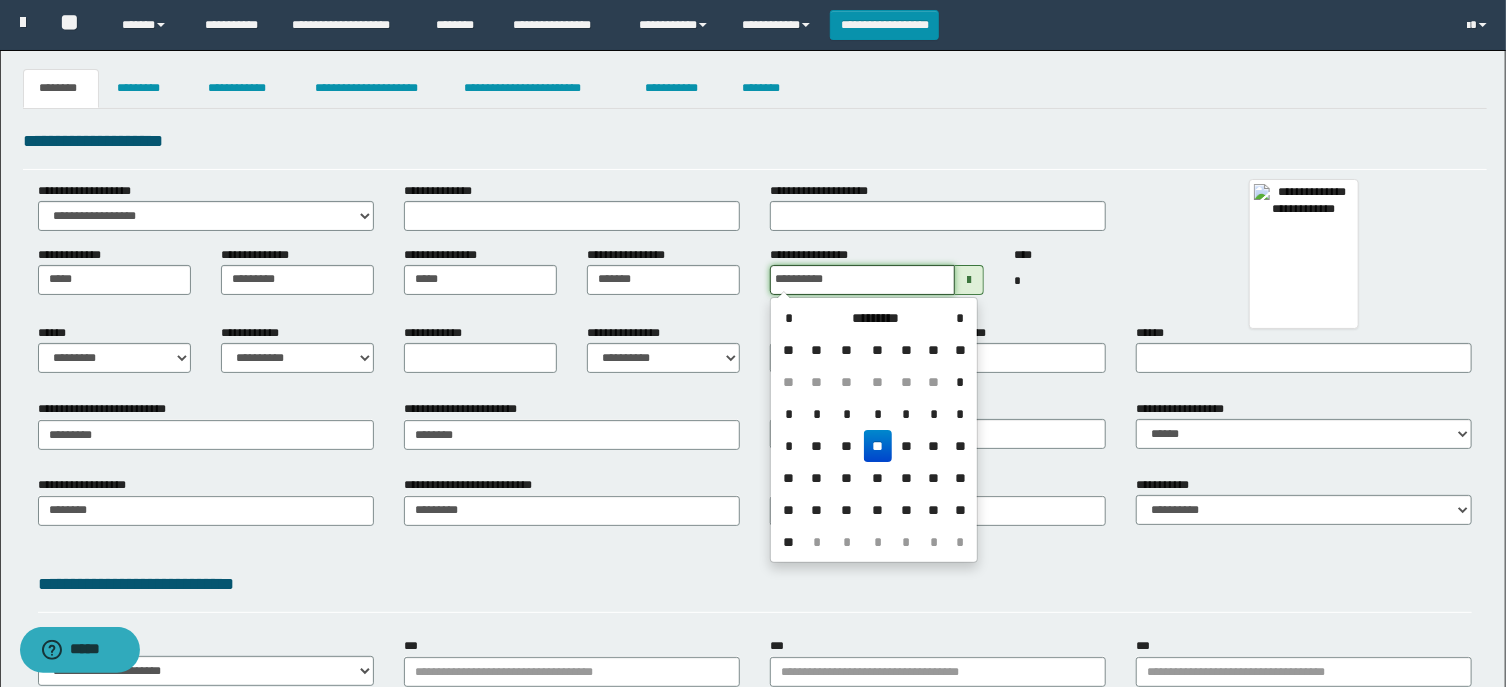 type on "**********" 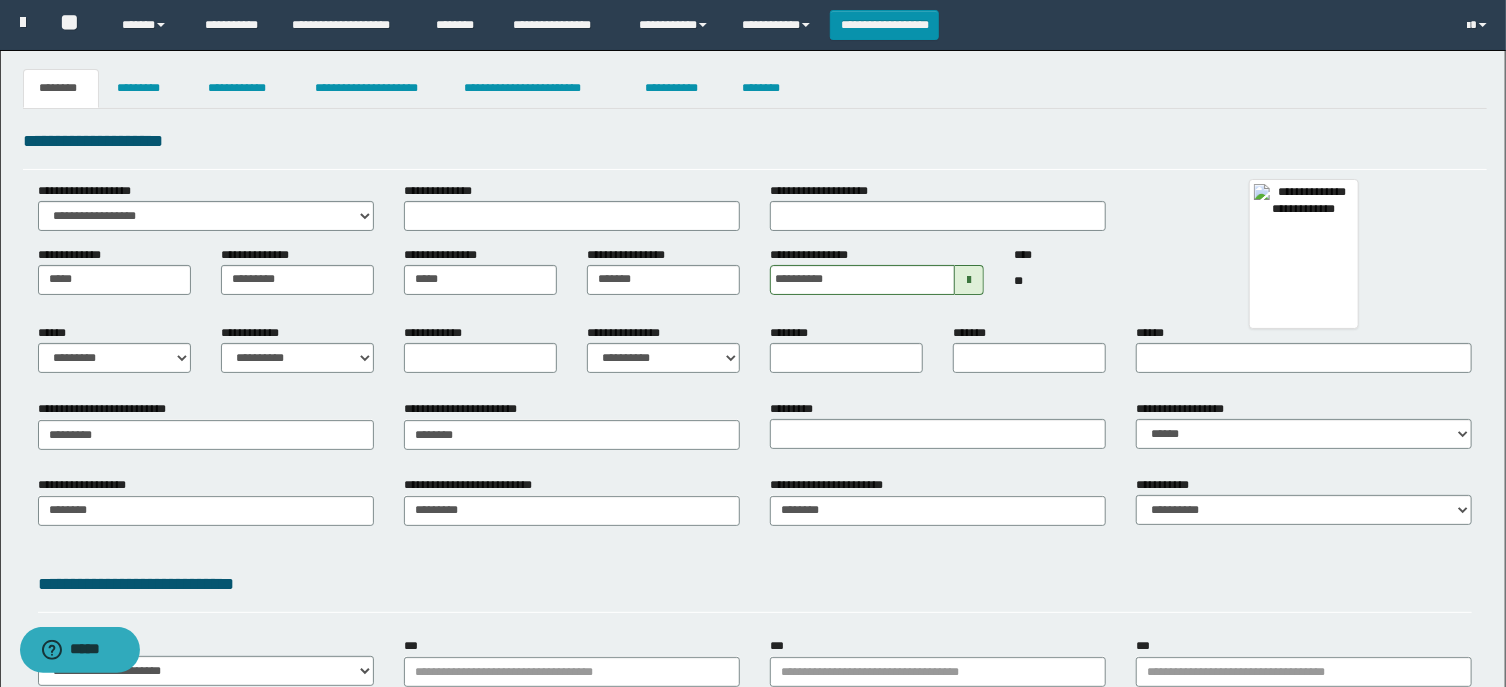 click on "**********" at bounding box center (663, 348) 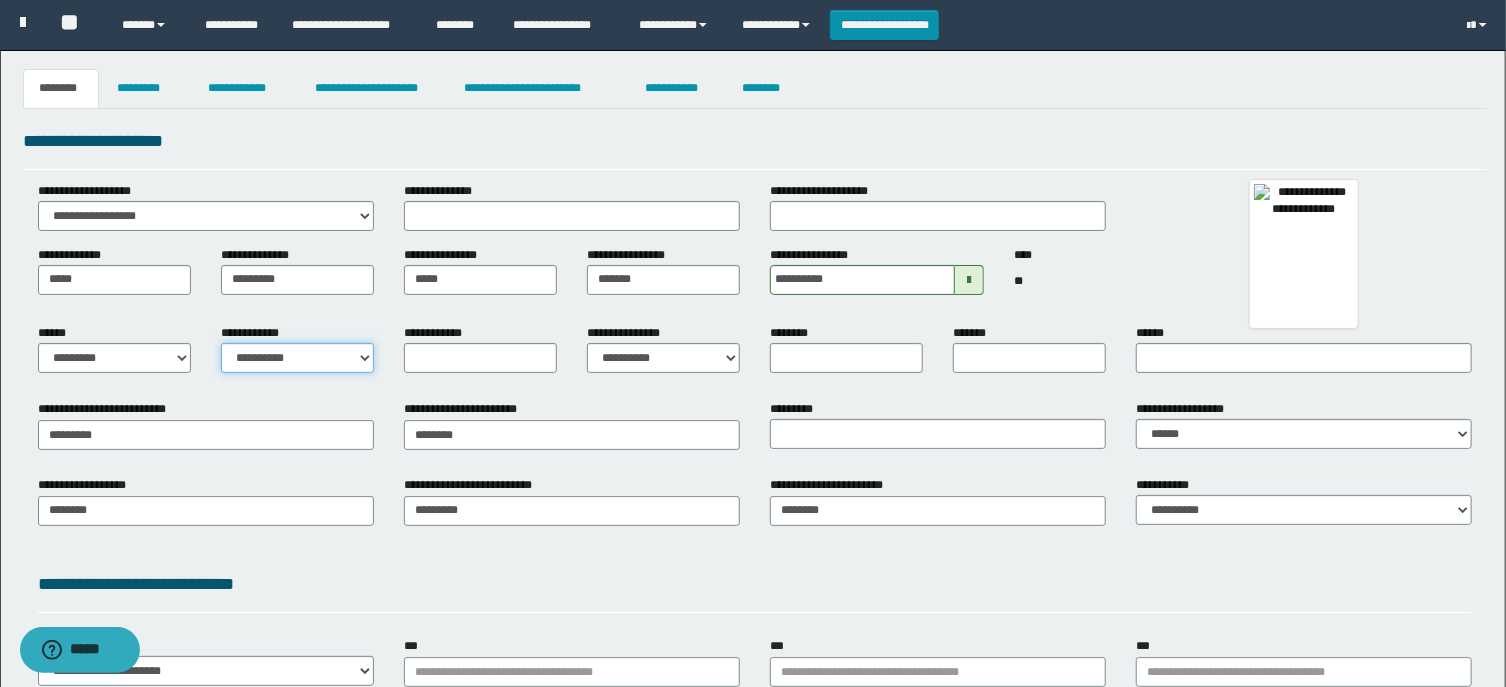click on "**********" at bounding box center [297, 358] 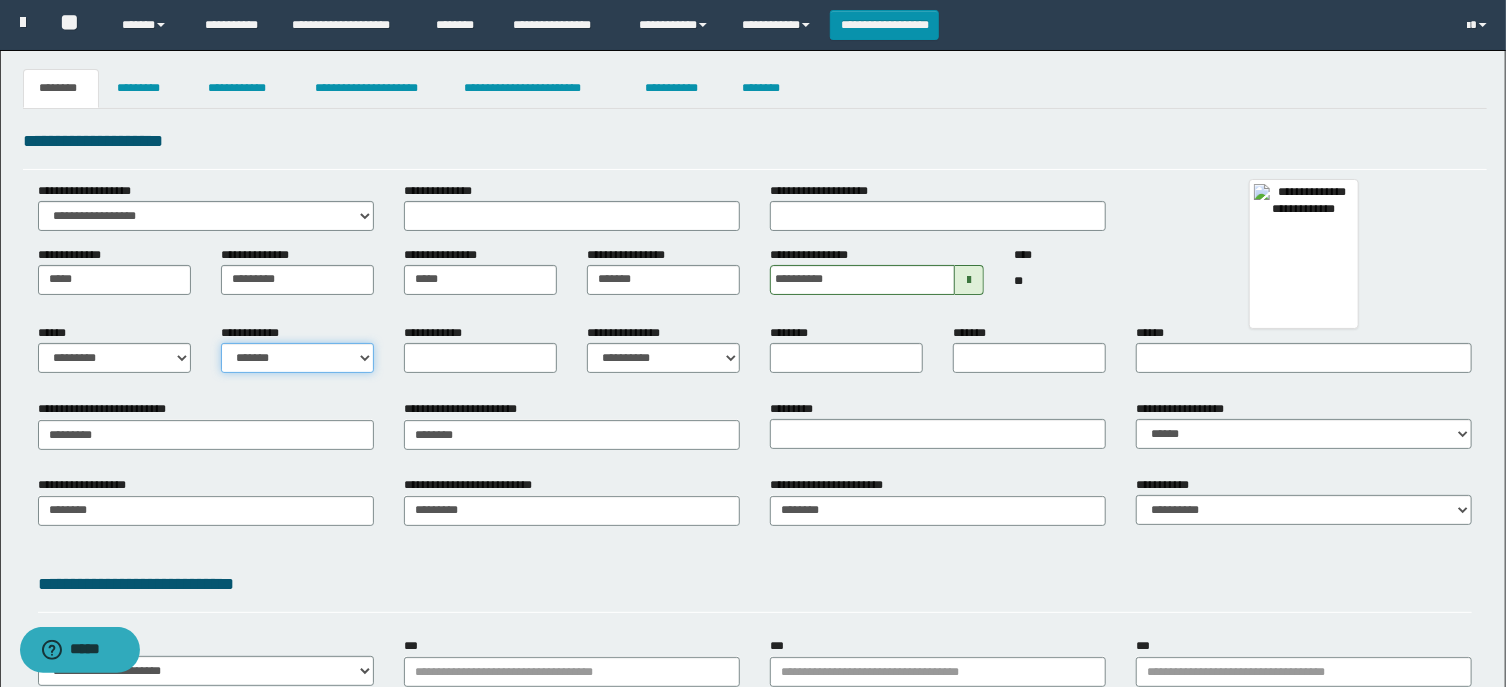 click on "*******" at bounding box center (0, 0) 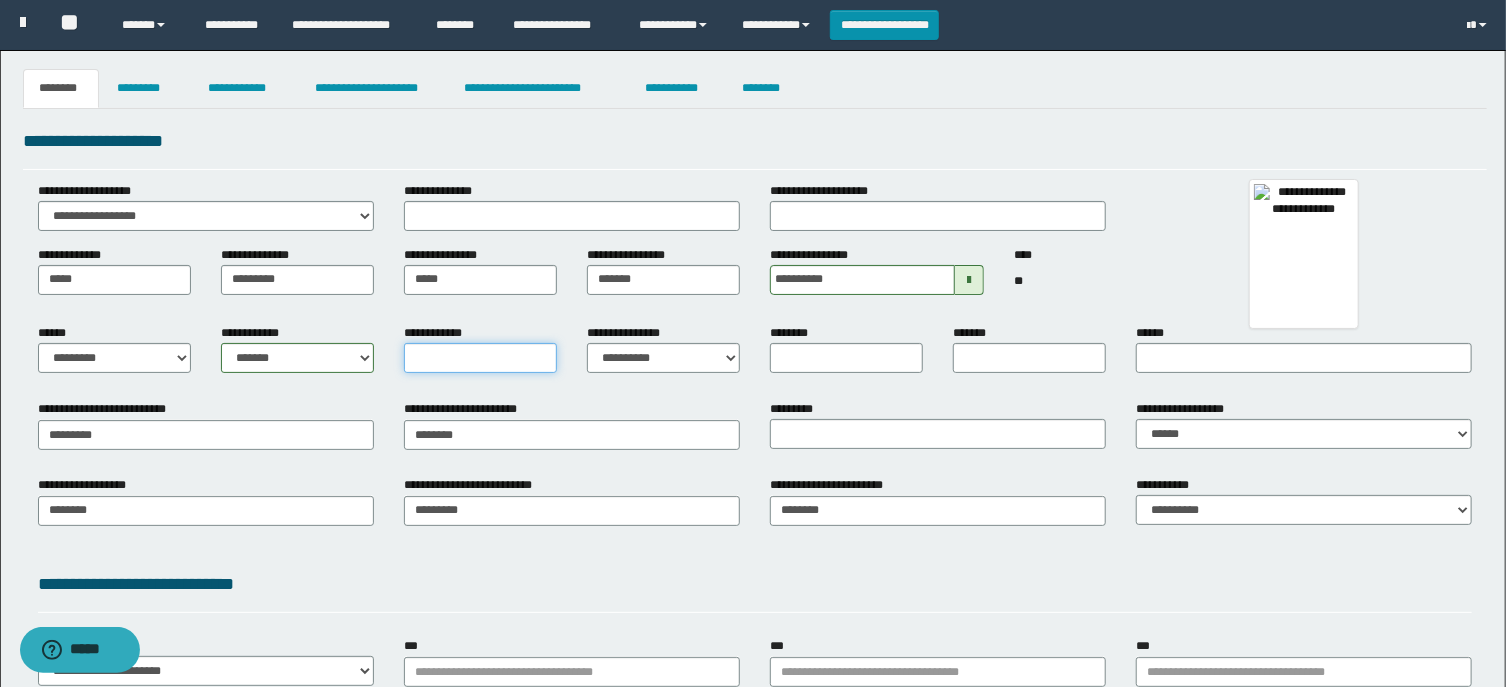 click on "**********" at bounding box center [480, 358] 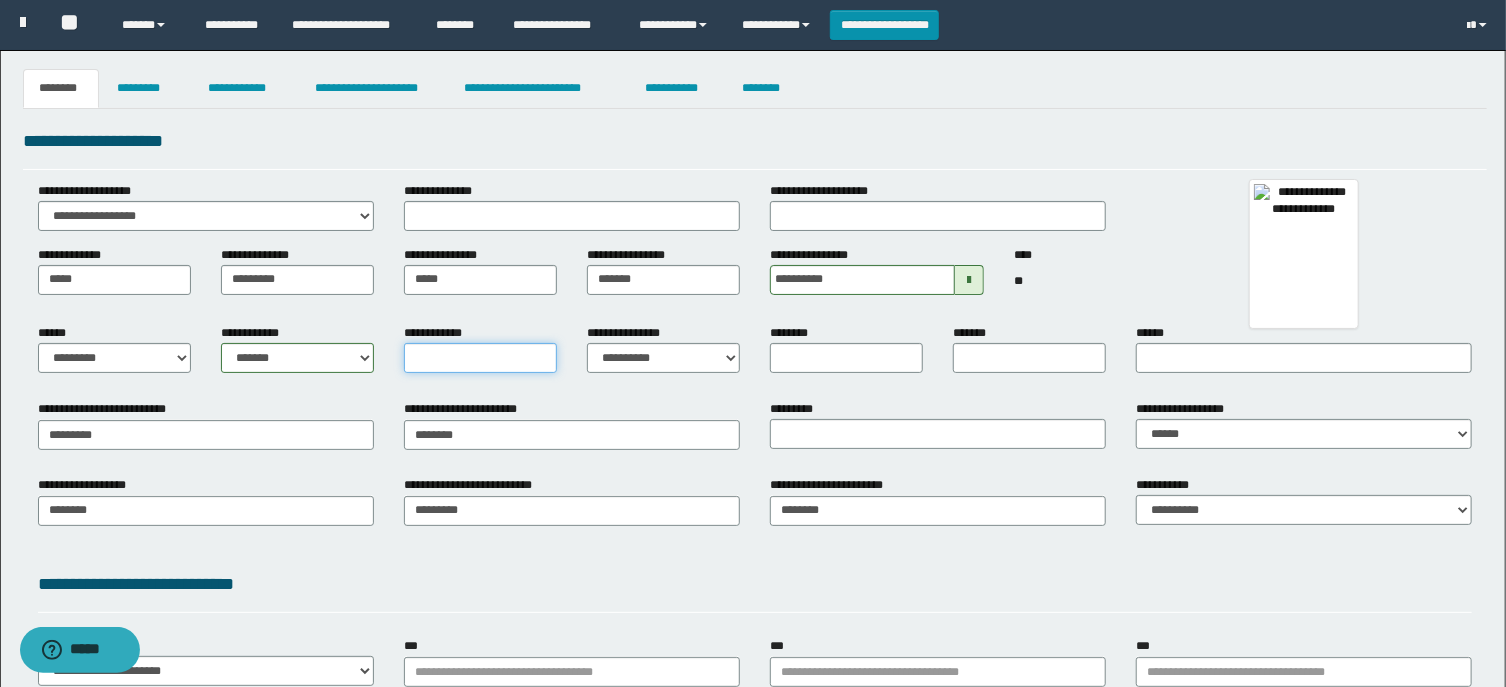type on "*" 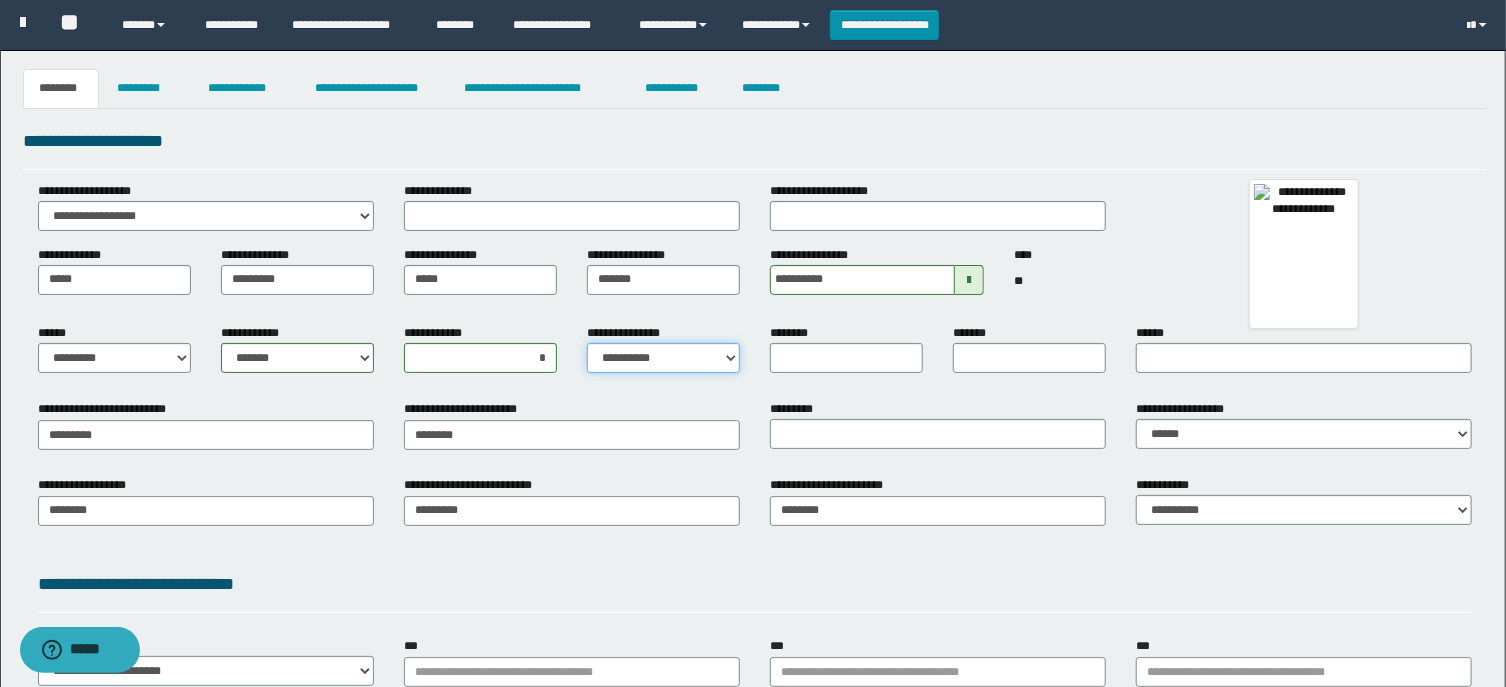 click on "**********" at bounding box center (663, 358) 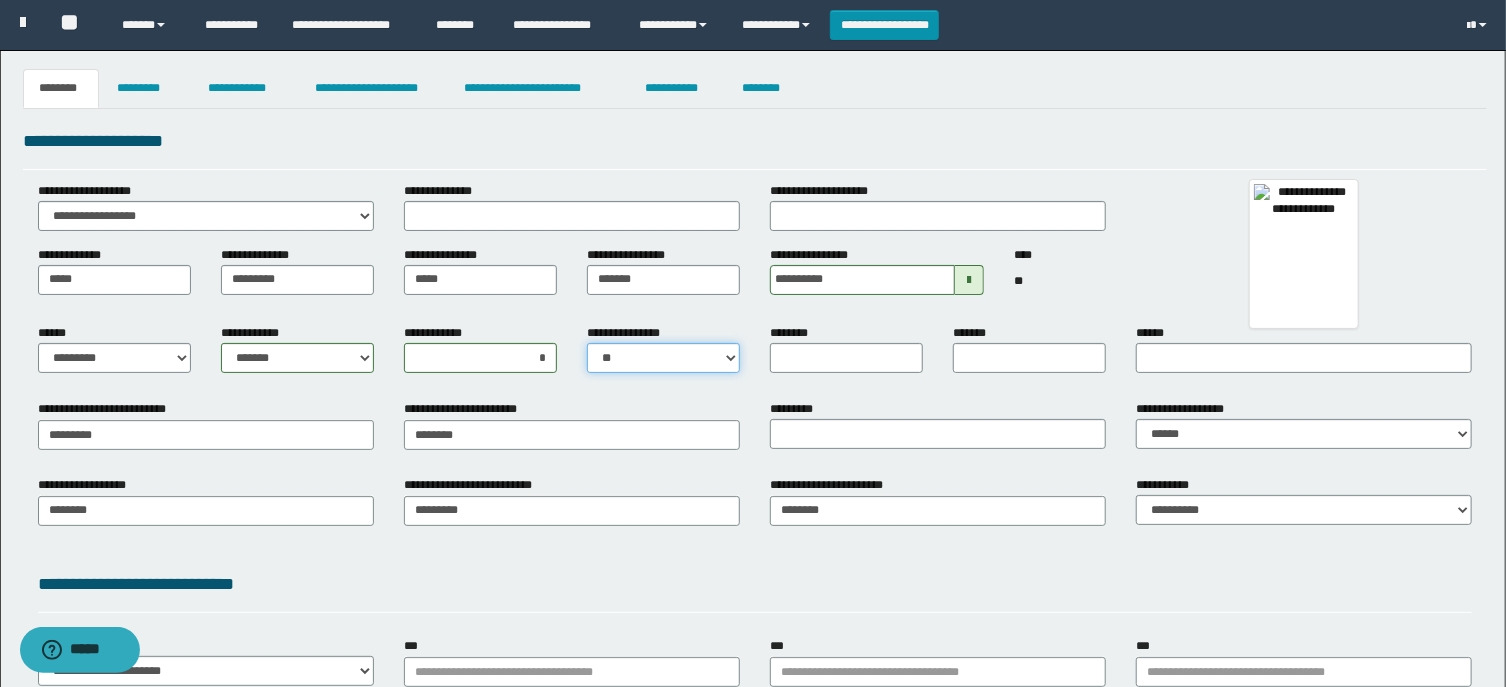 click on "**" at bounding box center [0, 0] 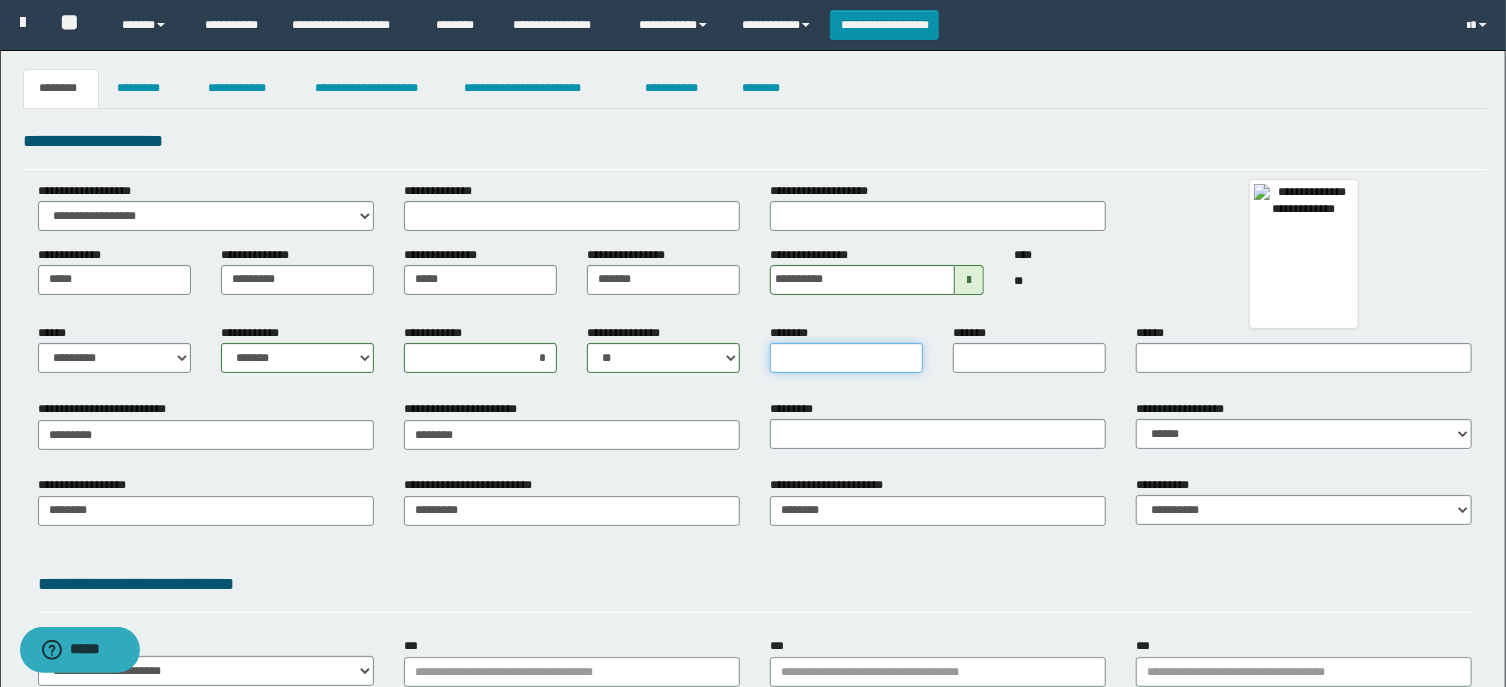 paste on "**********" 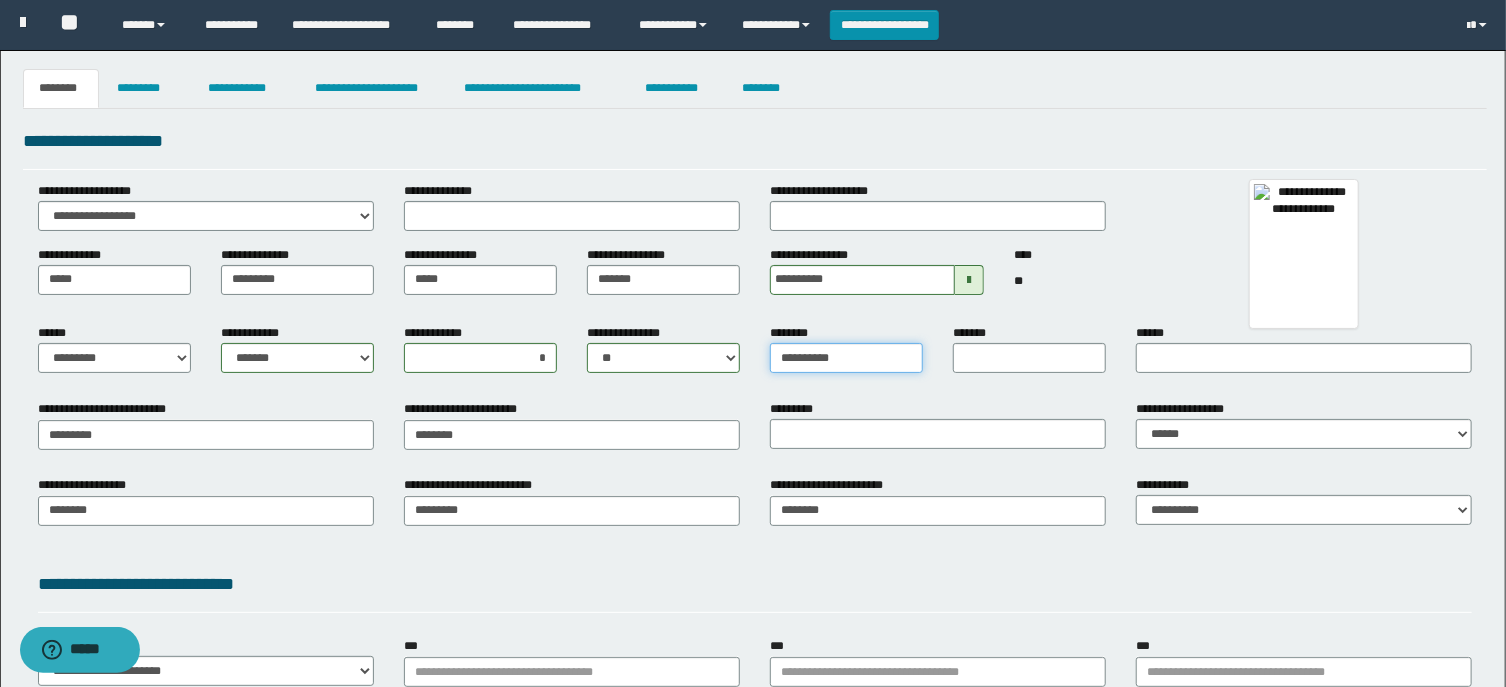 type on "**********" 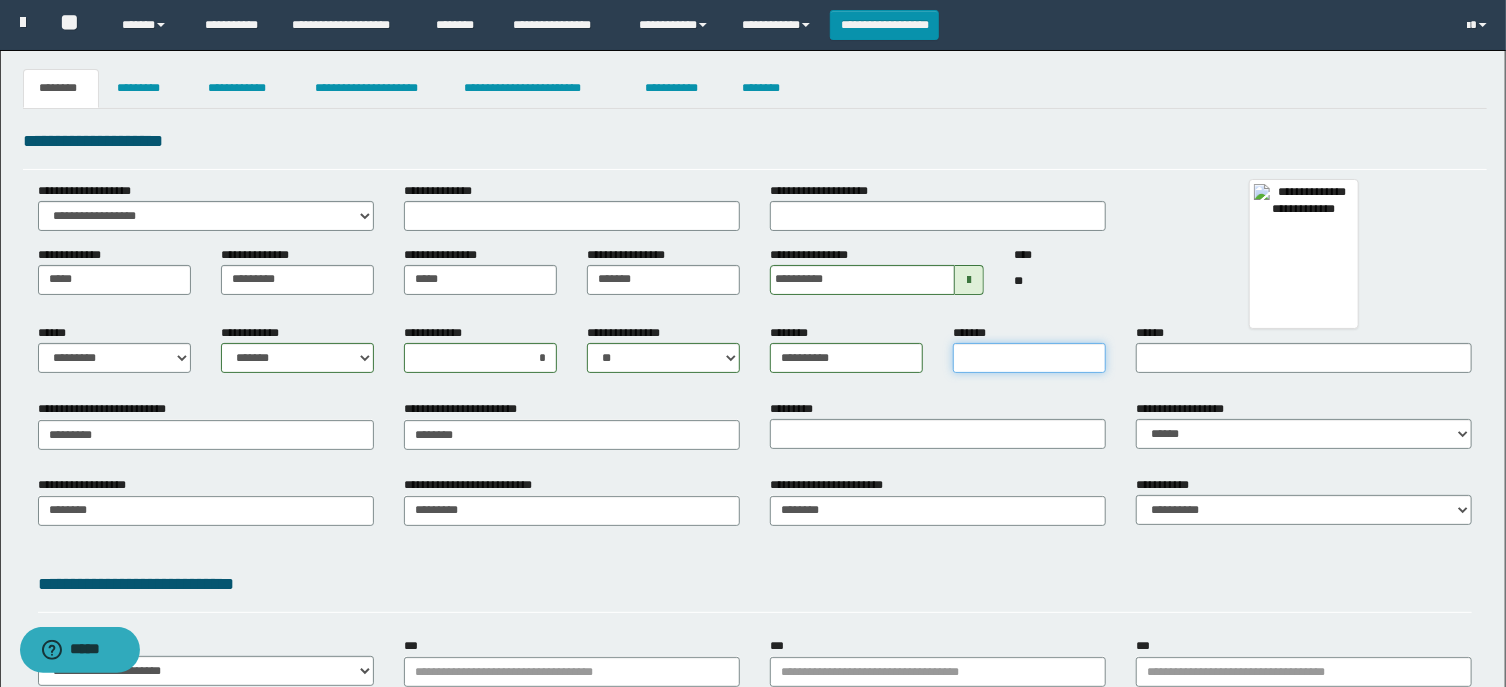 paste on "**********" 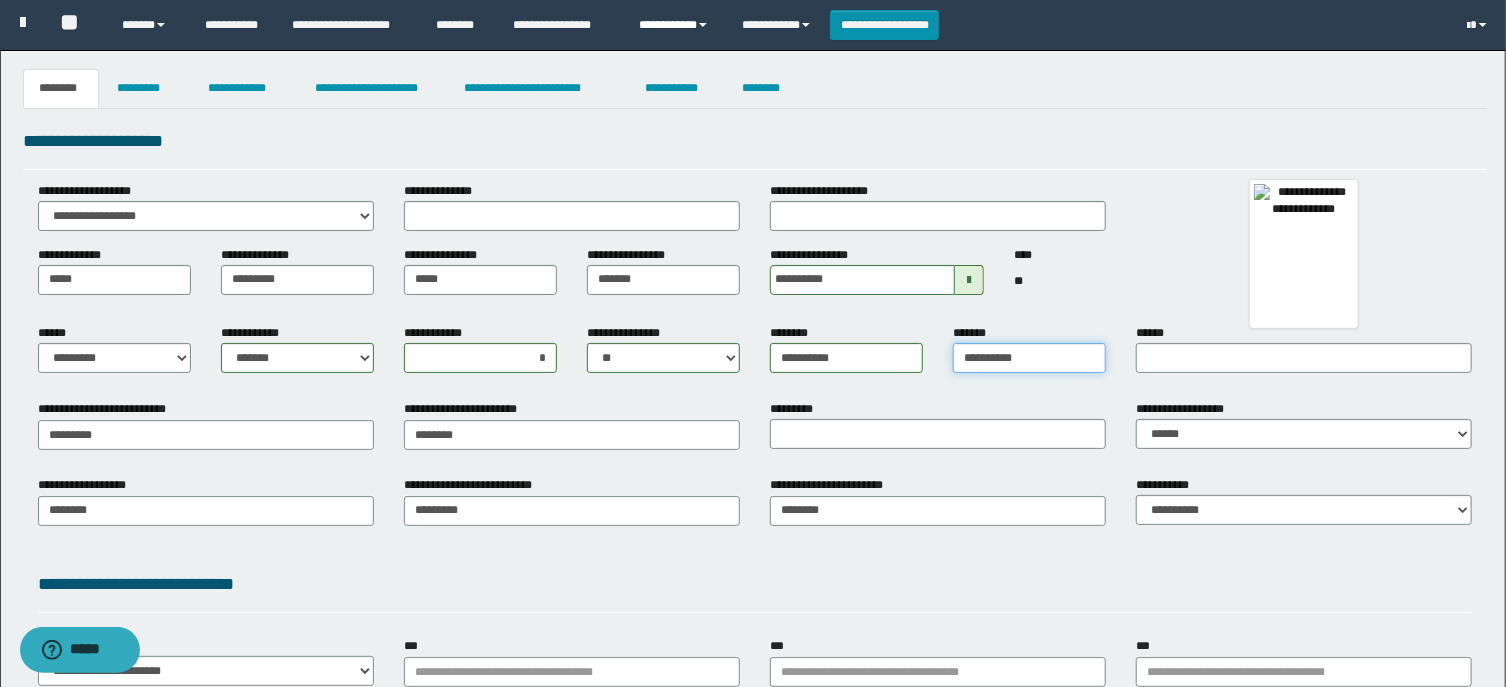 type on "**********" 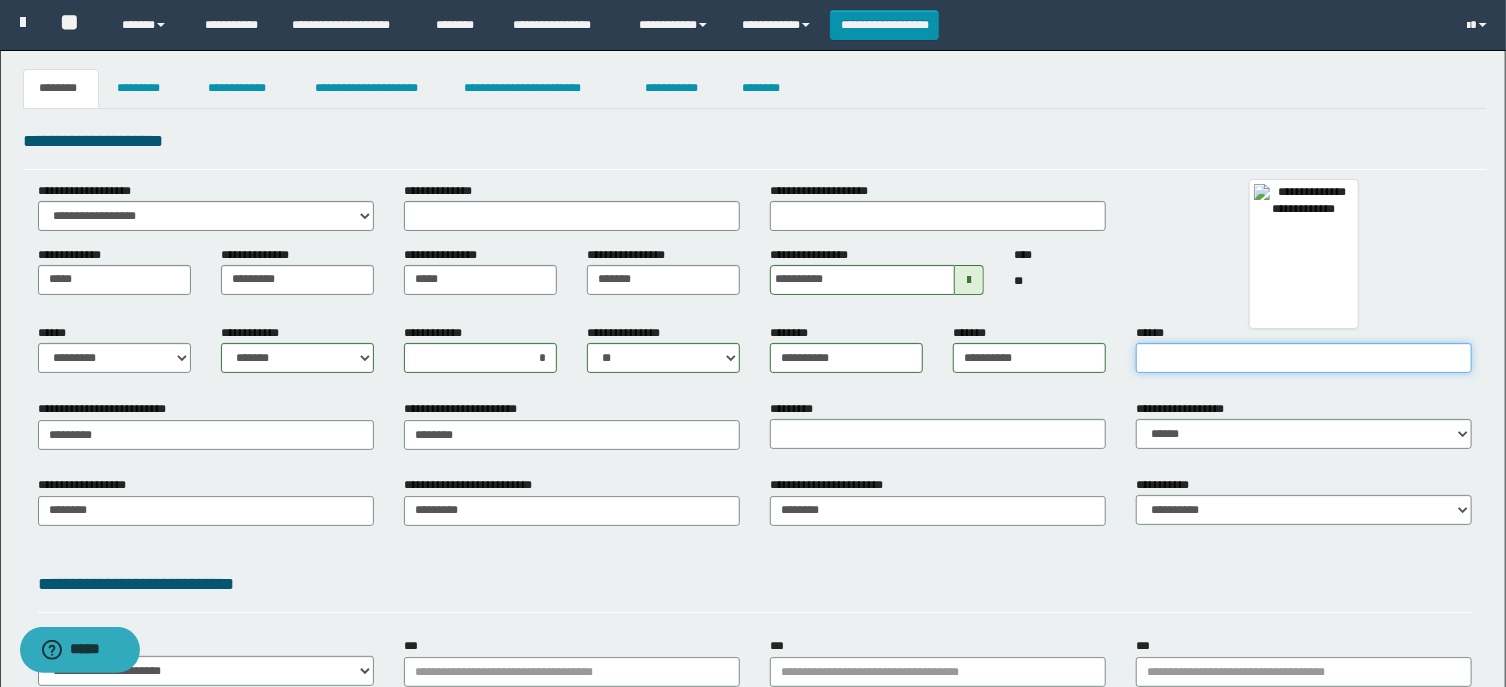 paste on "**********" 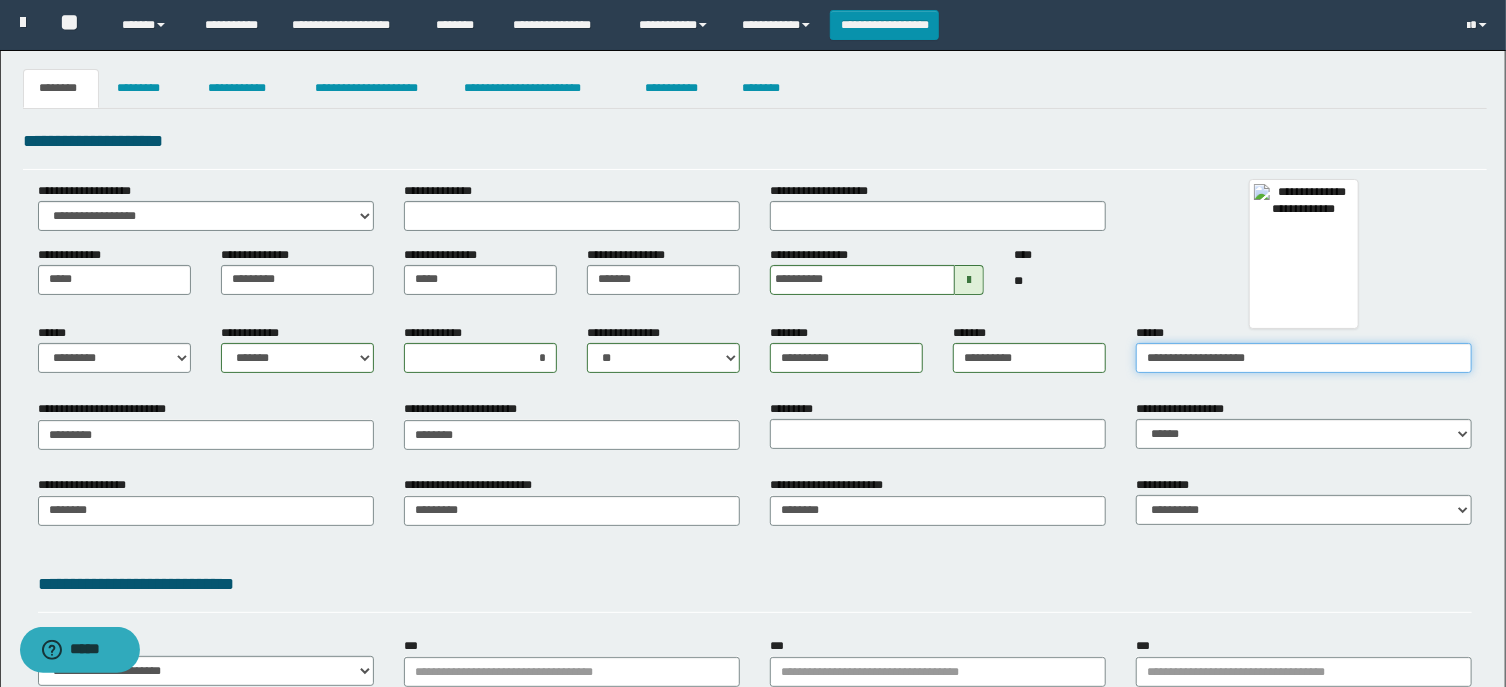 type on "**********" 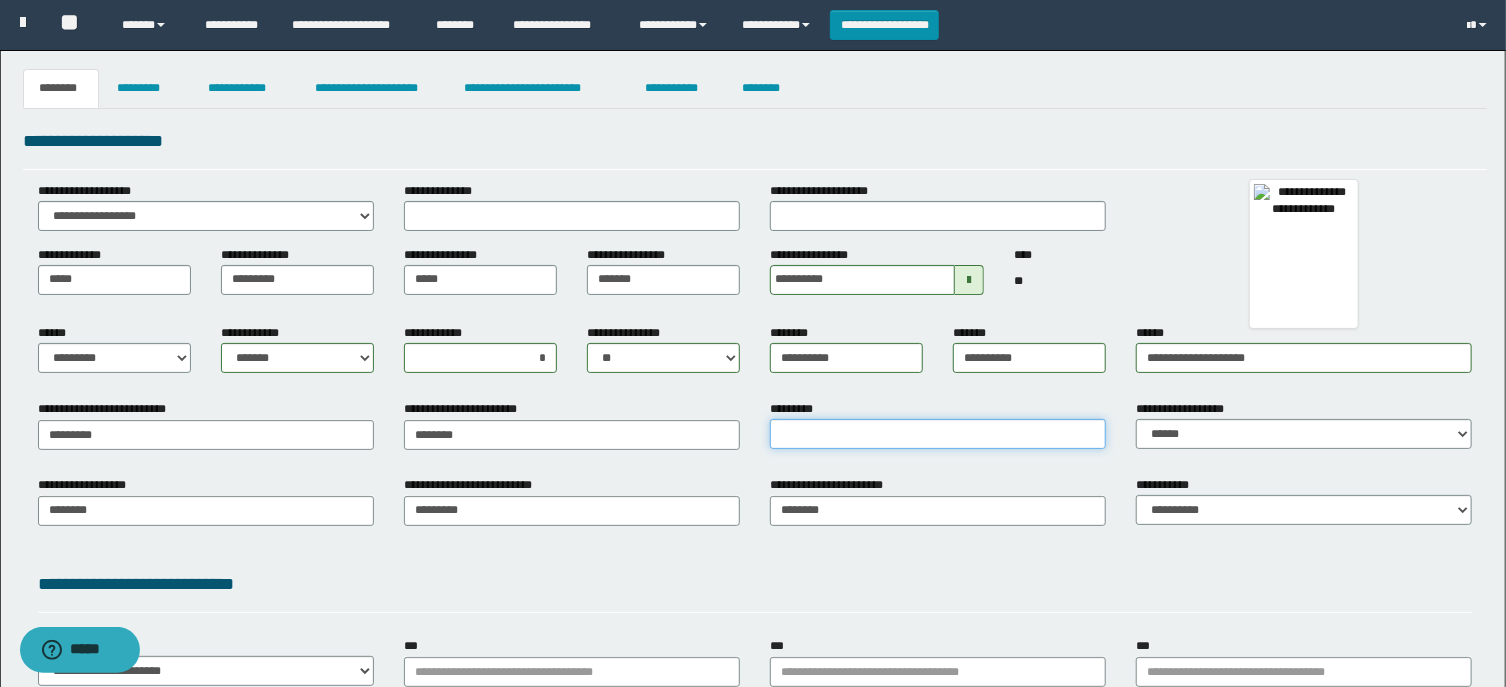 click on "*********" at bounding box center [938, 434] 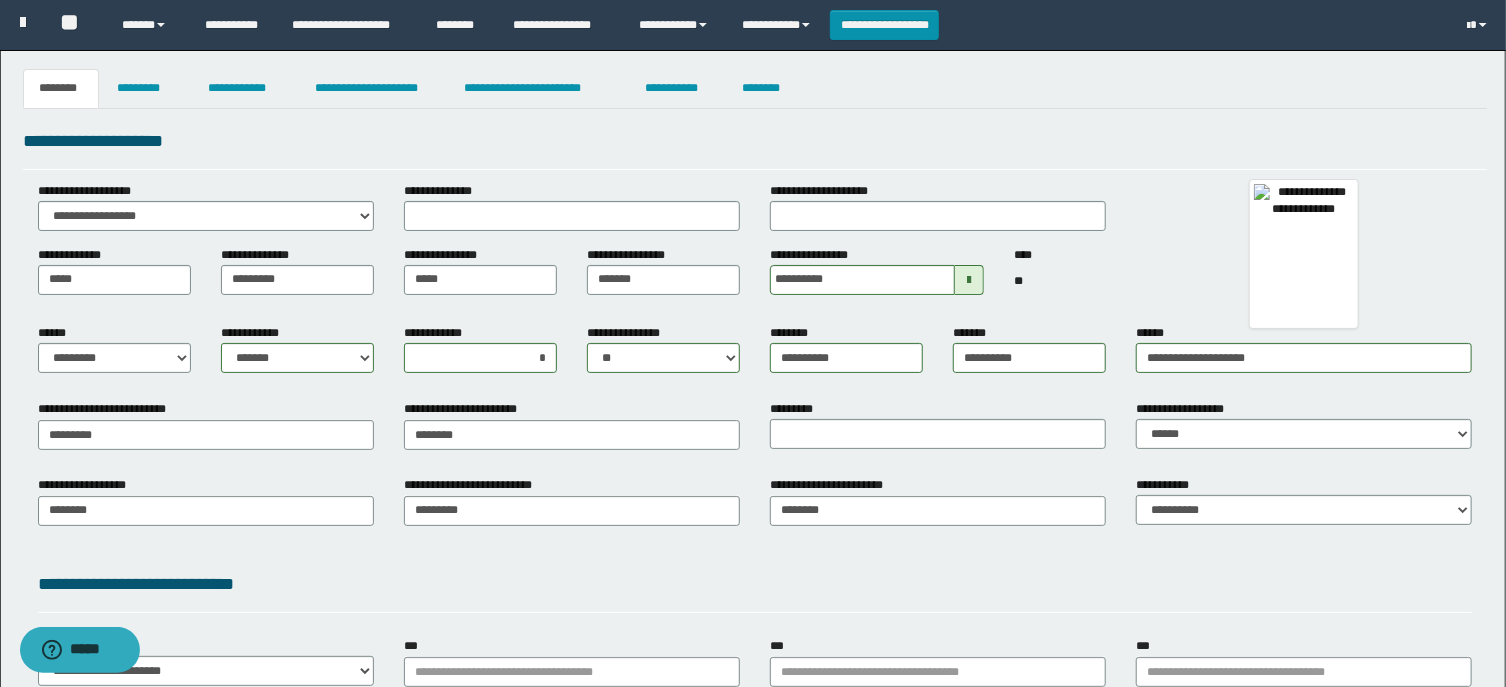 drag, startPoint x: 606, startPoint y: 456, endPoint x: 599, endPoint y: 430, distance: 26.925823 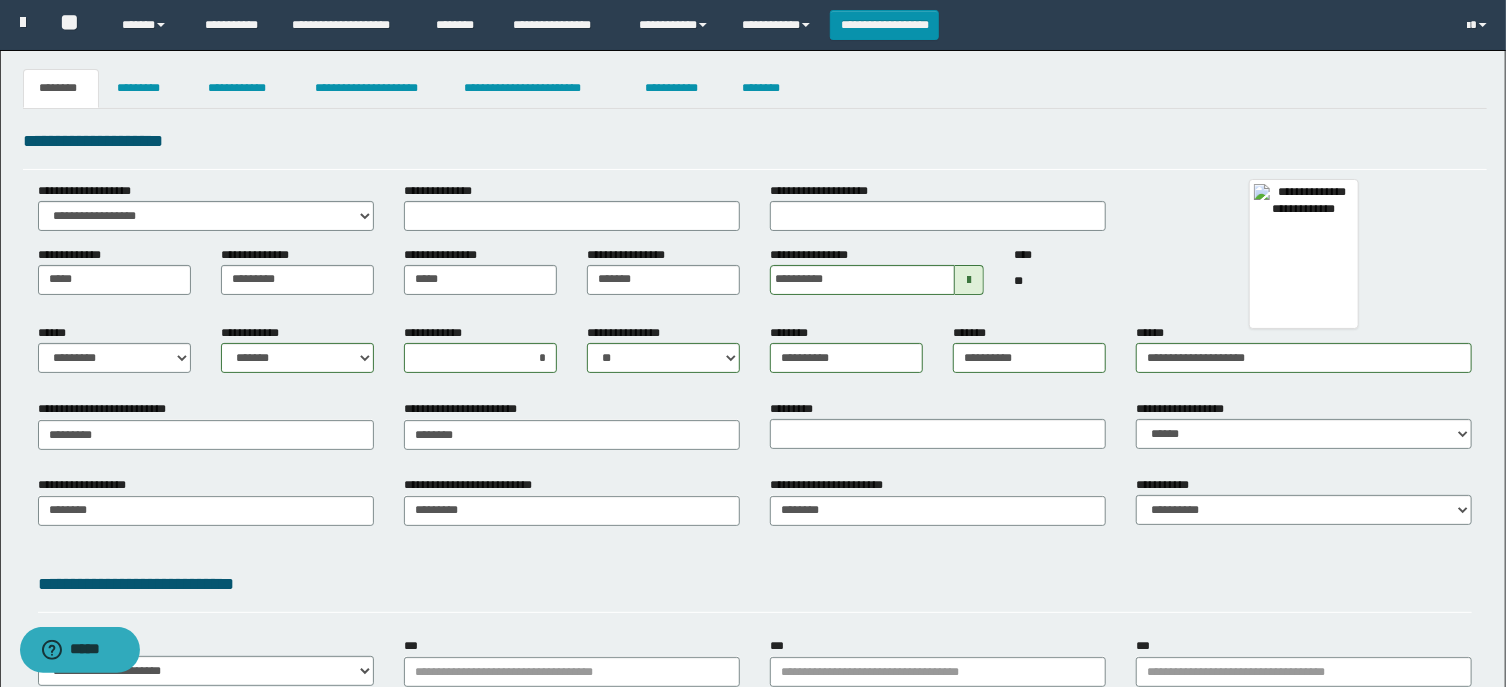 click on "**********" at bounding box center [572, 432] 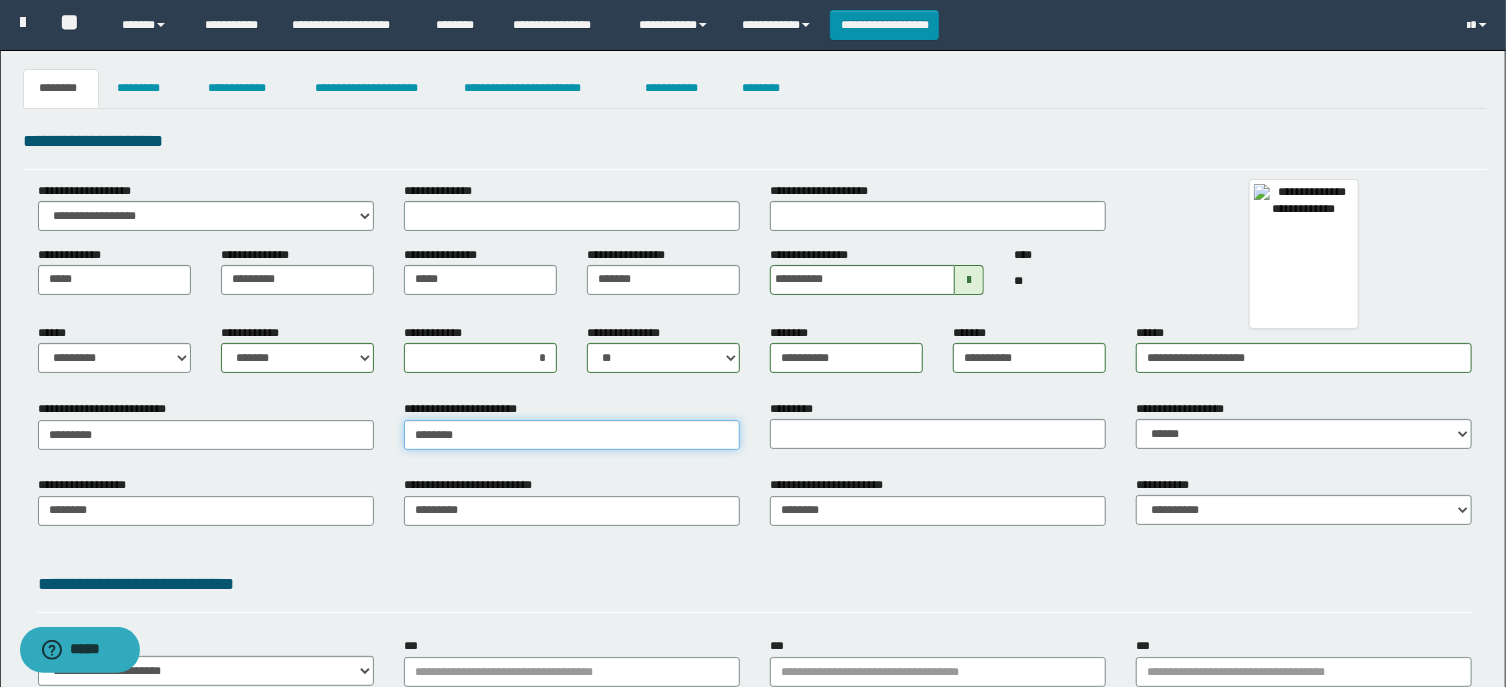 click on "********" at bounding box center [572, 435] 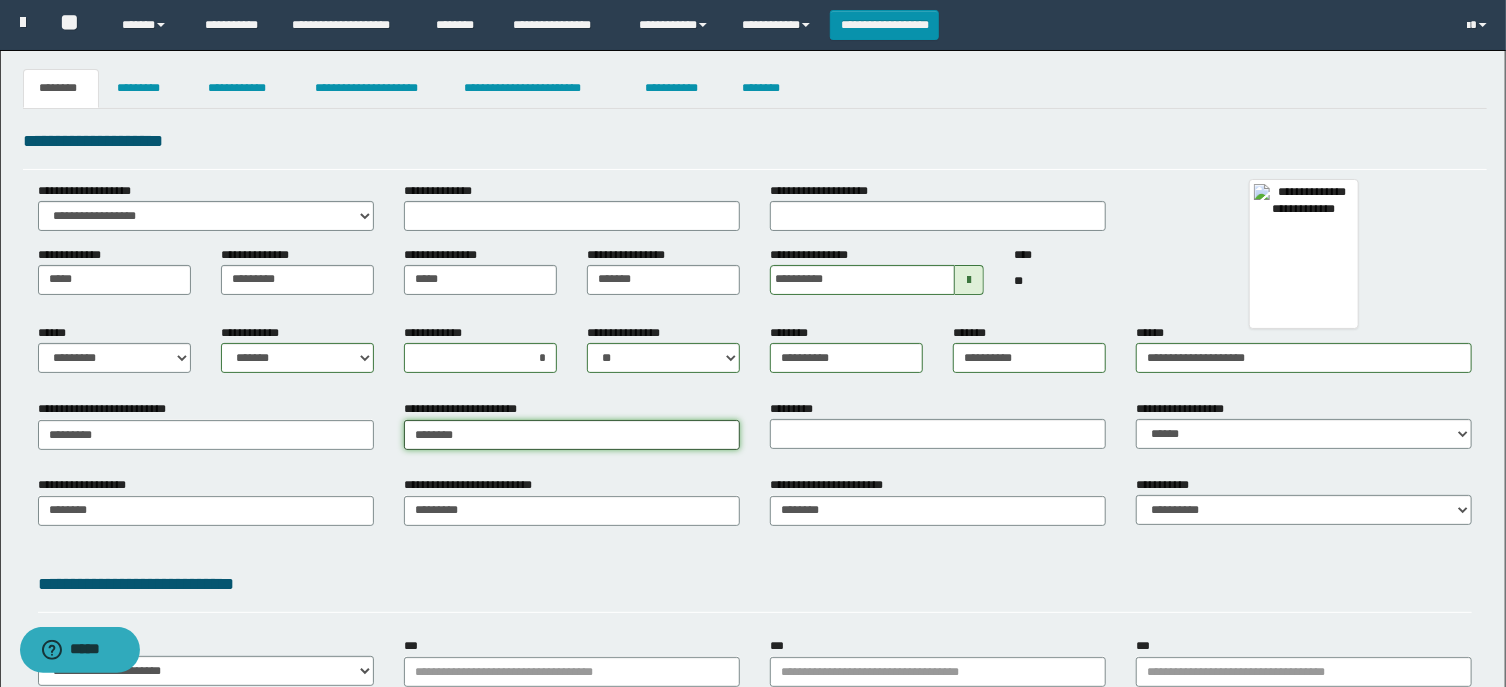 click on "********" at bounding box center [572, 435] 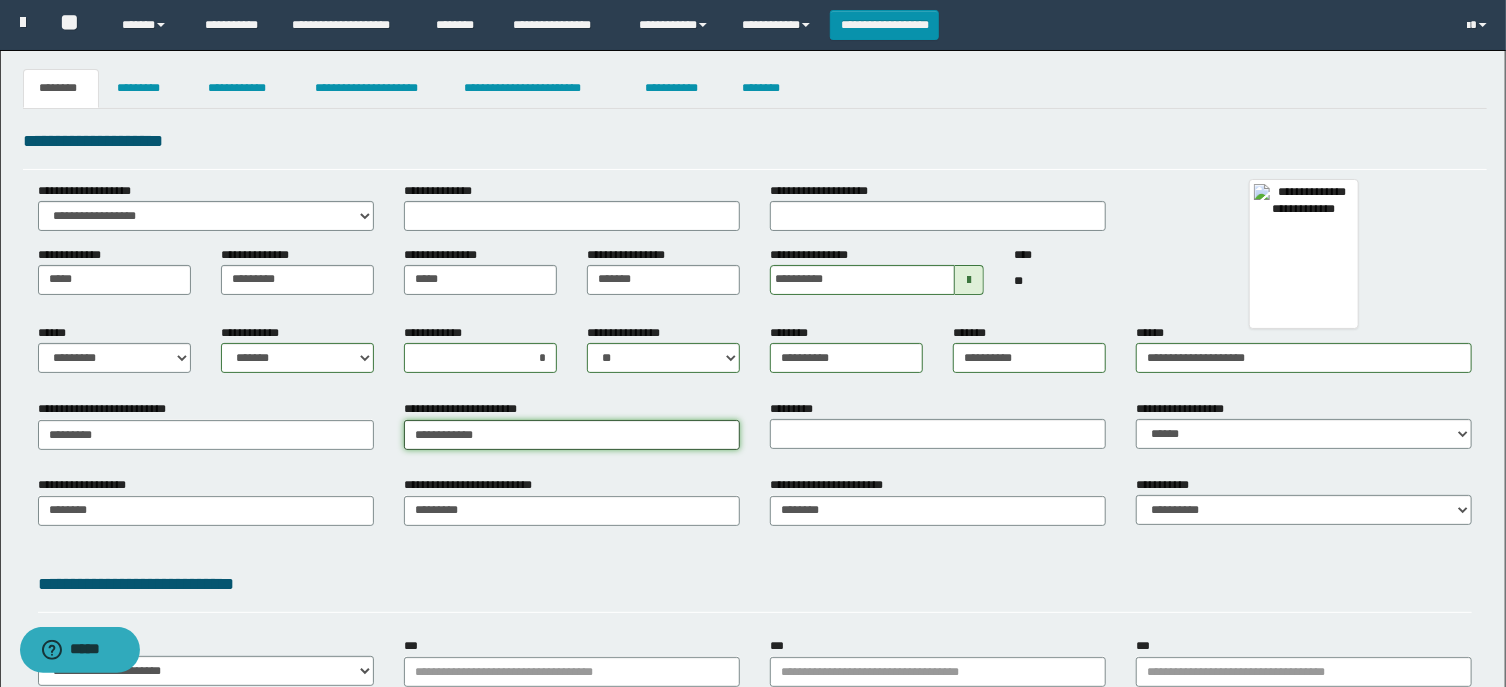 type on "**********" 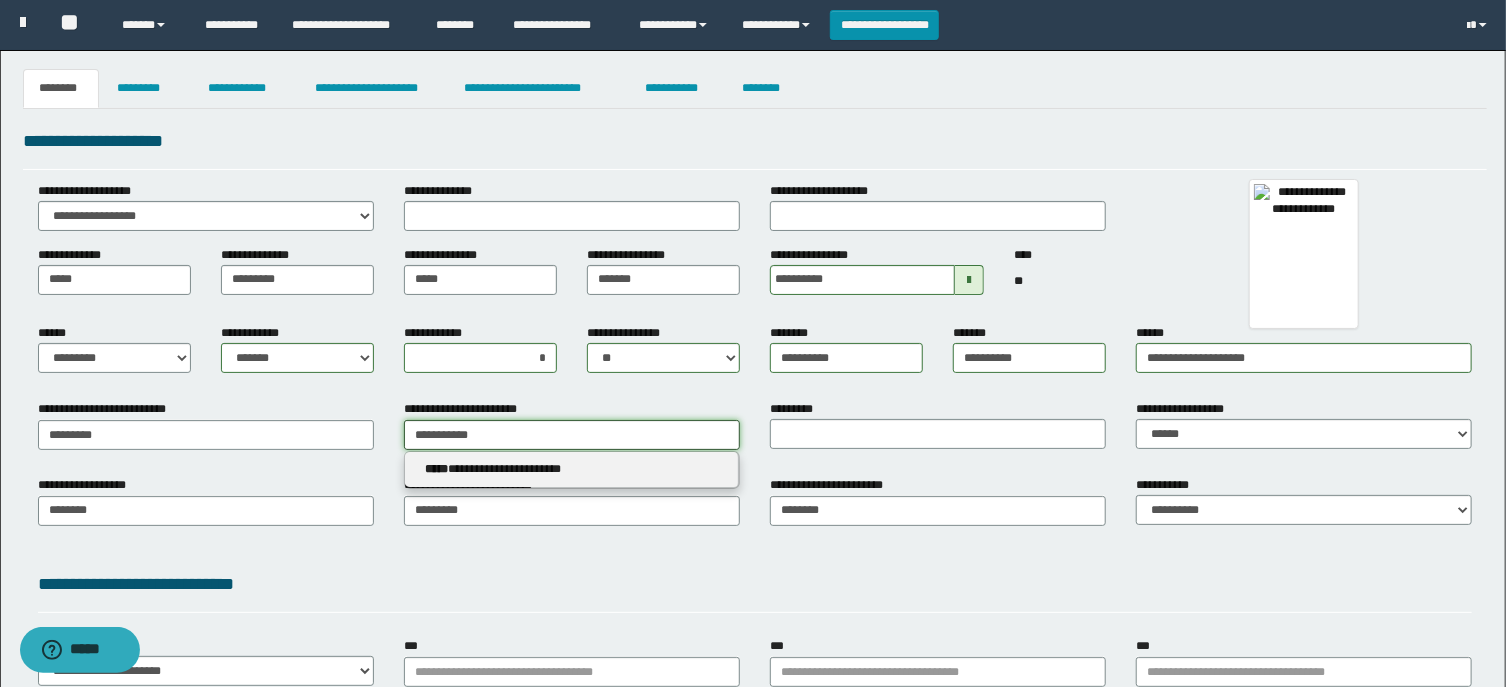 type on "**********" 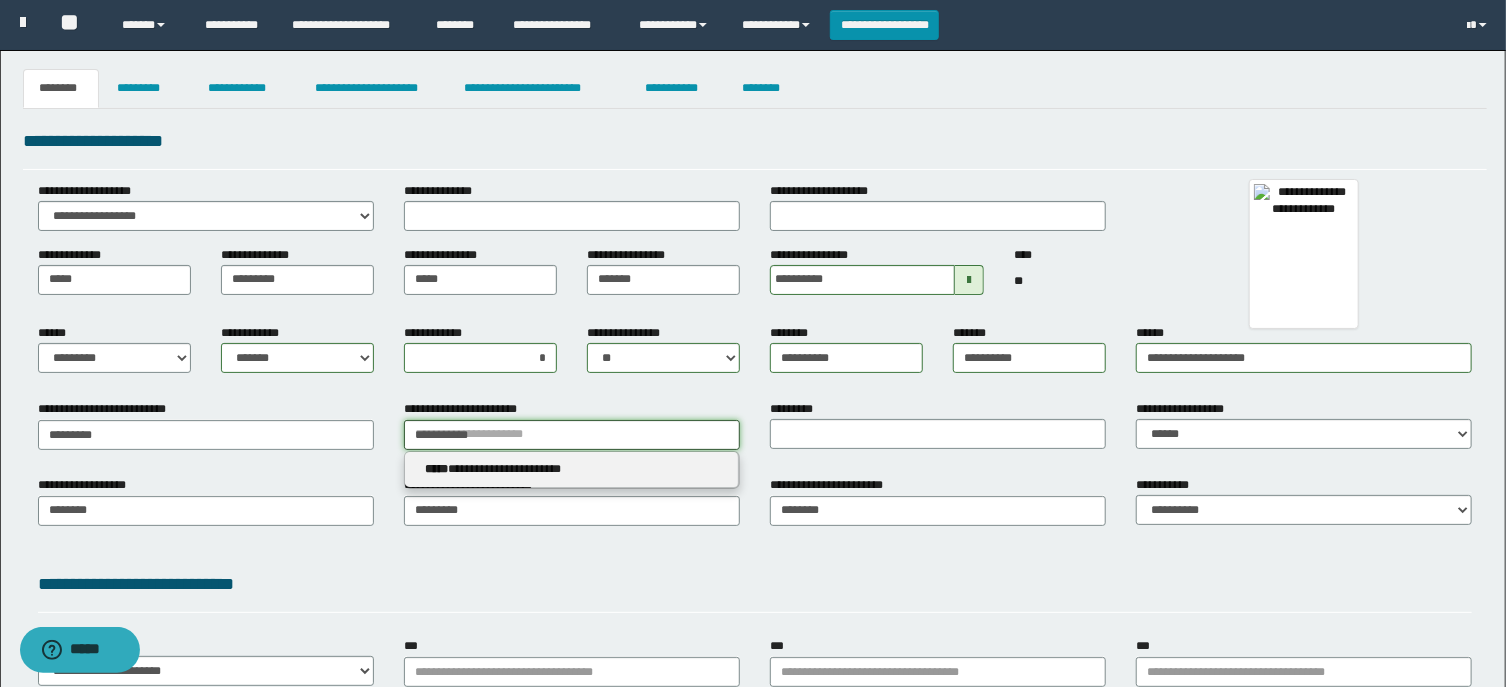 type 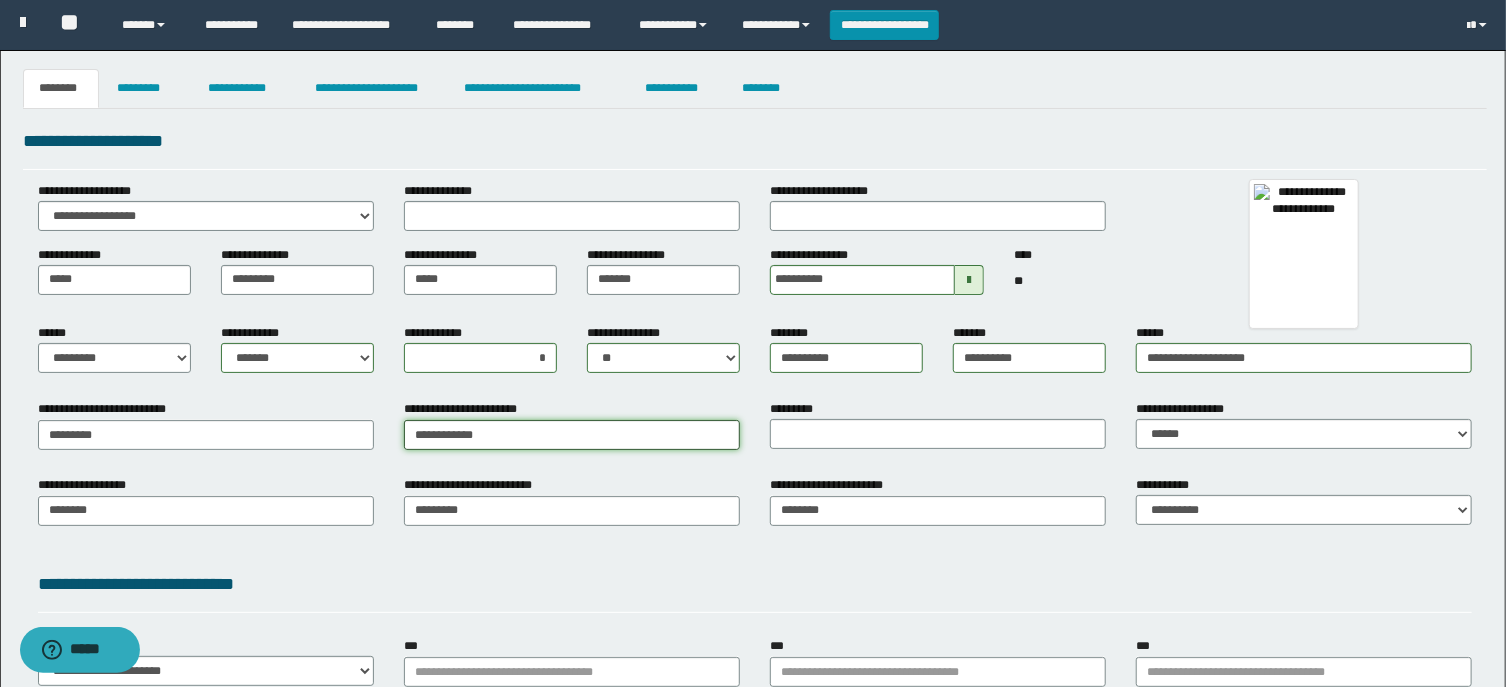 type on "**********" 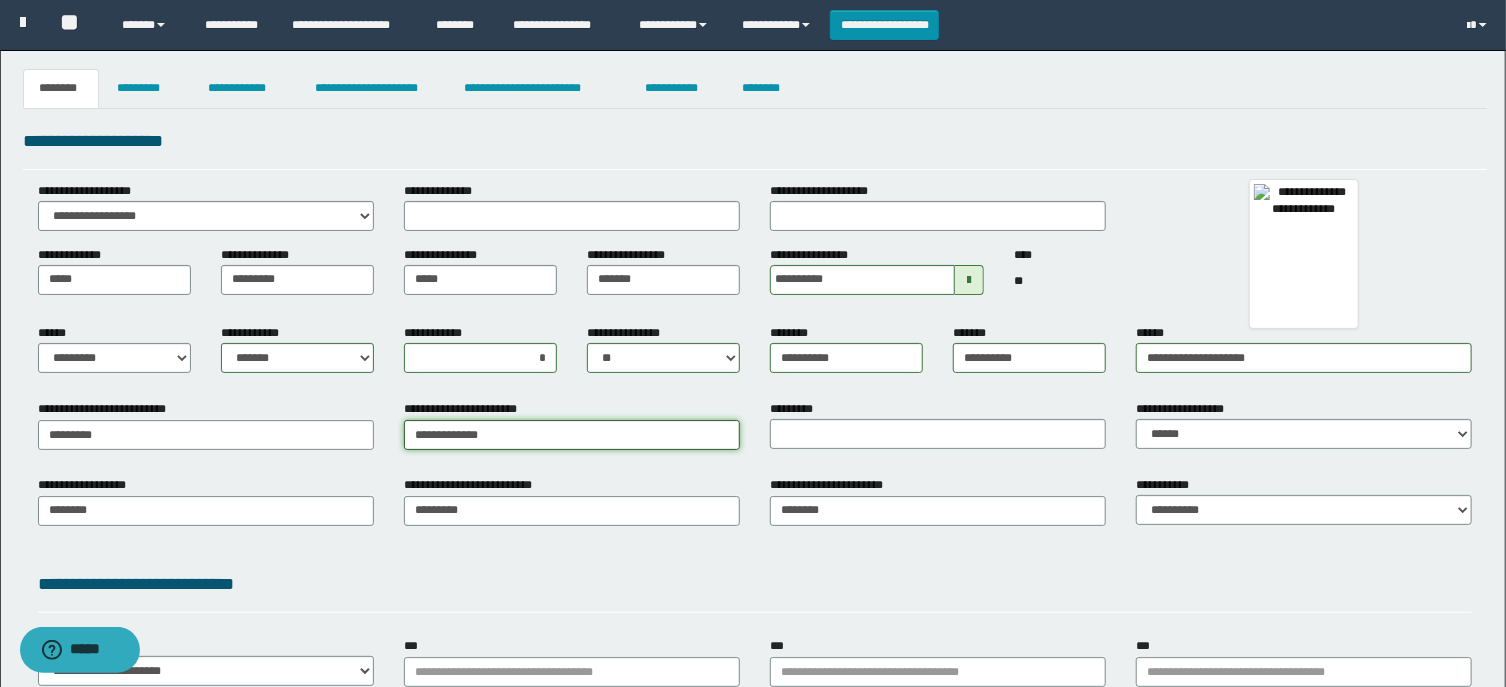 type on "**********" 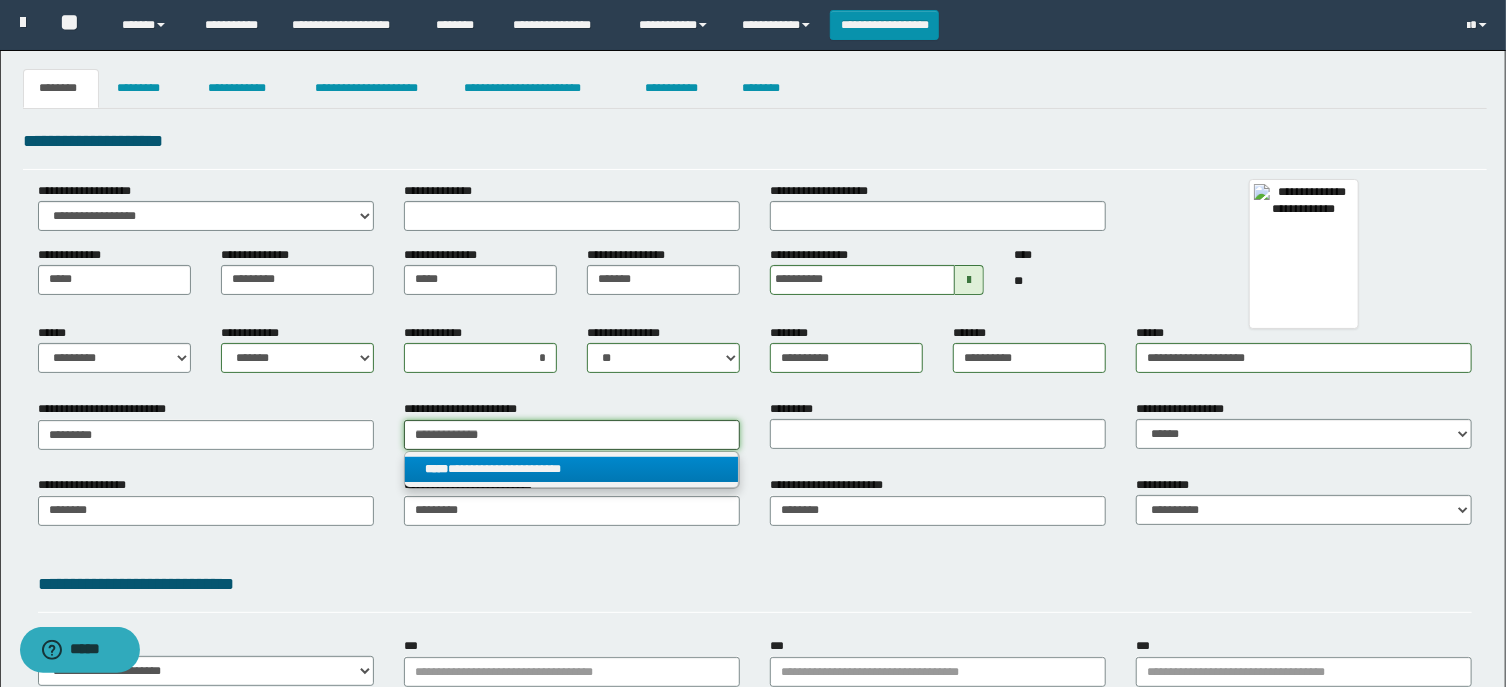 type on "**********" 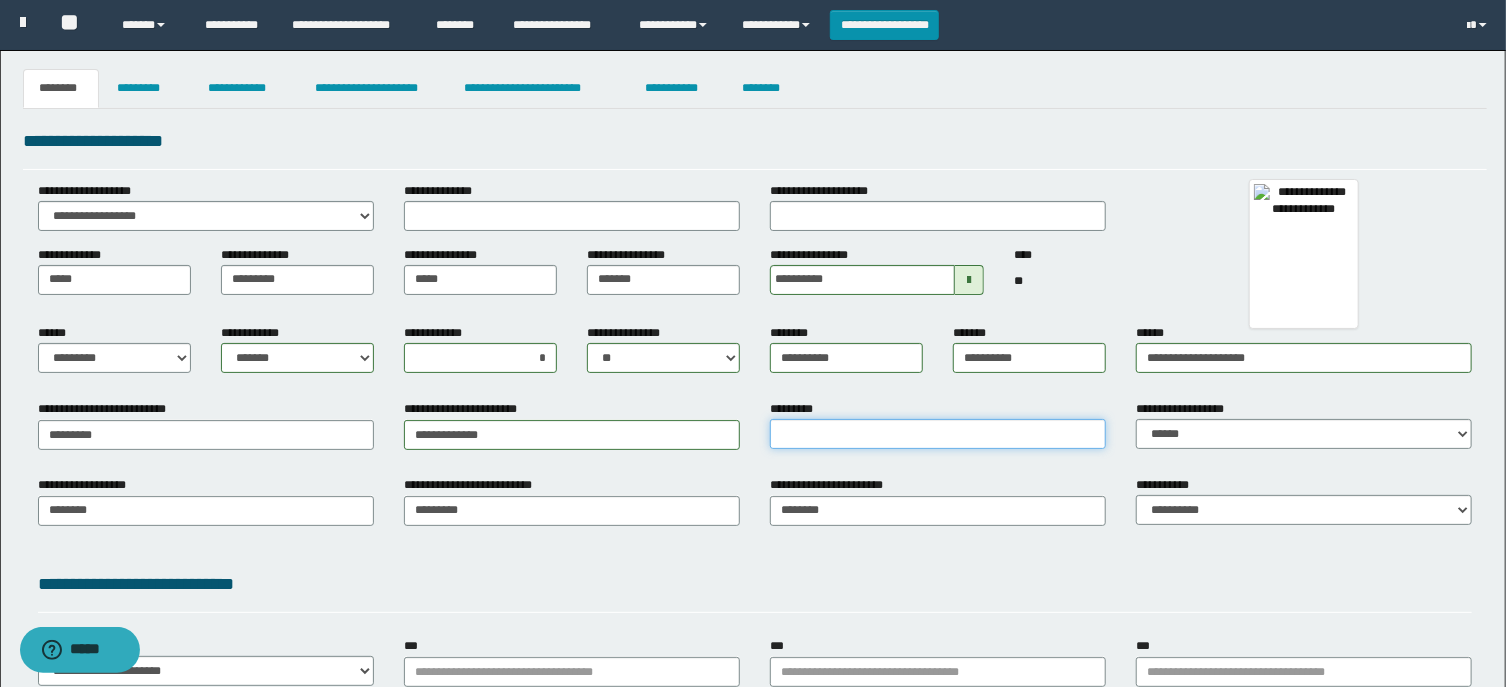 click on "*********" at bounding box center (938, 434) 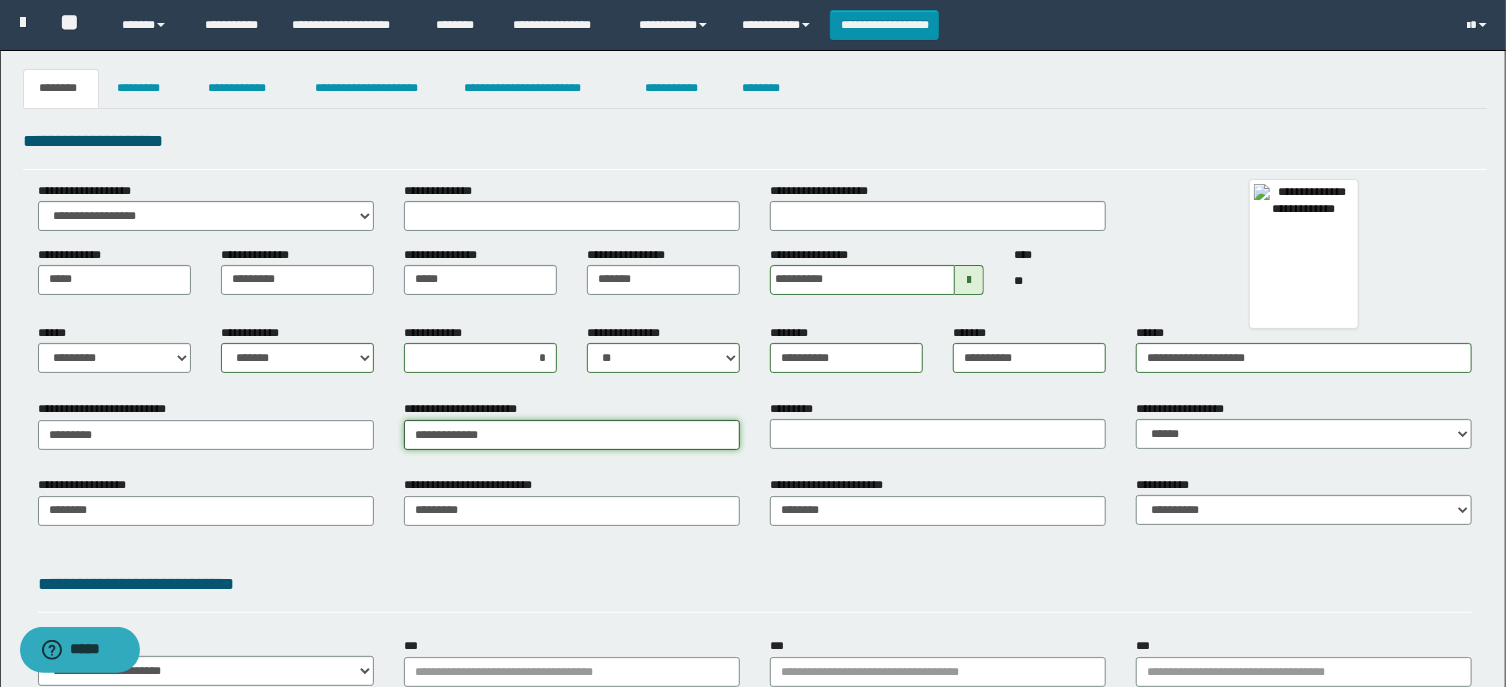 type on "**********" 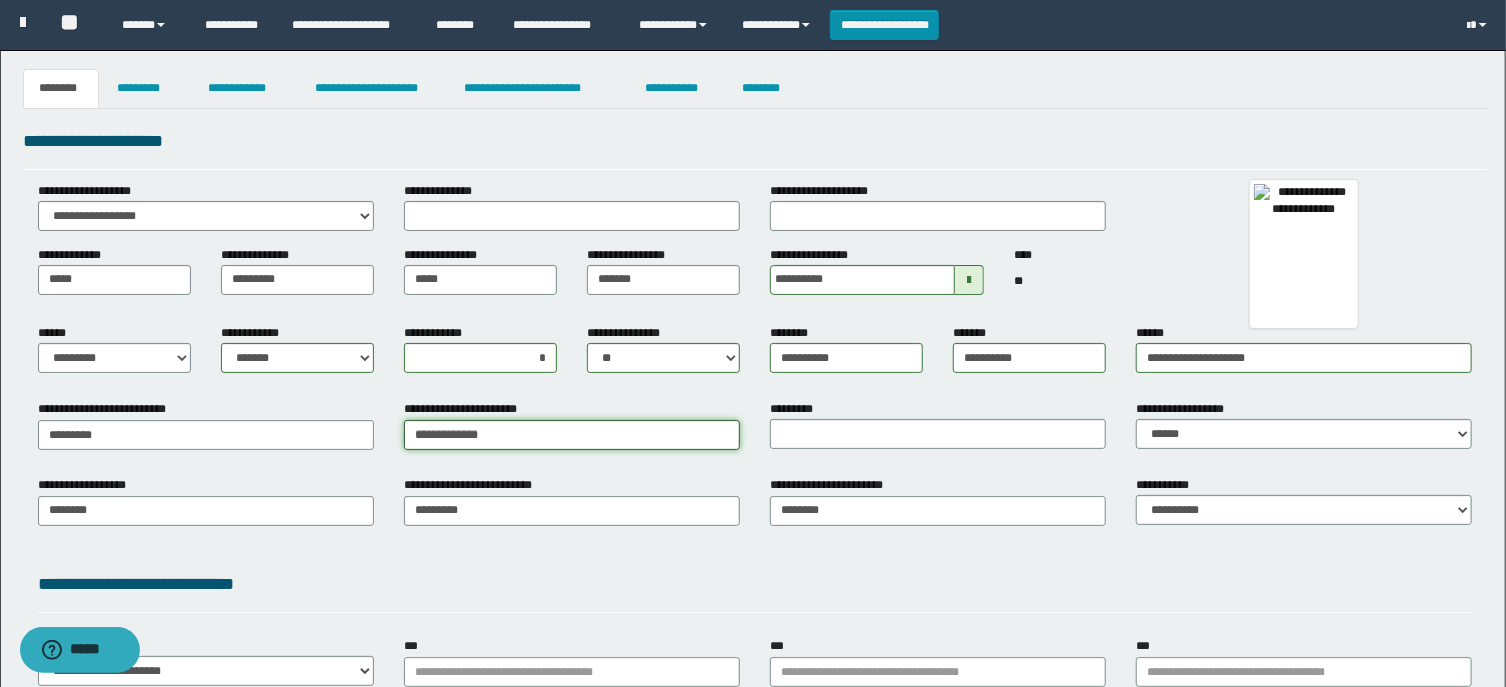 click on "**********" at bounding box center (572, 435) 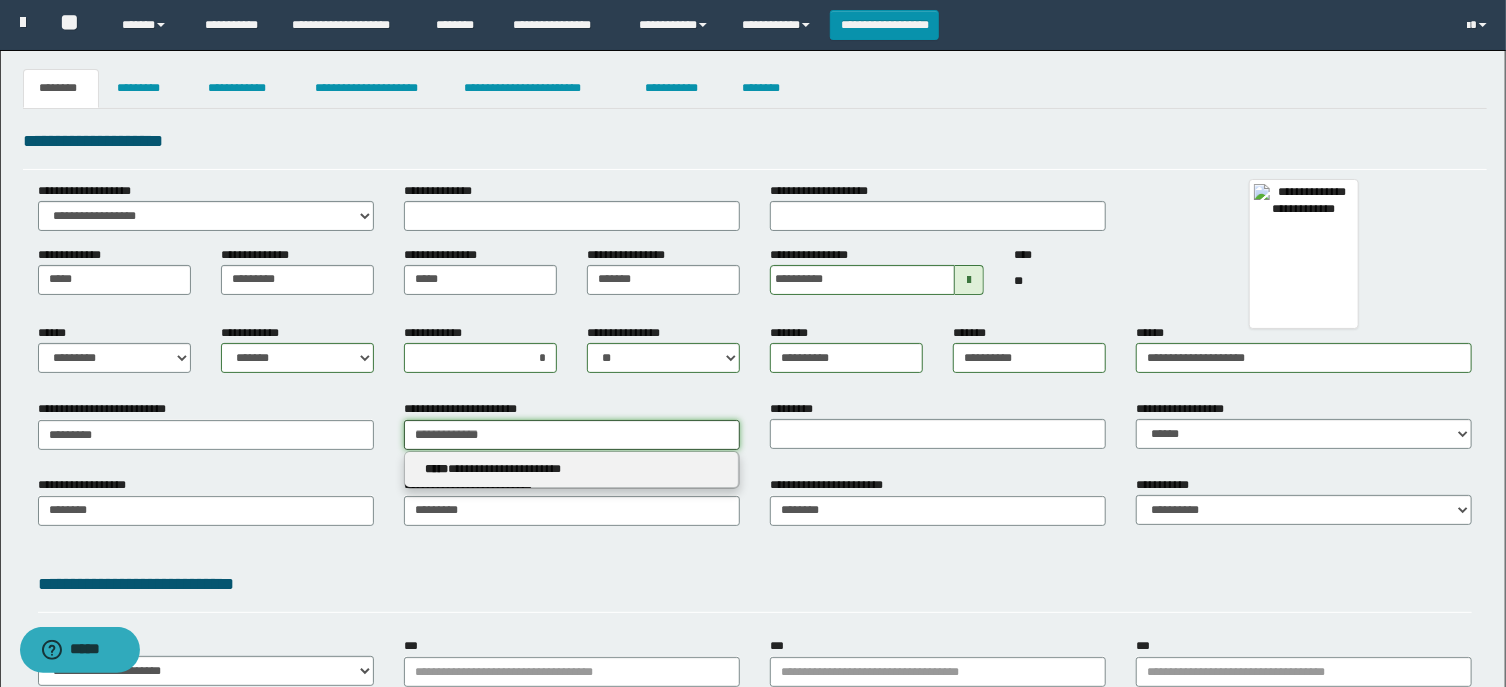 click on "**********" at bounding box center [572, 435] 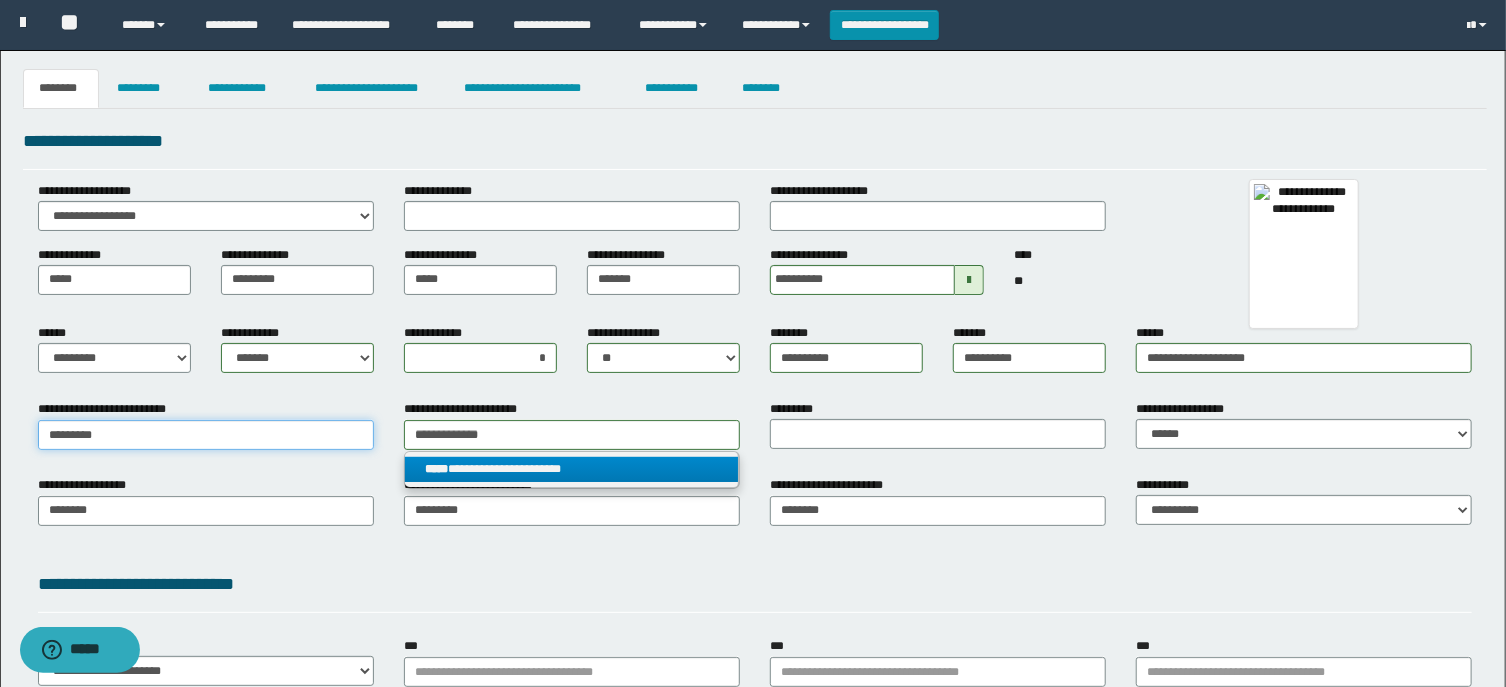 type 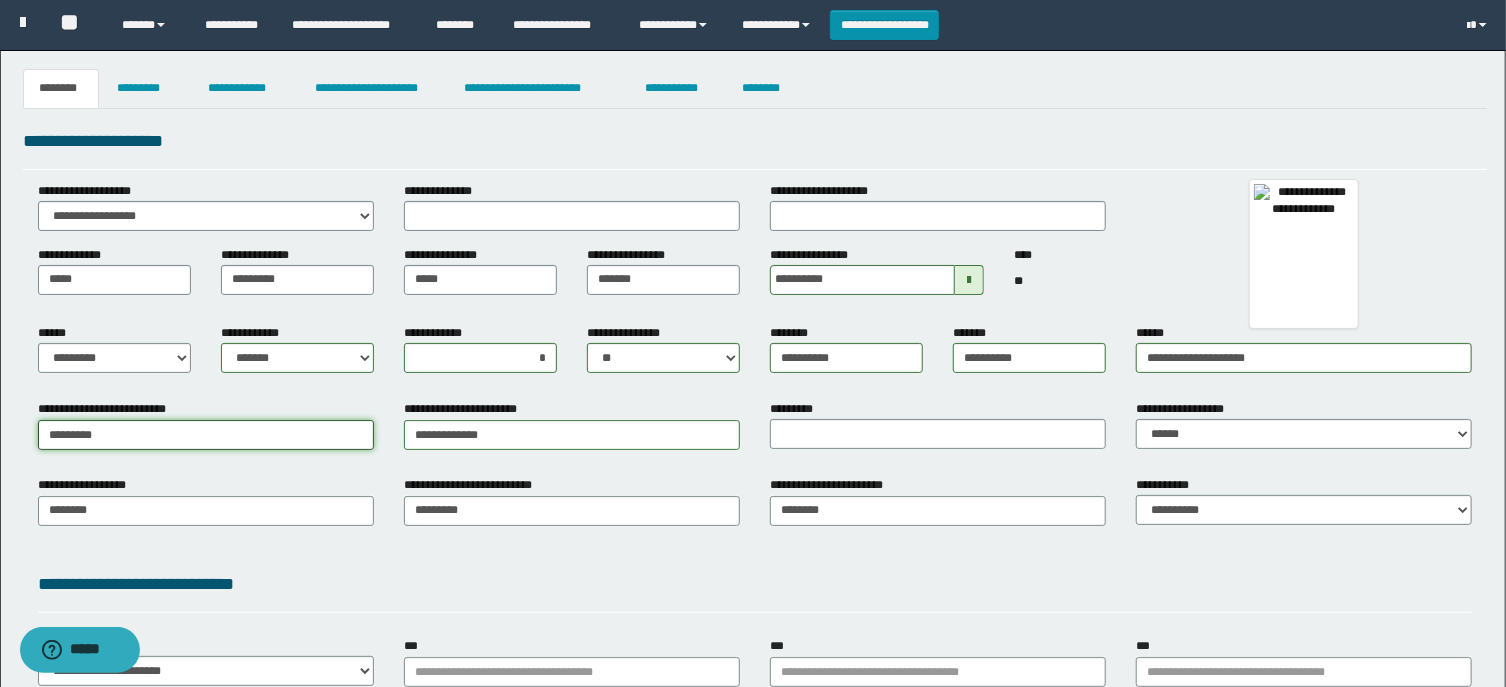 click on "*********" at bounding box center (206, 435) 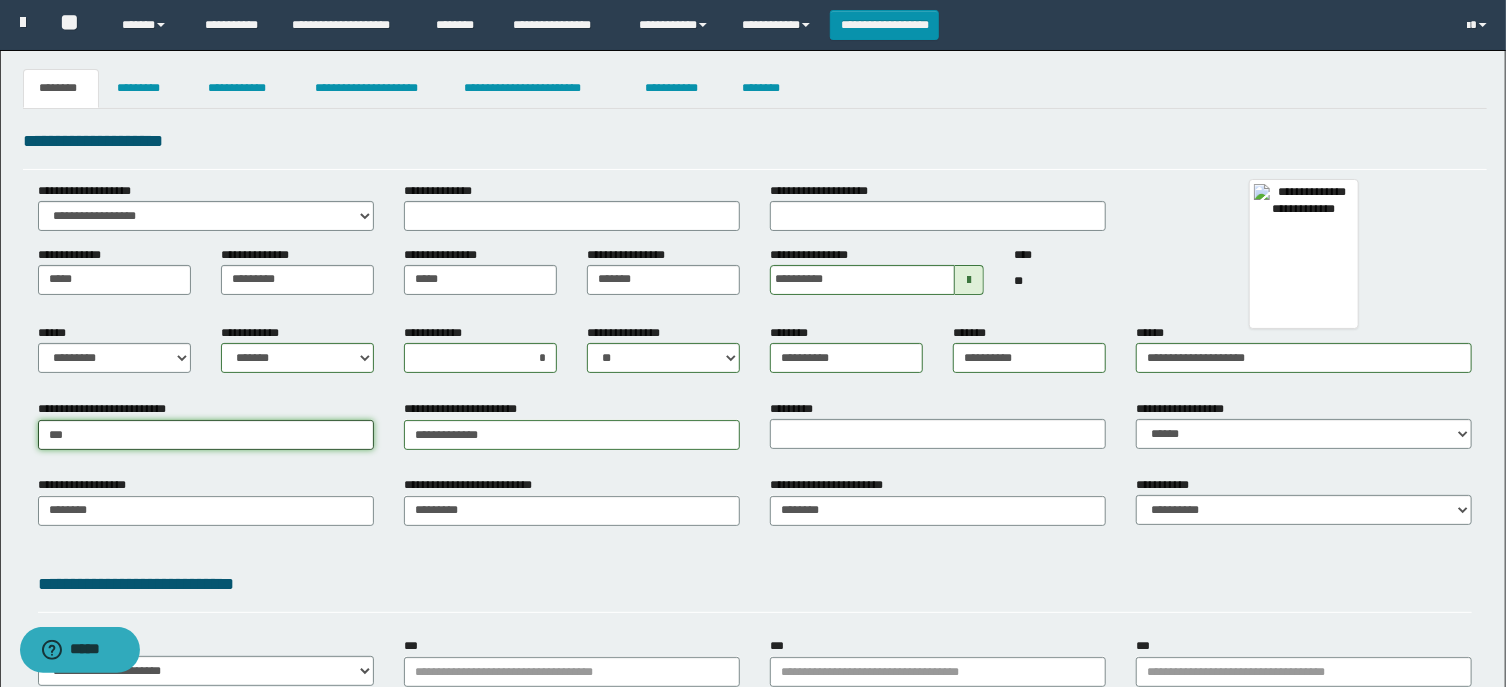type on "****" 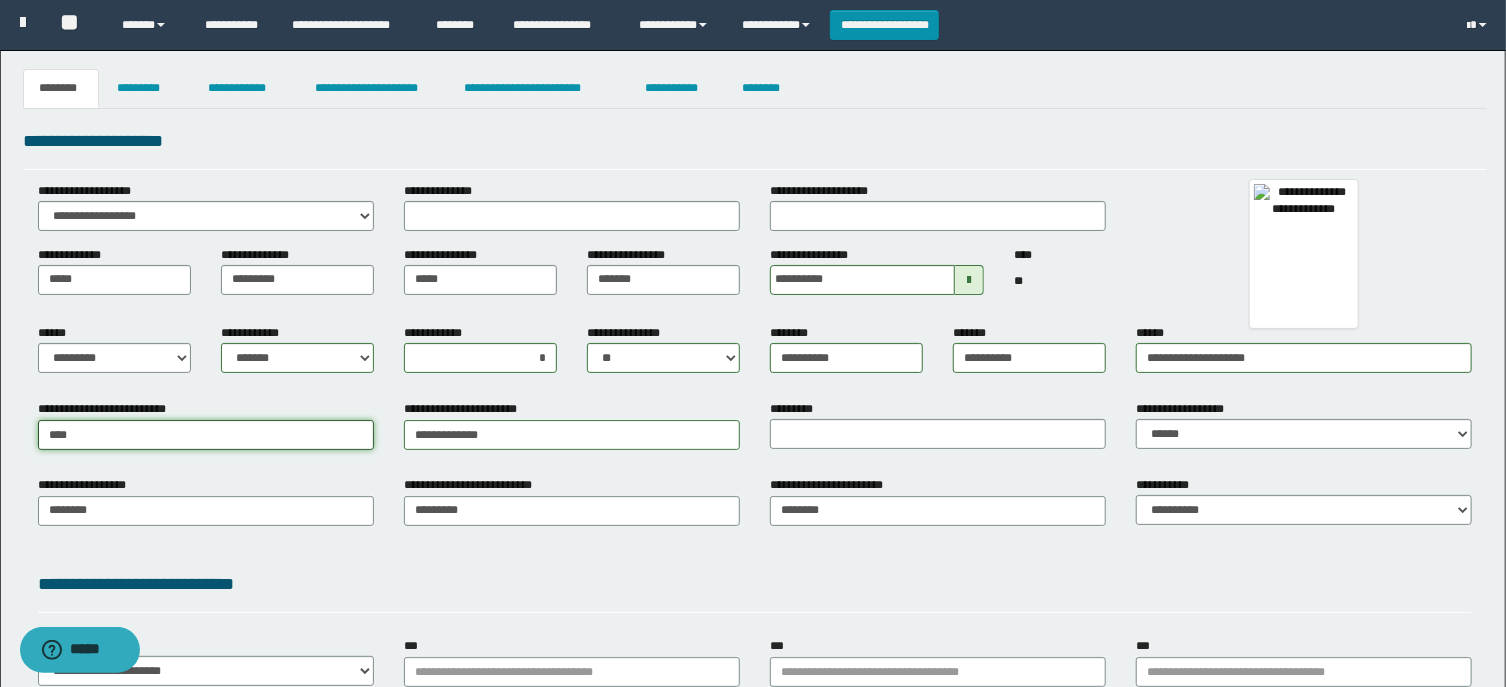 type on "******" 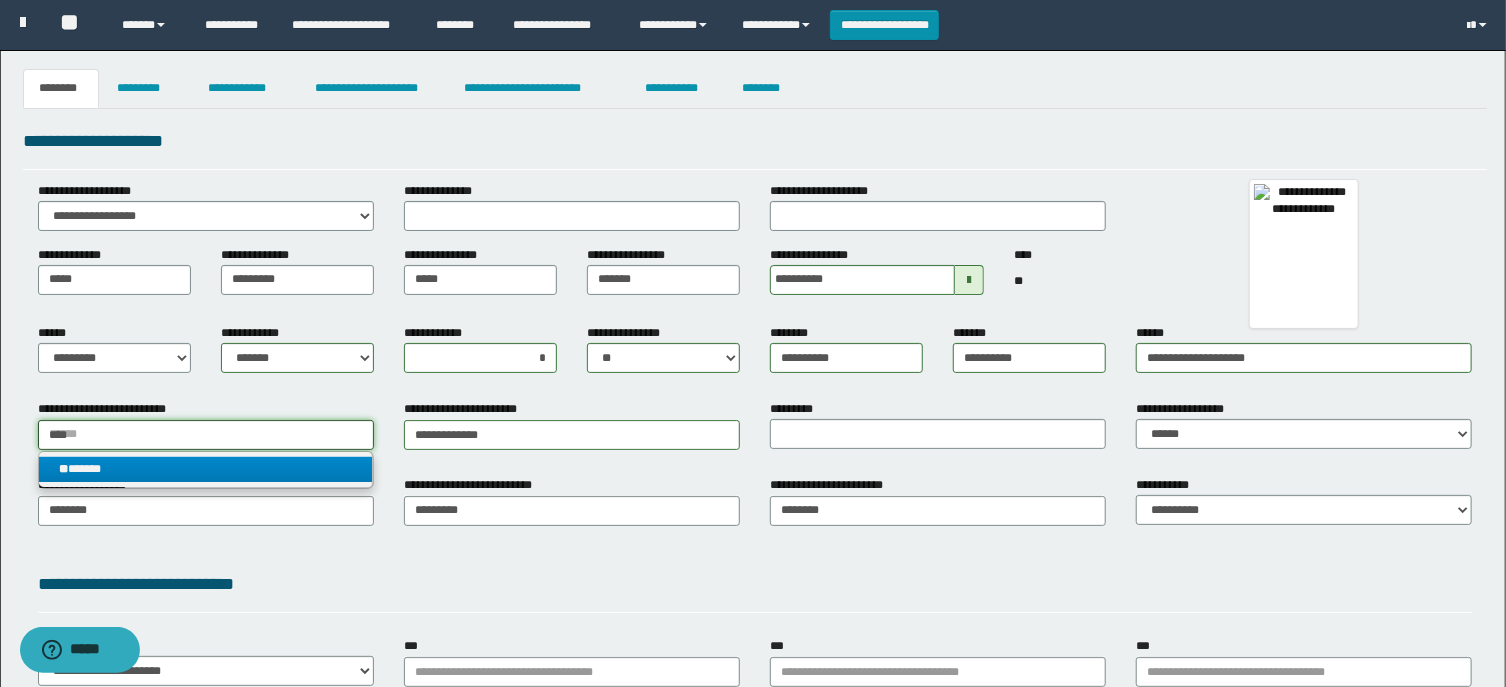 type on "****" 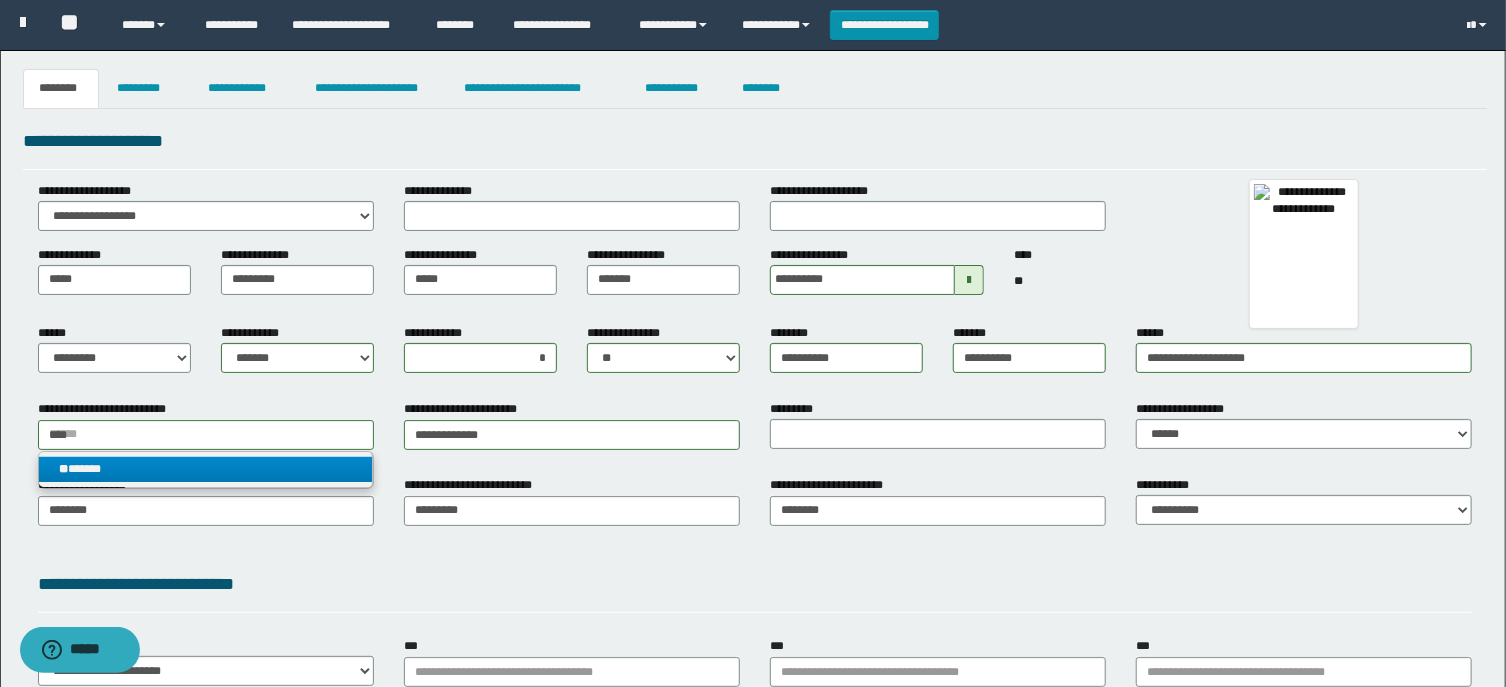 click on "** ******" at bounding box center [206, 469] 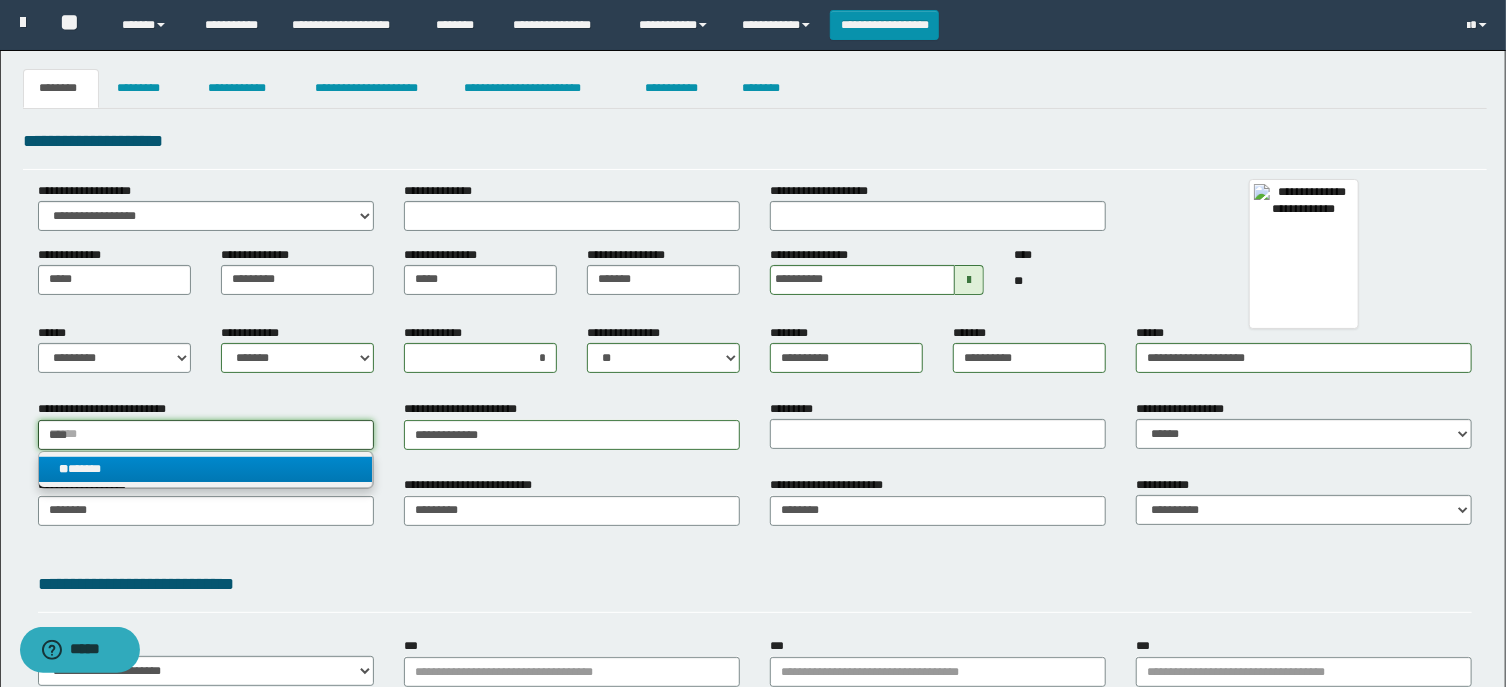 type 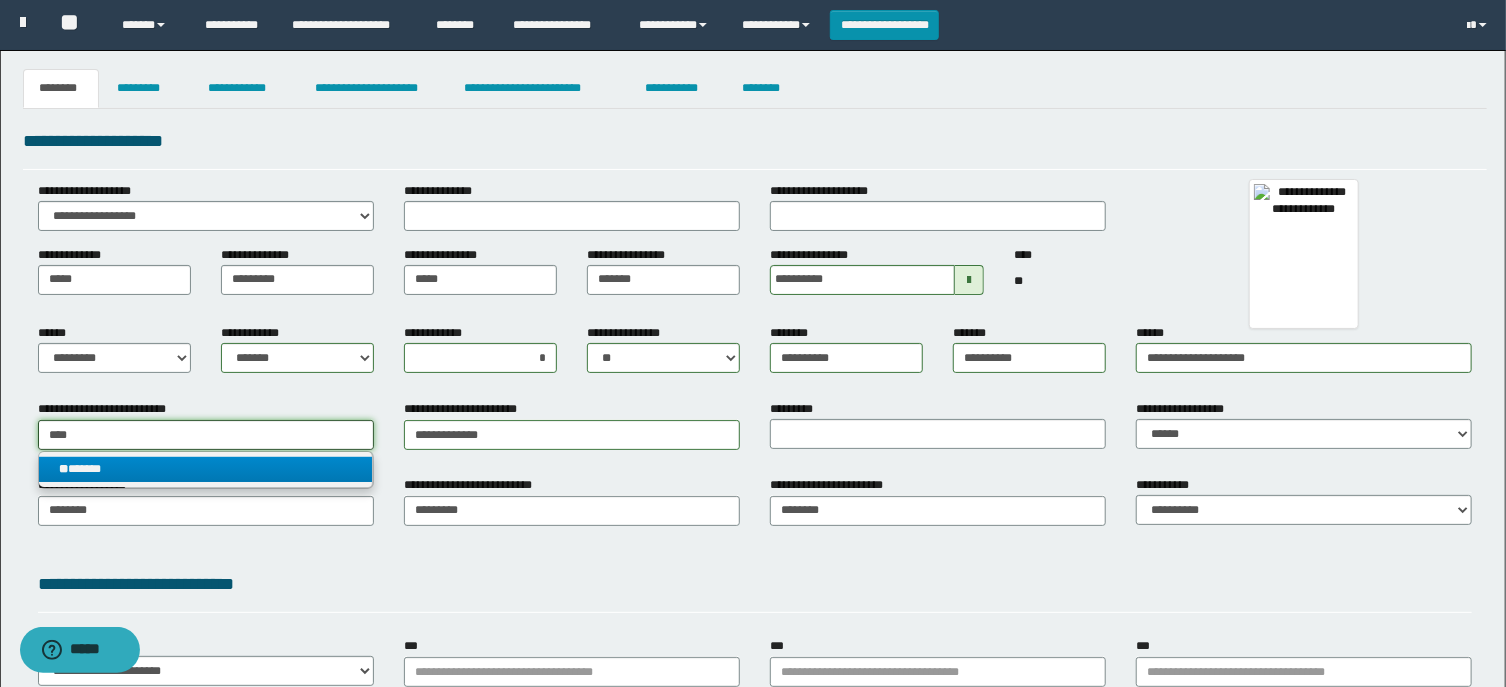 type on "******" 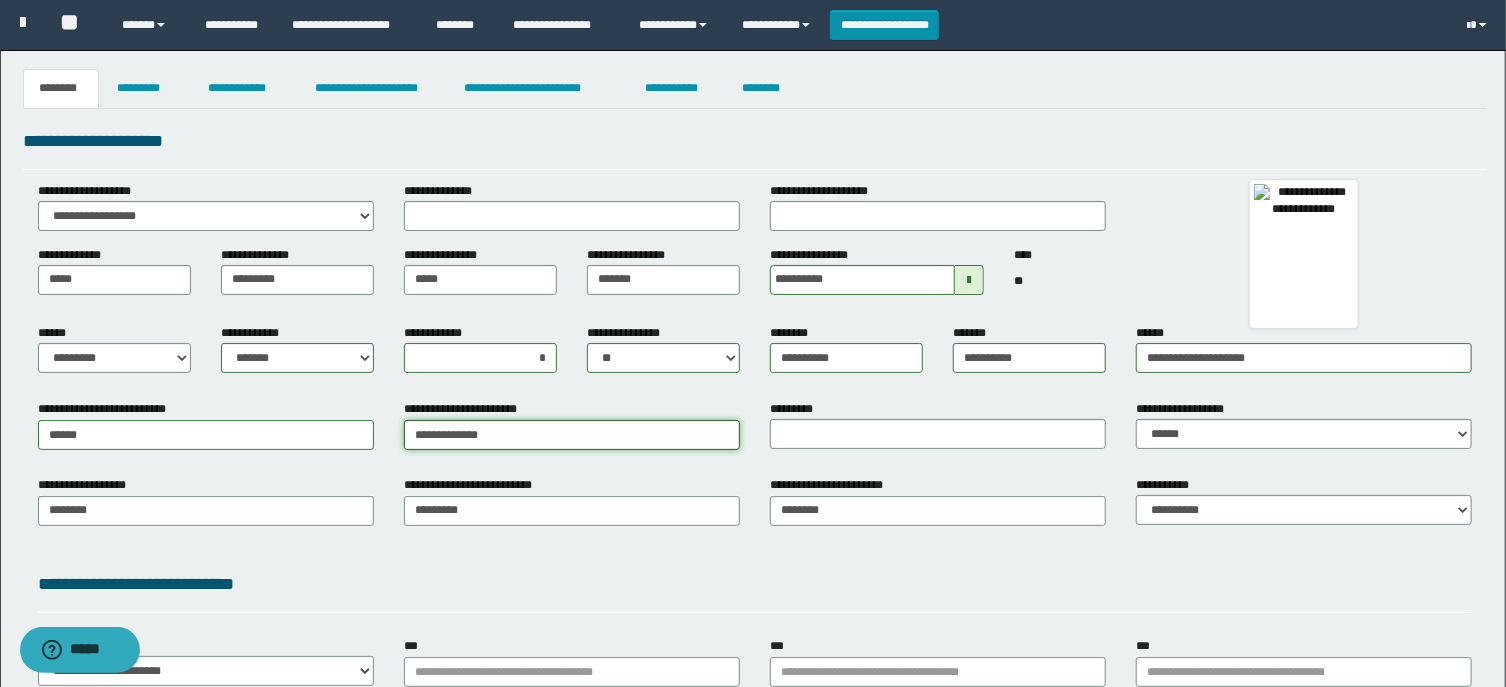 type on "**********" 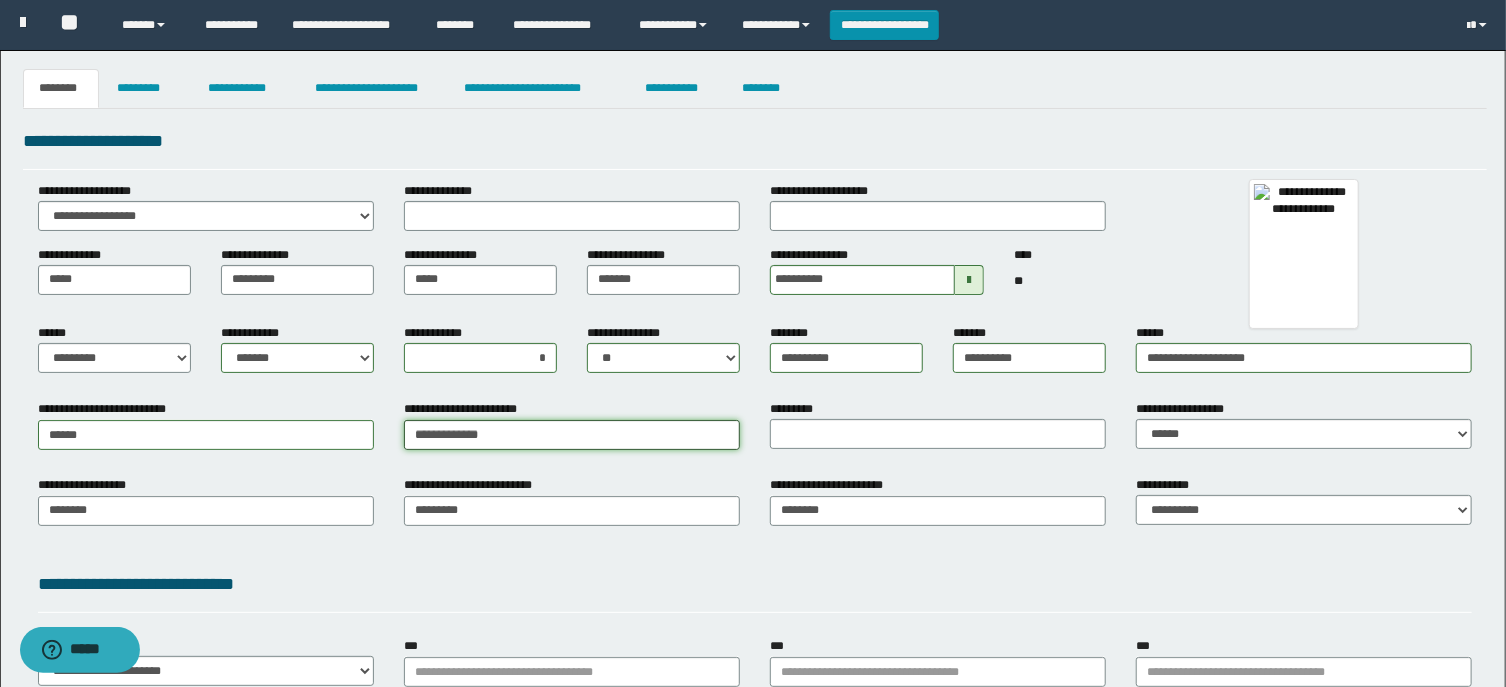click on "**********" at bounding box center [572, 435] 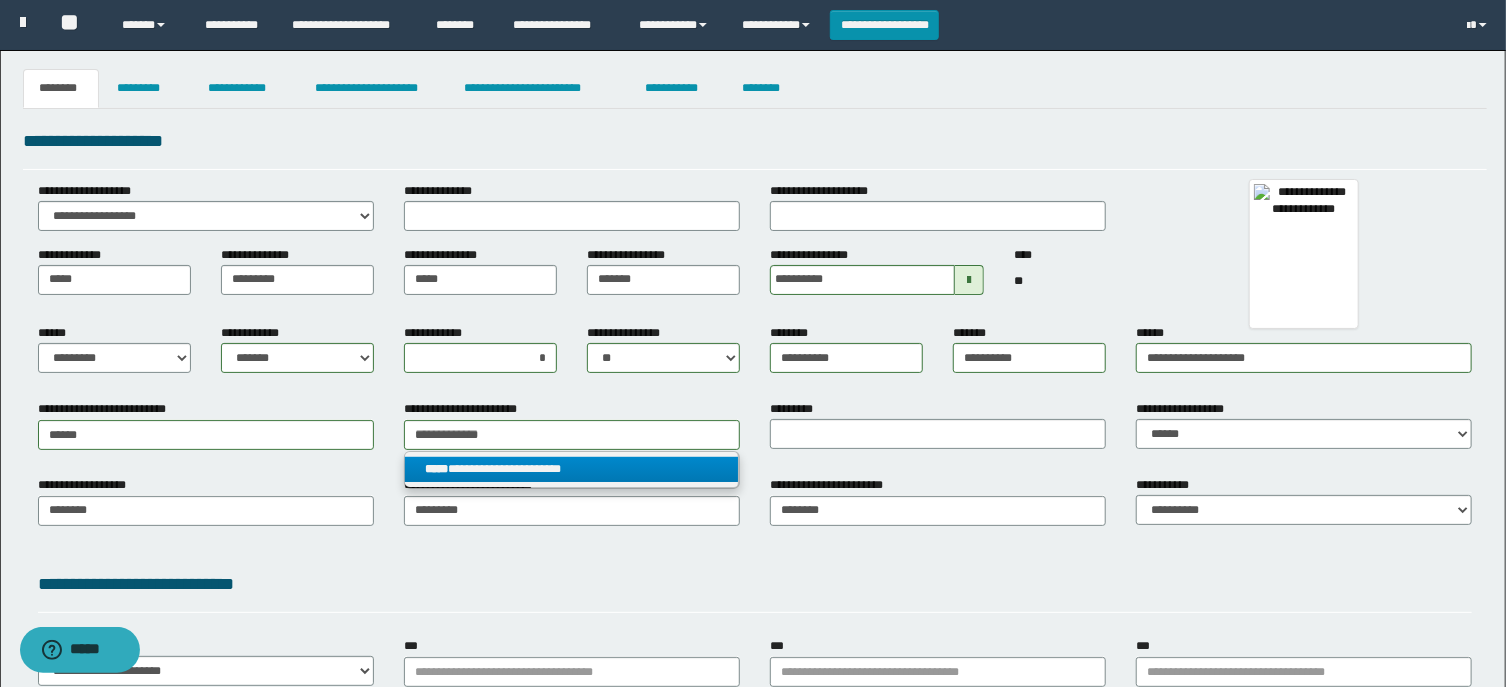 click on "**********" at bounding box center (572, 469) 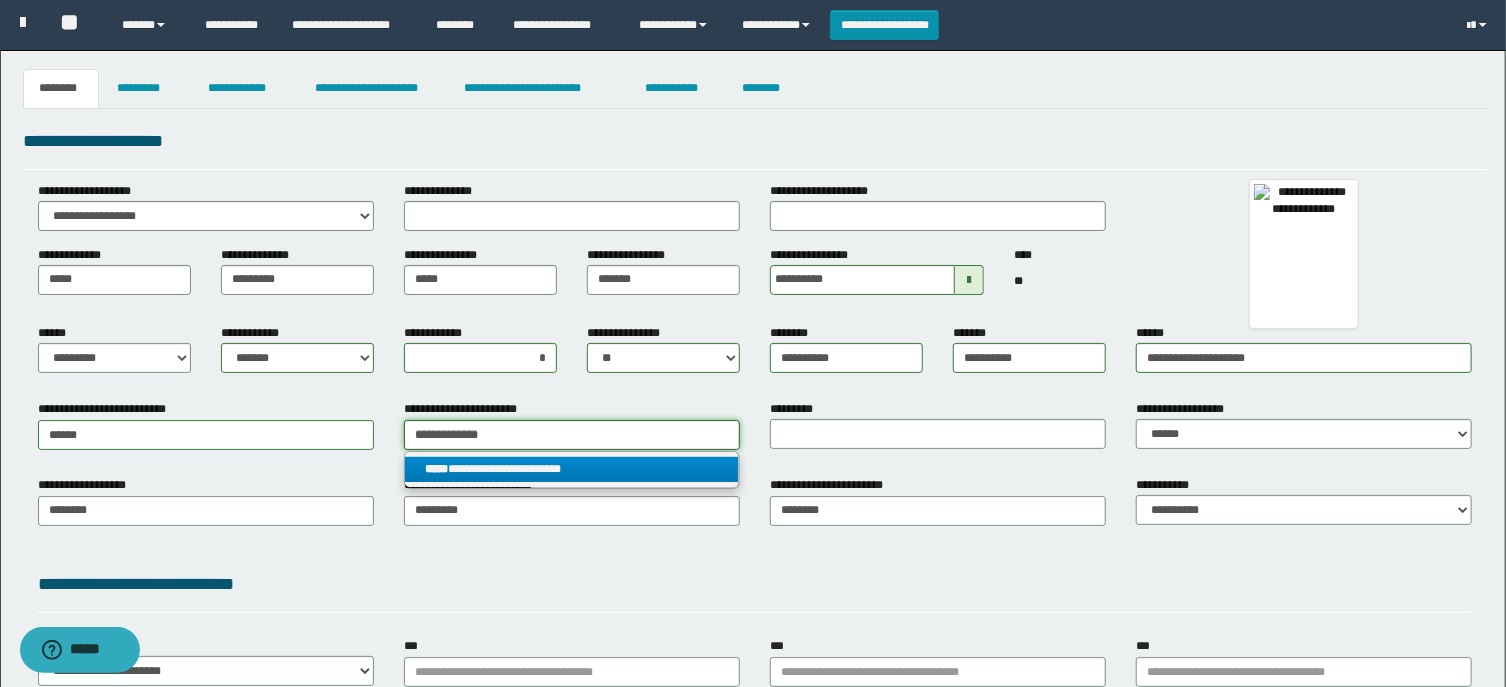 type 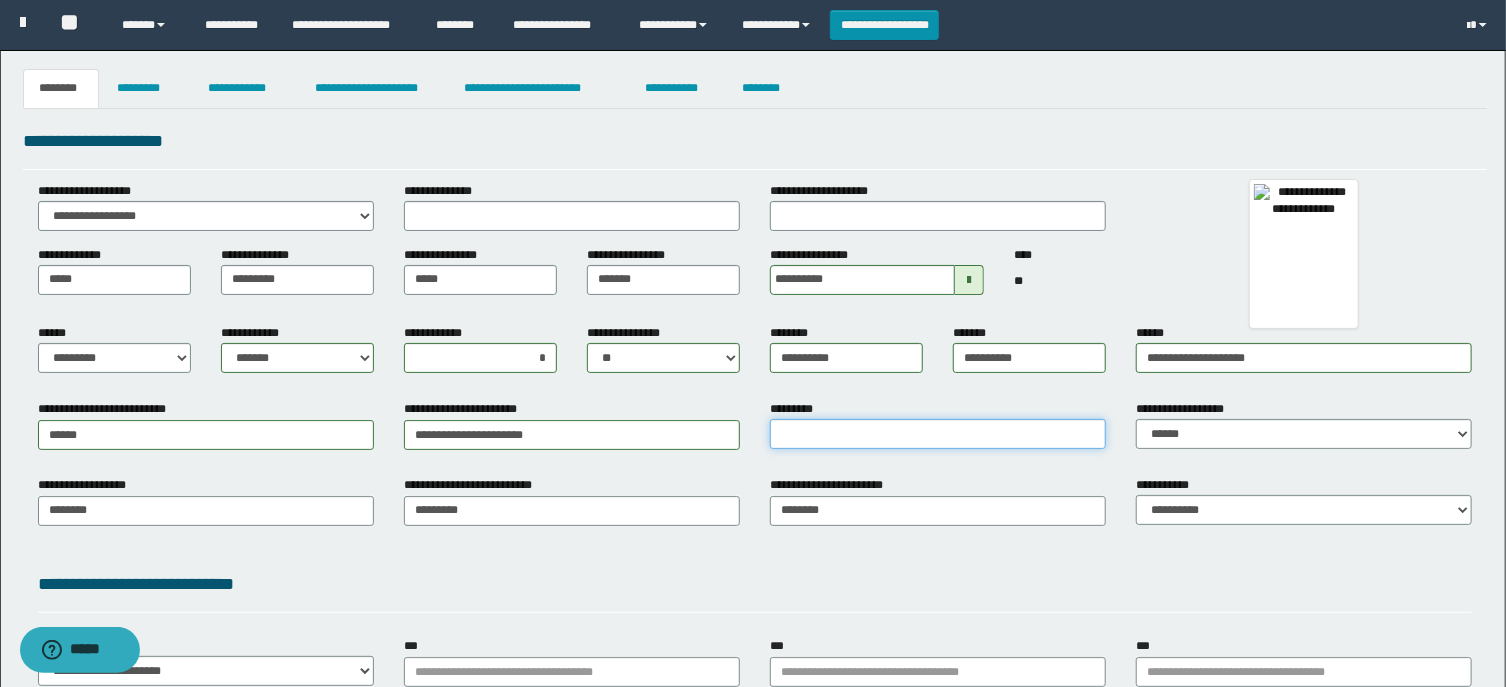 click on "*********" at bounding box center (938, 434) 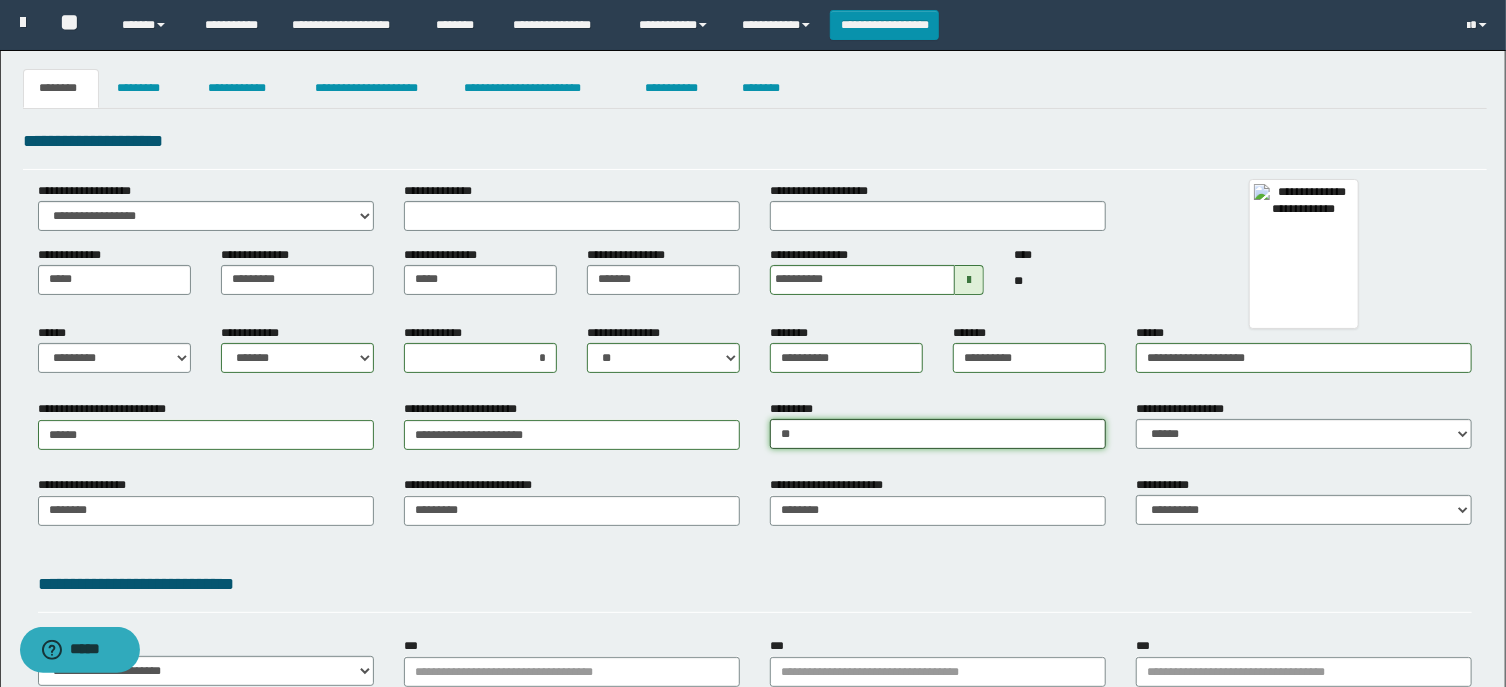 type on "*" 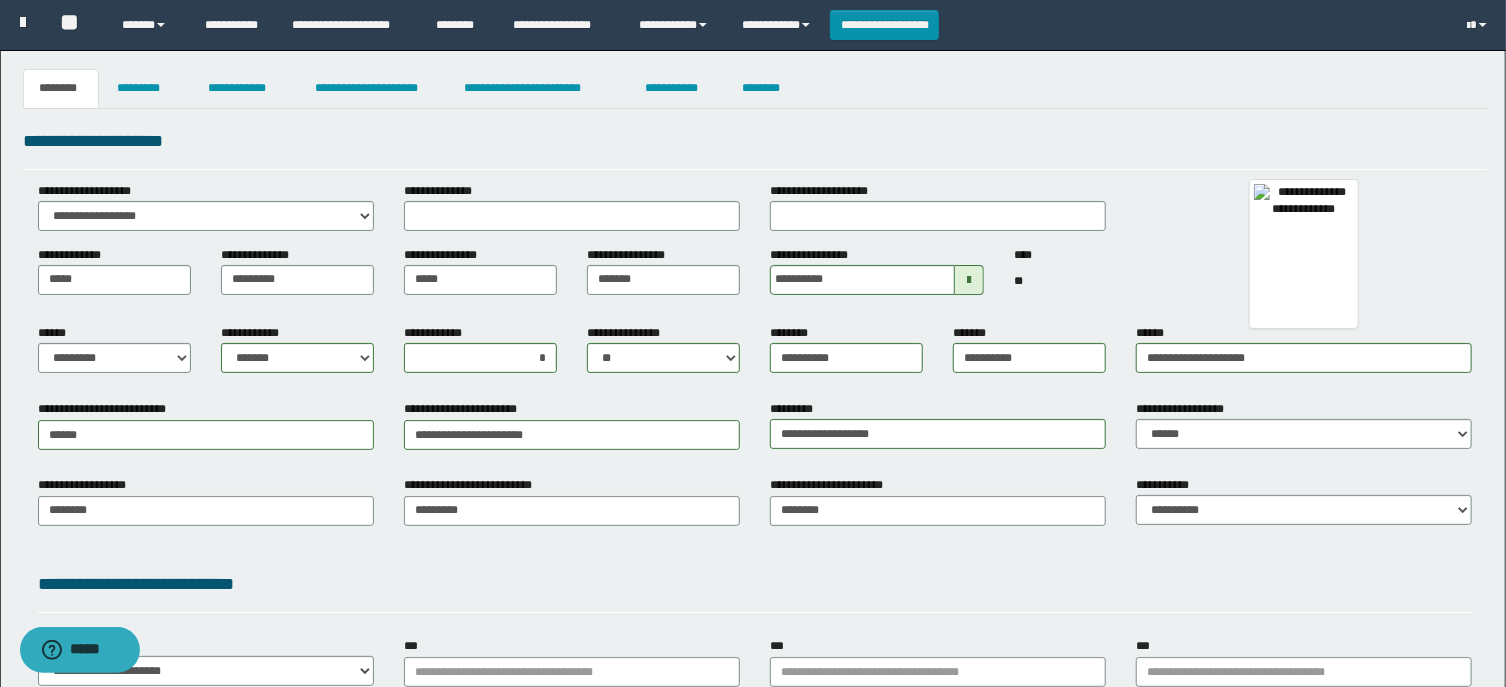 click on "**********" at bounding box center (755, 518) 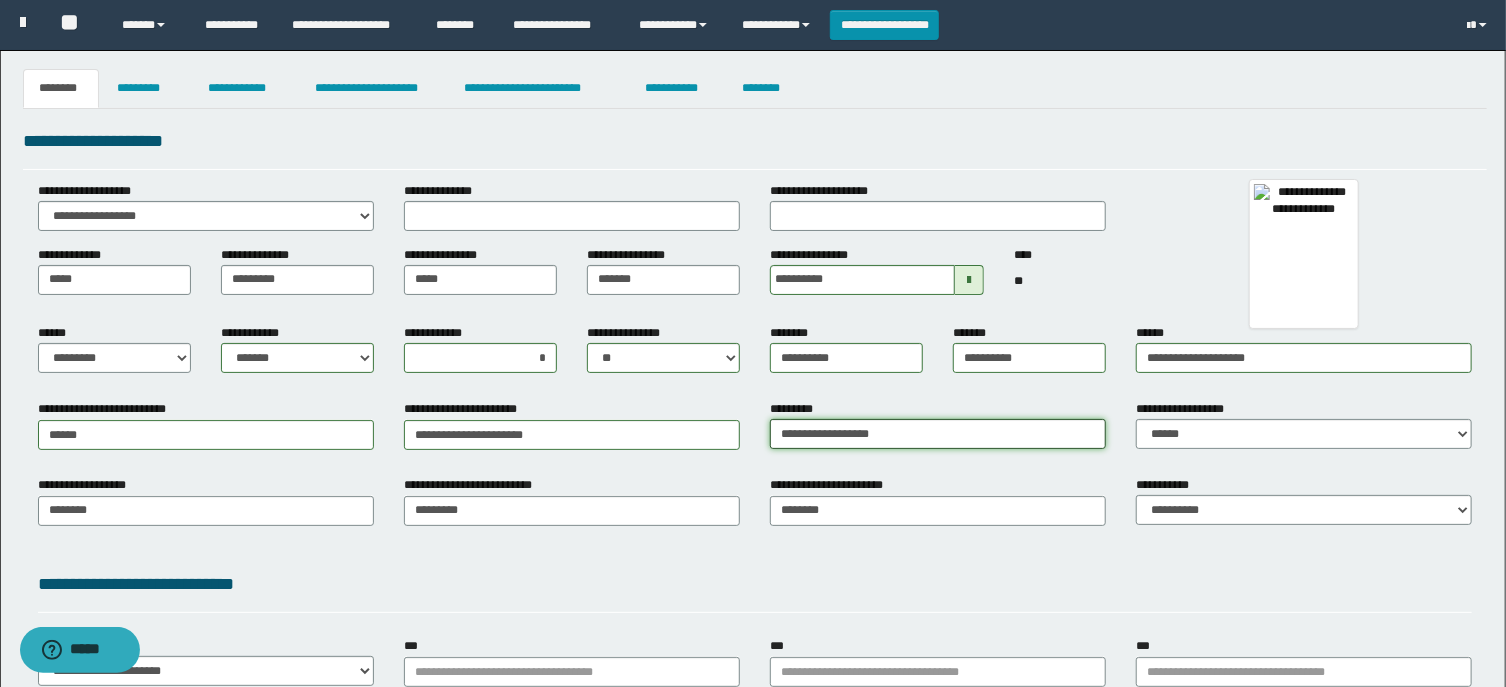 click on "**********" at bounding box center (938, 434) 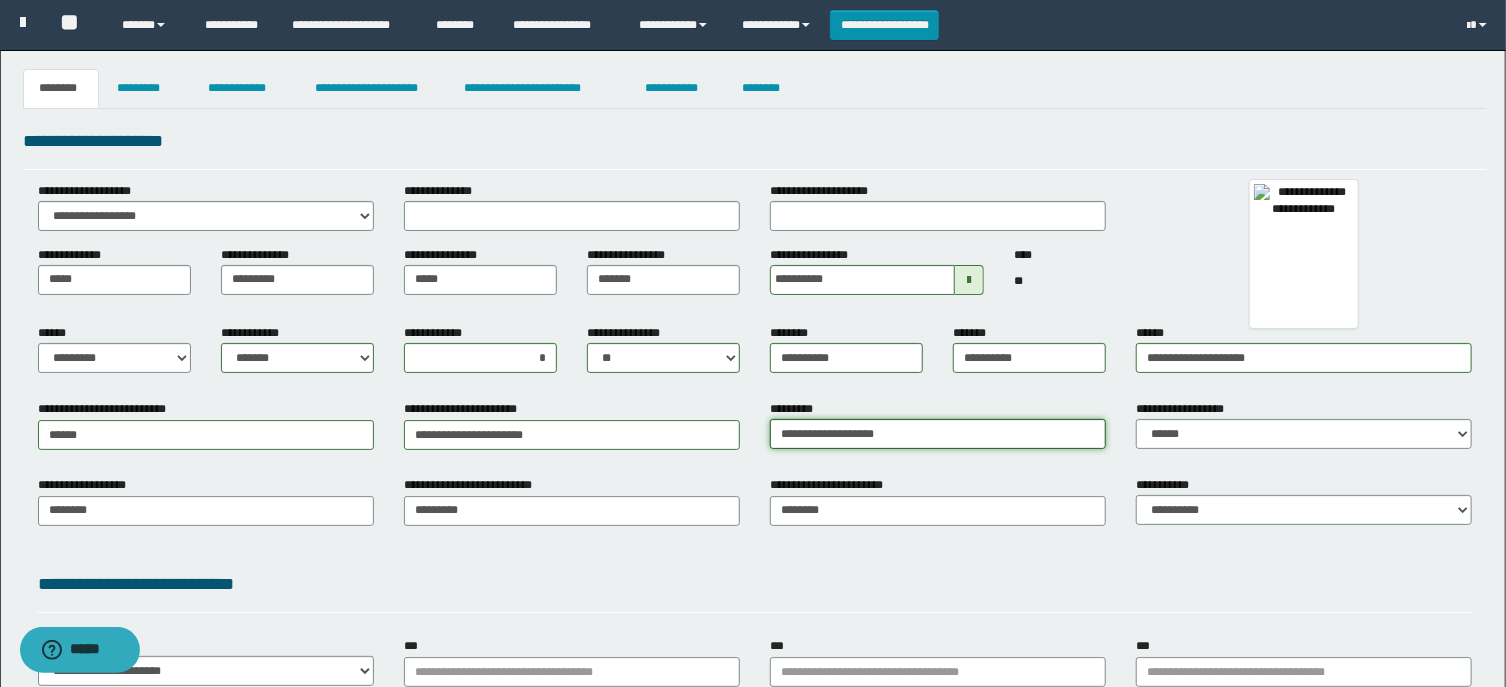 type on "**********" 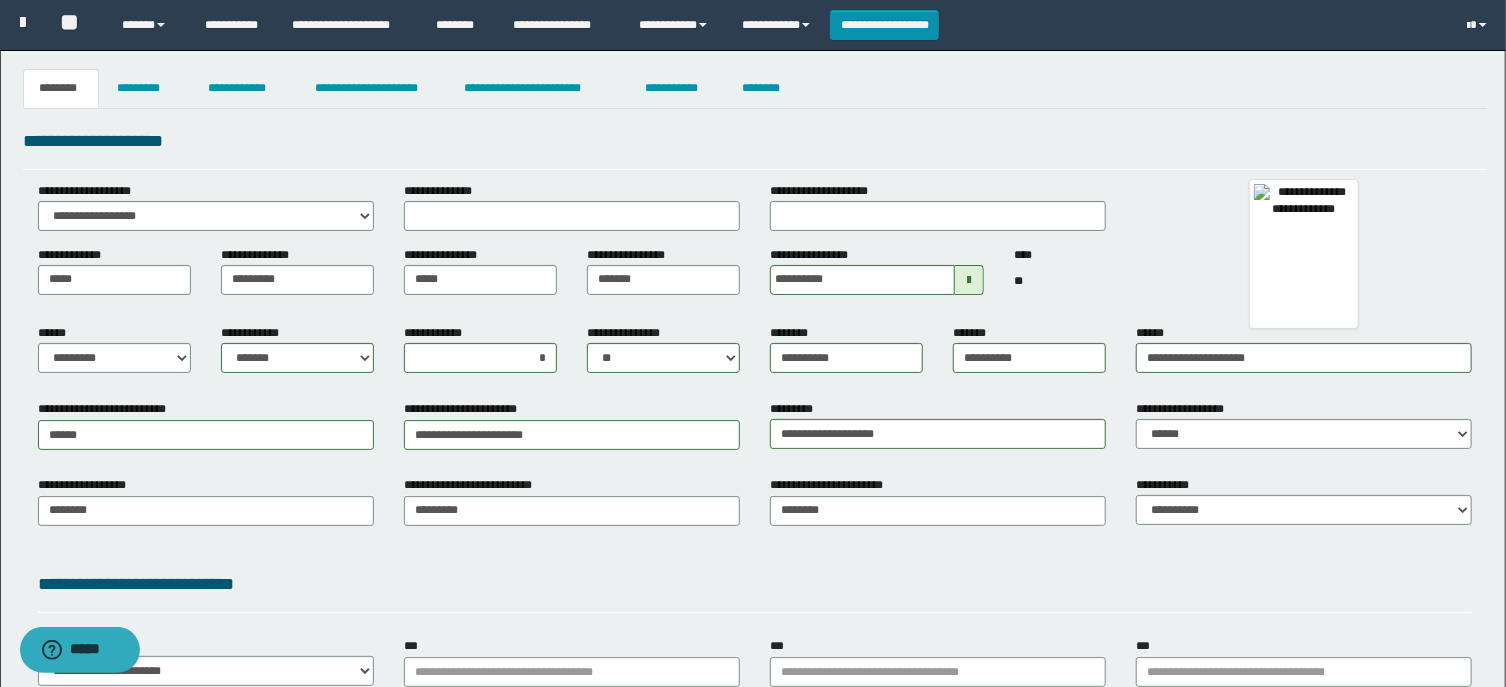 click on "**********" at bounding box center (572, 424) 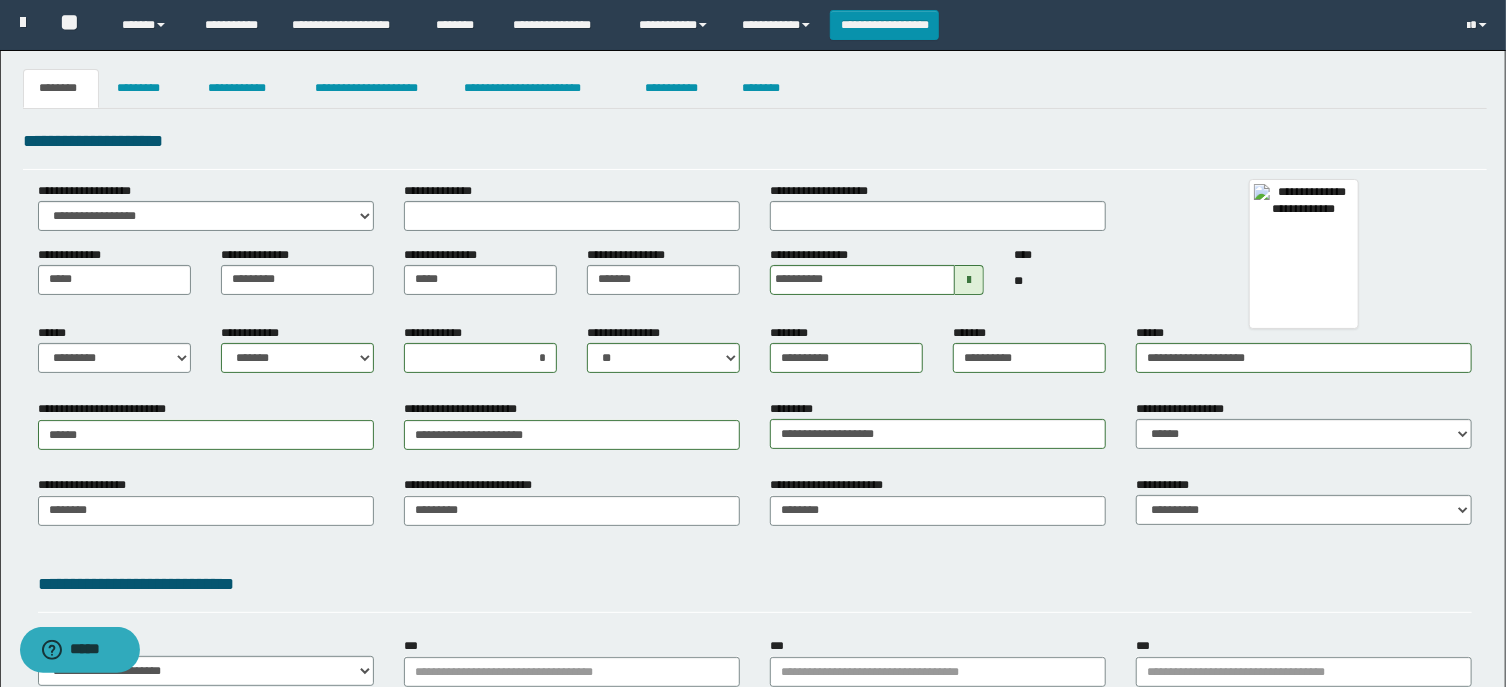 scroll, scrollTop: 107, scrollLeft: 0, axis: vertical 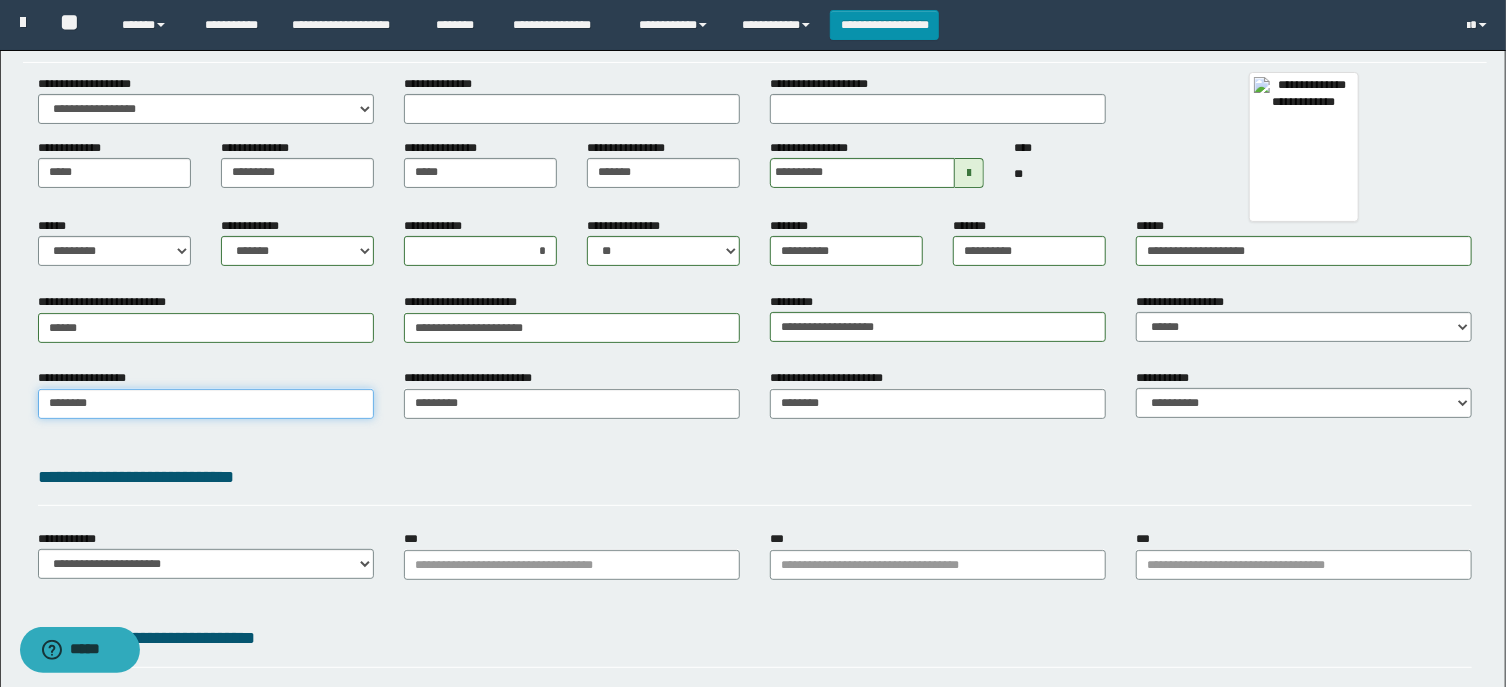 type on "********" 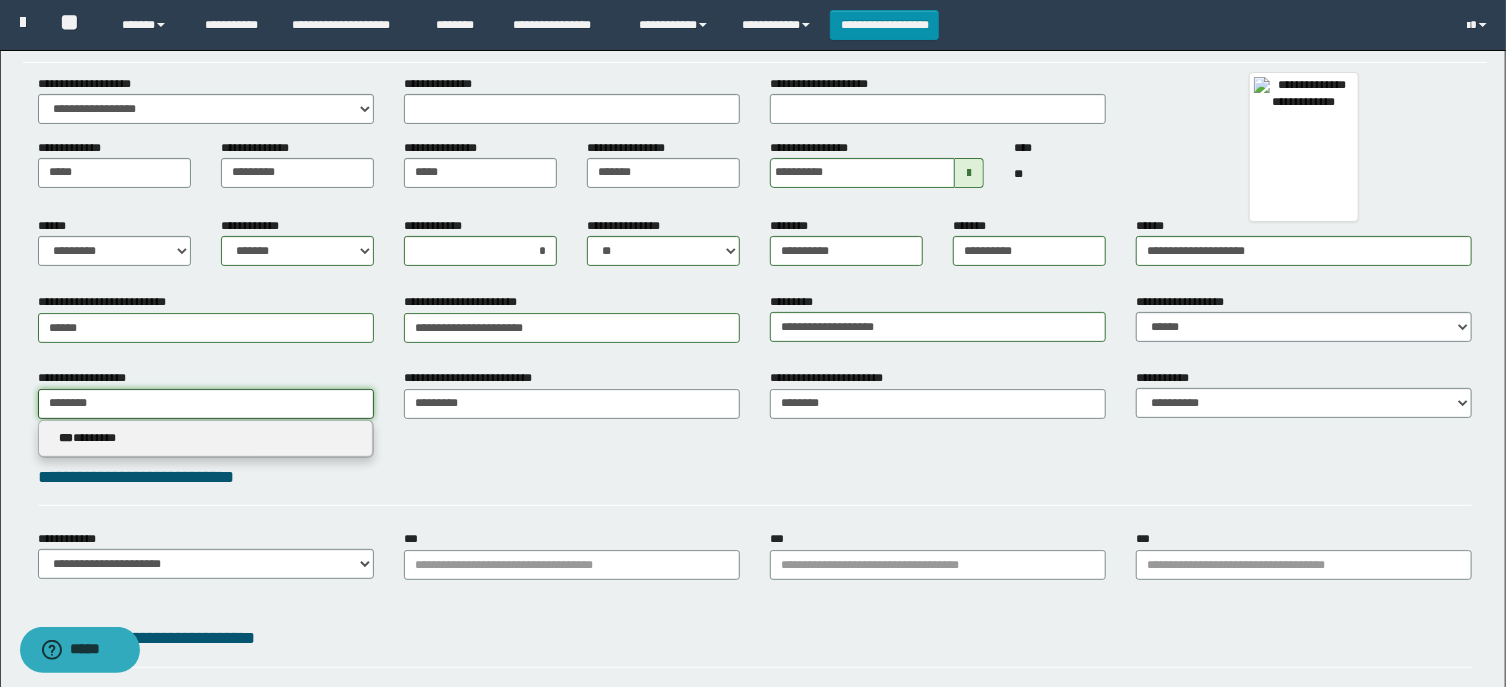 click on "********" at bounding box center [206, 404] 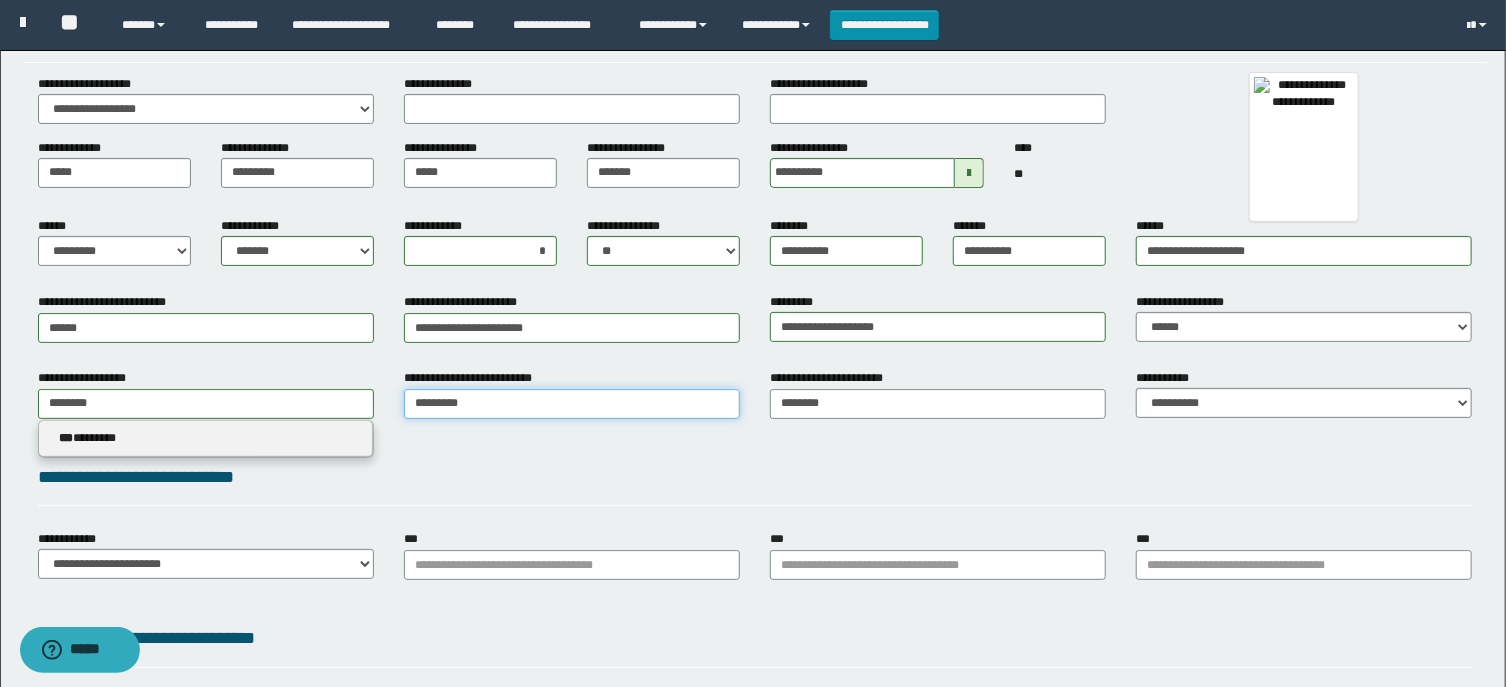type 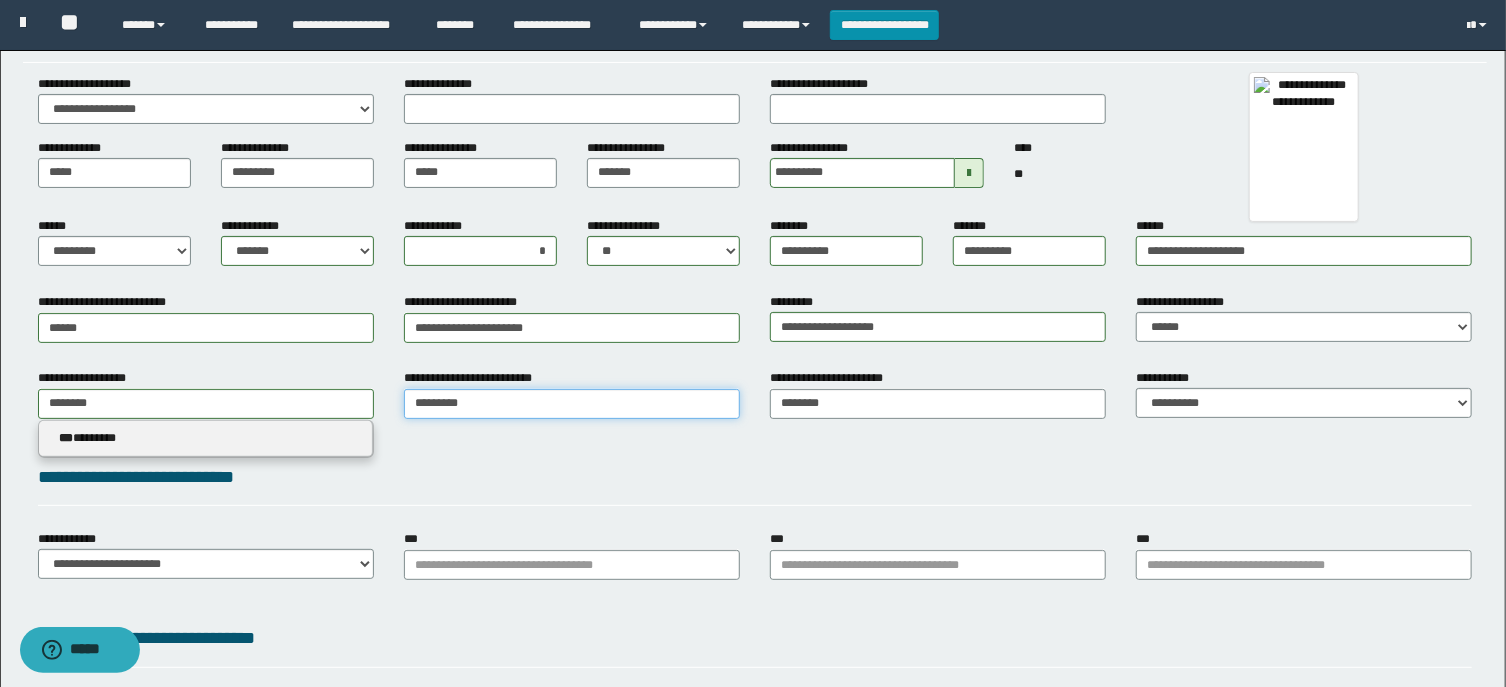 type on "*********" 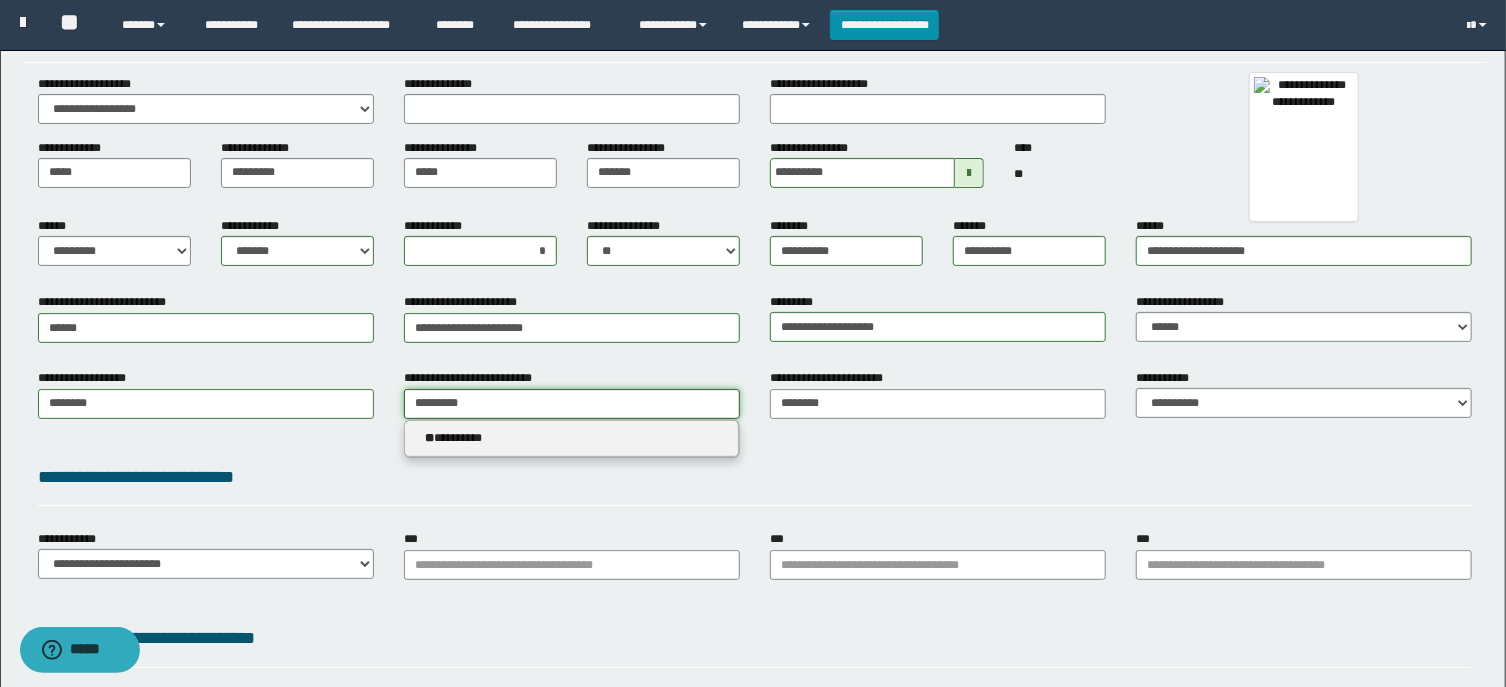 click on "*********" at bounding box center (572, 404) 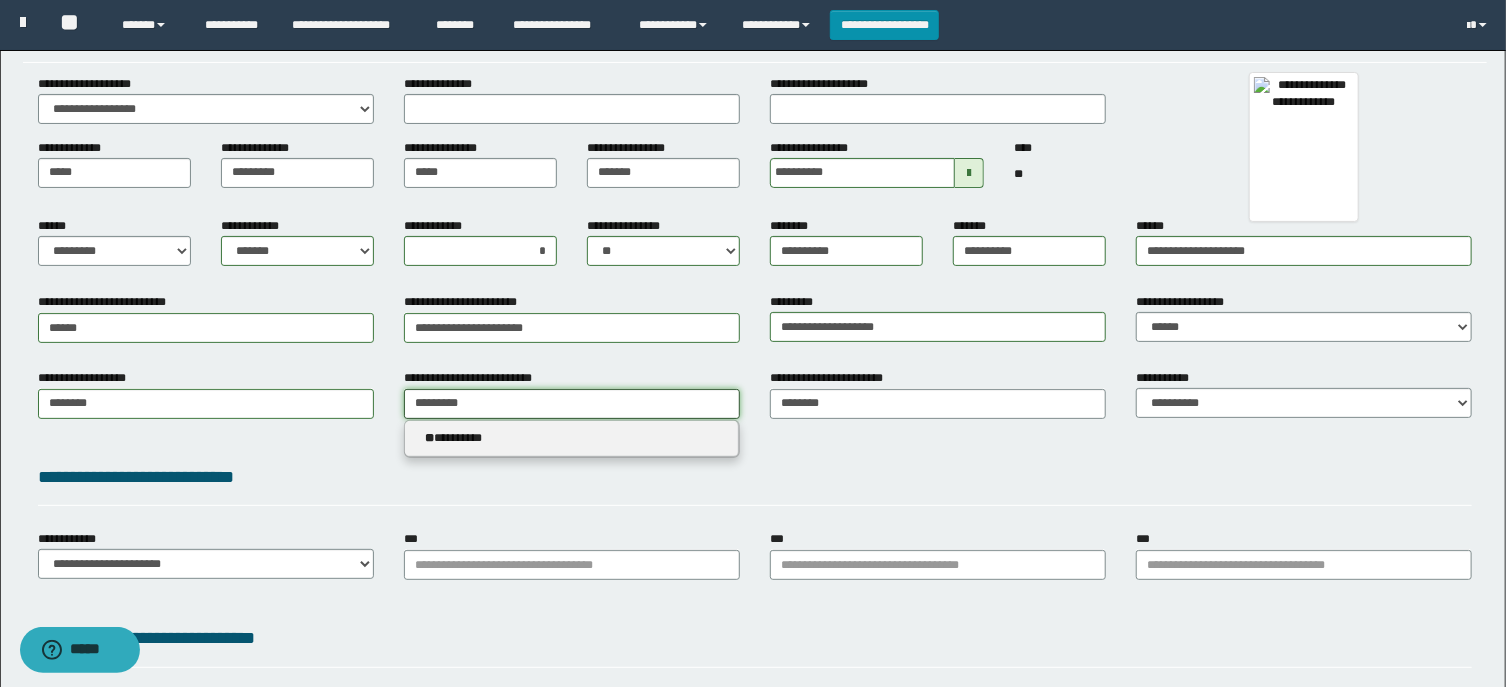 type 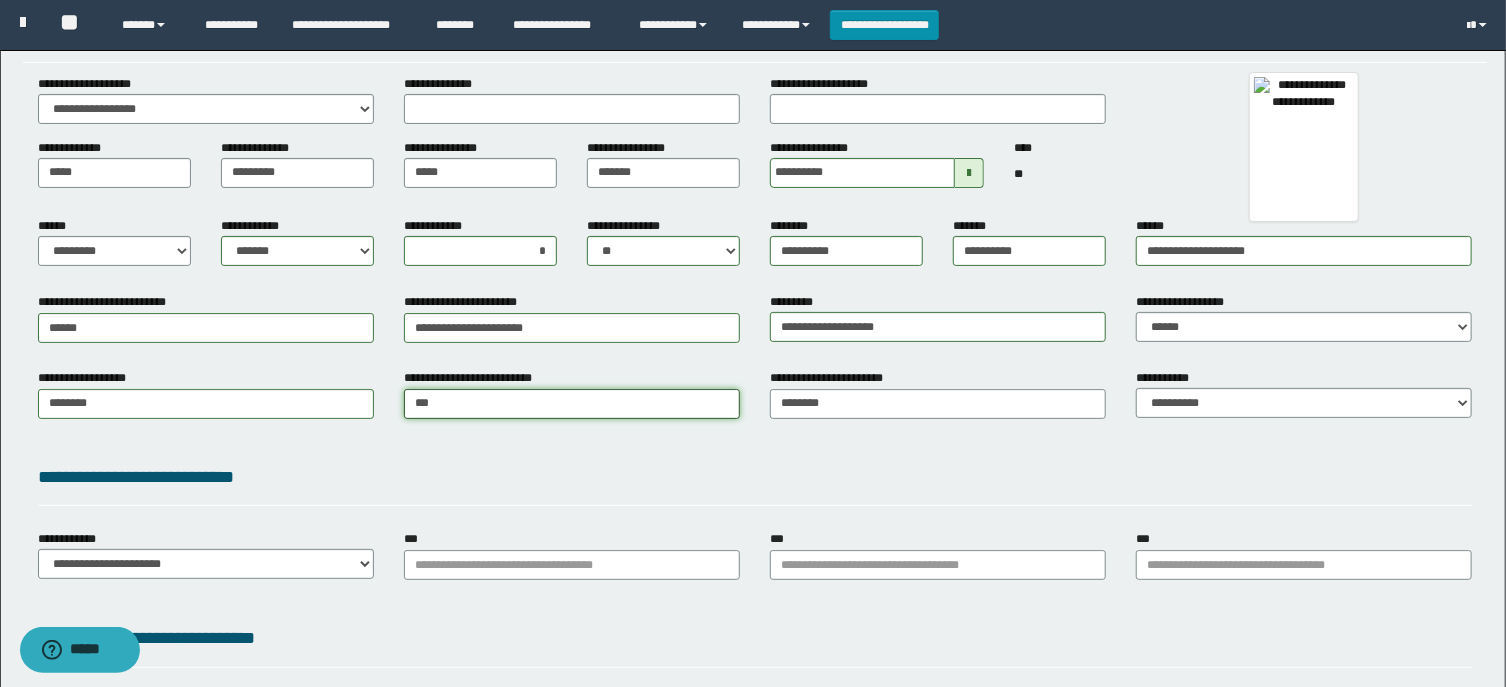 type on "****" 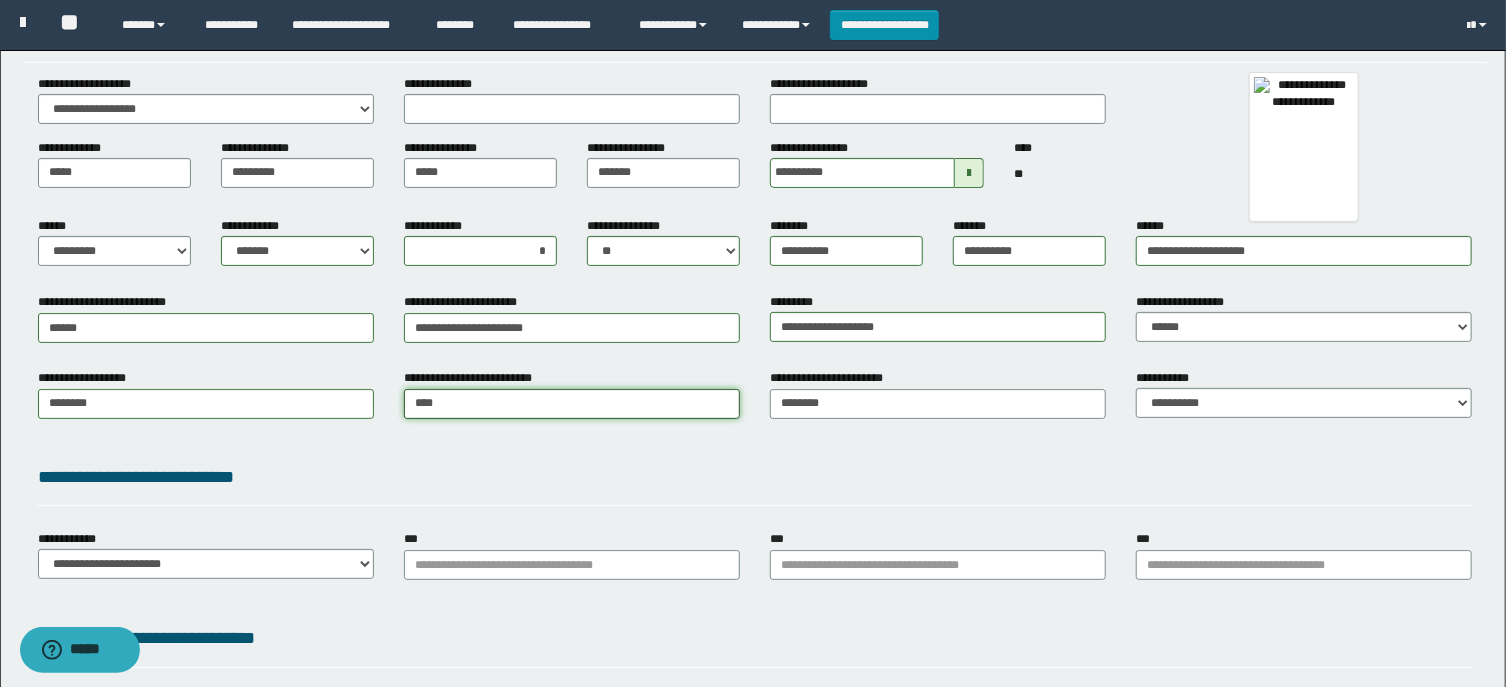 type on "******" 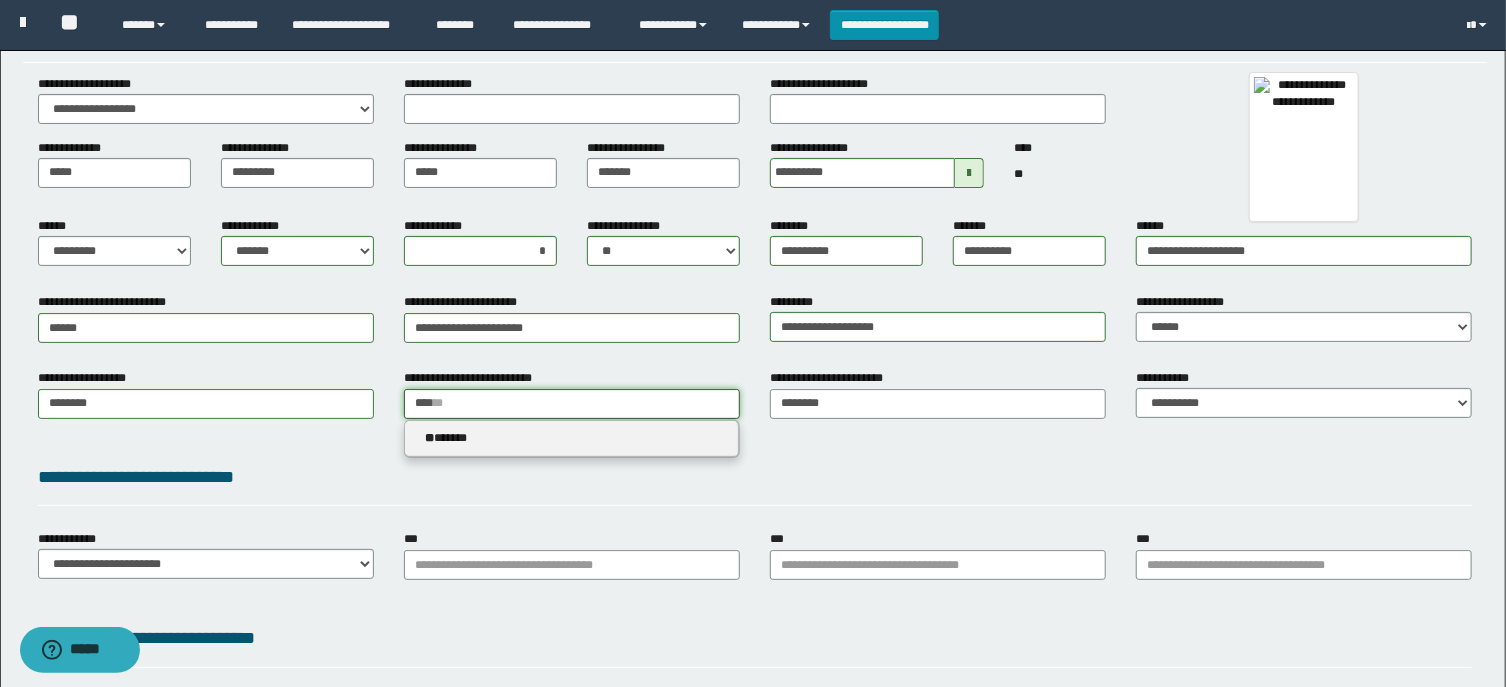 type 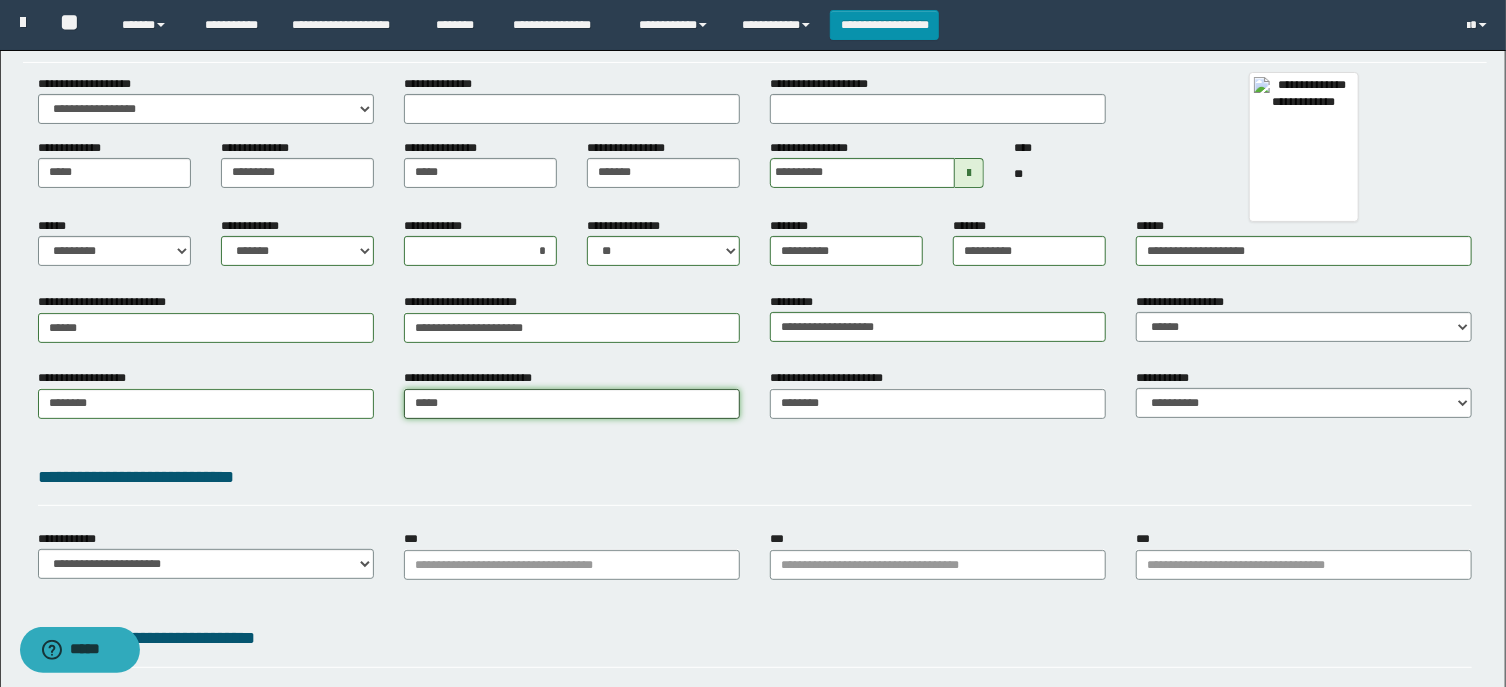 type on "******" 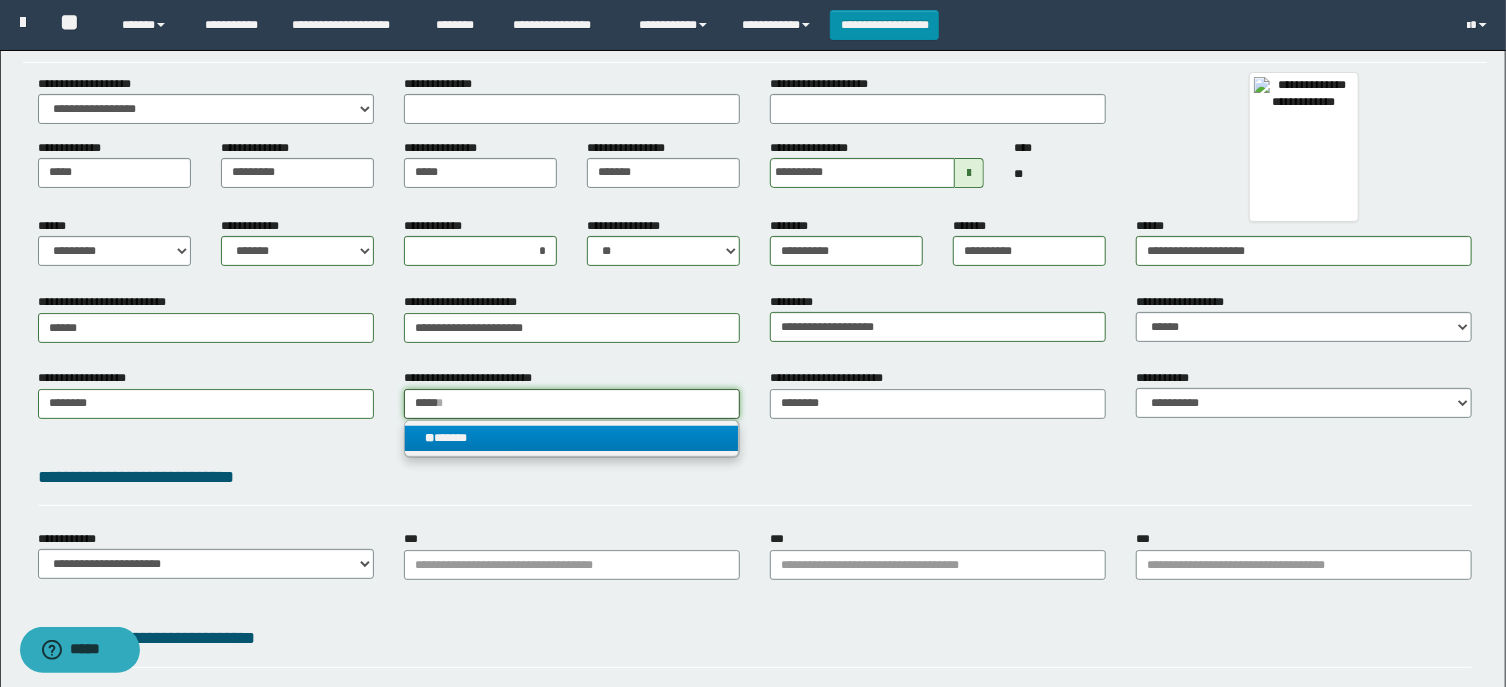 type on "*****" 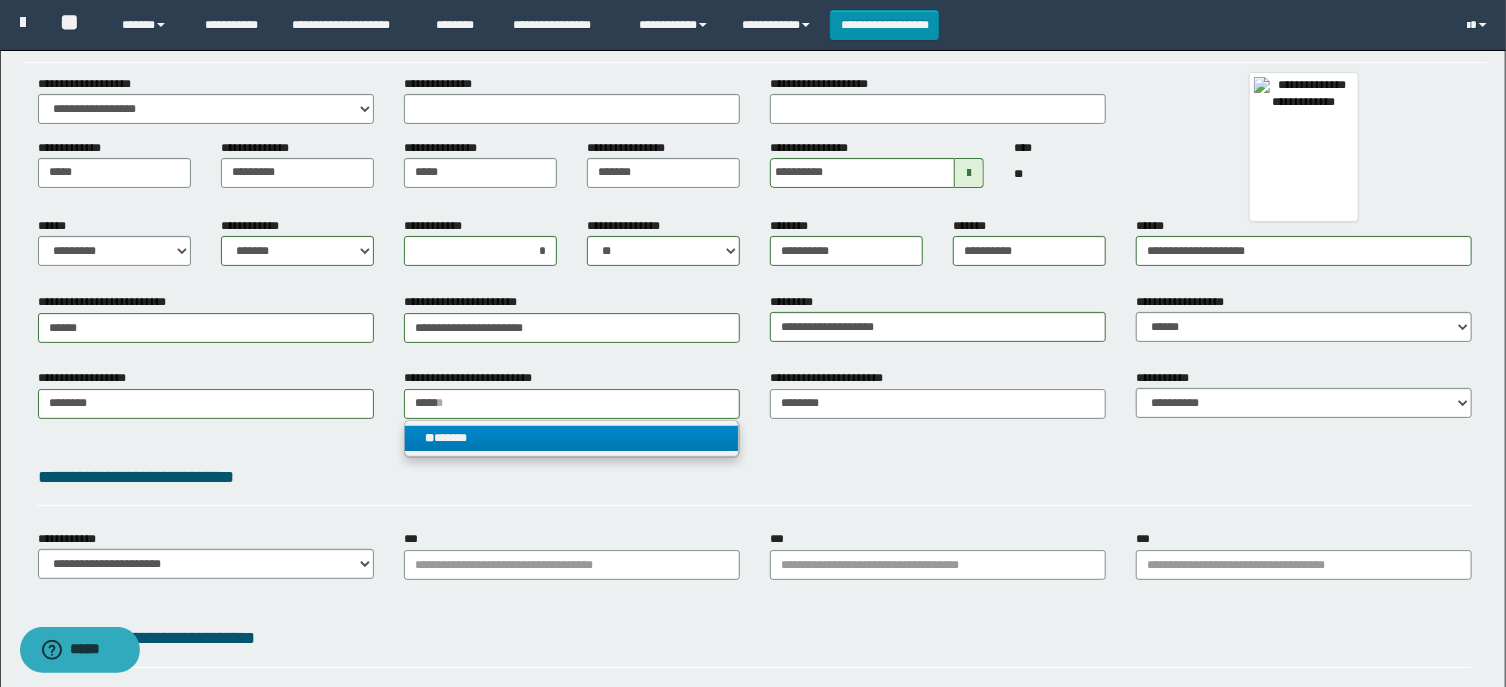 click on "** ******" at bounding box center (572, 438) 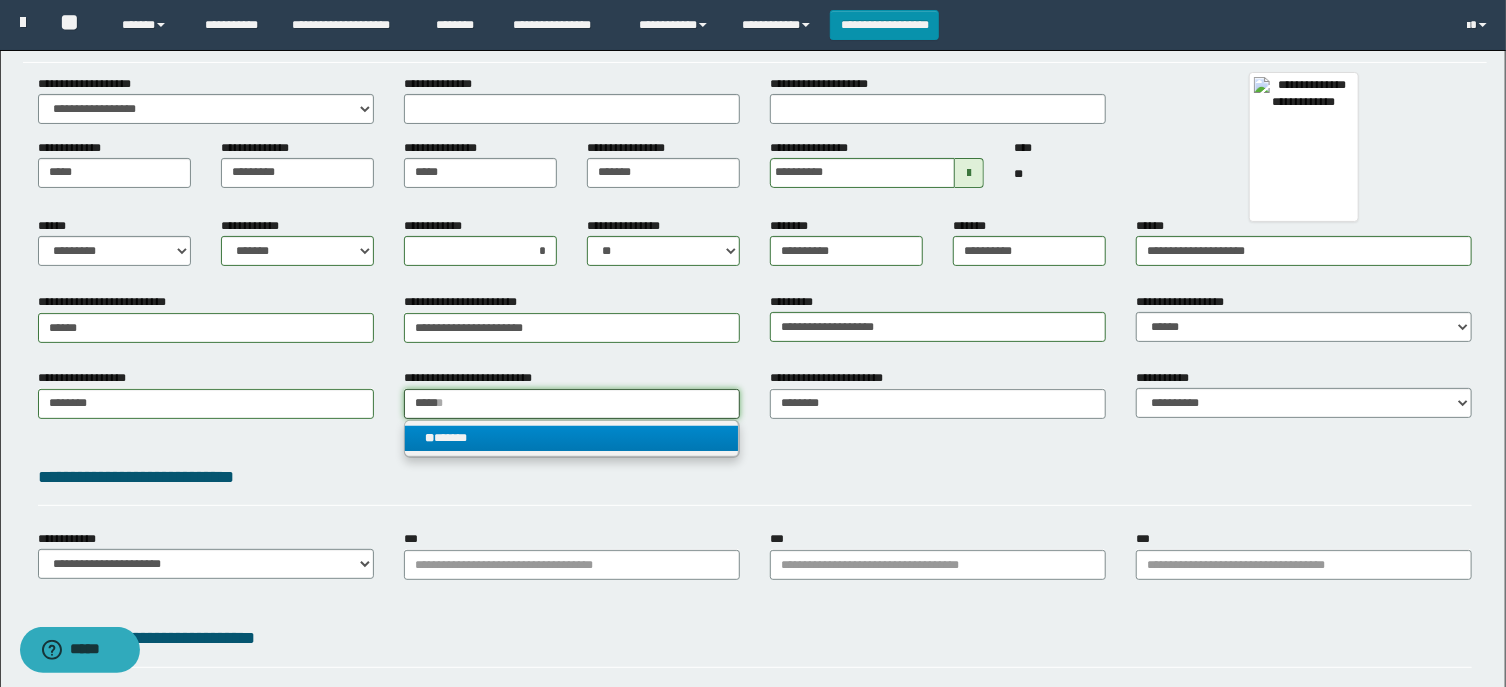 type 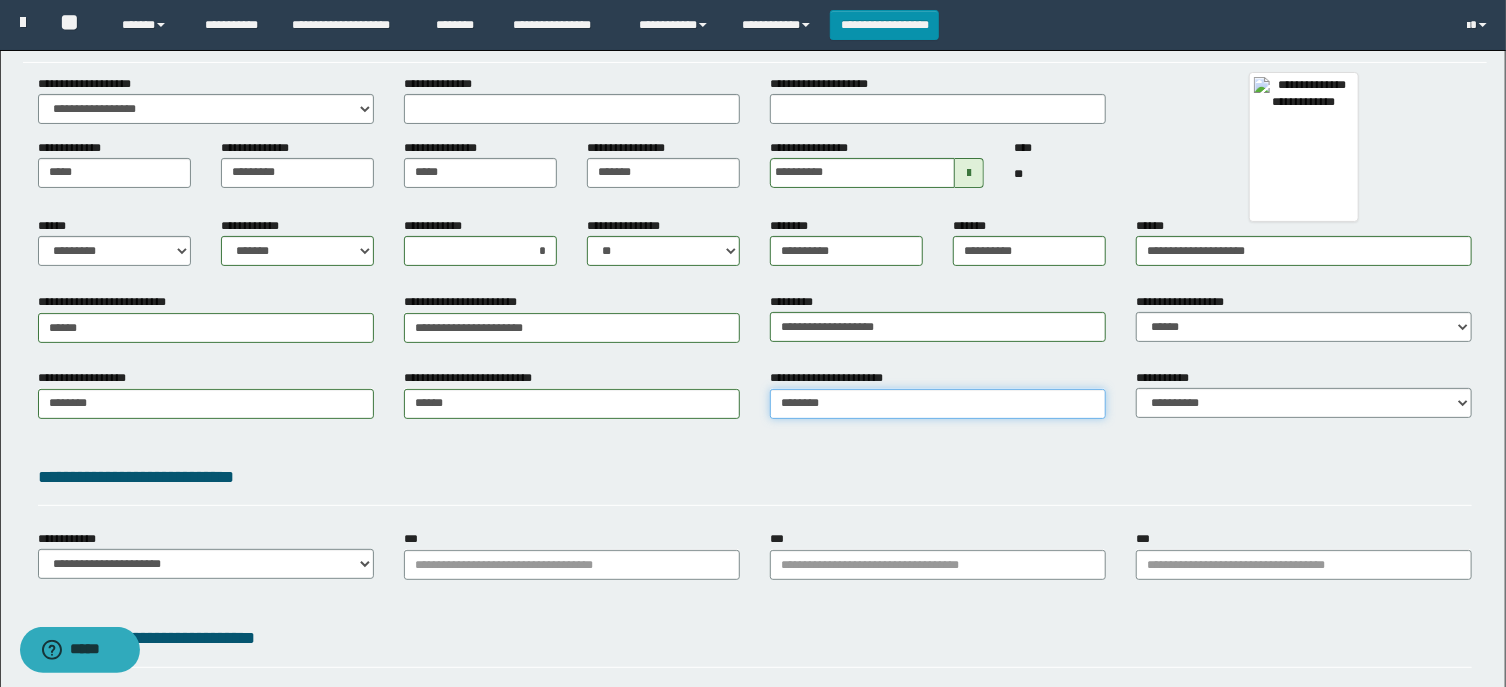 type on "********" 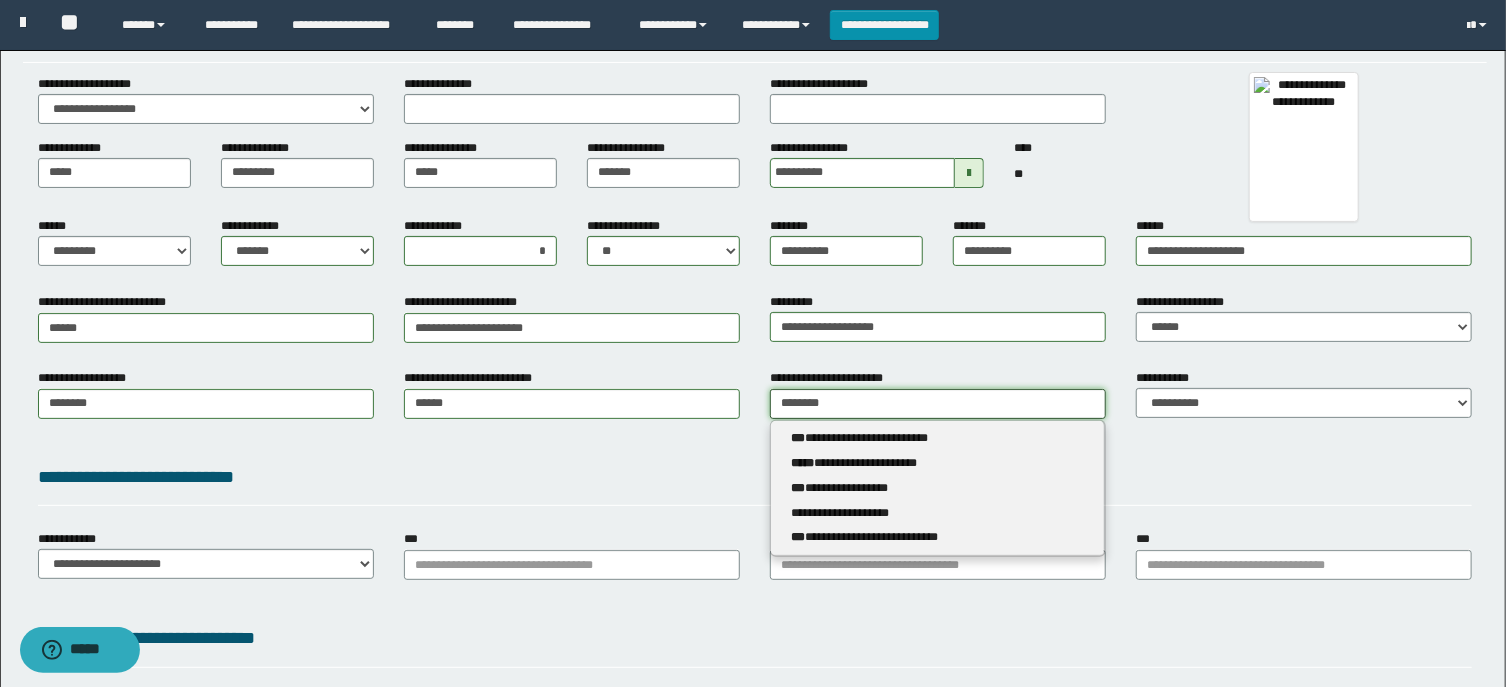 click on "********" at bounding box center [938, 404] 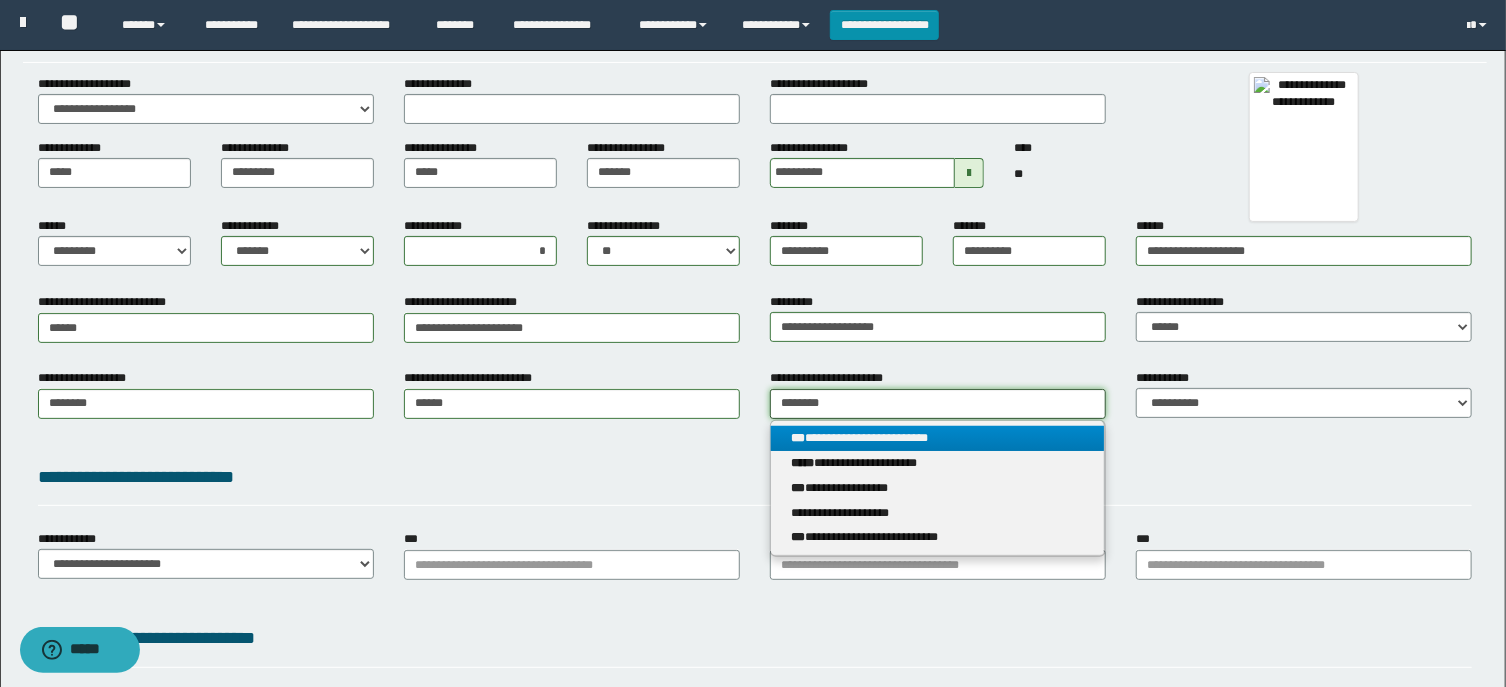 click on "********" at bounding box center (938, 404) 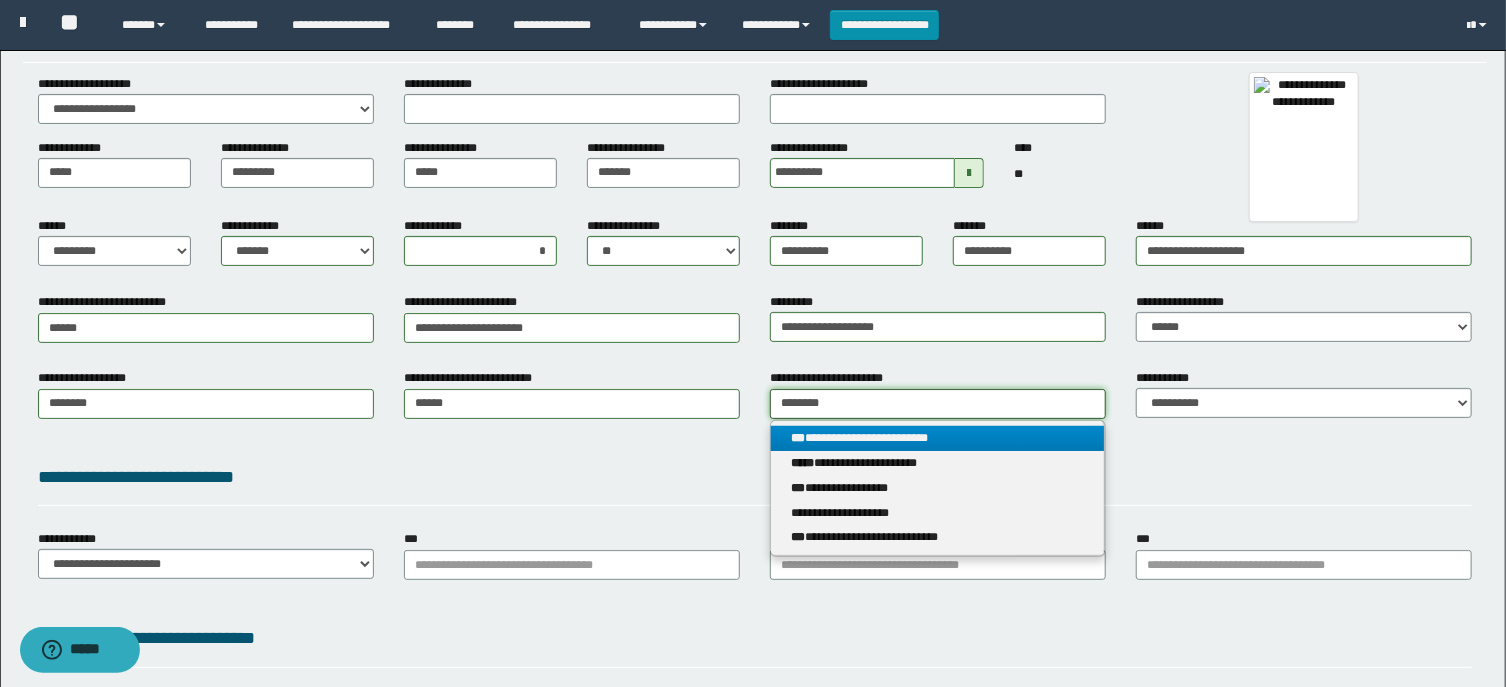 click on "********" at bounding box center [938, 404] 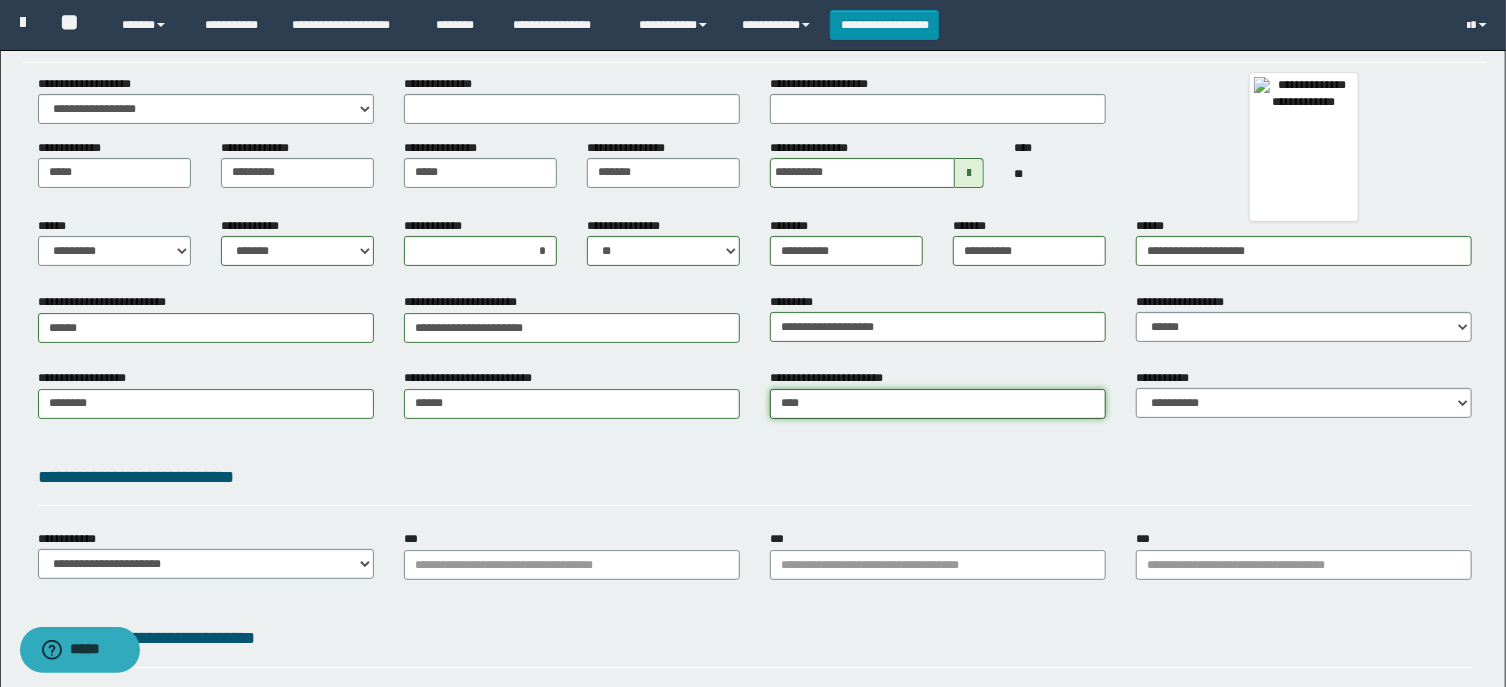 type on "***" 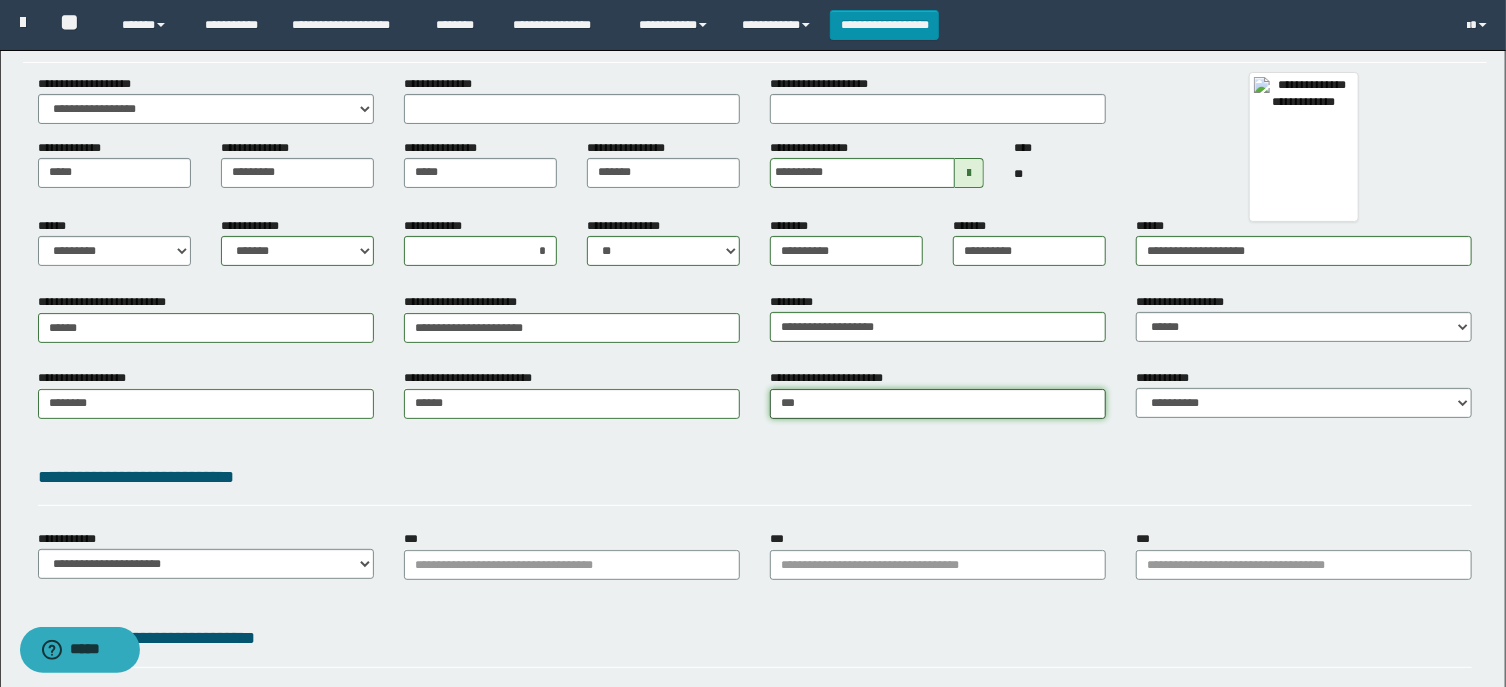 type on "***" 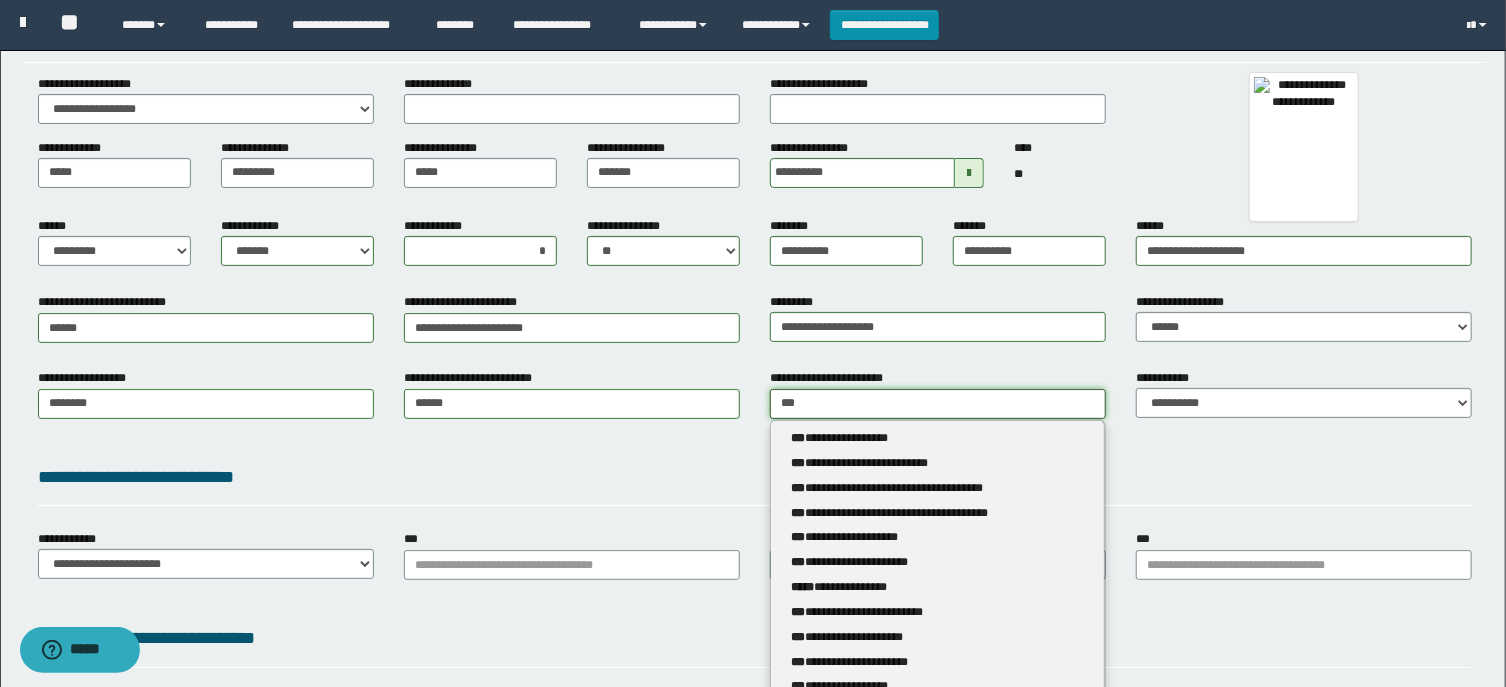 type 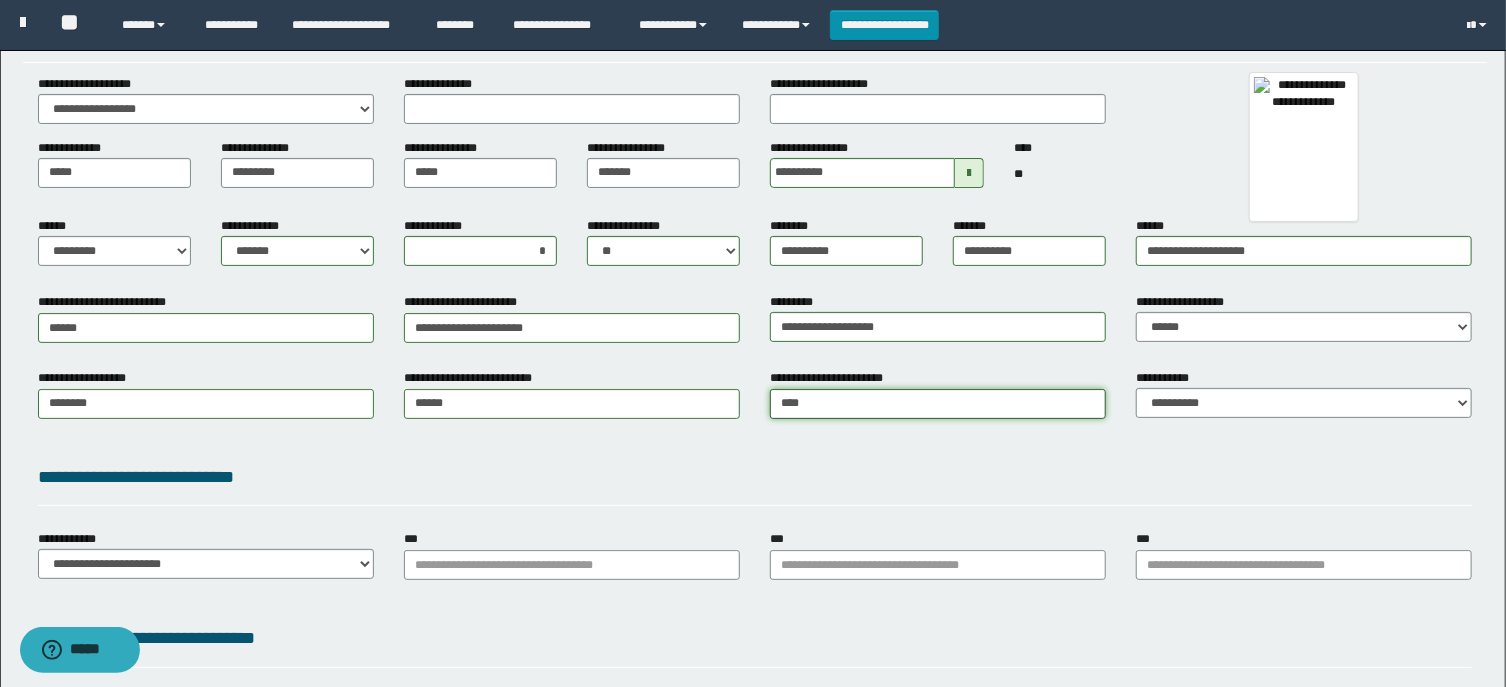 type on "*****" 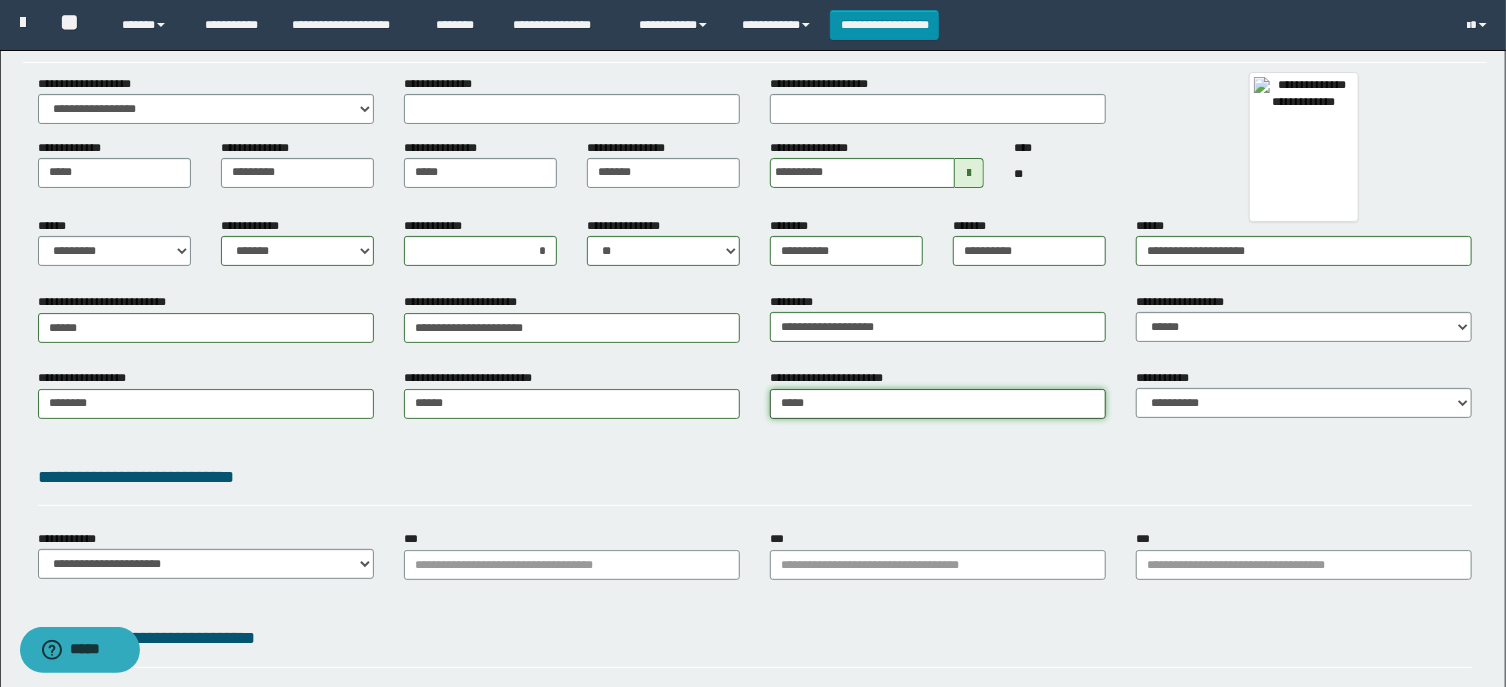 type on "*****" 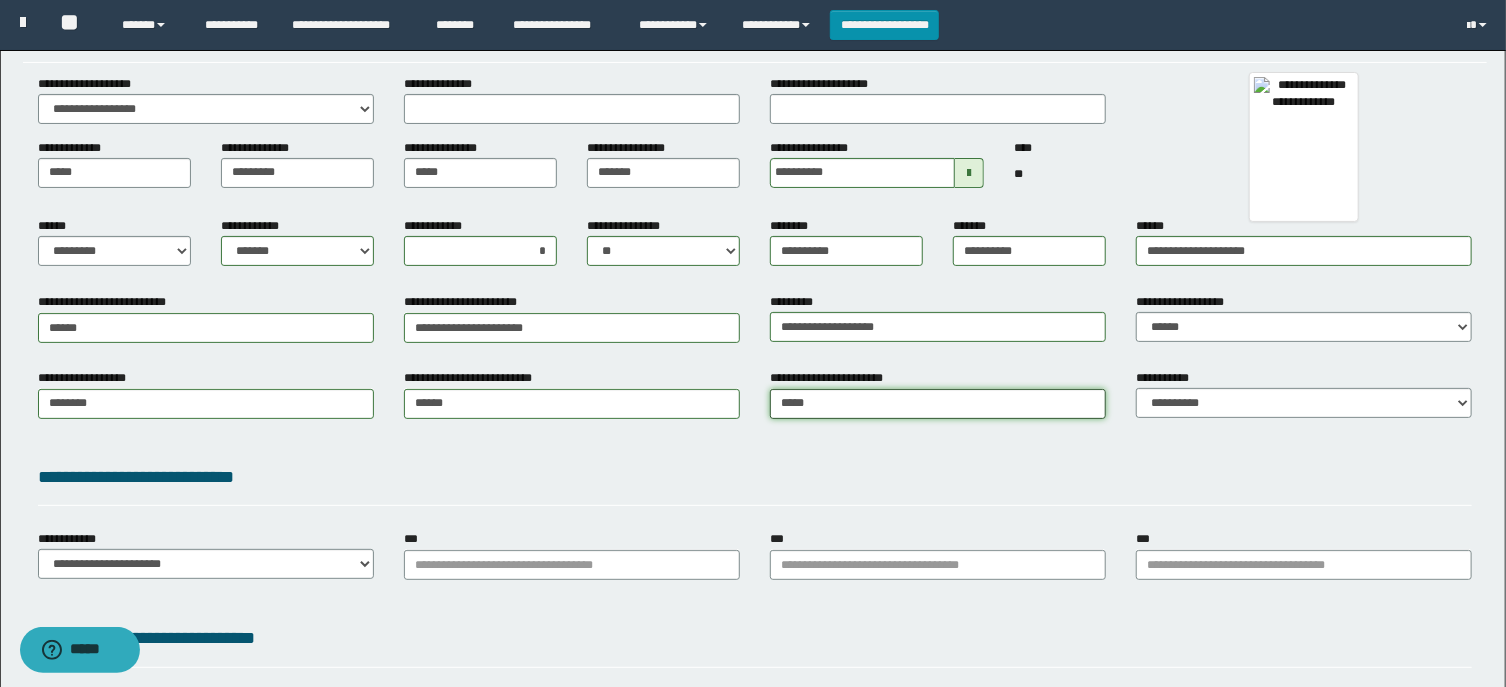type 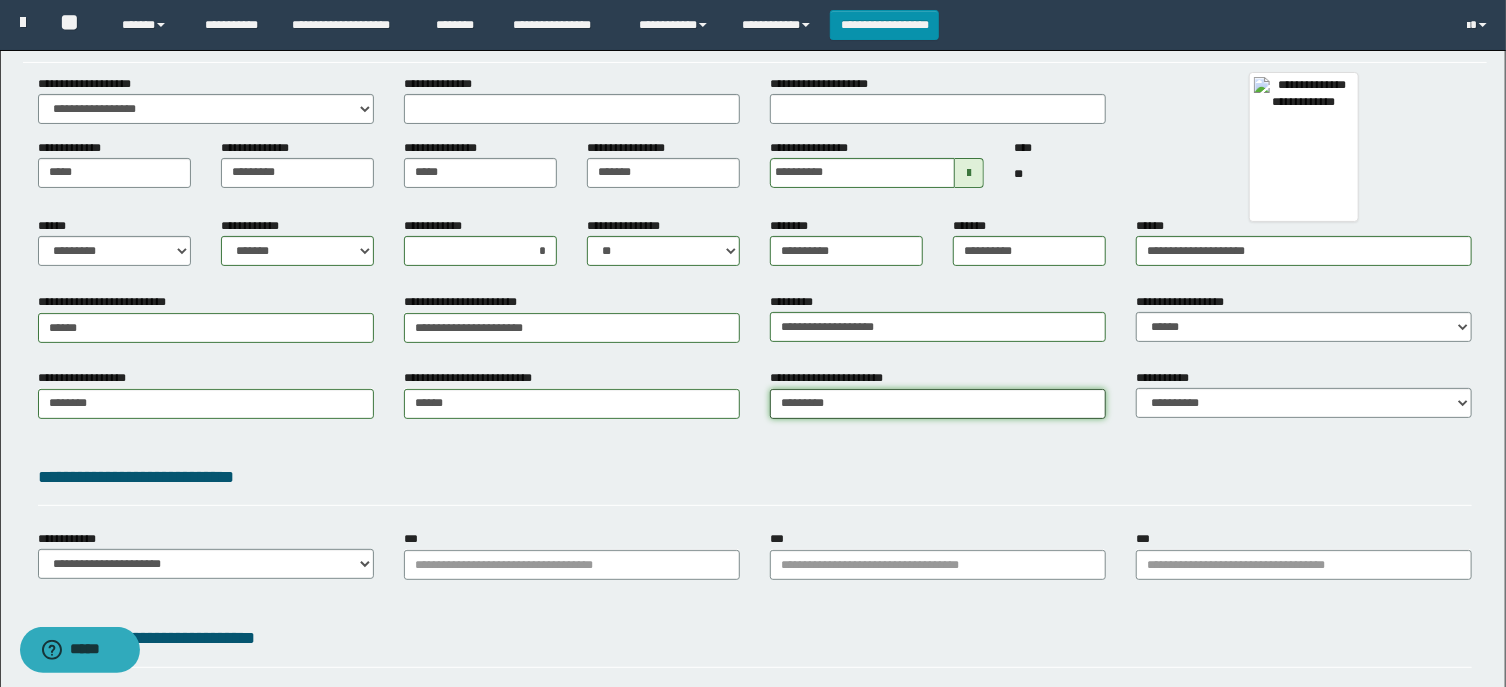 type on "**********" 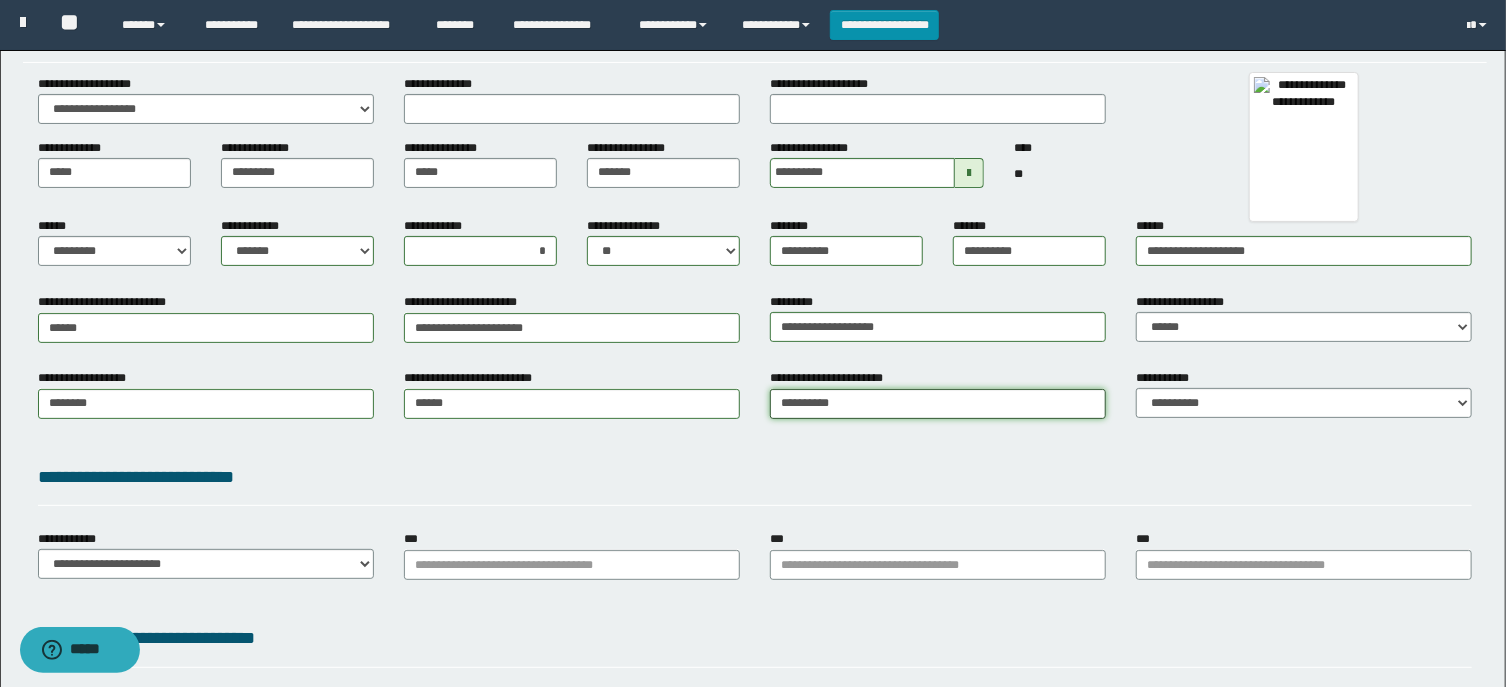 type on "**********" 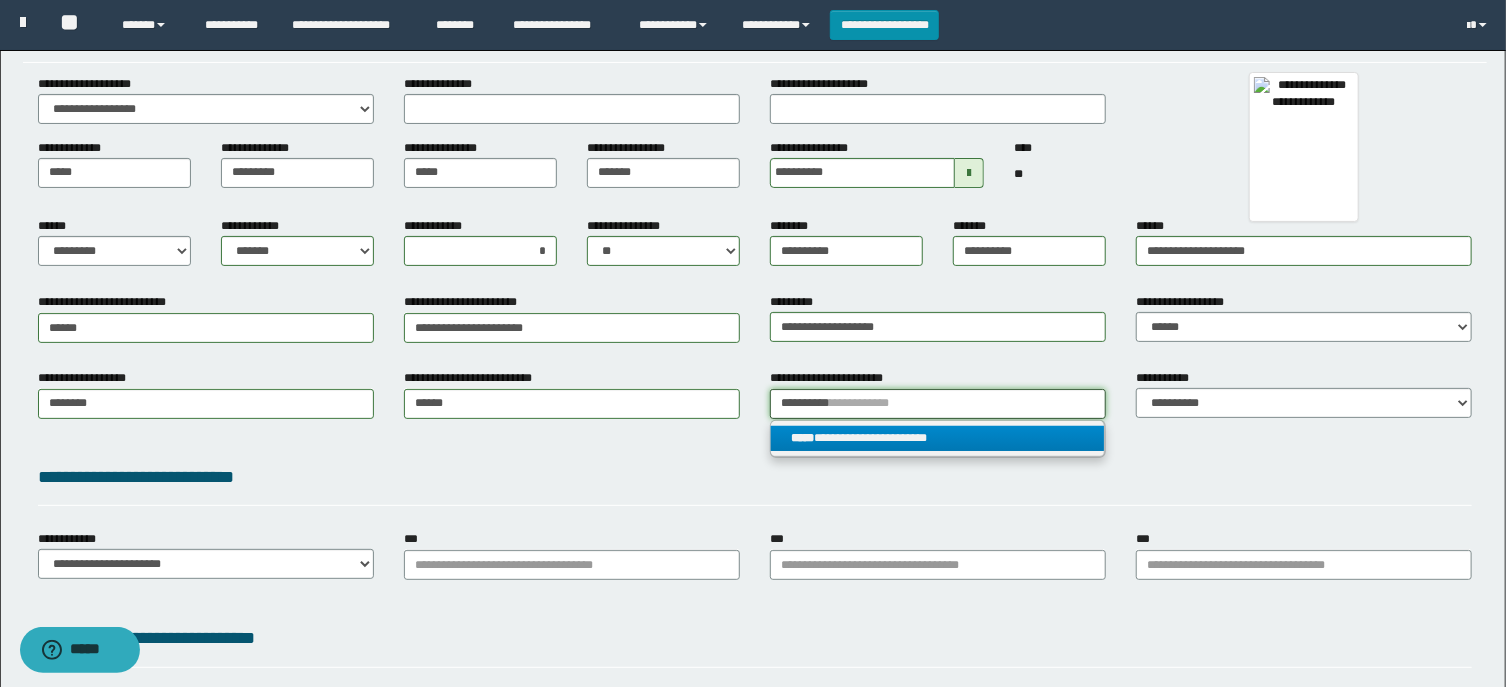type on "**********" 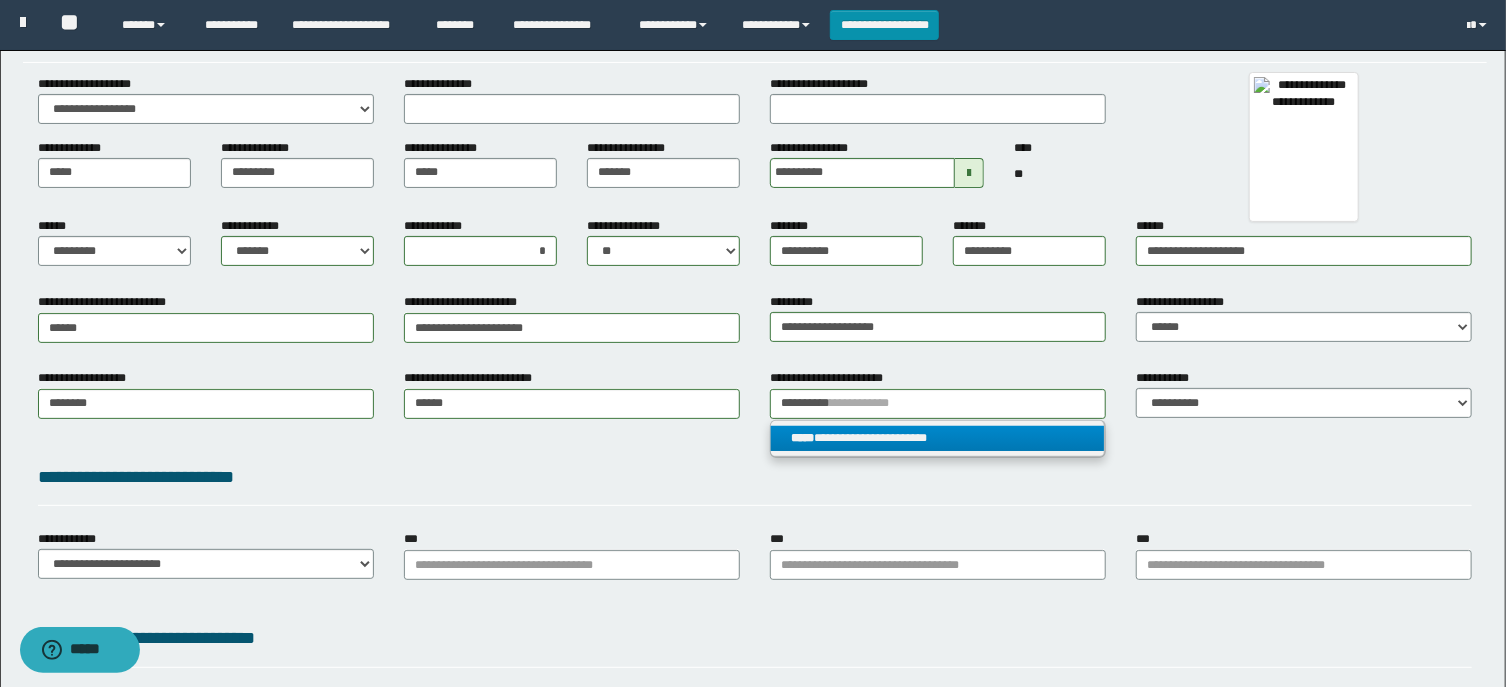 click on "**********" at bounding box center [938, 438] 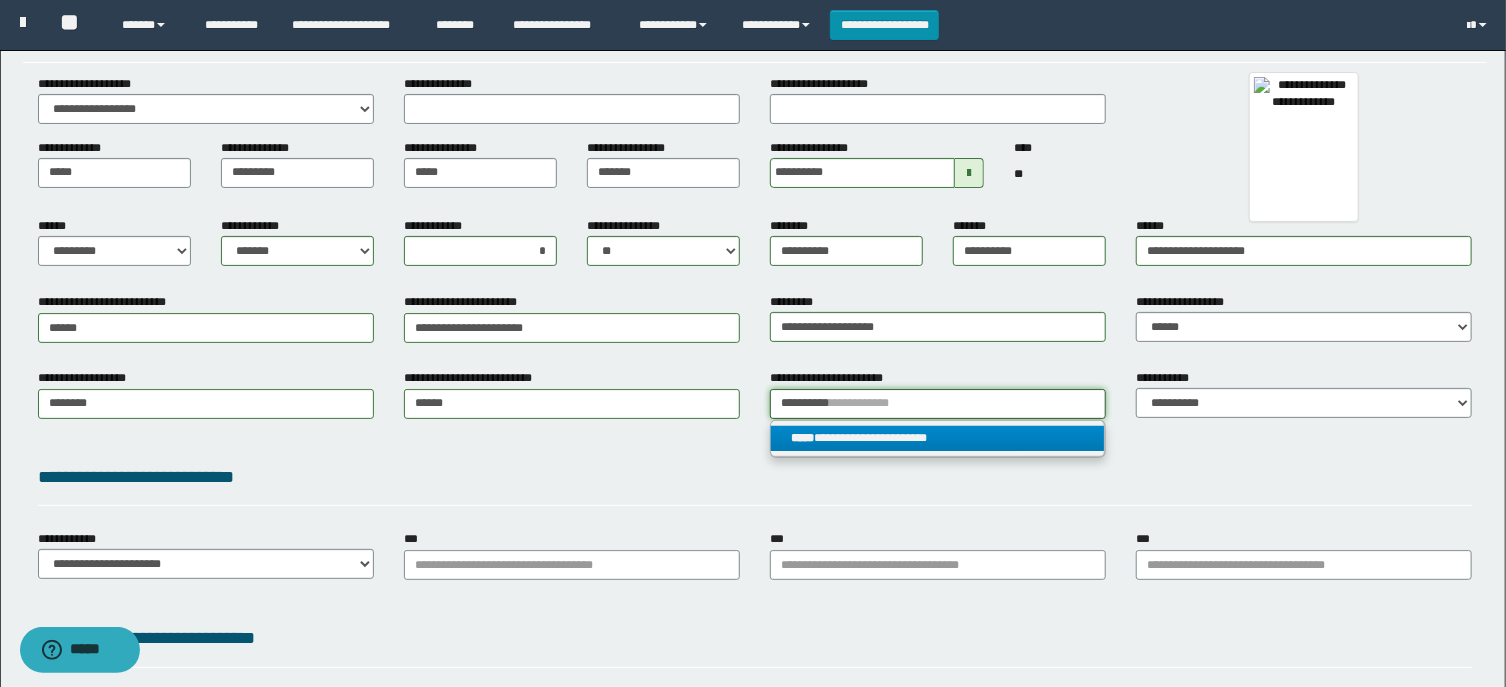 type 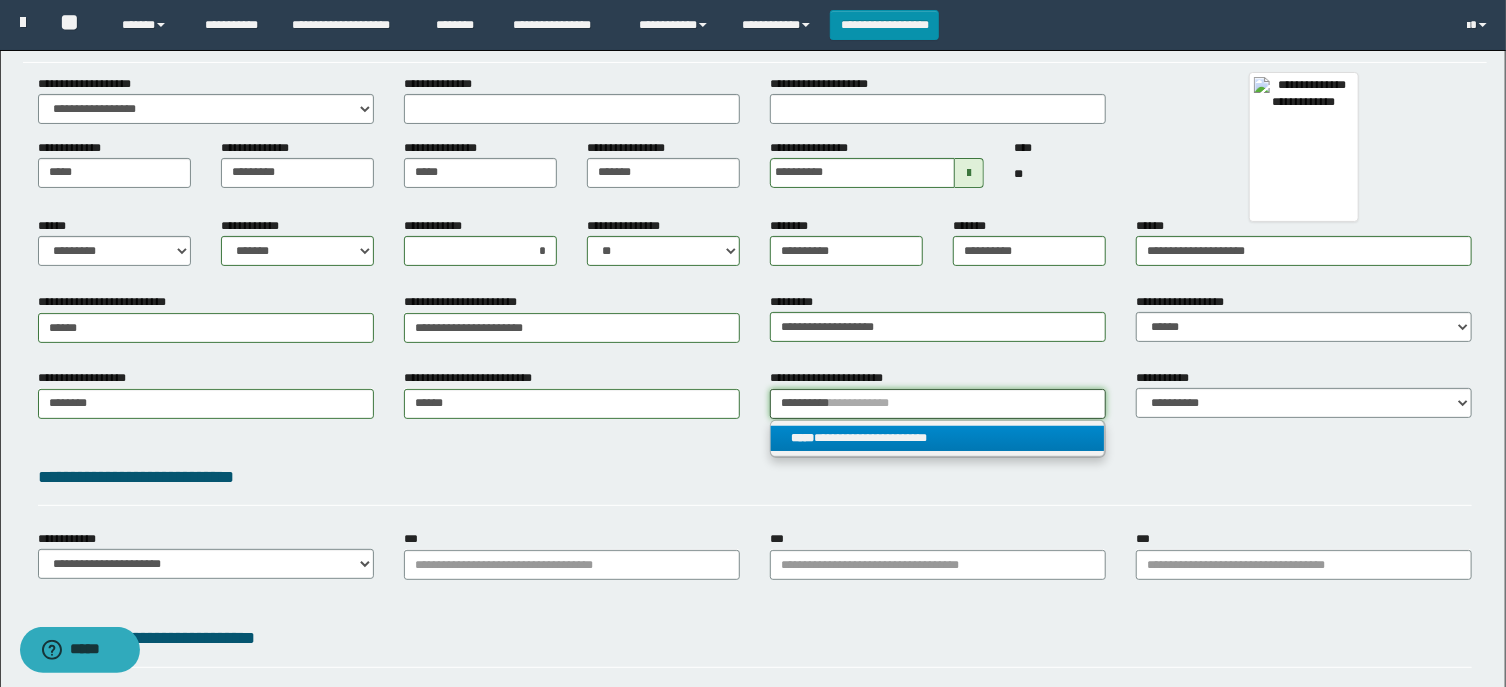 type on "**********" 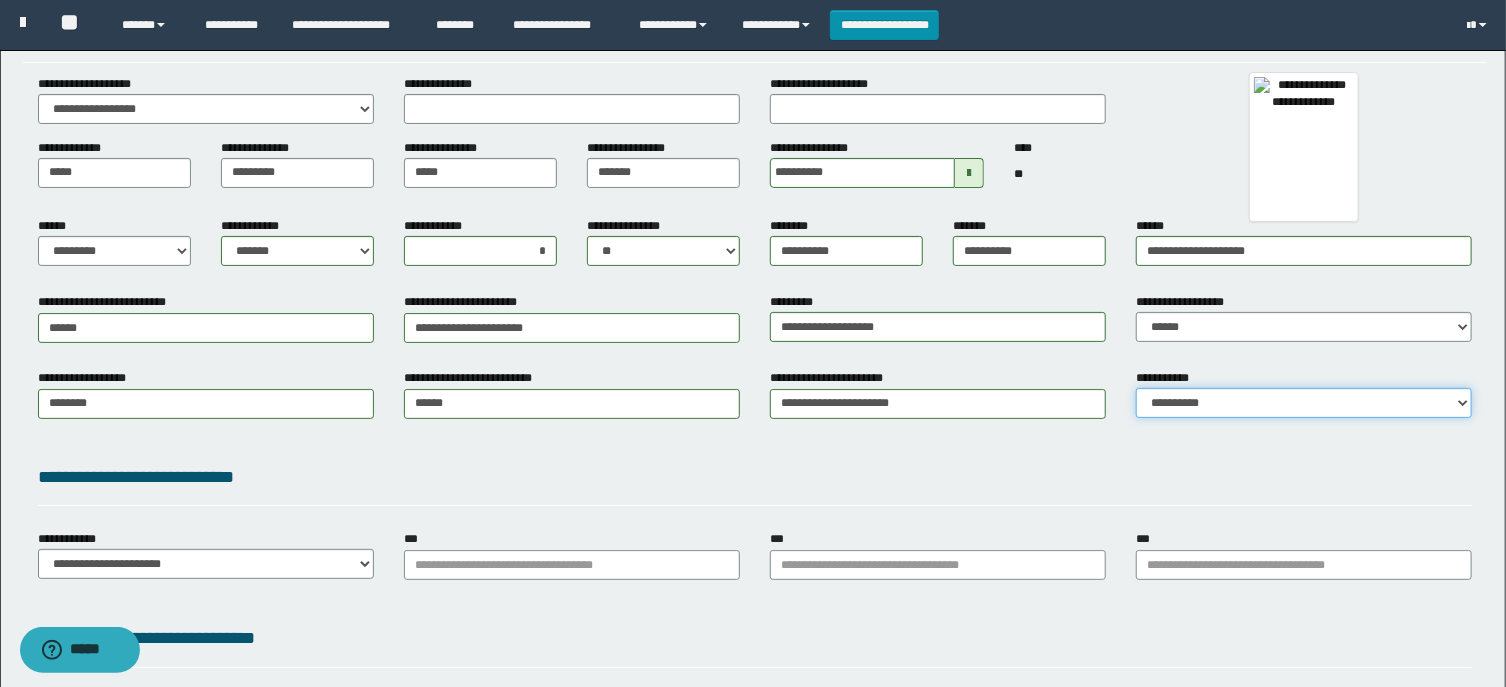 click on "**********" at bounding box center [1304, 403] 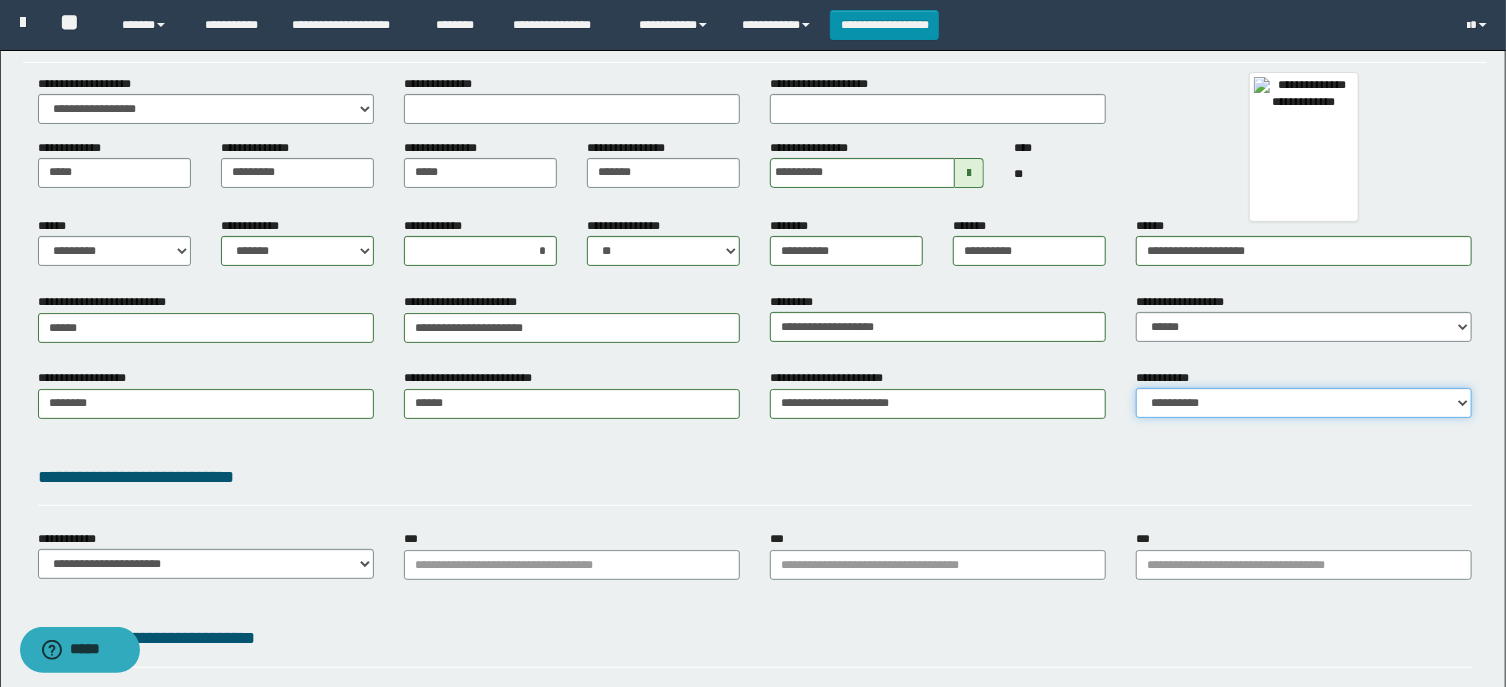 select on "*" 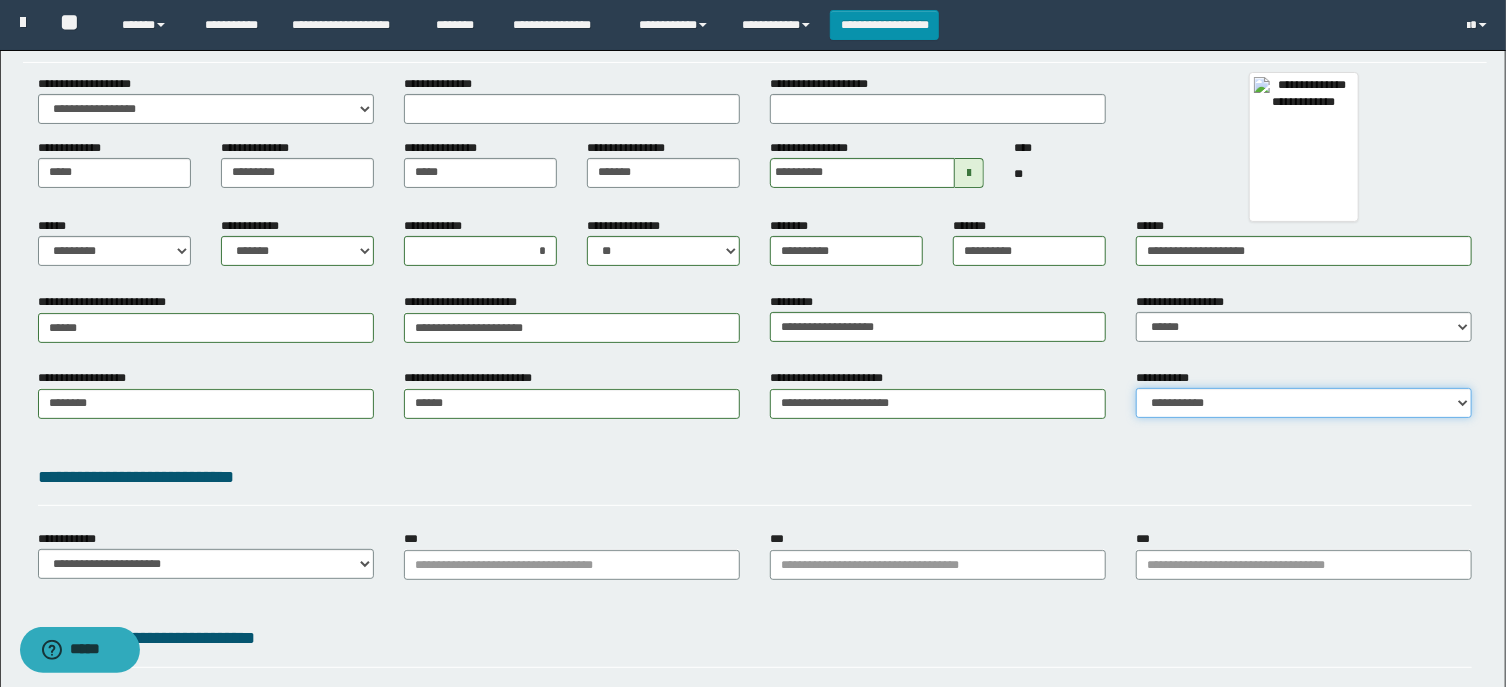 click on "*******" at bounding box center [0, 0] 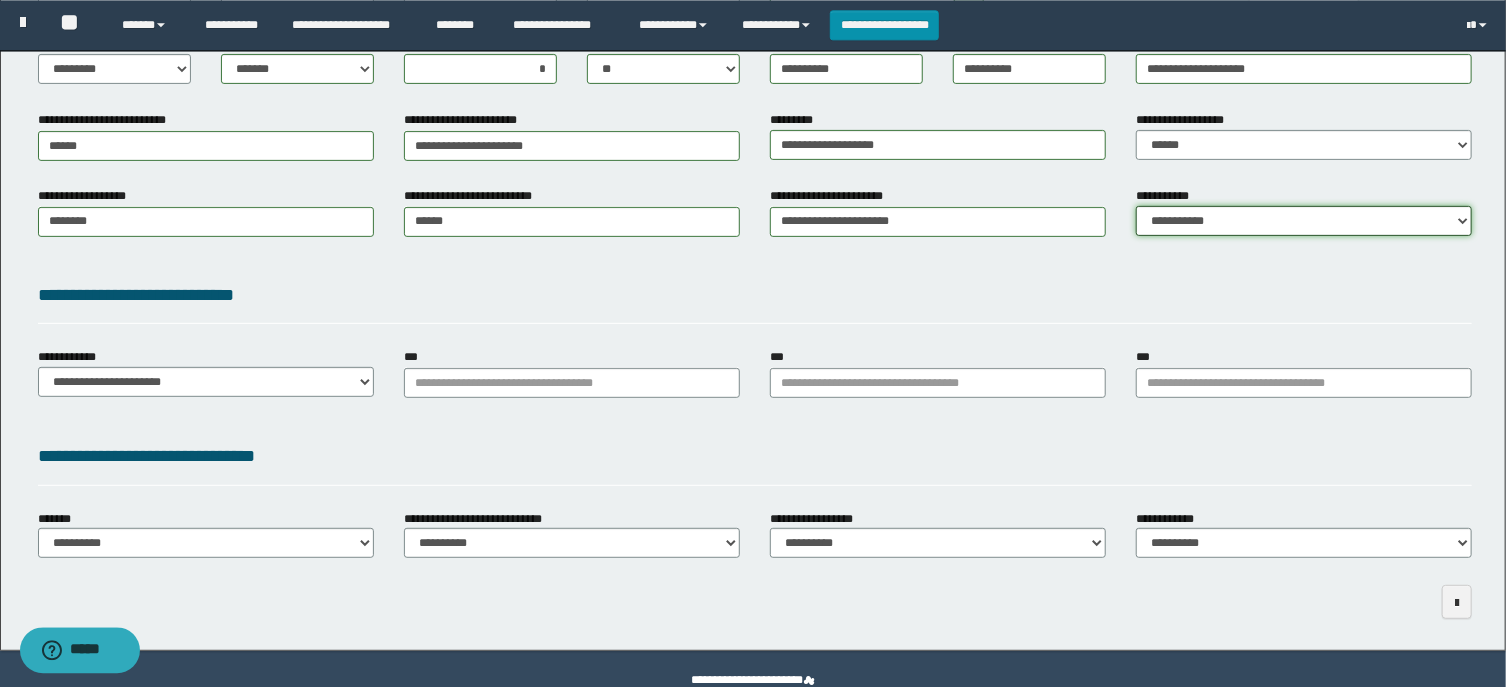 scroll, scrollTop: 321, scrollLeft: 0, axis: vertical 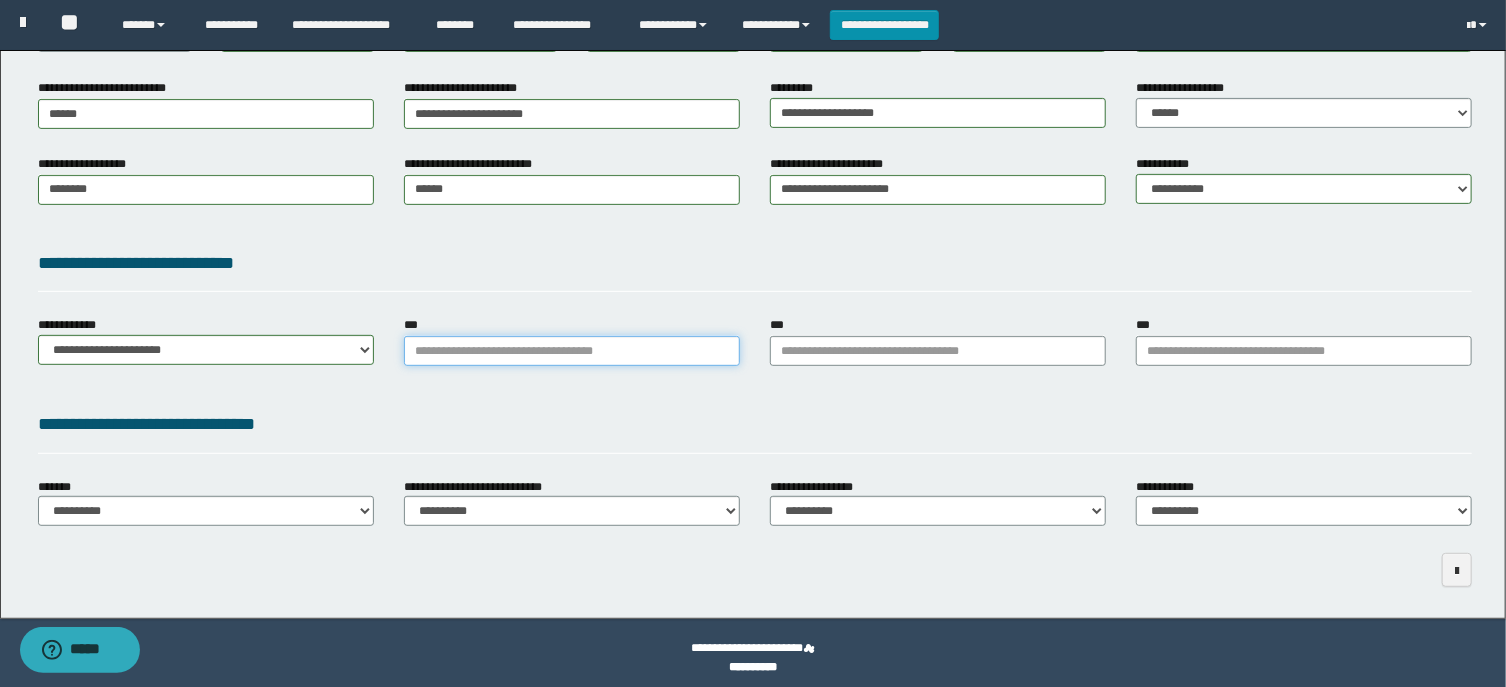 click on "***" at bounding box center [572, 351] 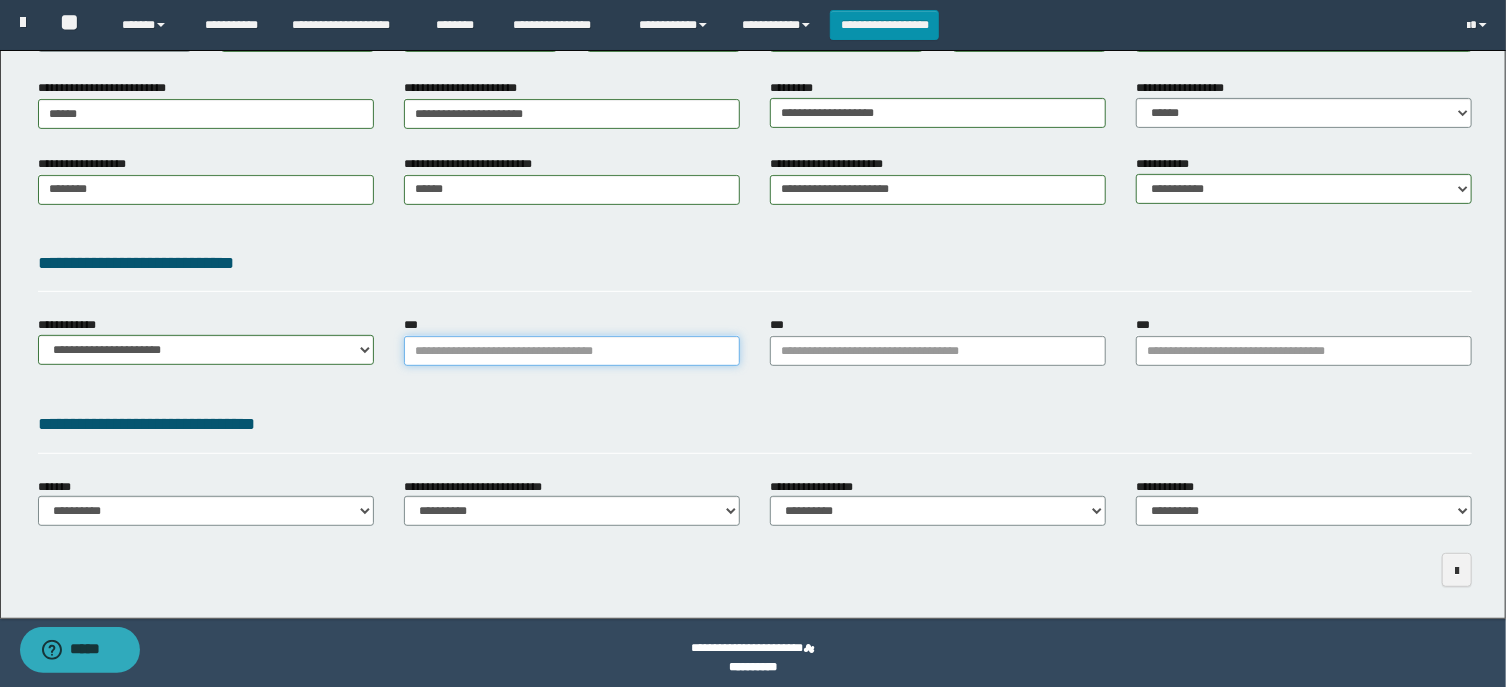 click on "***" at bounding box center [572, 351] 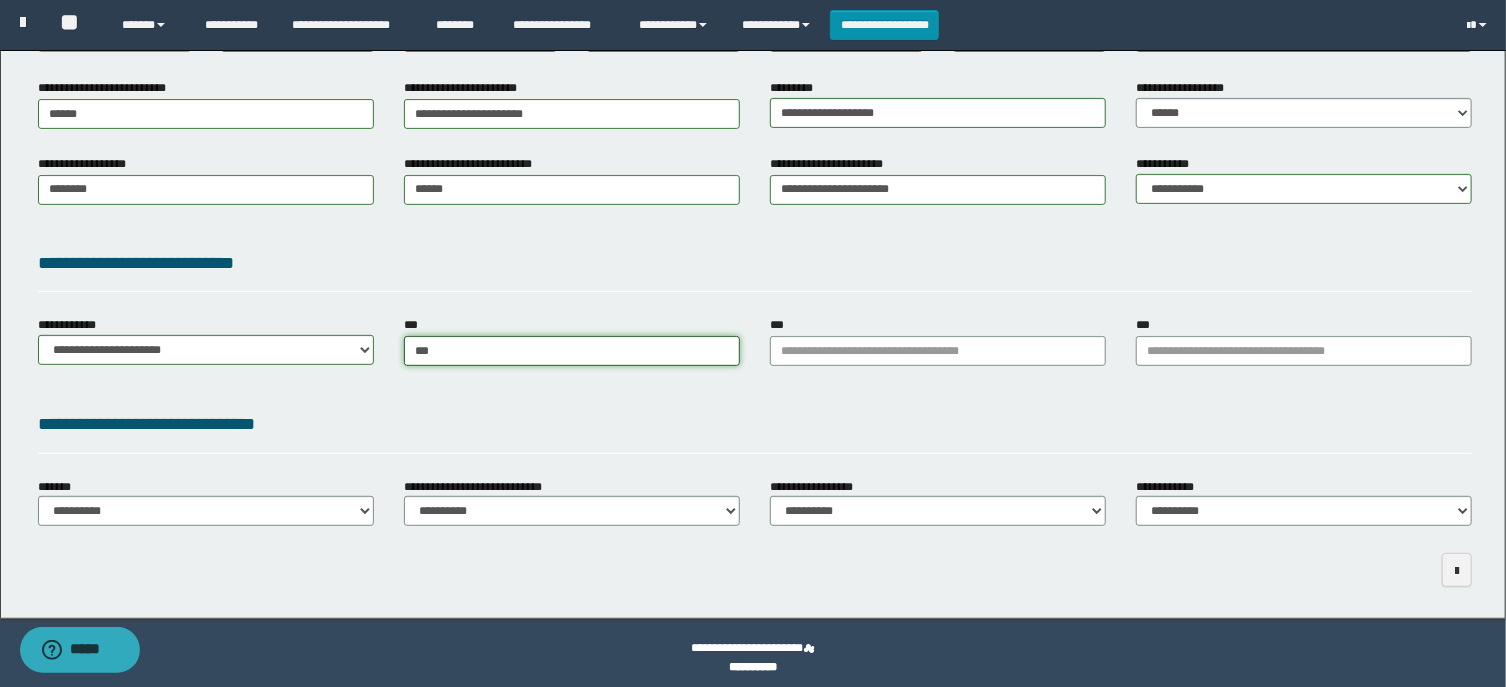 type on "****" 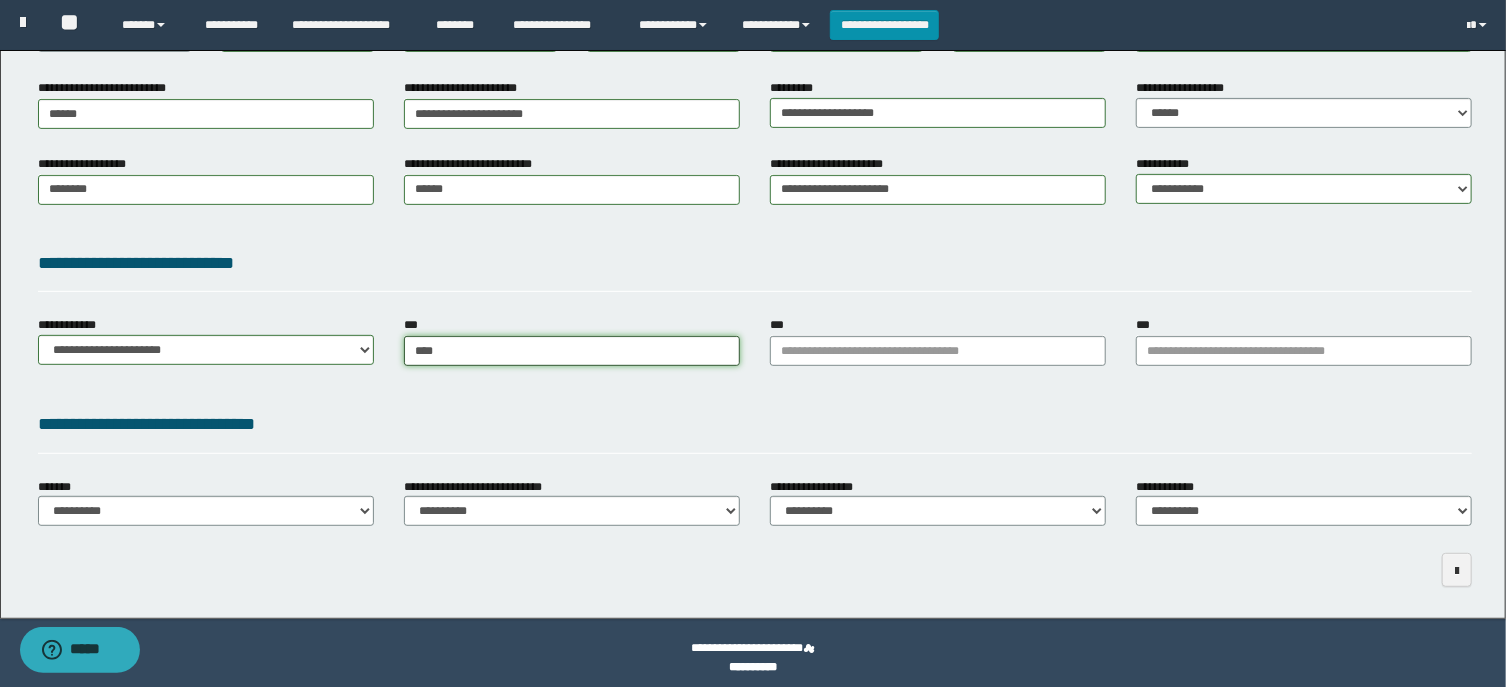 type on "****" 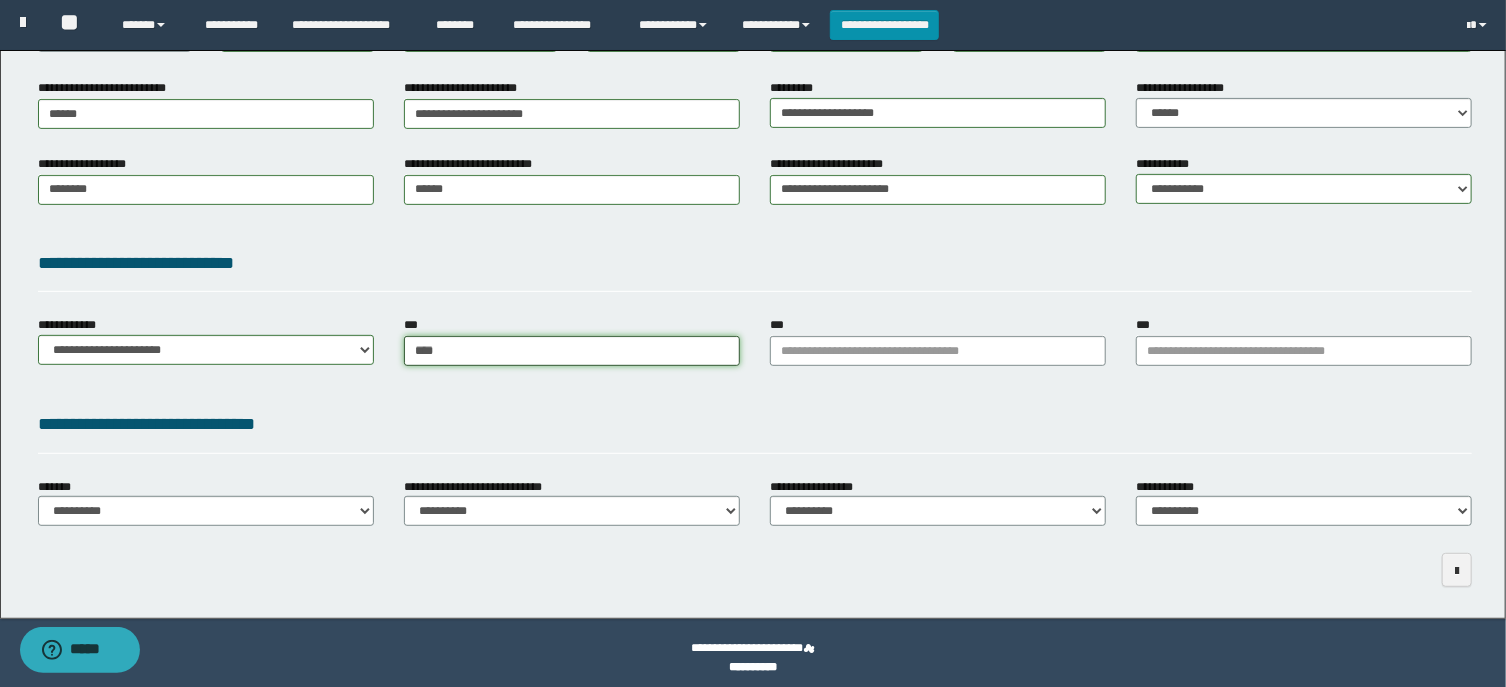 type 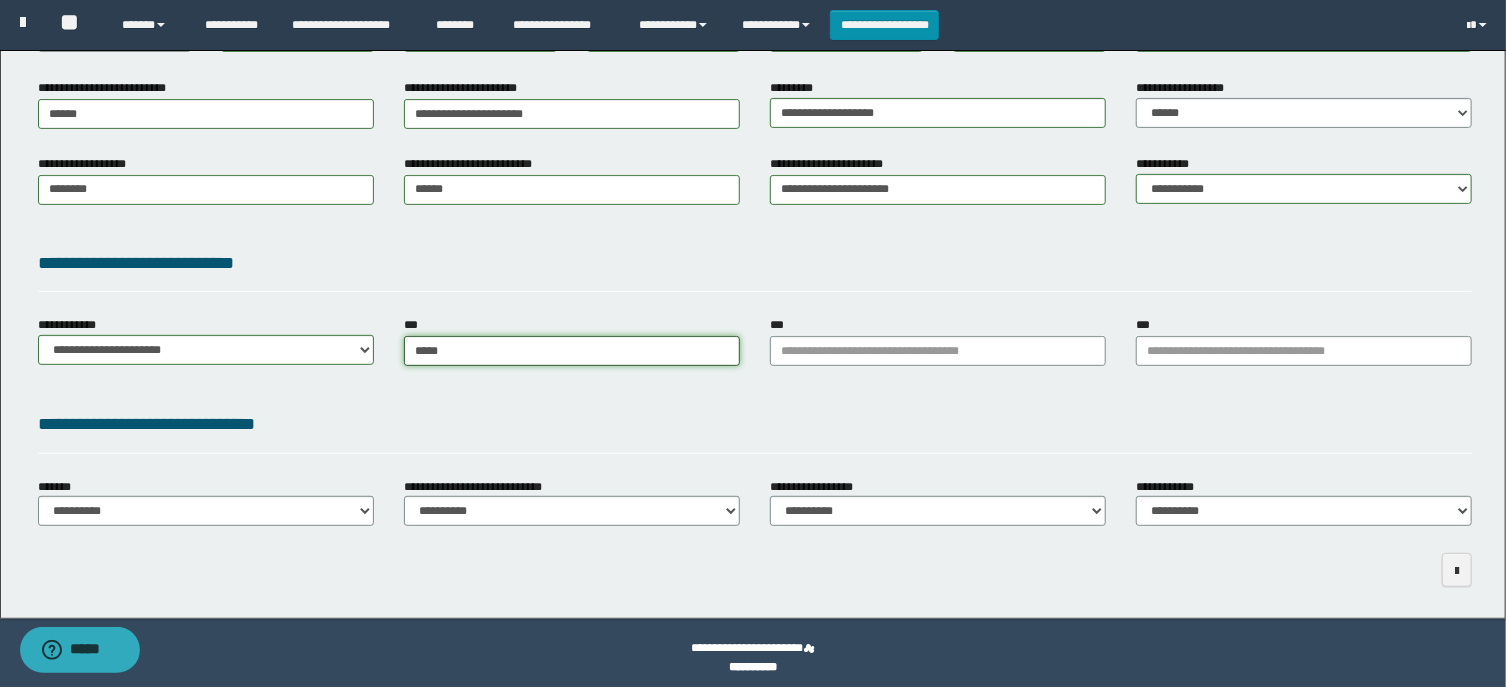 type on "*****" 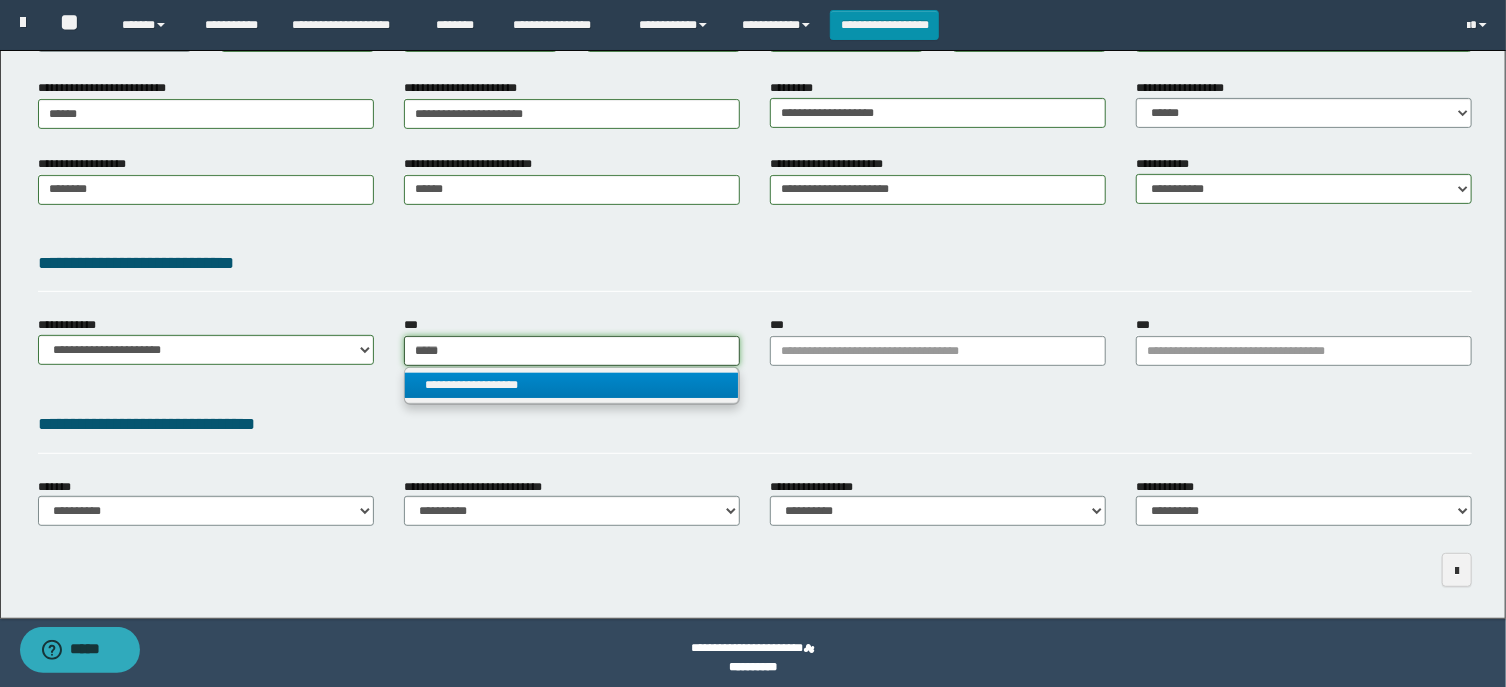 type on "*****" 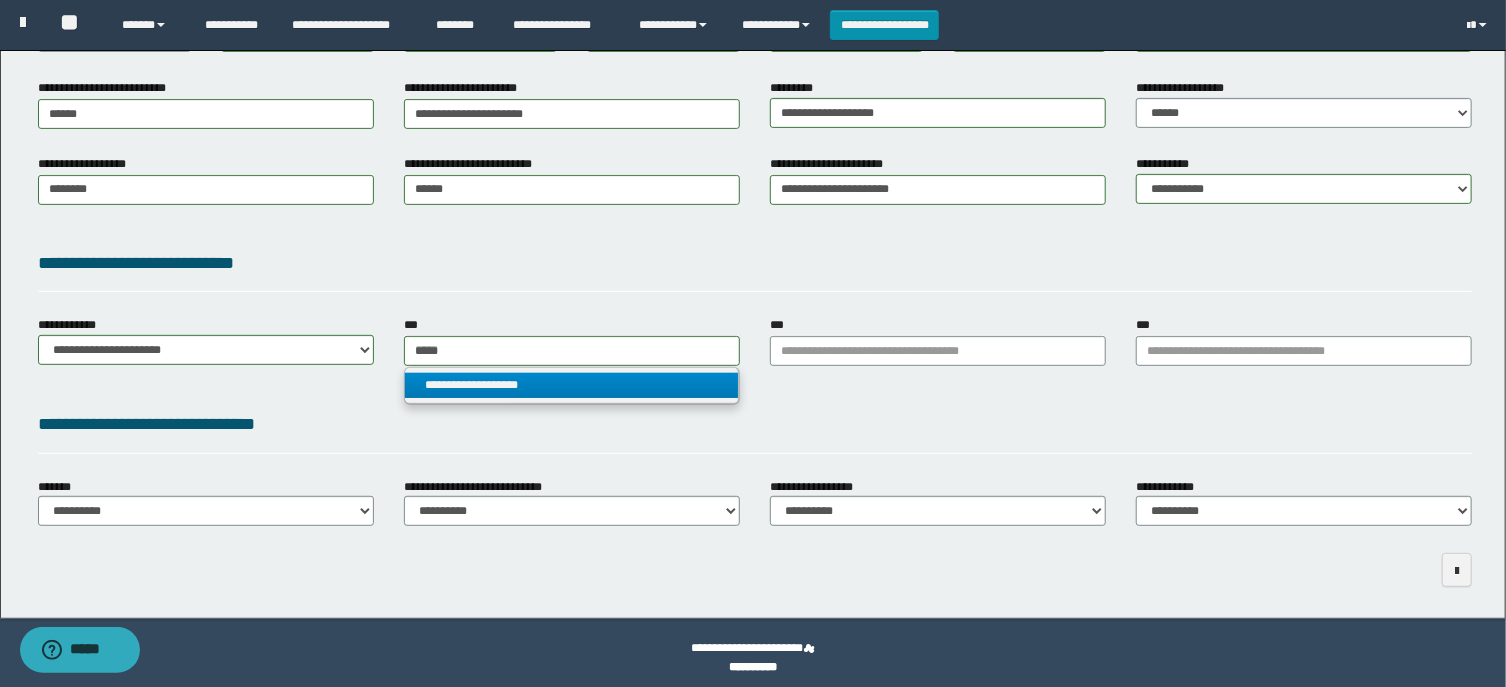 click on "**********" at bounding box center (572, 385) 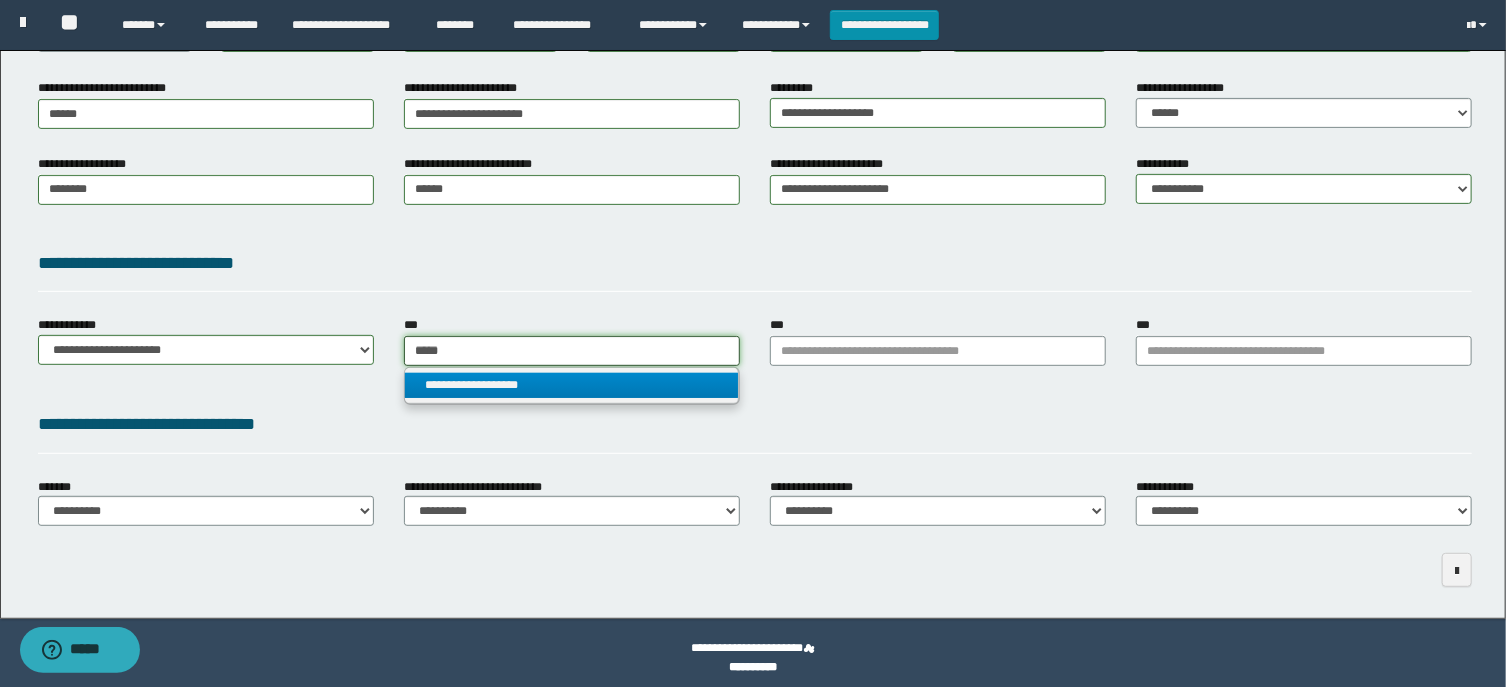 type 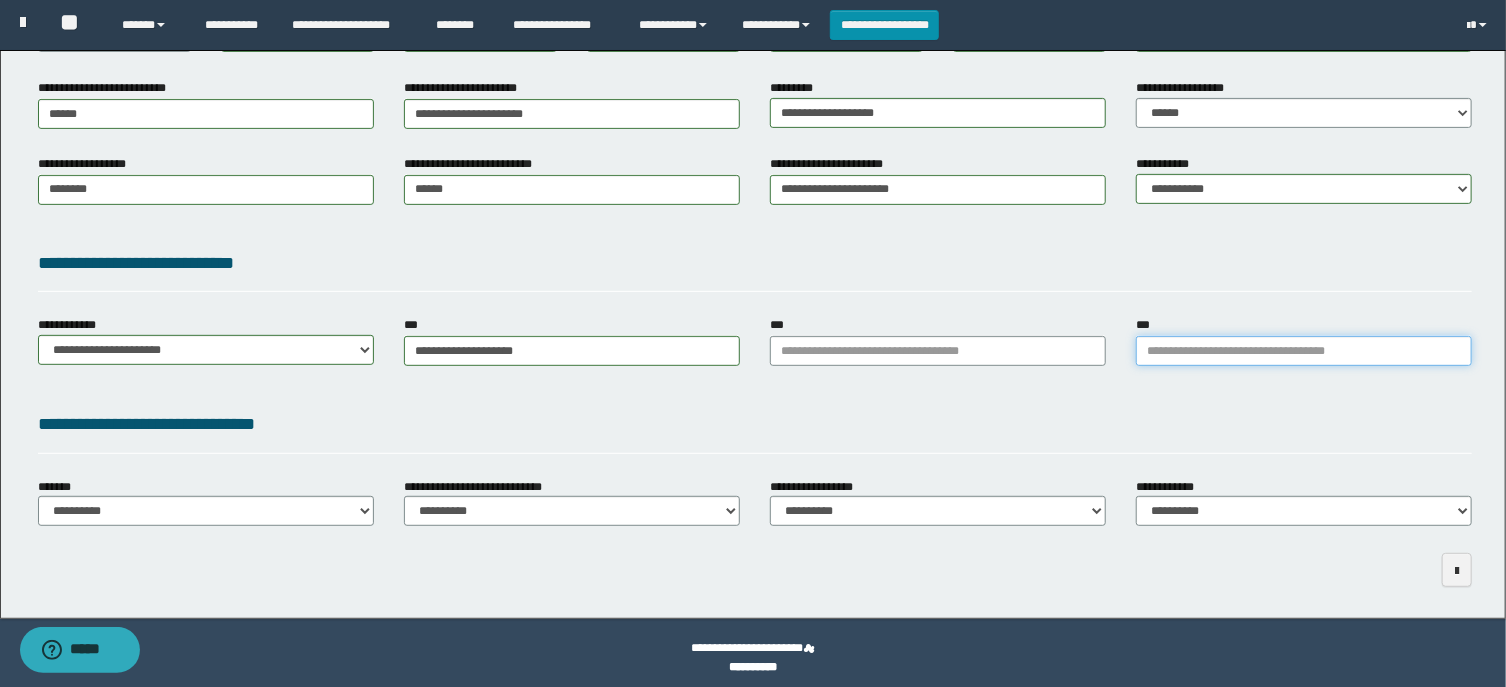 click on "***" at bounding box center [1304, 351] 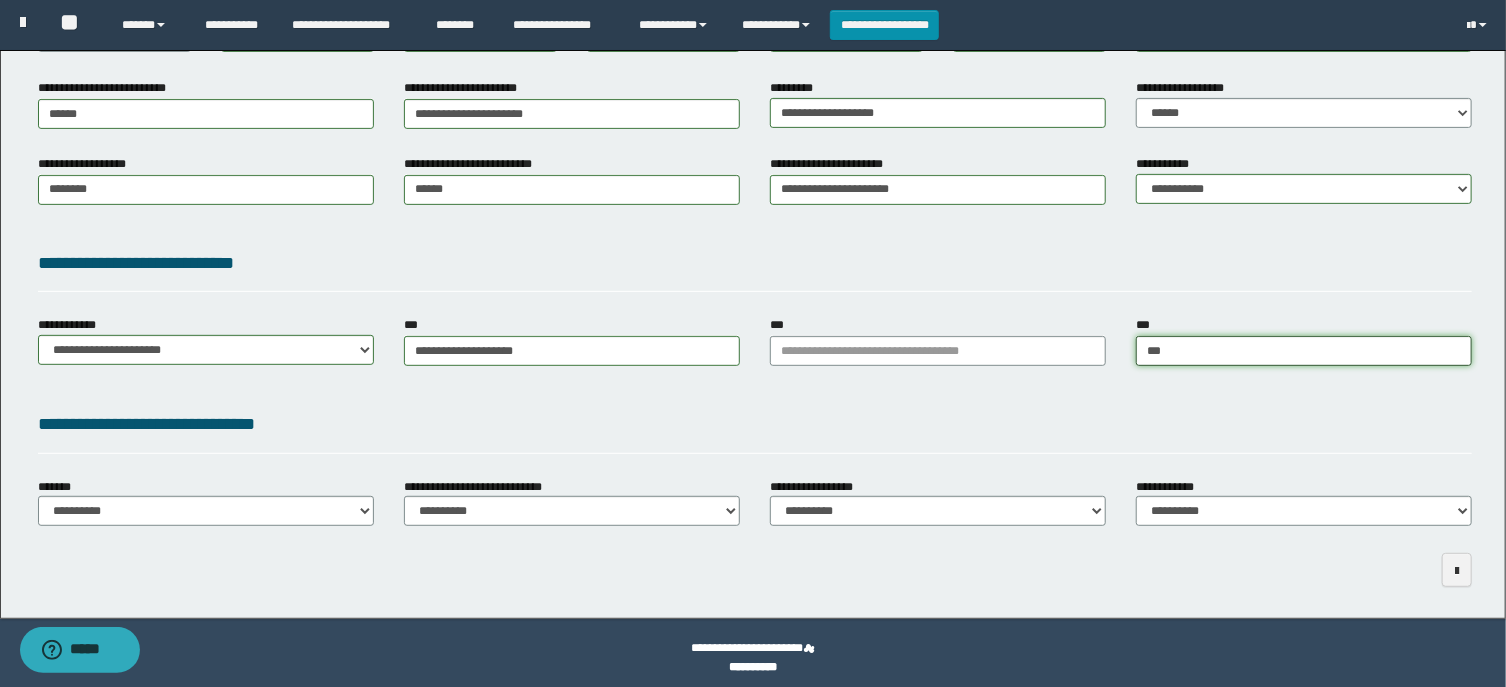 type on "****" 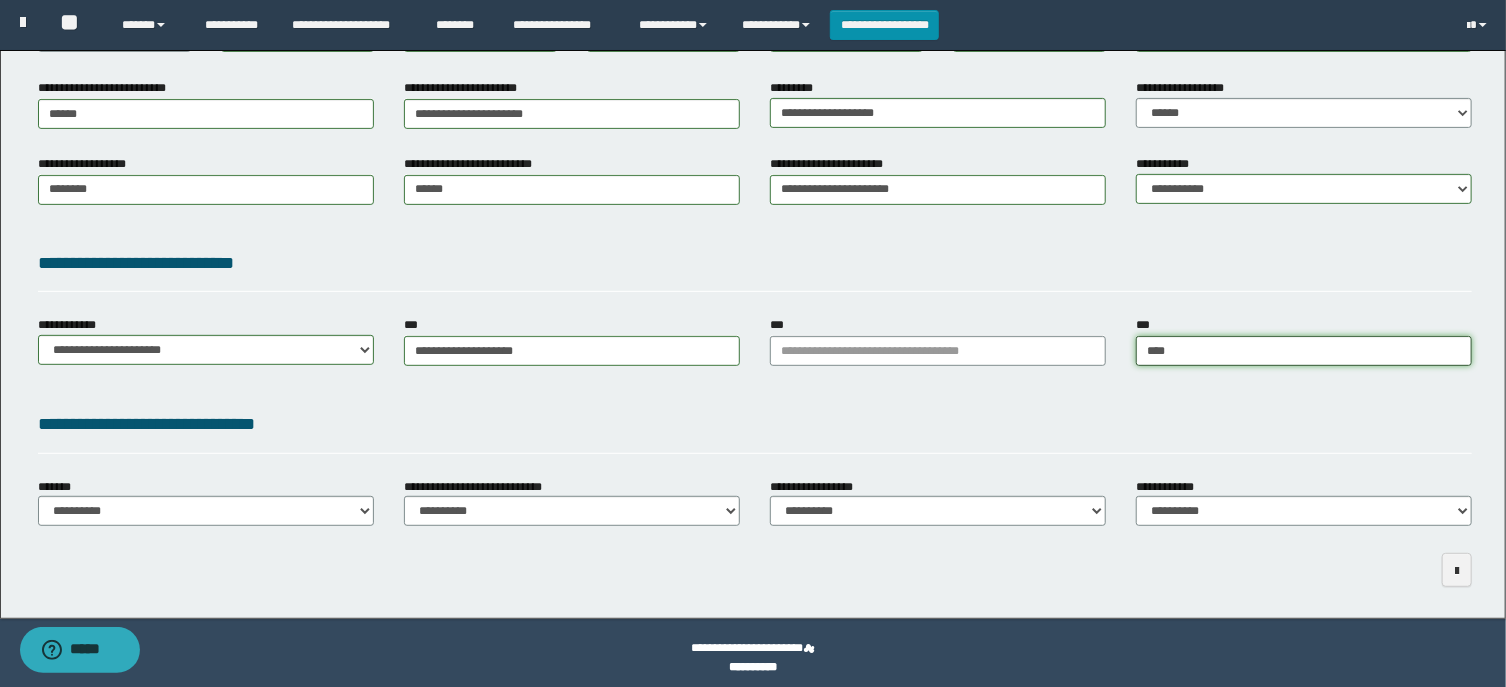 type on "*********" 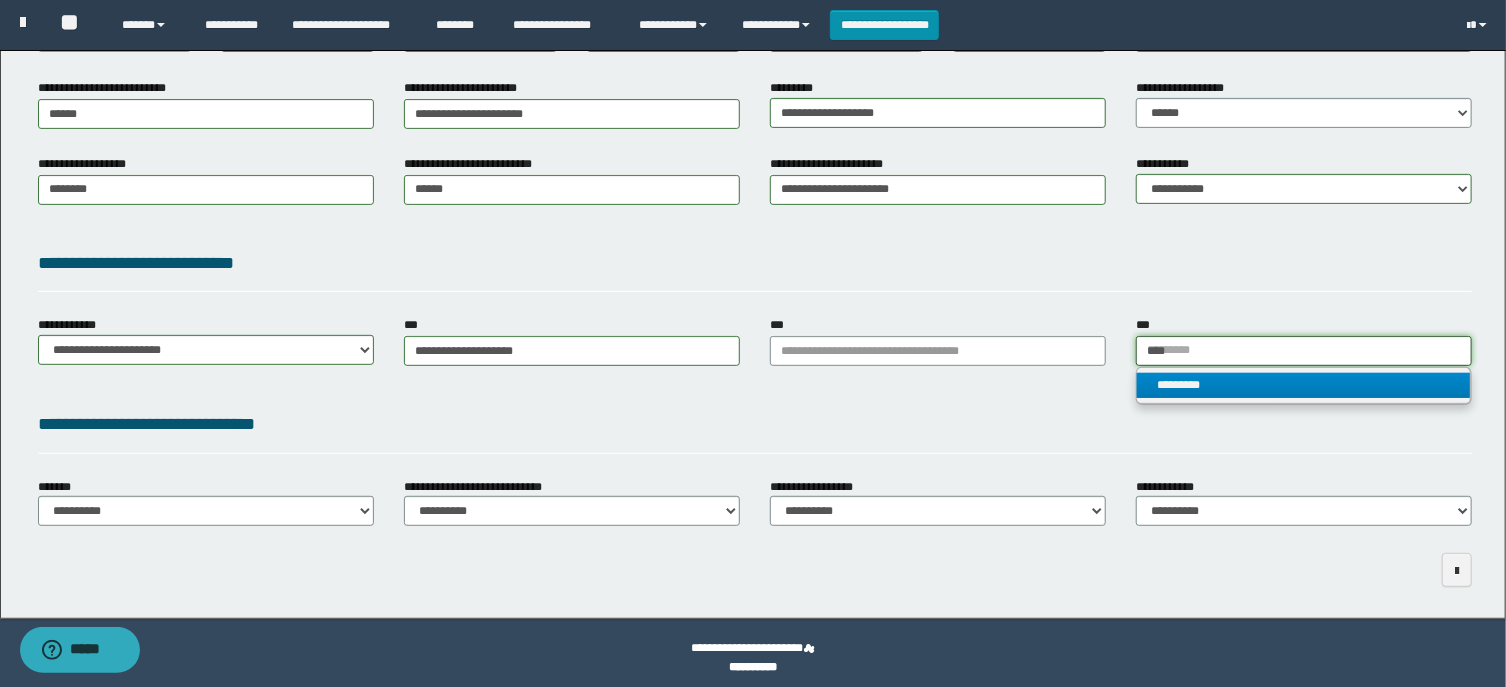 type on "****" 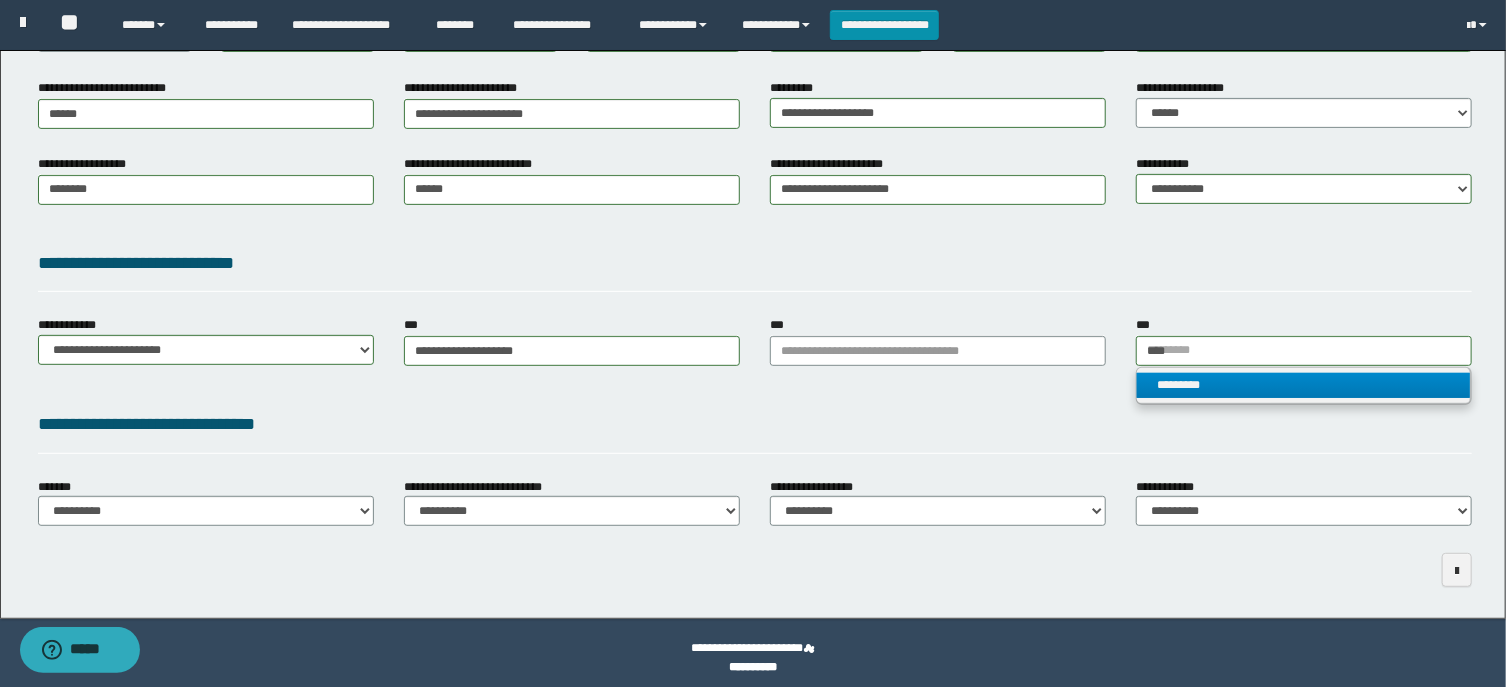 drag, startPoint x: 1285, startPoint y: 383, endPoint x: 1069, endPoint y: 365, distance: 216.7487 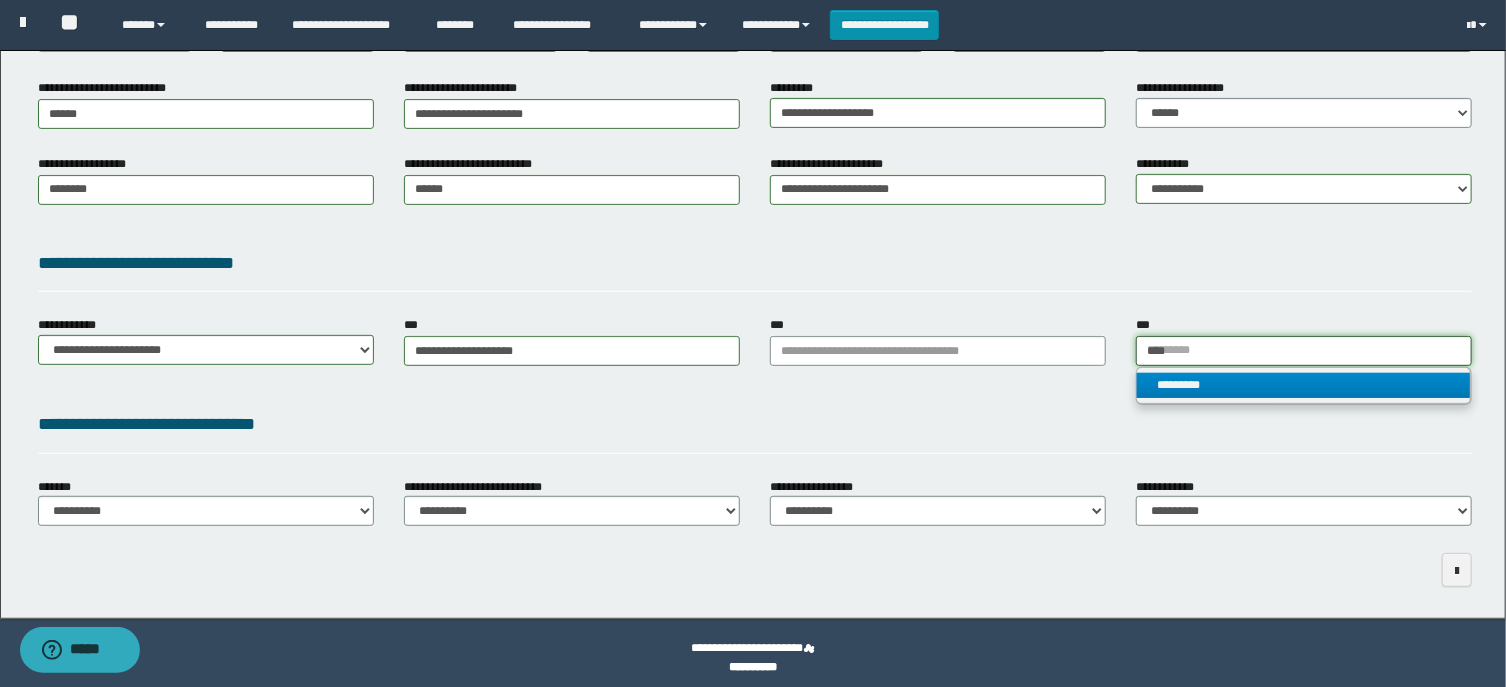 type 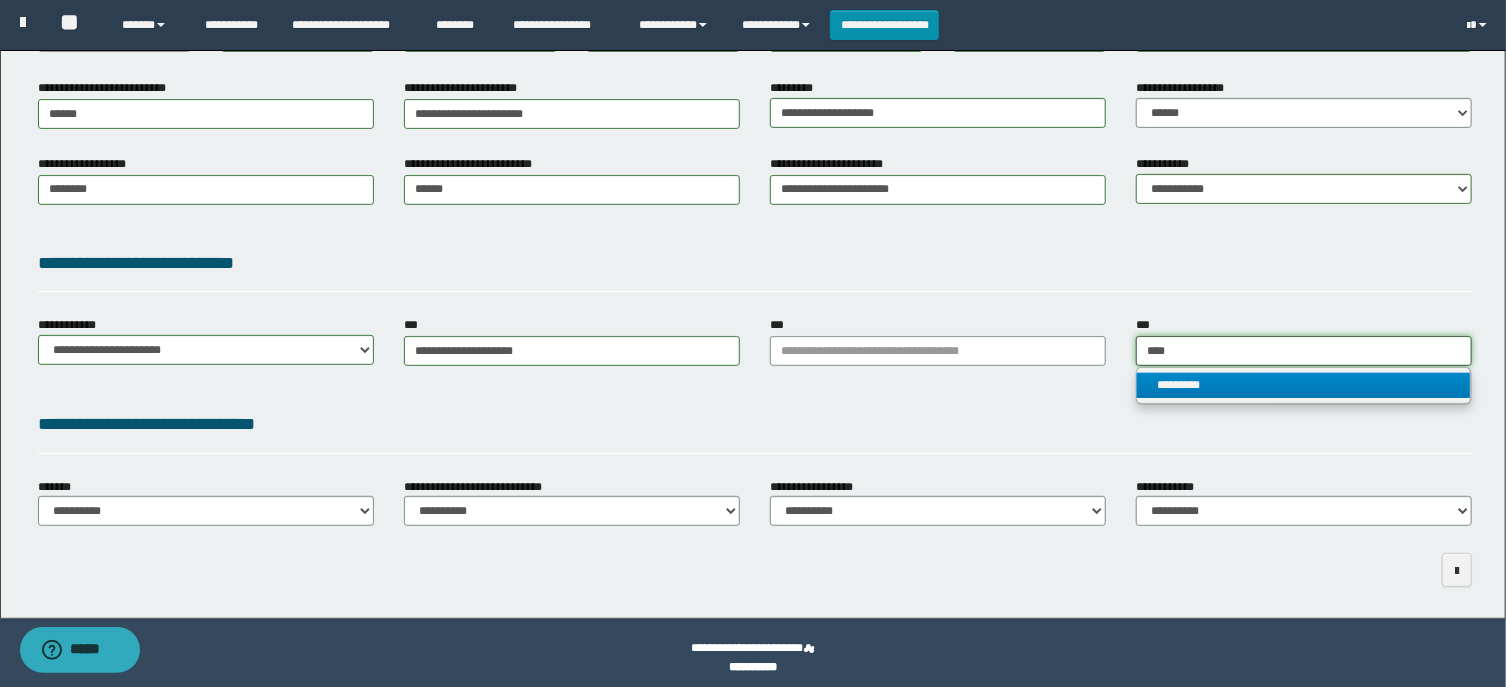 type on "*********" 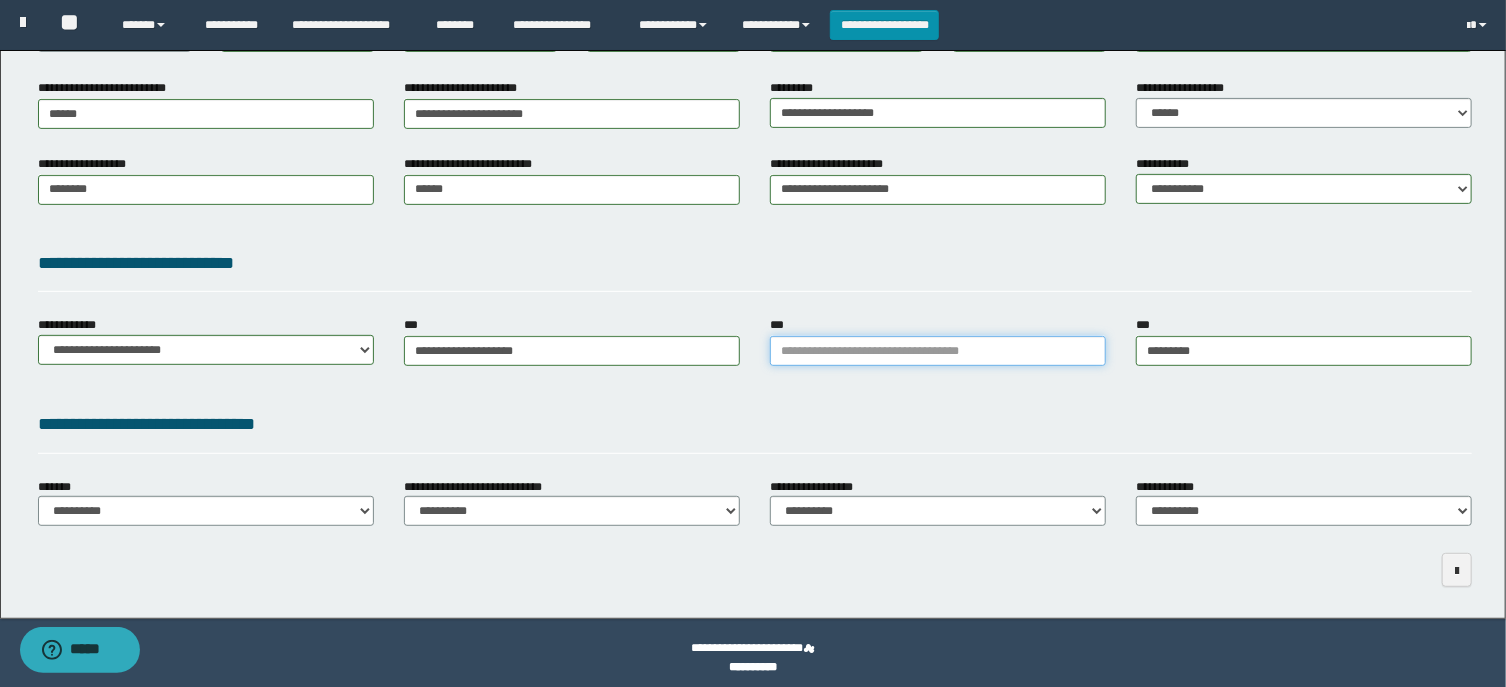 click on "***" at bounding box center [938, 351] 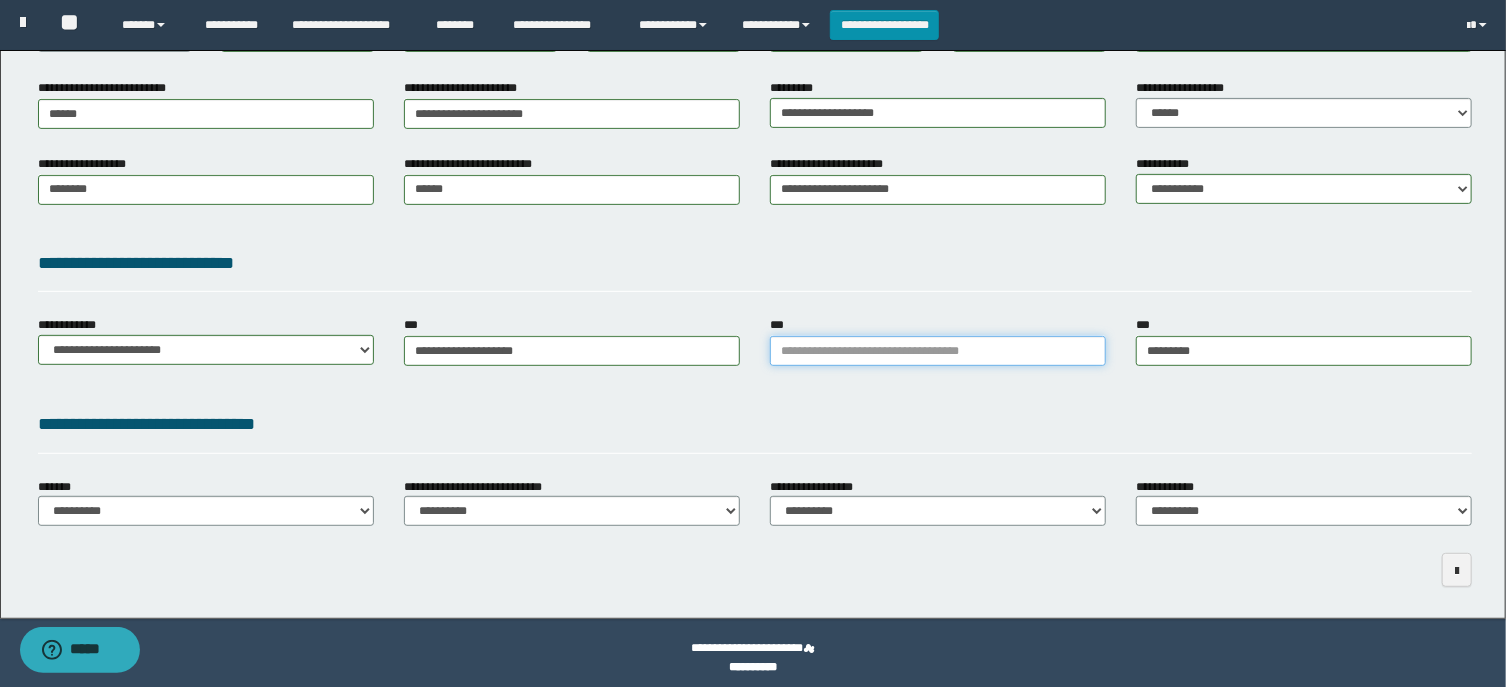 click on "***" at bounding box center (938, 351) 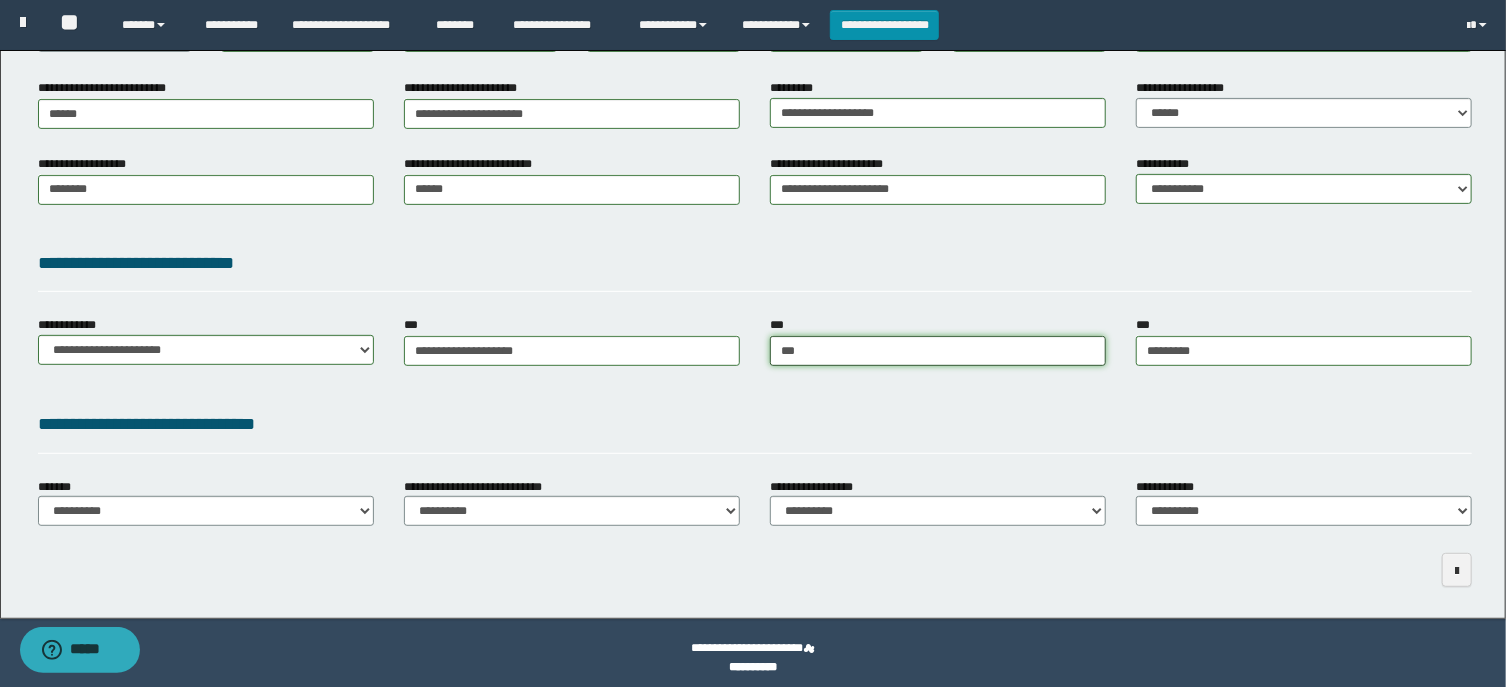 type on "****" 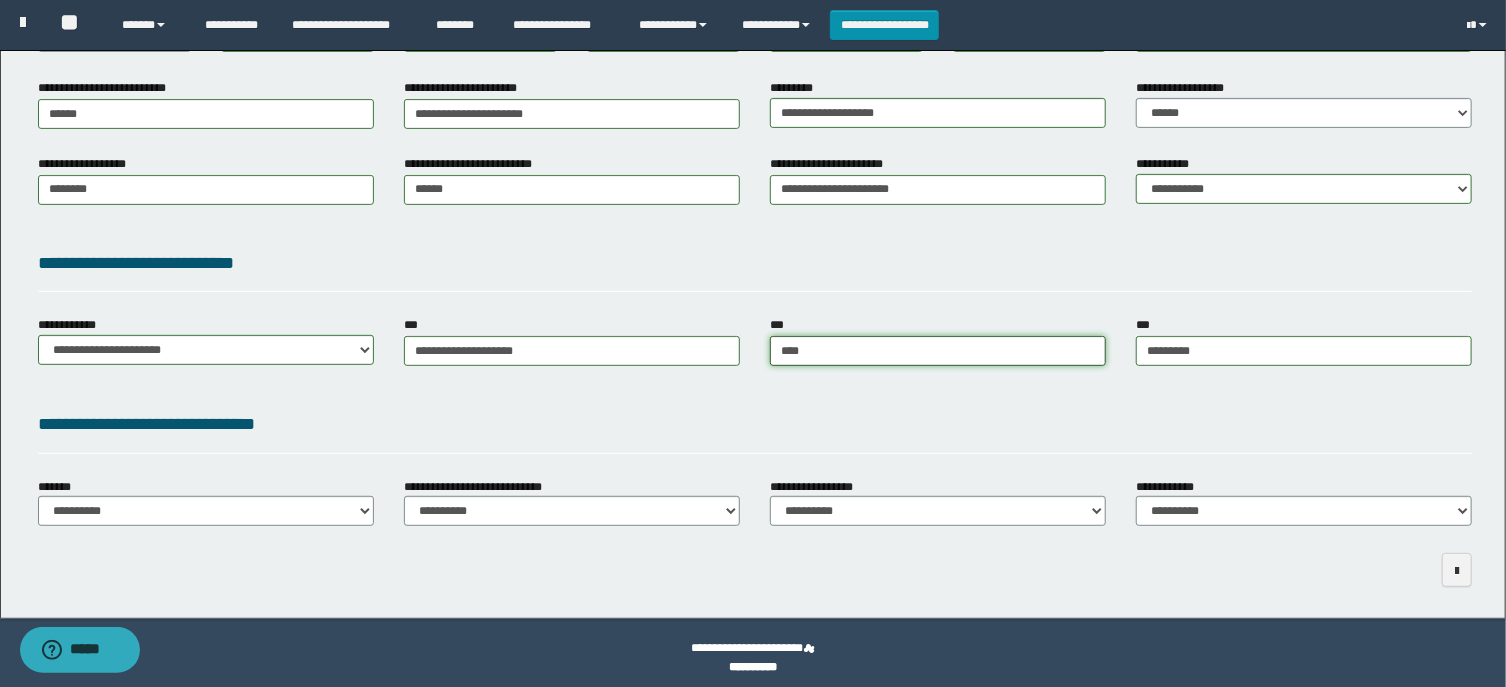 type on "**********" 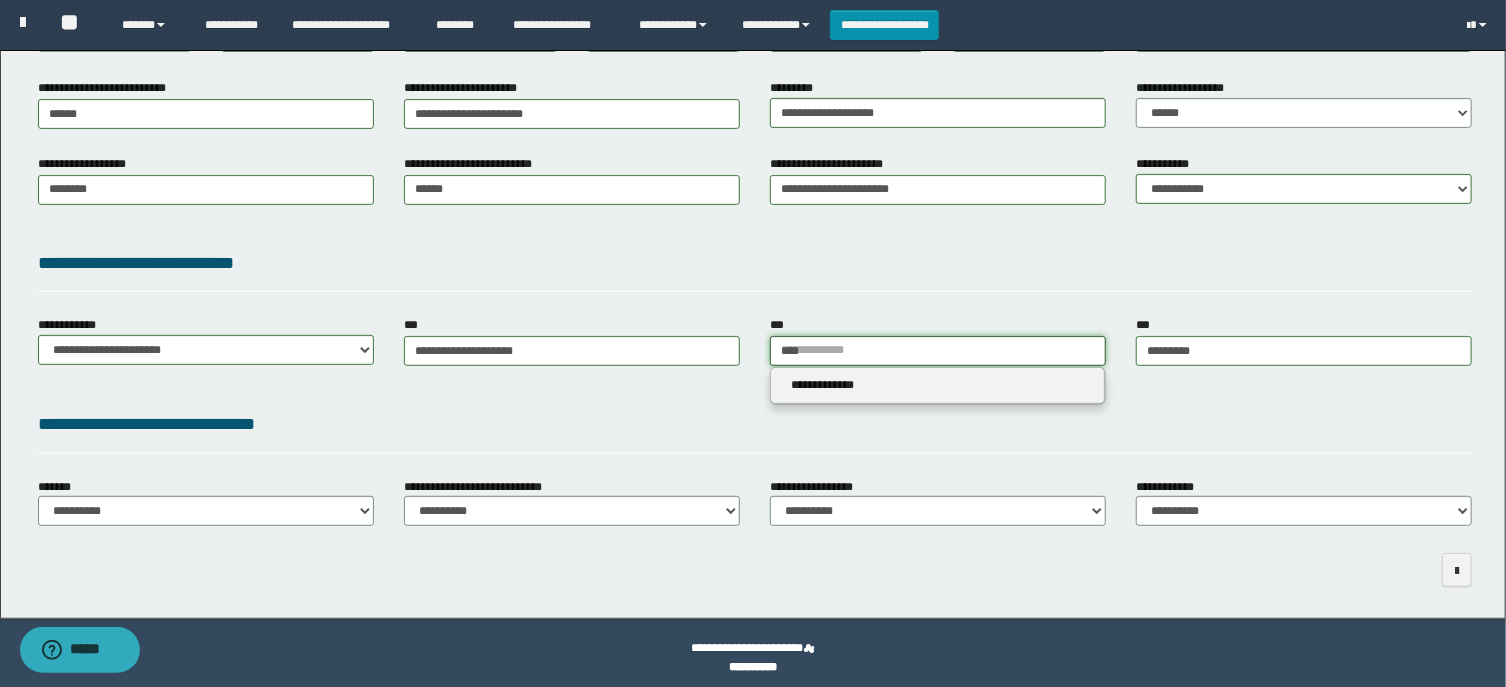 type on "****" 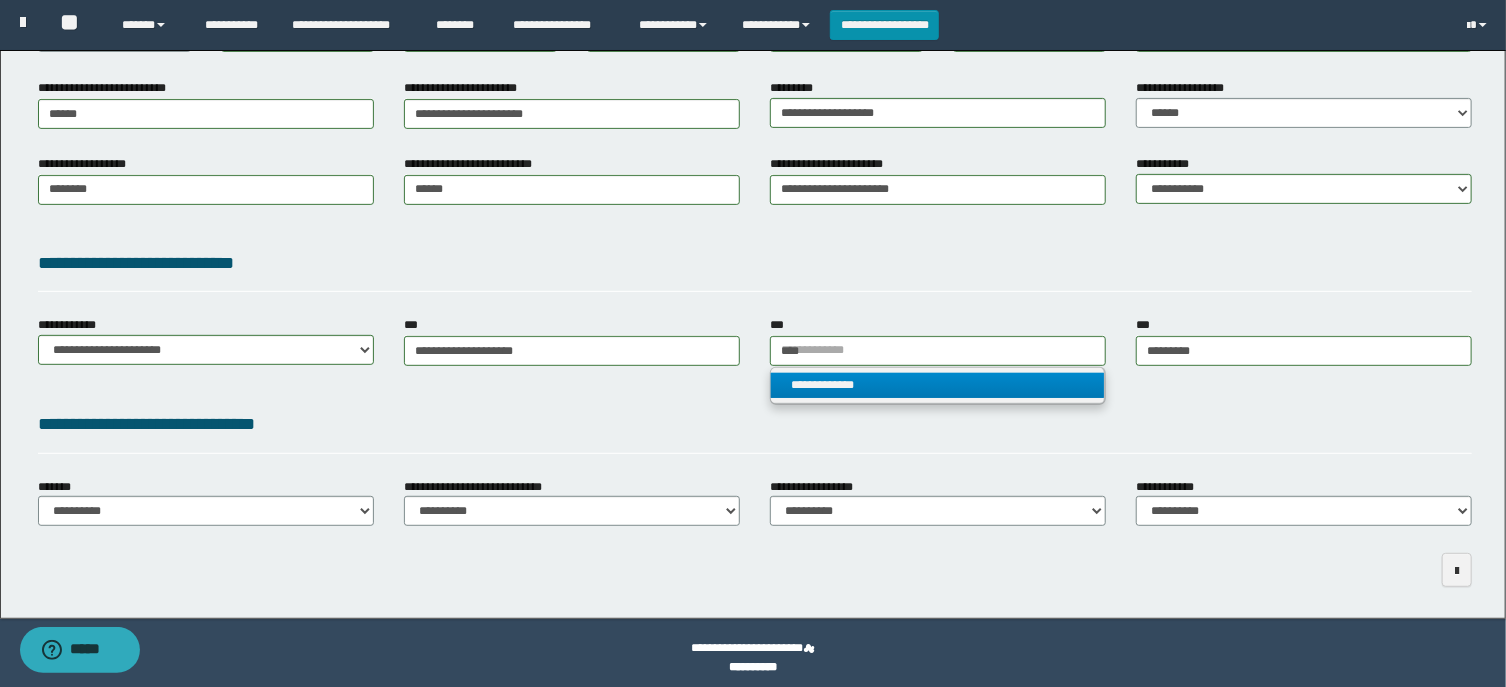 click on "**********" at bounding box center [938, 385] 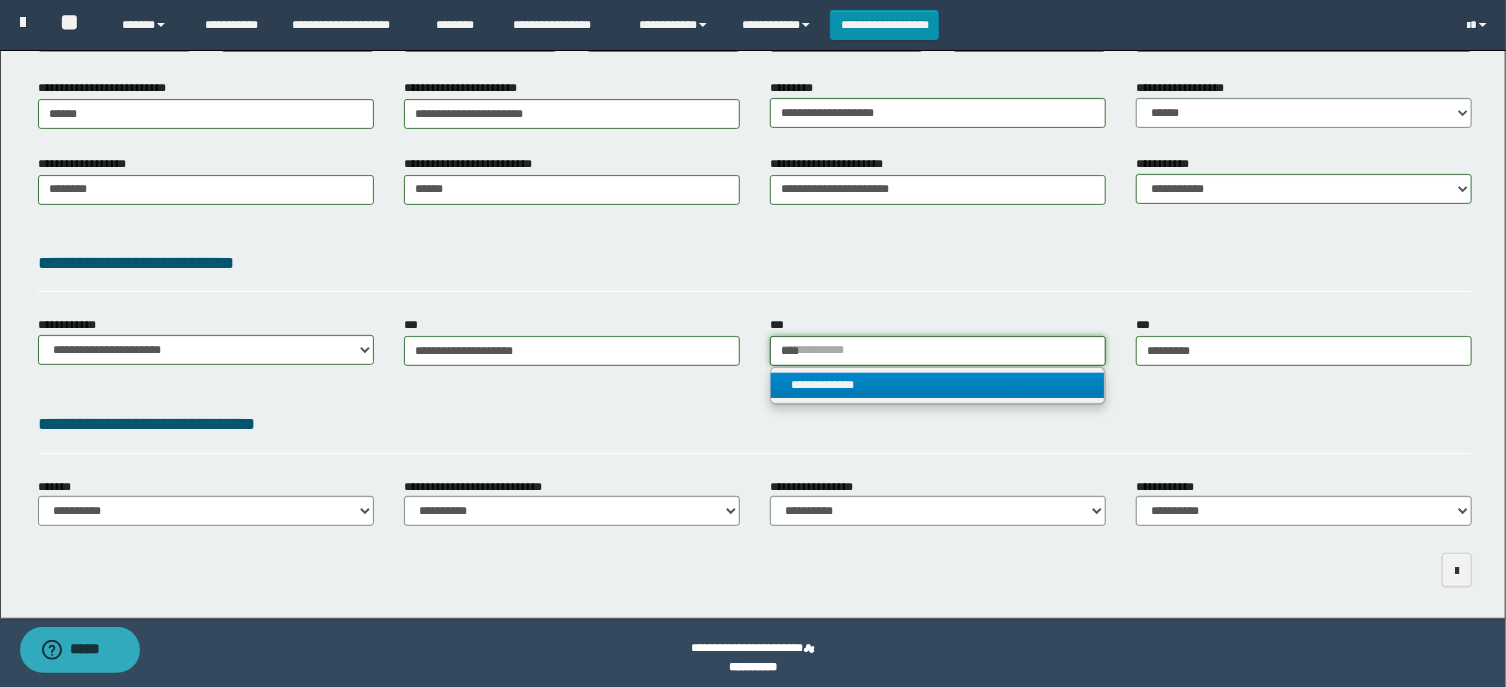 type 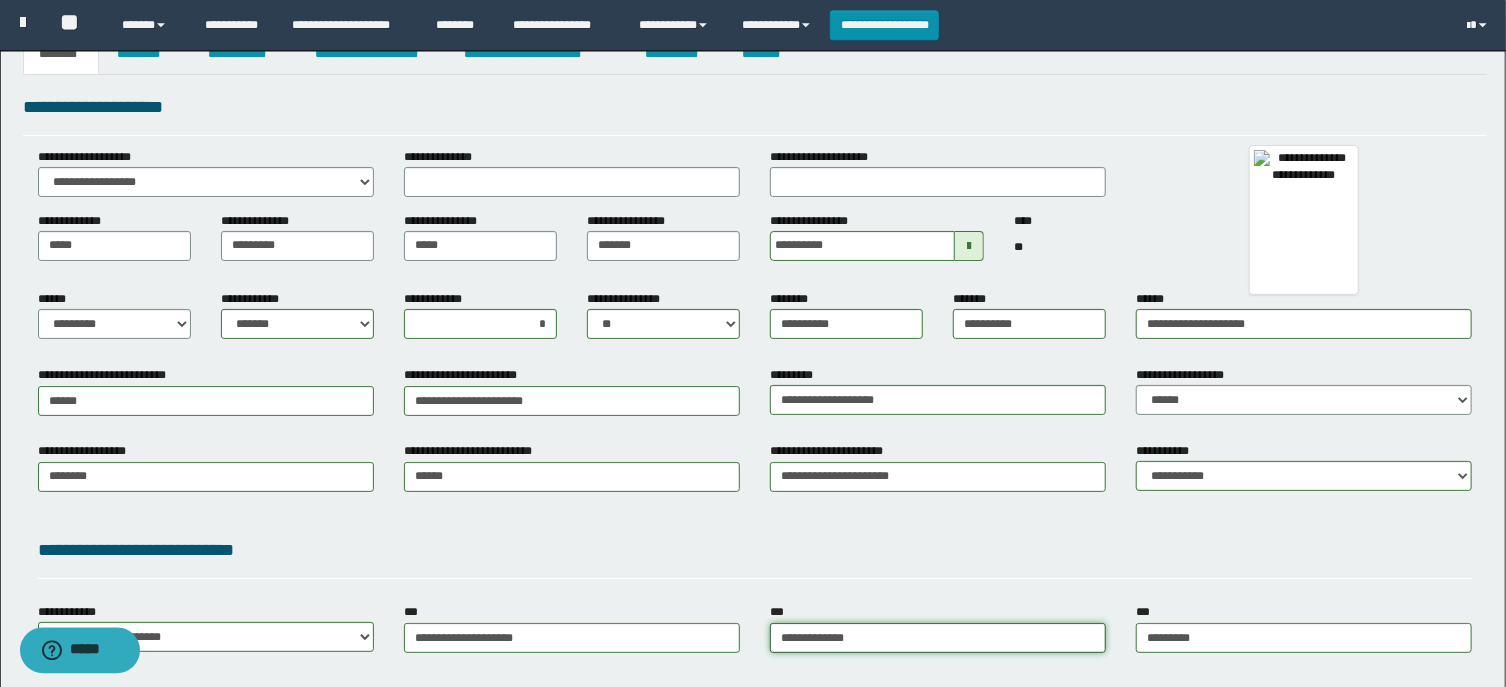 scroll, scrollTop: 0, scrollLeft: 0, axis: both 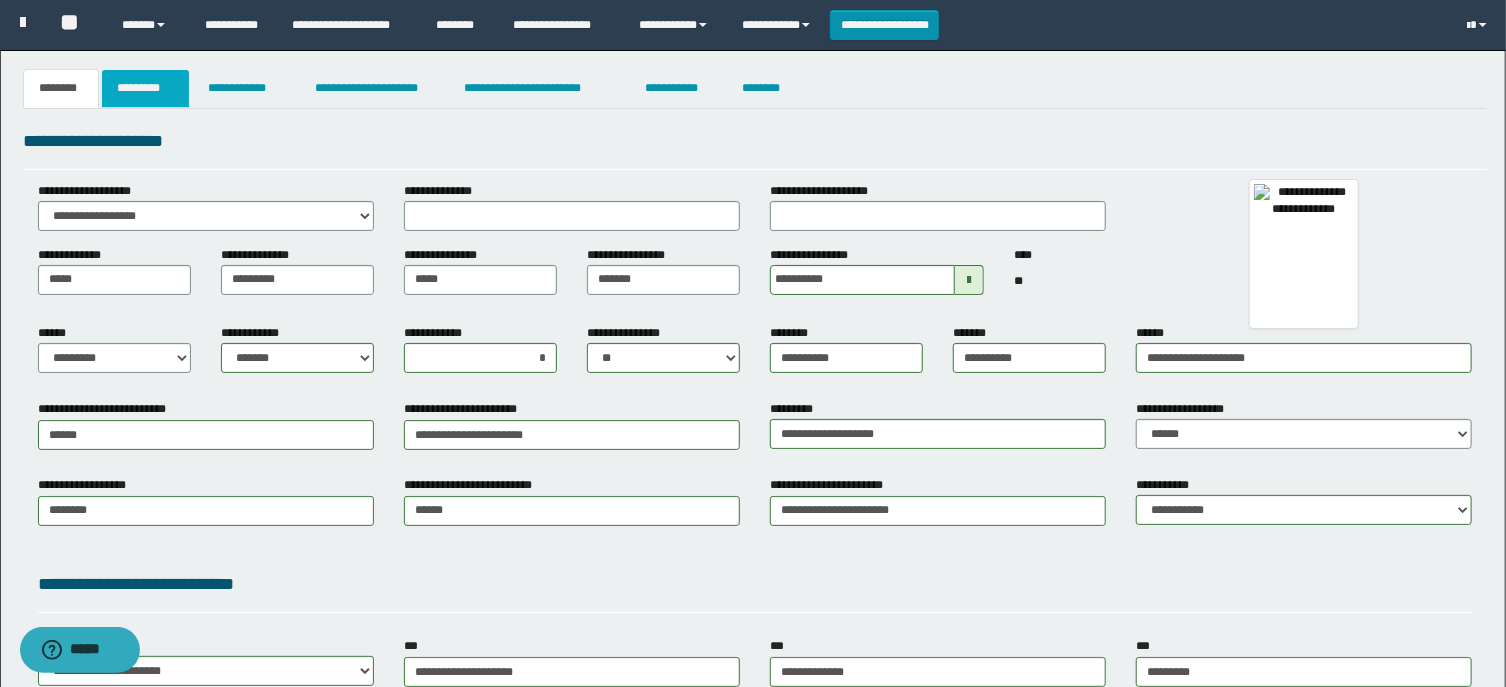 click on "*********" at bounding box center (145, 88) 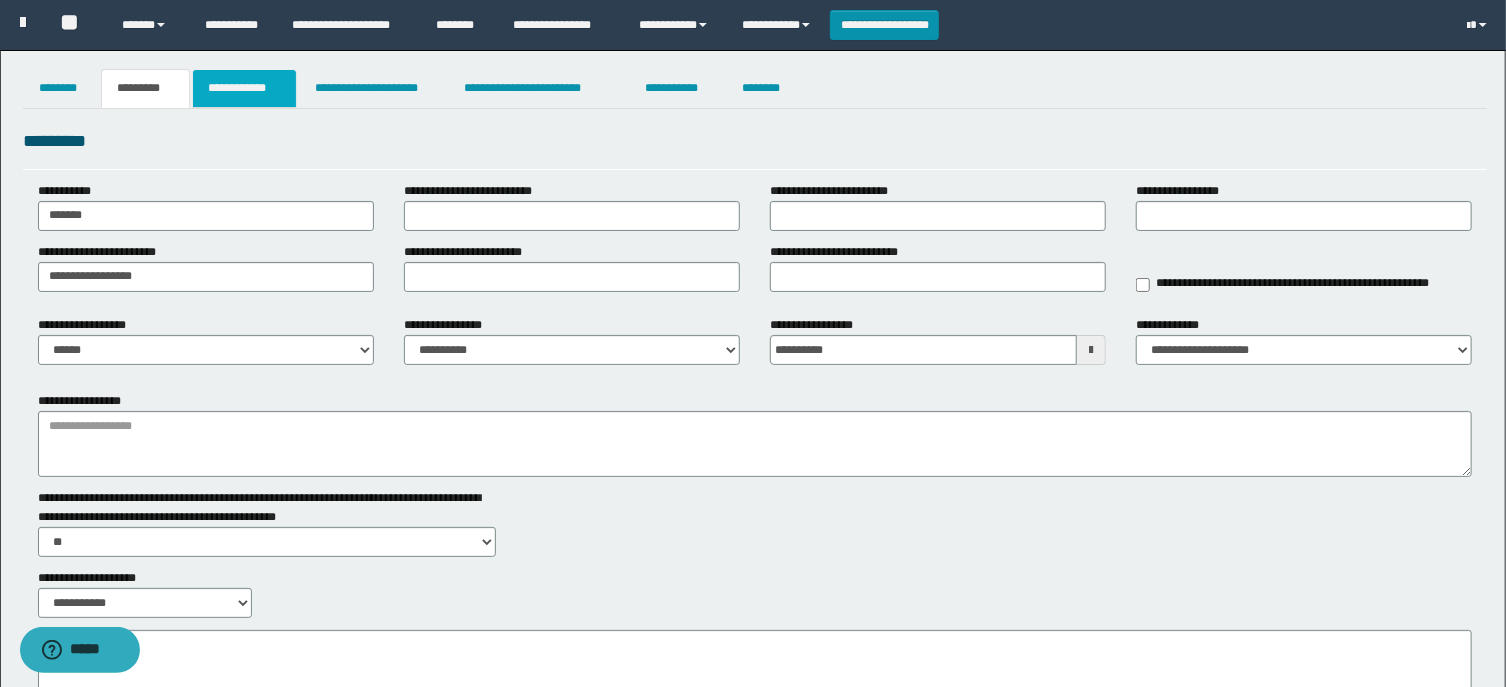 click on "**********" at bounding box center [244, 88] 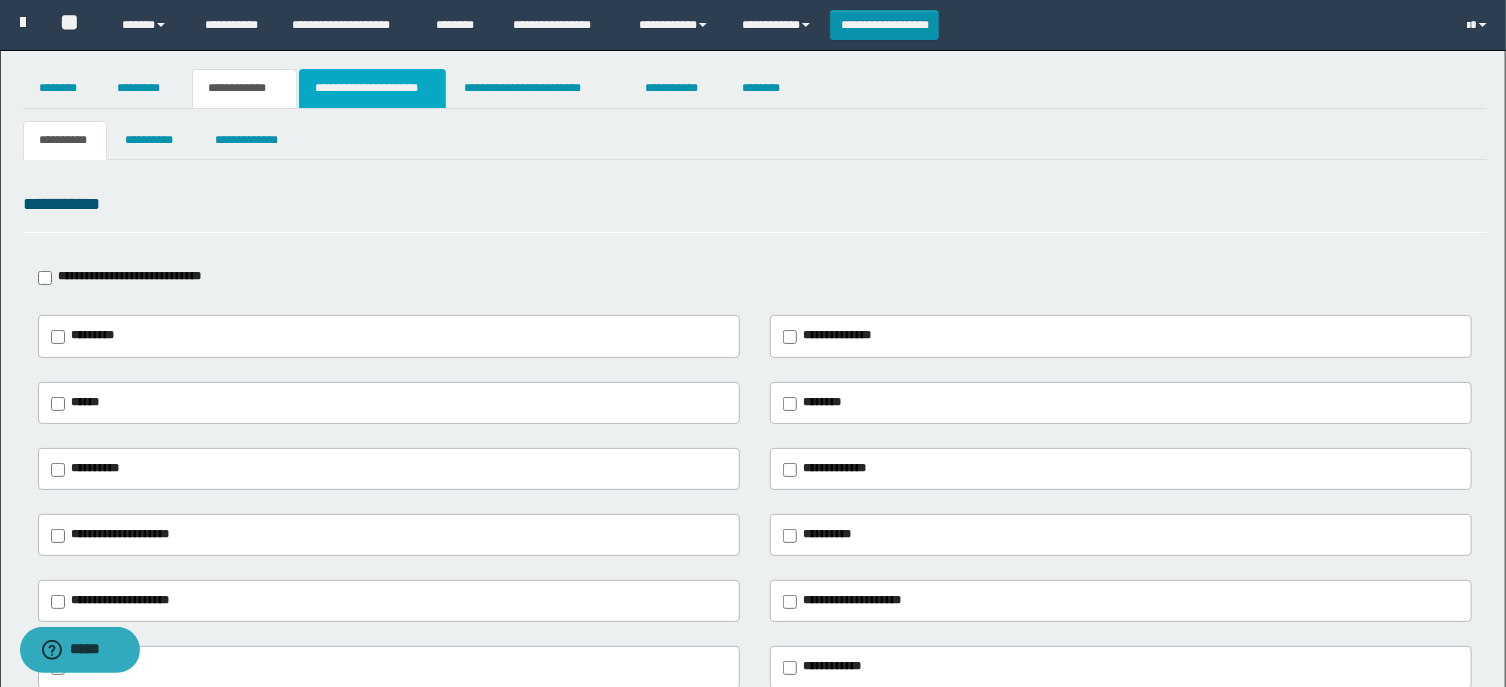 click on "**********" at bounding box center [372, 88] 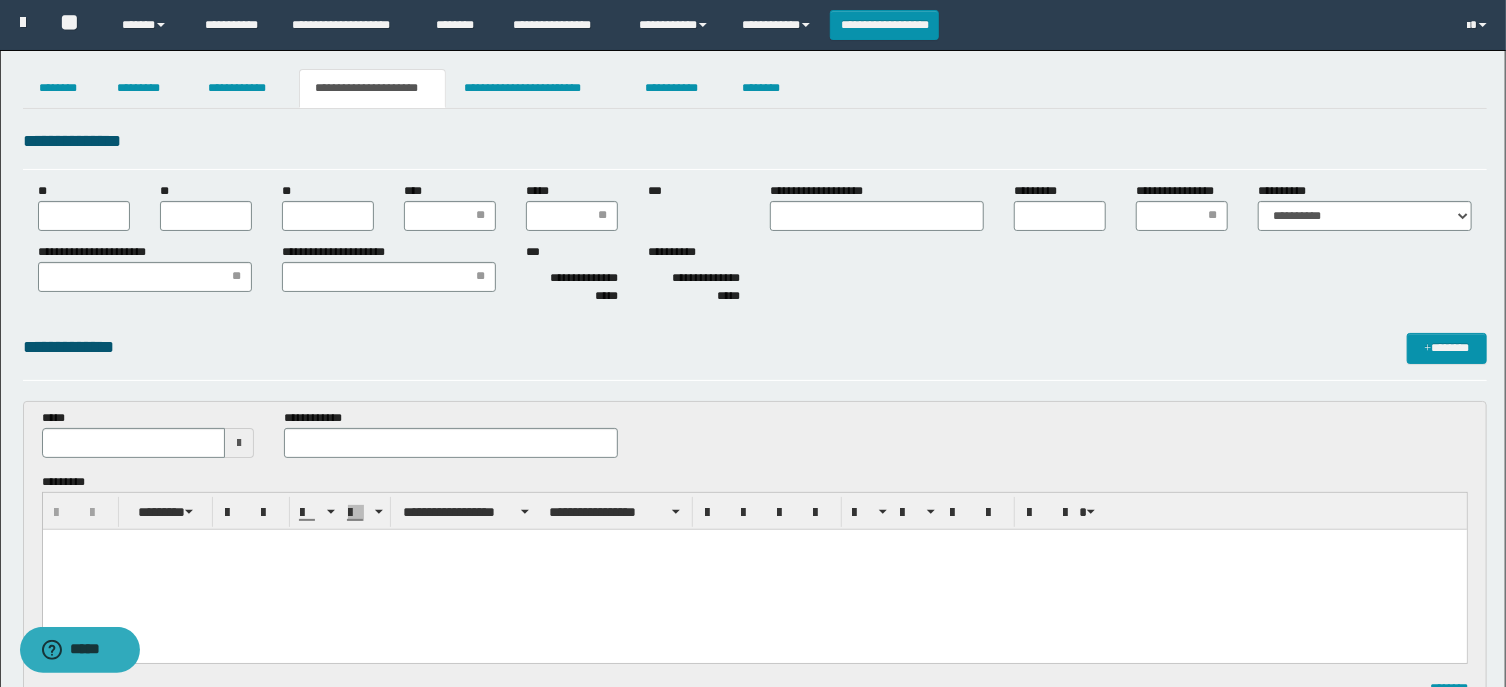 scroll, scrollTop: 0, scrollLeft: 0, axis: both 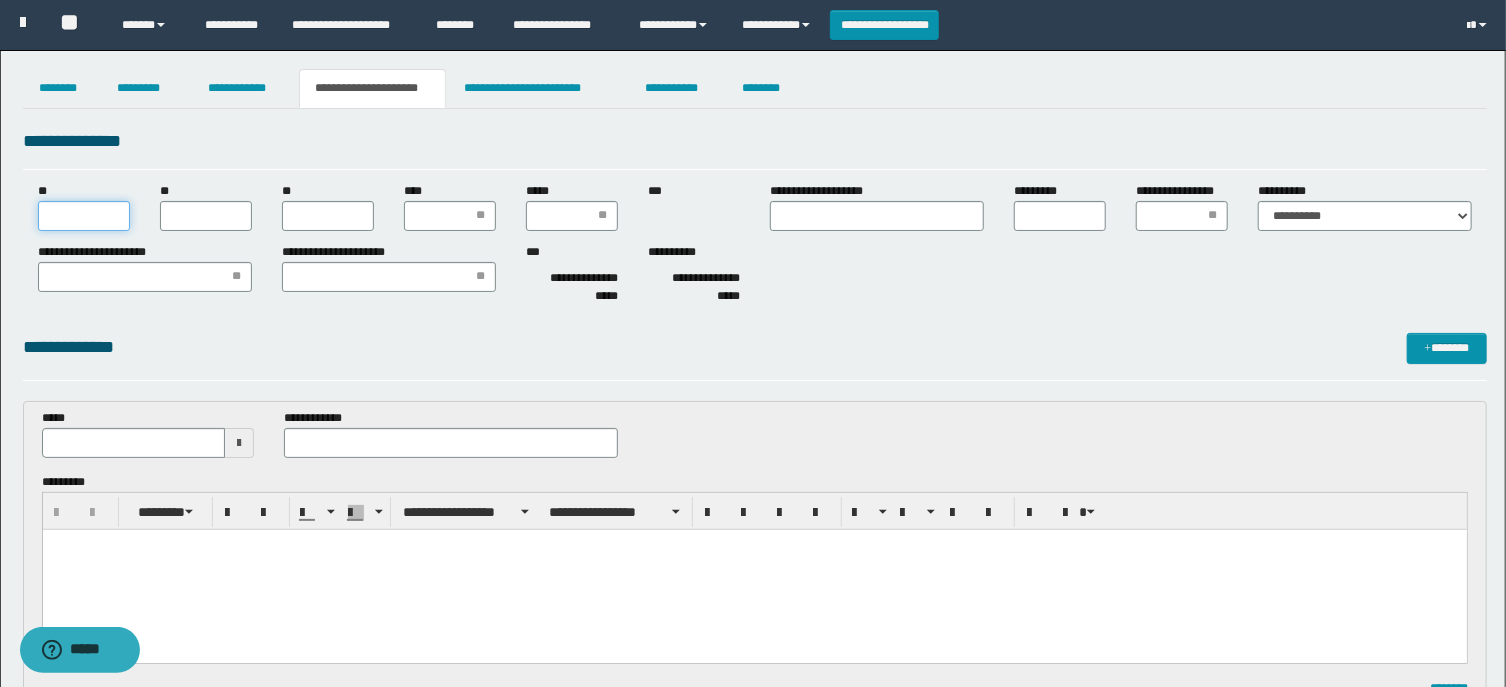 click on "**" at bounding box center (84, 216) 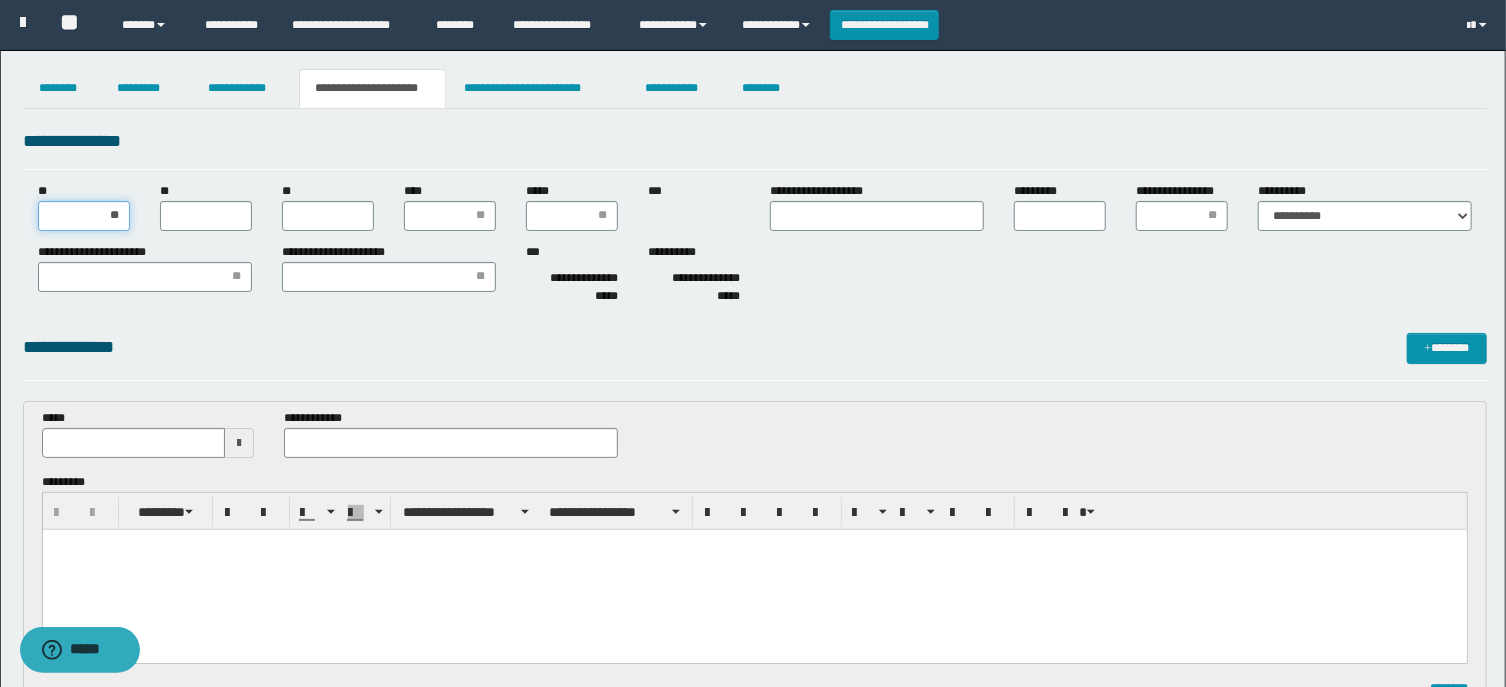 type on "*" 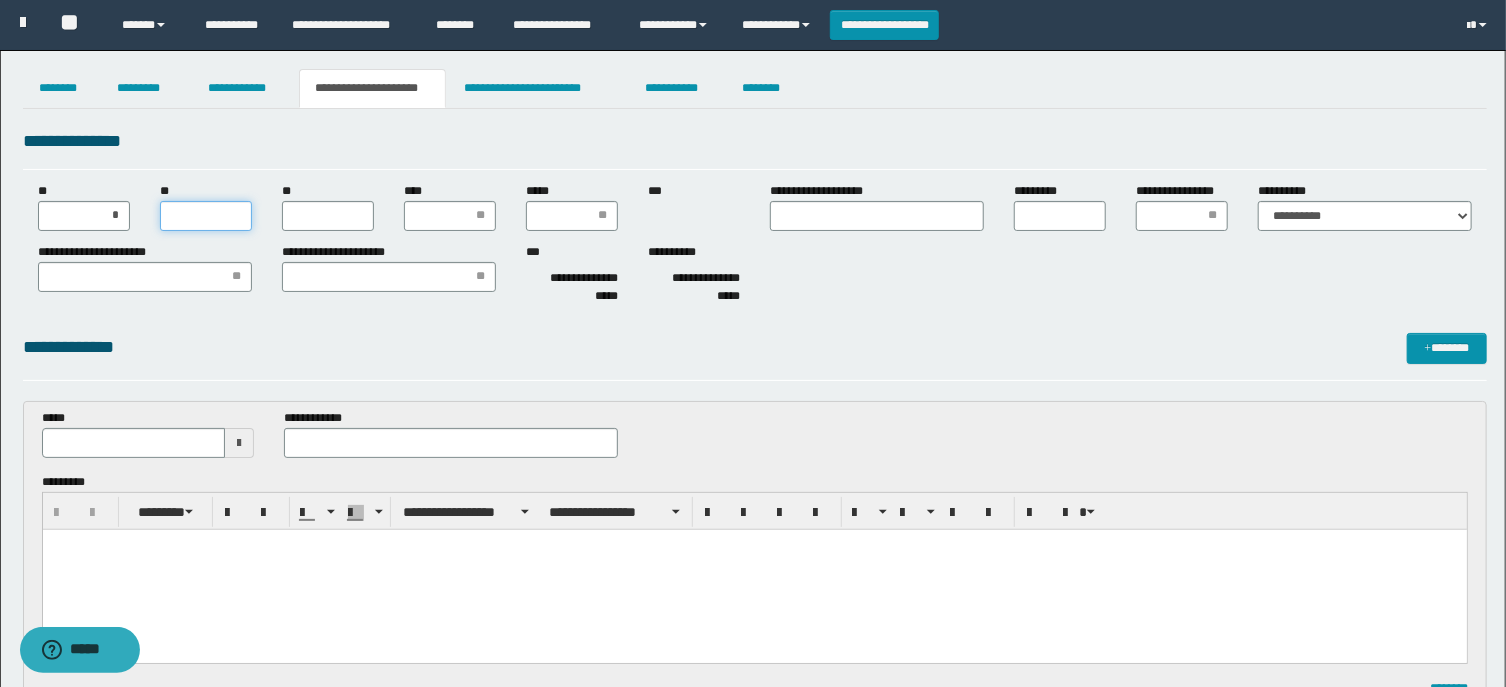 type on "*" 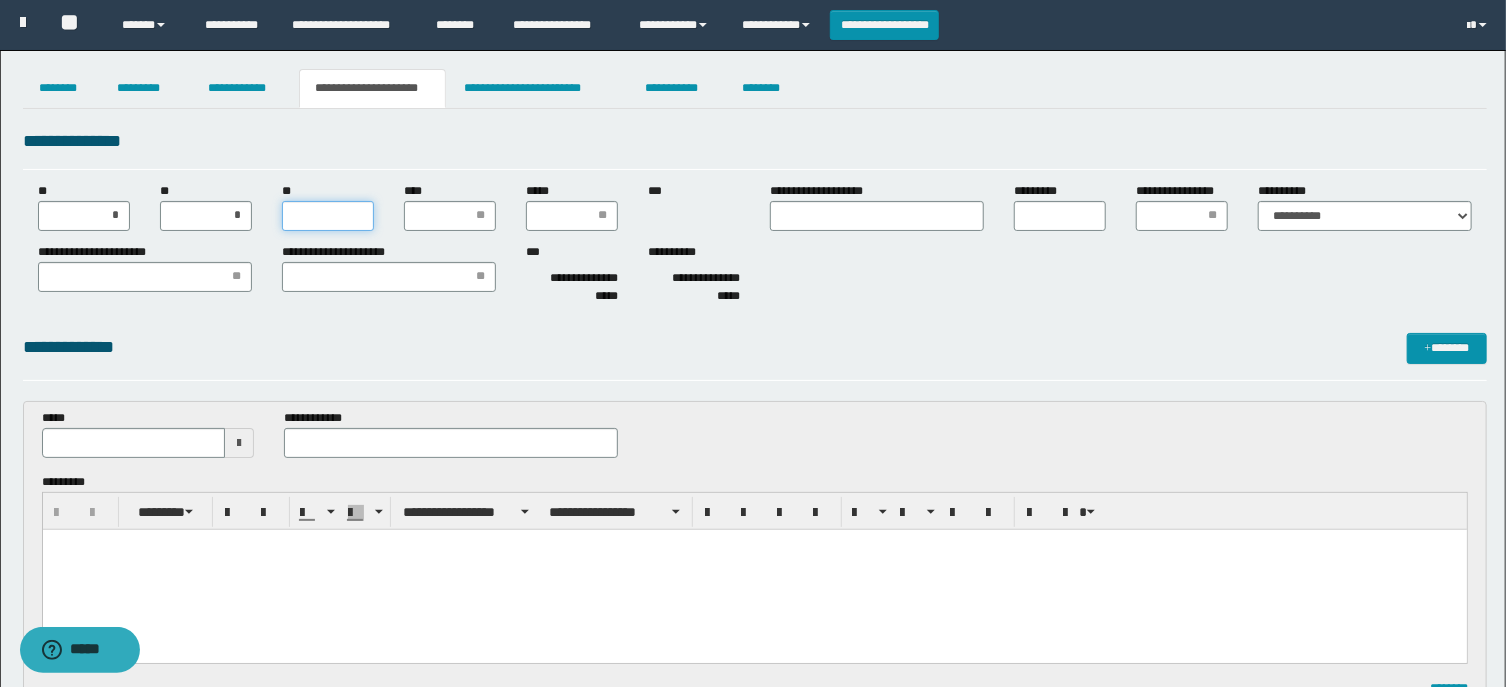 type on "***" 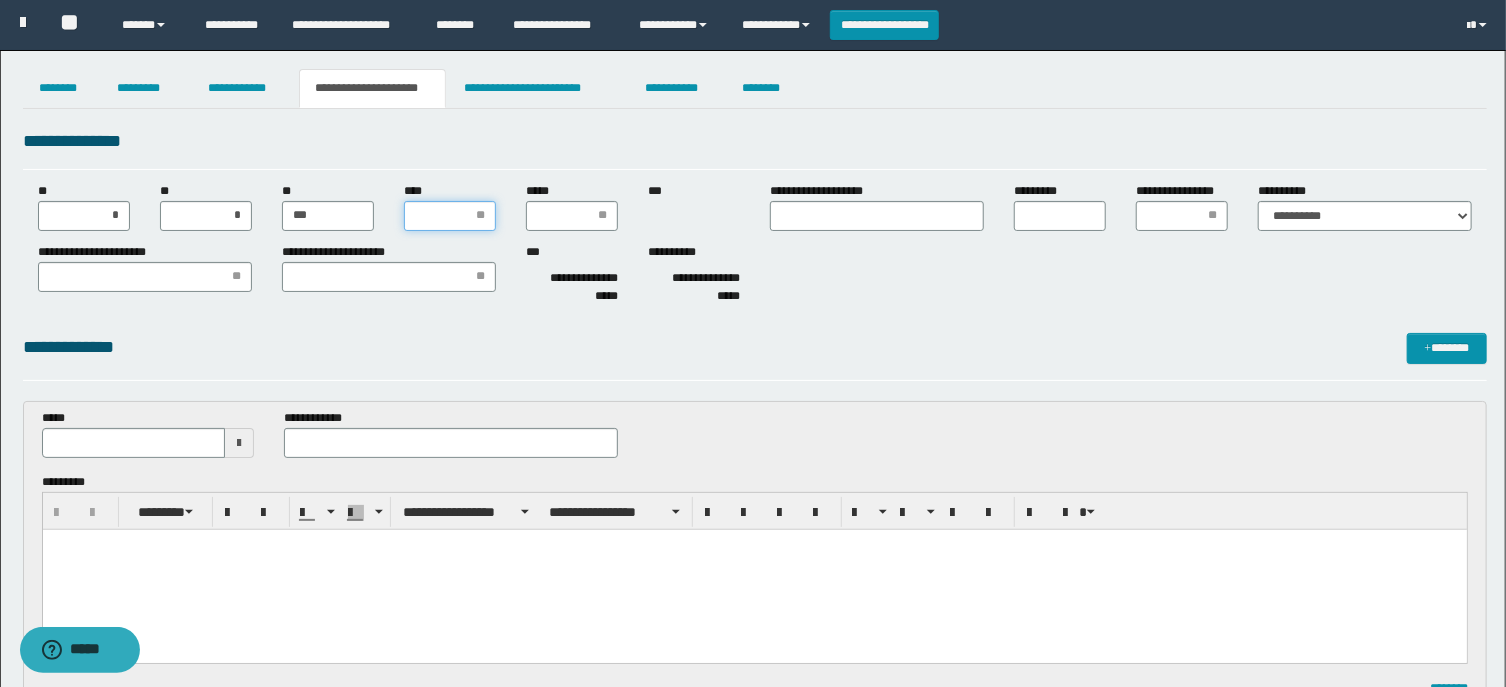 type on "*" 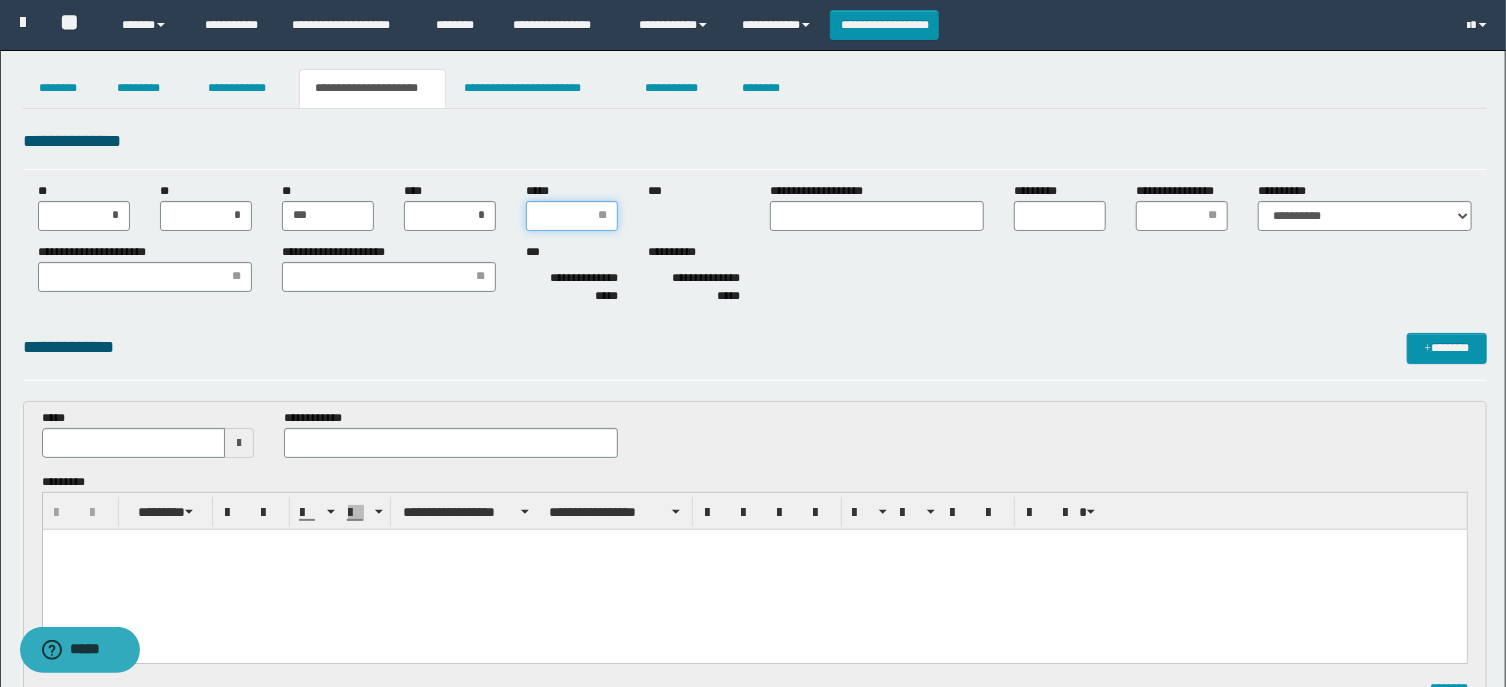 type on "*" 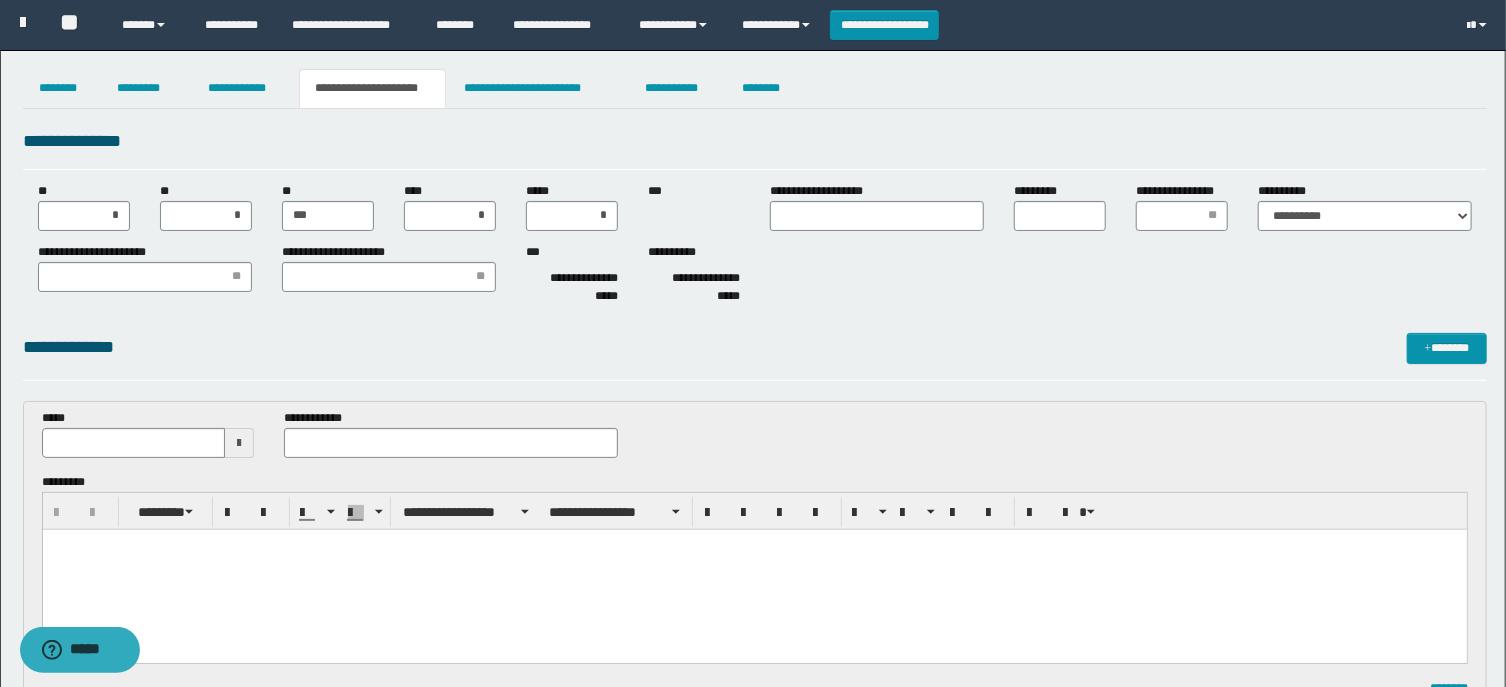 click at bounding box center [239, 443] 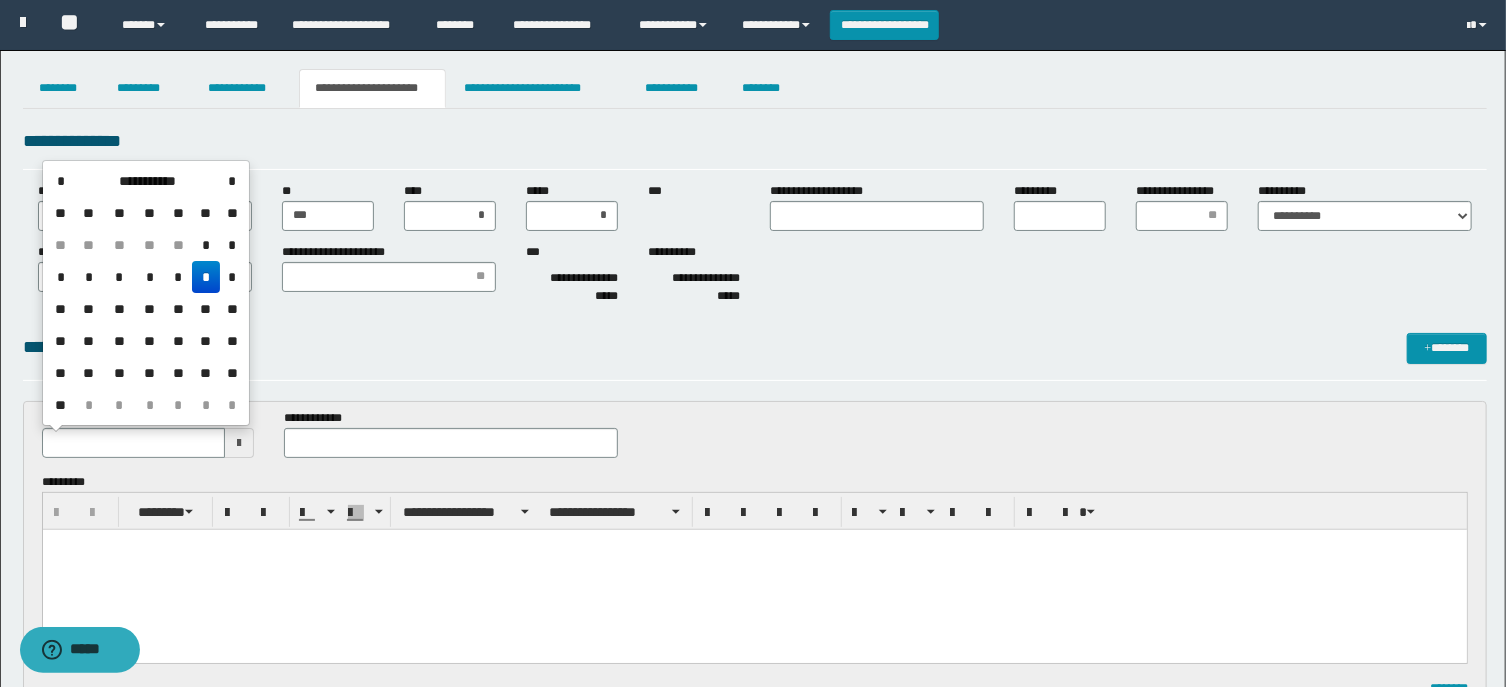 click on "*" at bounding box center (206, 277) 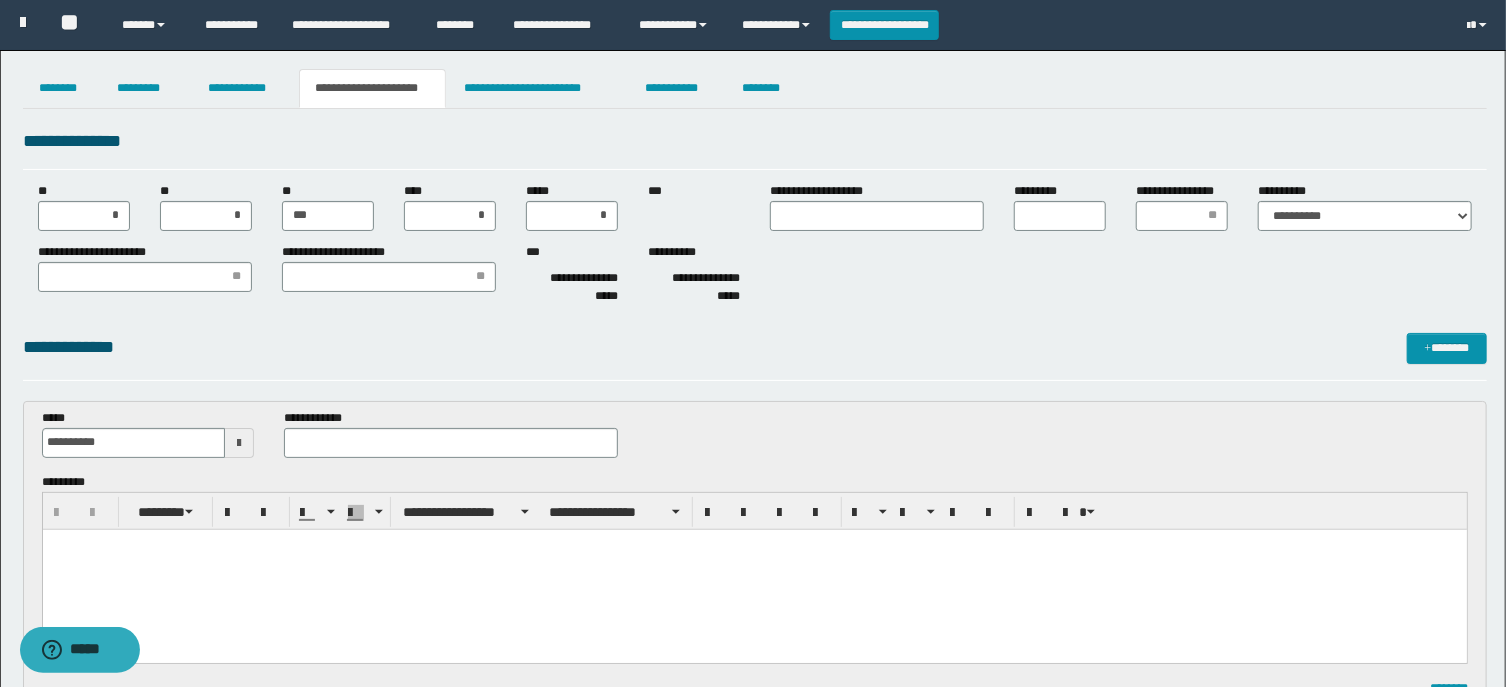 scroll, scrollTop: 0, scrollLeft: 0, axis: both 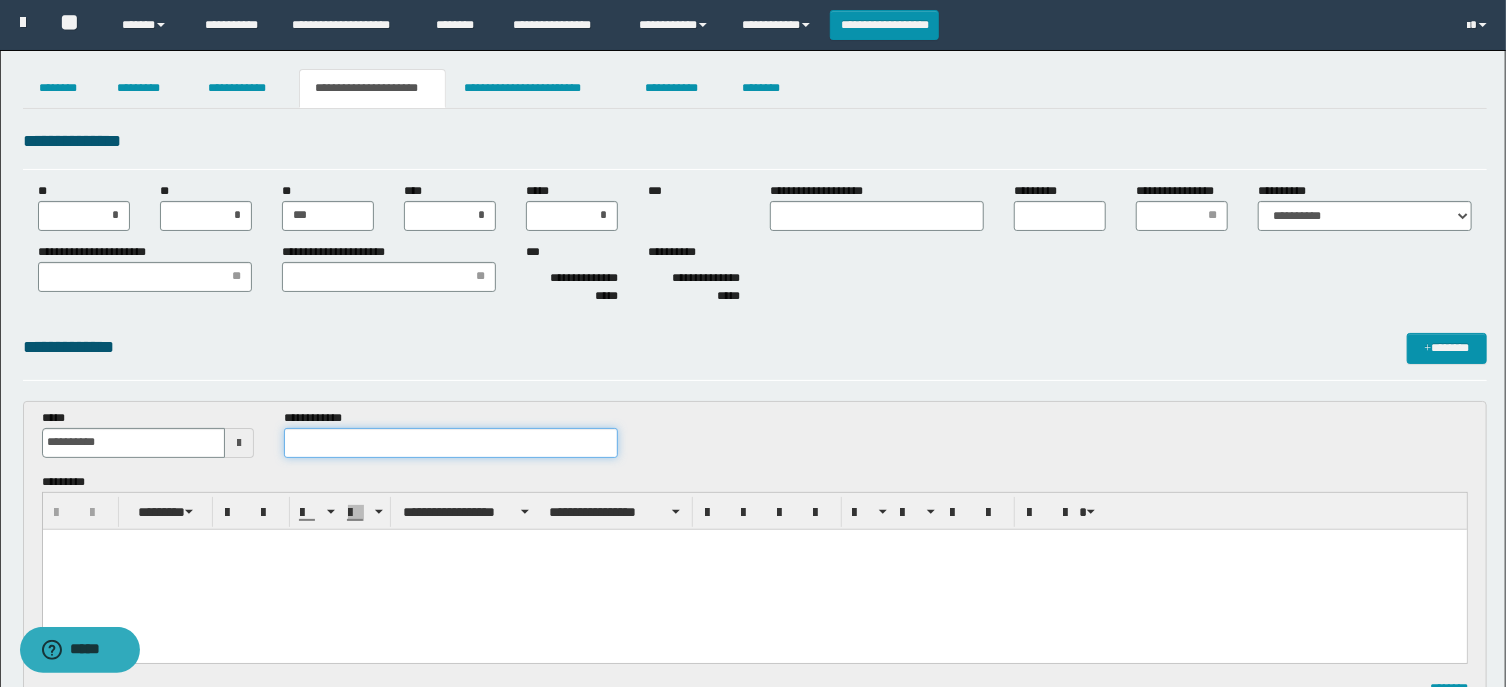 click at bounding box center [451, 443] 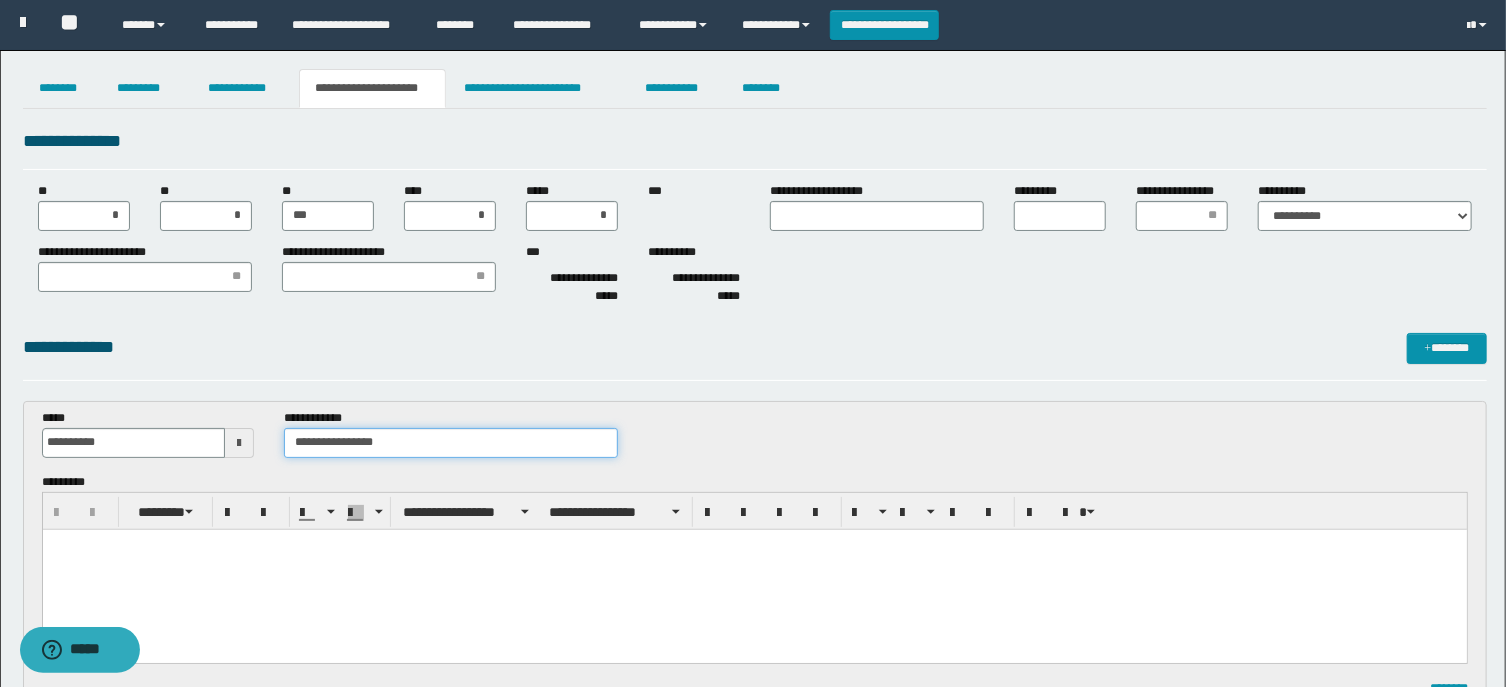 scroll, scrollTop: 214, scrollLeft: 0, axis: vertical 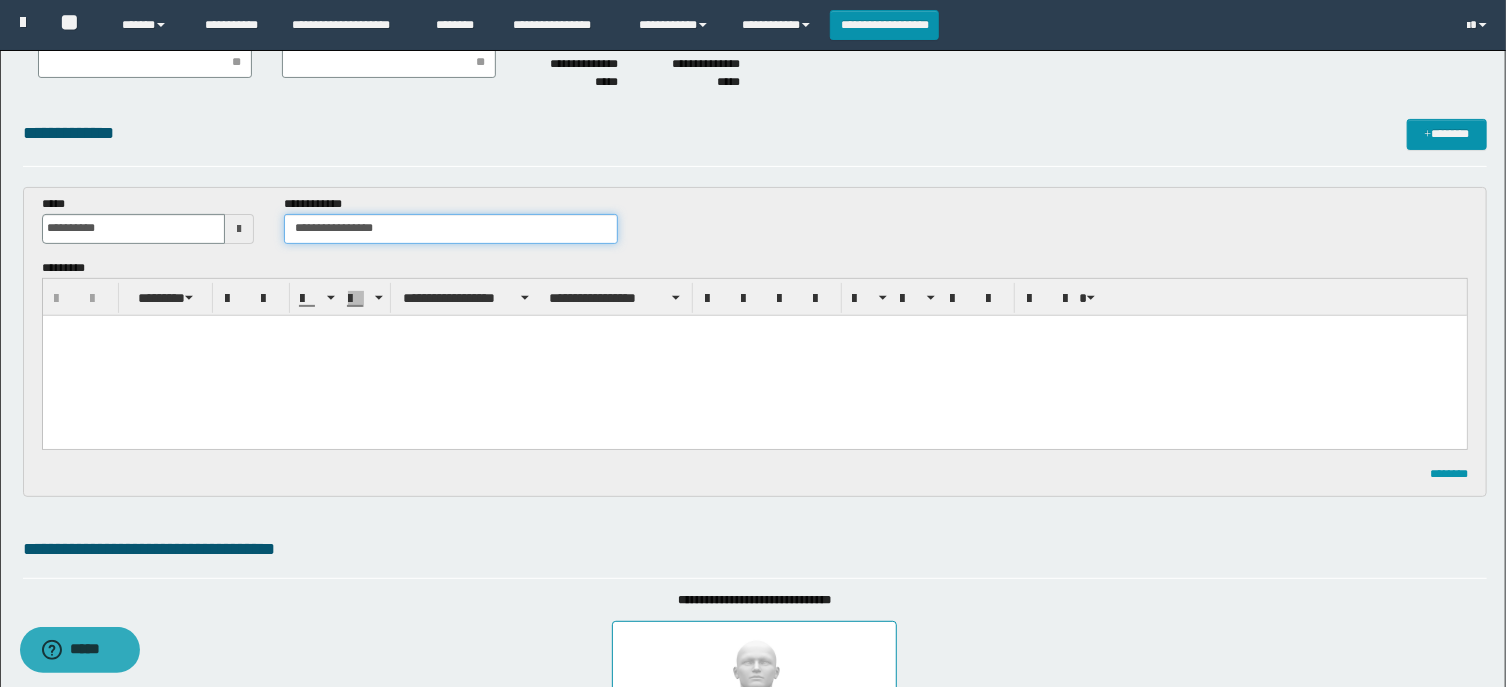 type on "**********" 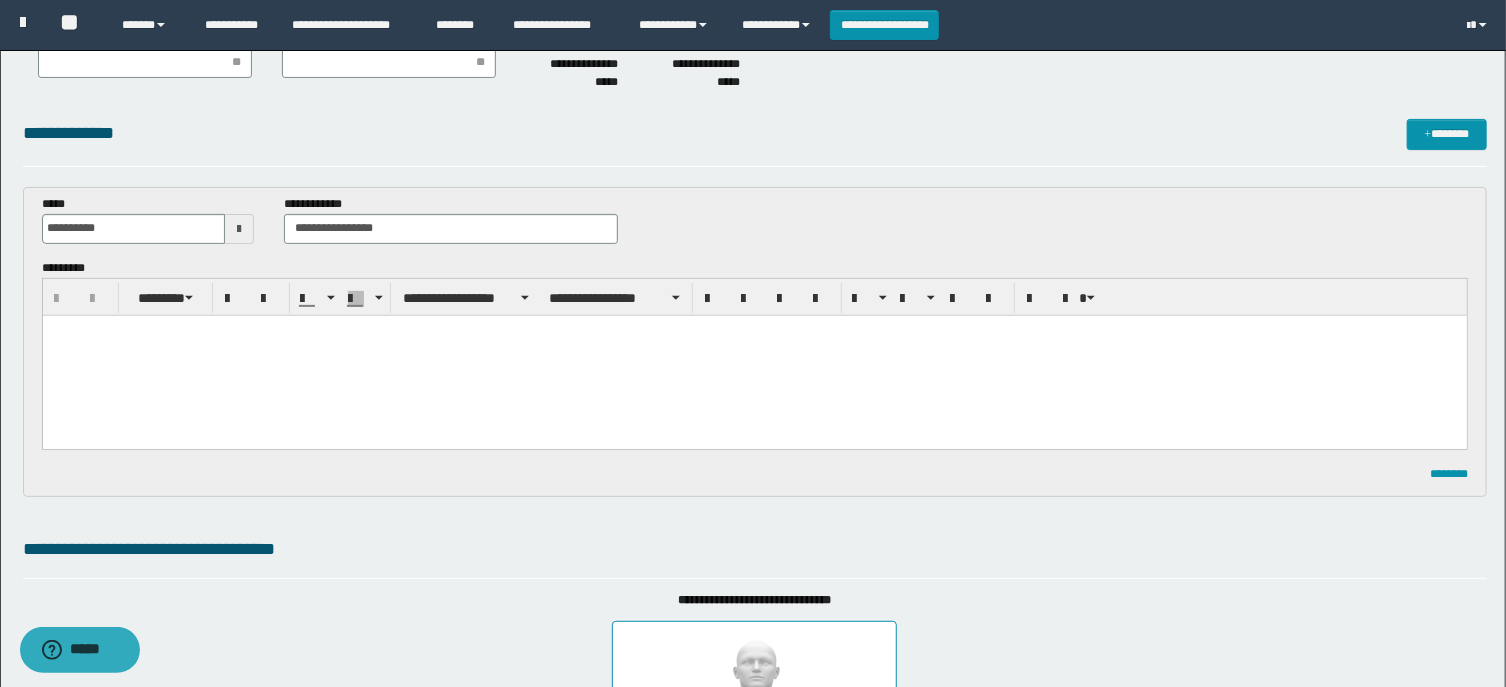 click at bounding box center [754, 356] 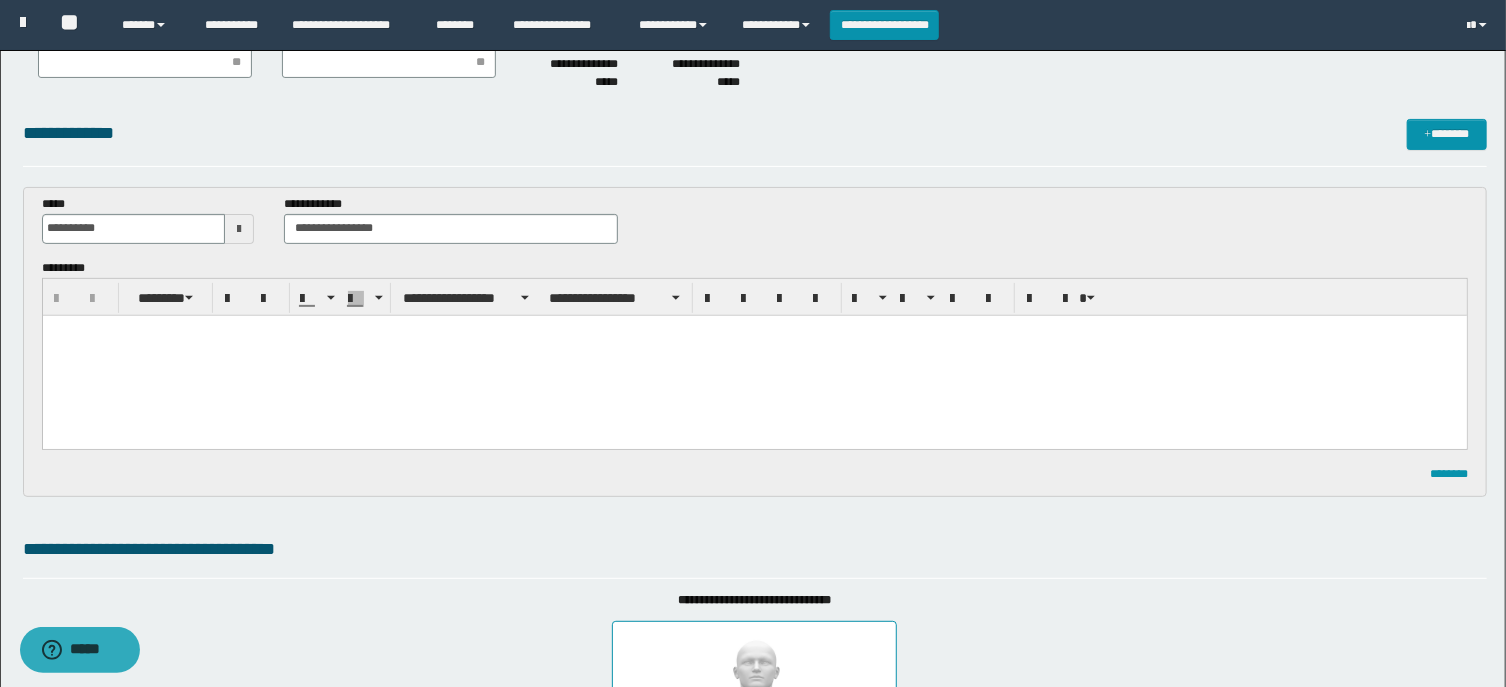 type 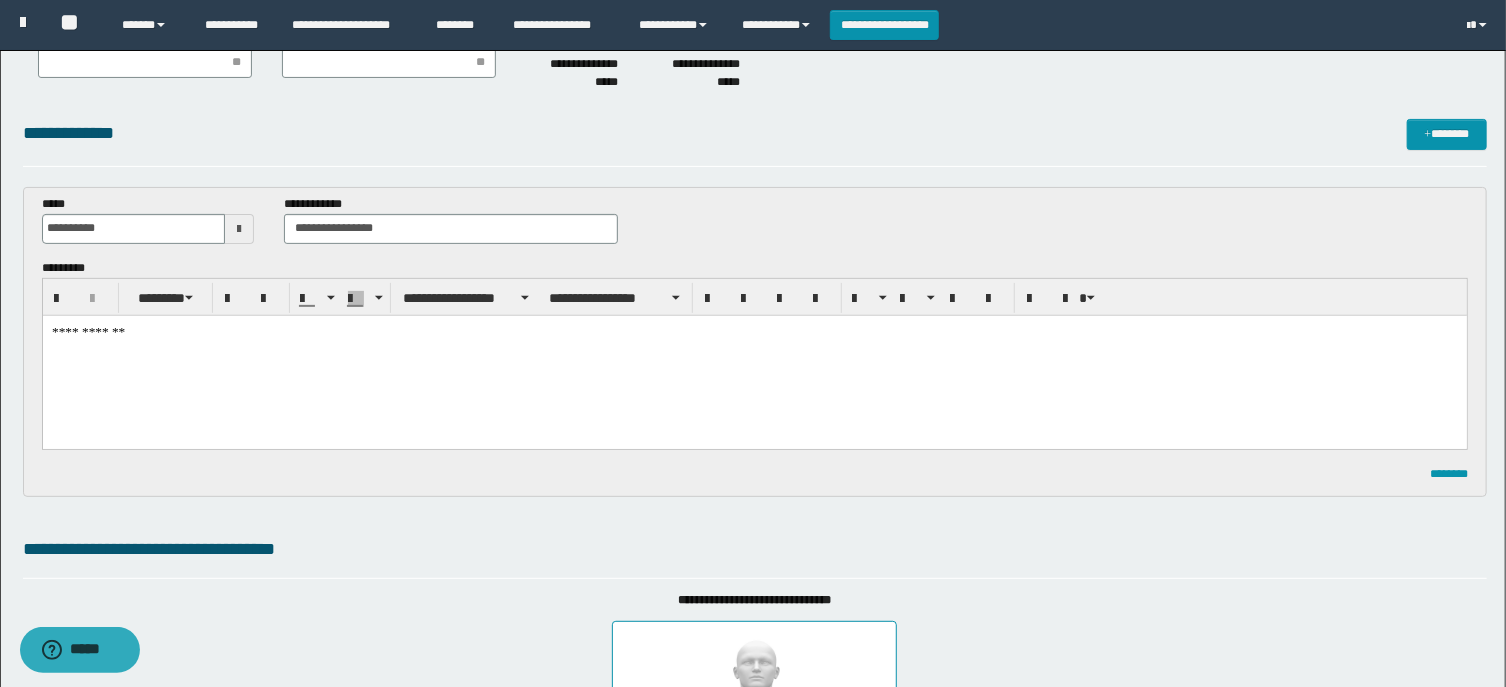 click on "**********" at bounding box center [754, 356] 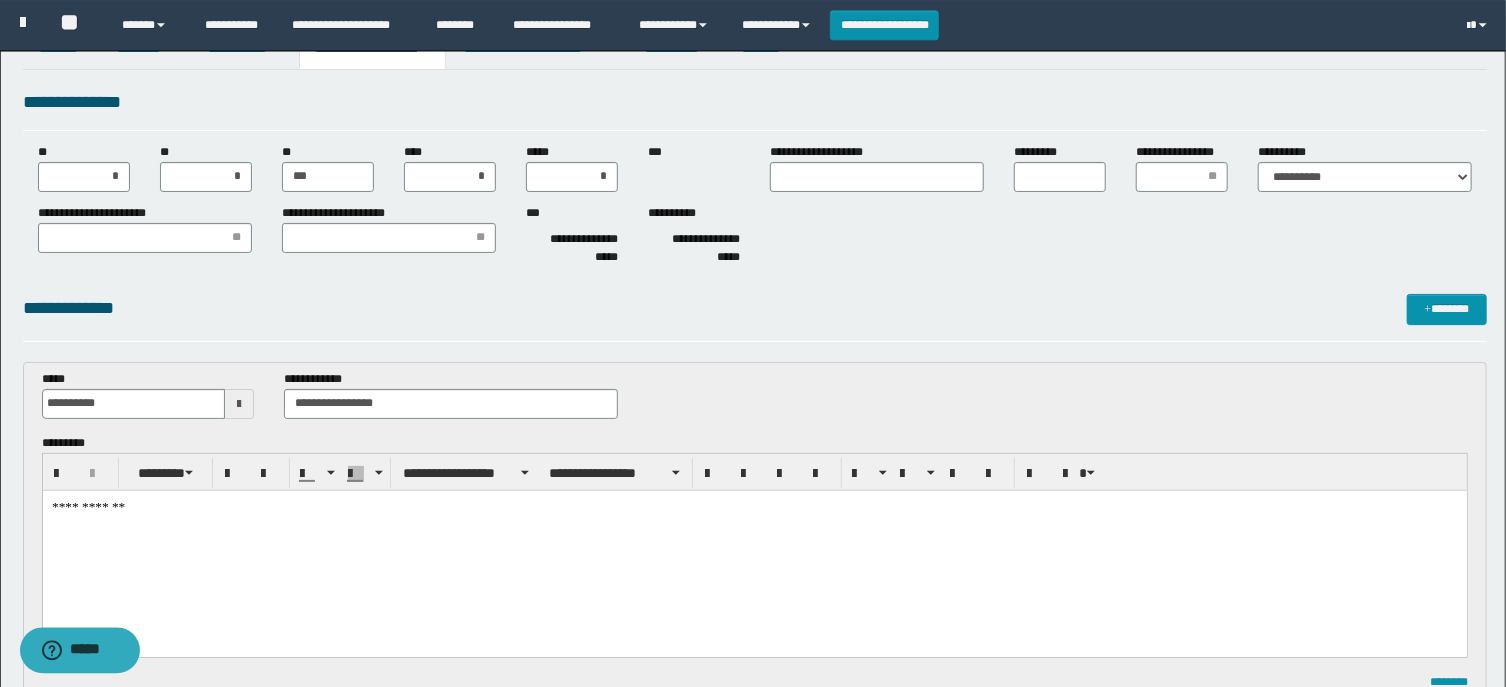 scroll, scrollTop: 0, scrollLeft: 0, axis: both 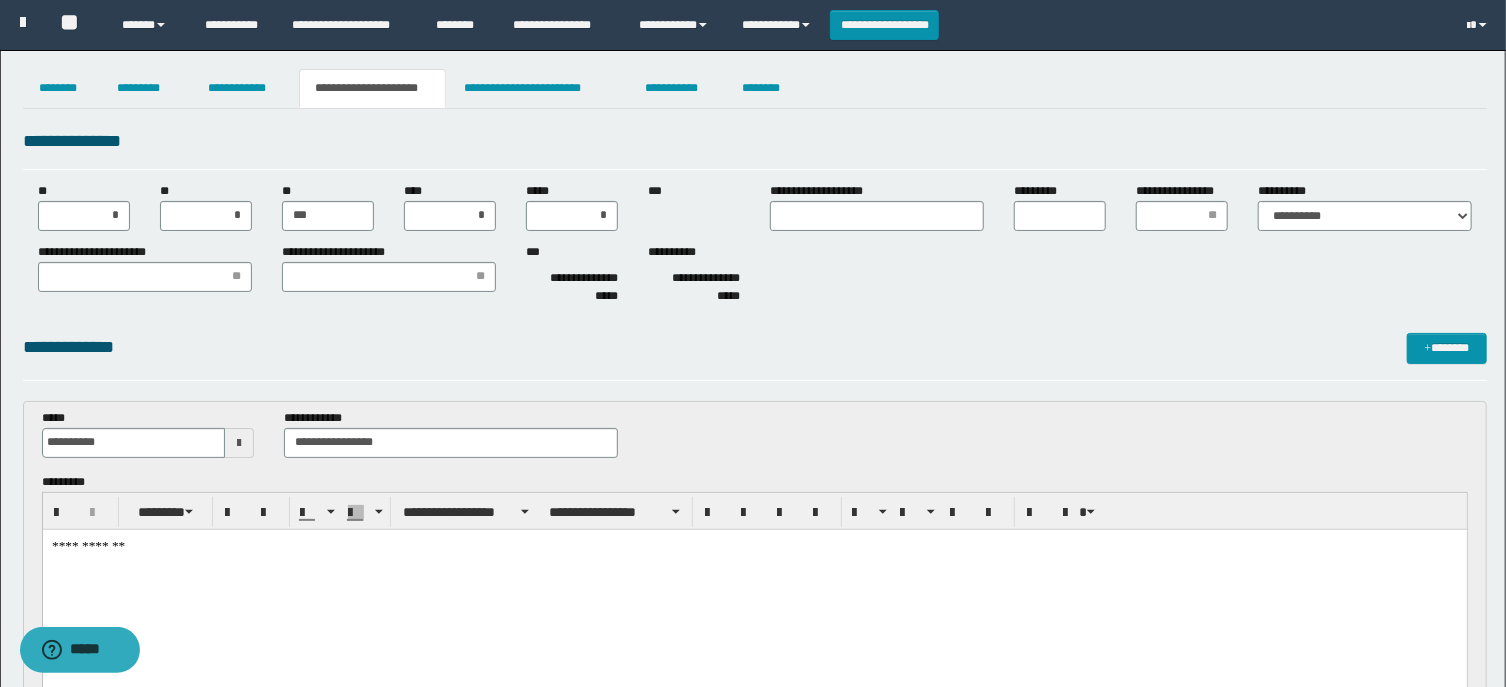 click on "**********" at bounding box center [754, 587] 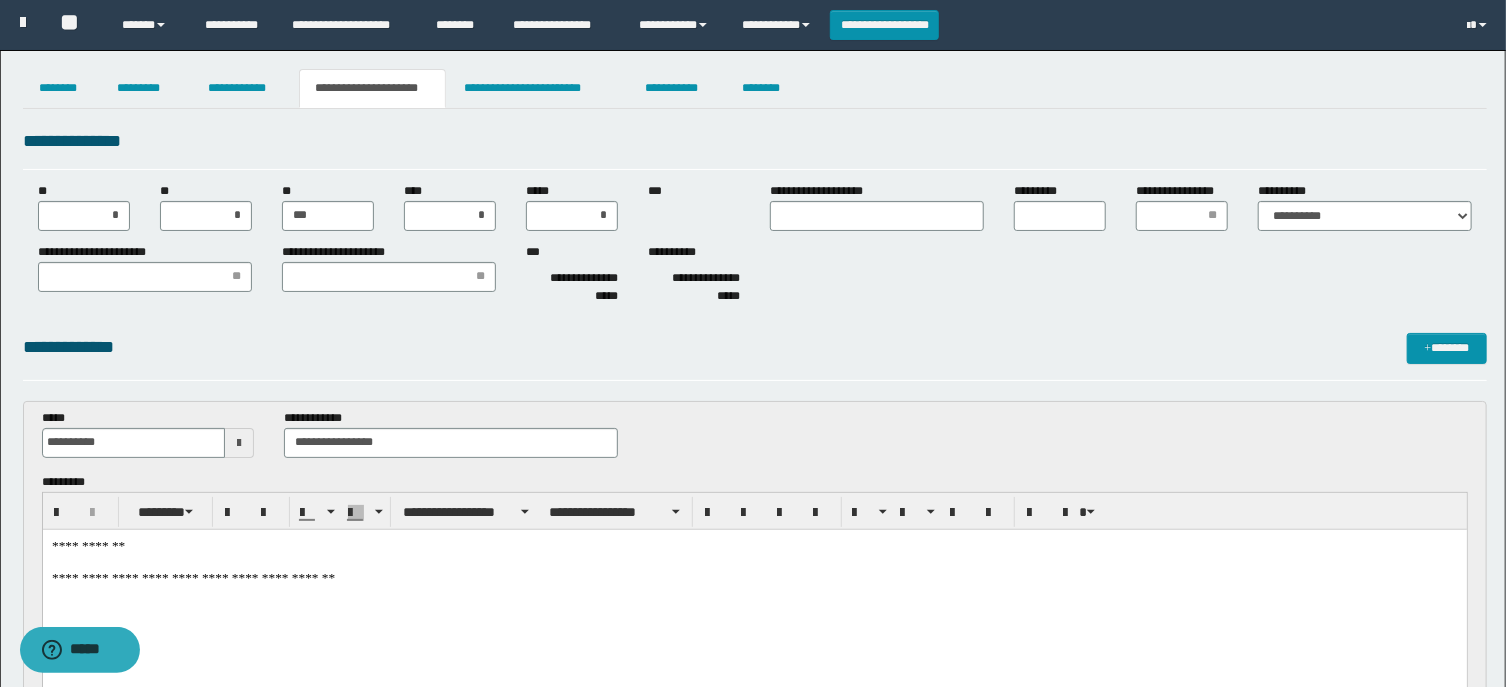click on "**********" at bounding box center [754, 595] 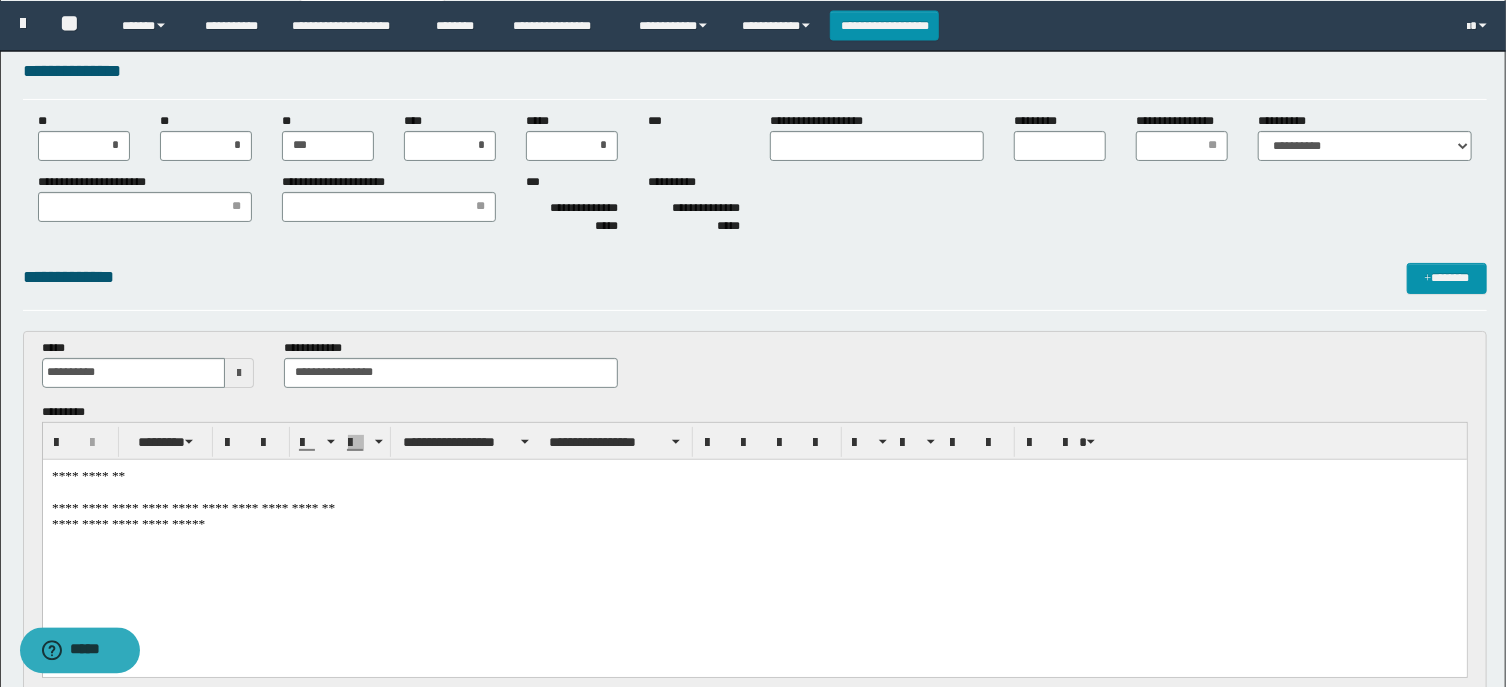 scroll, scrollTop: 107, scrollLeft: 0, axis: vertical 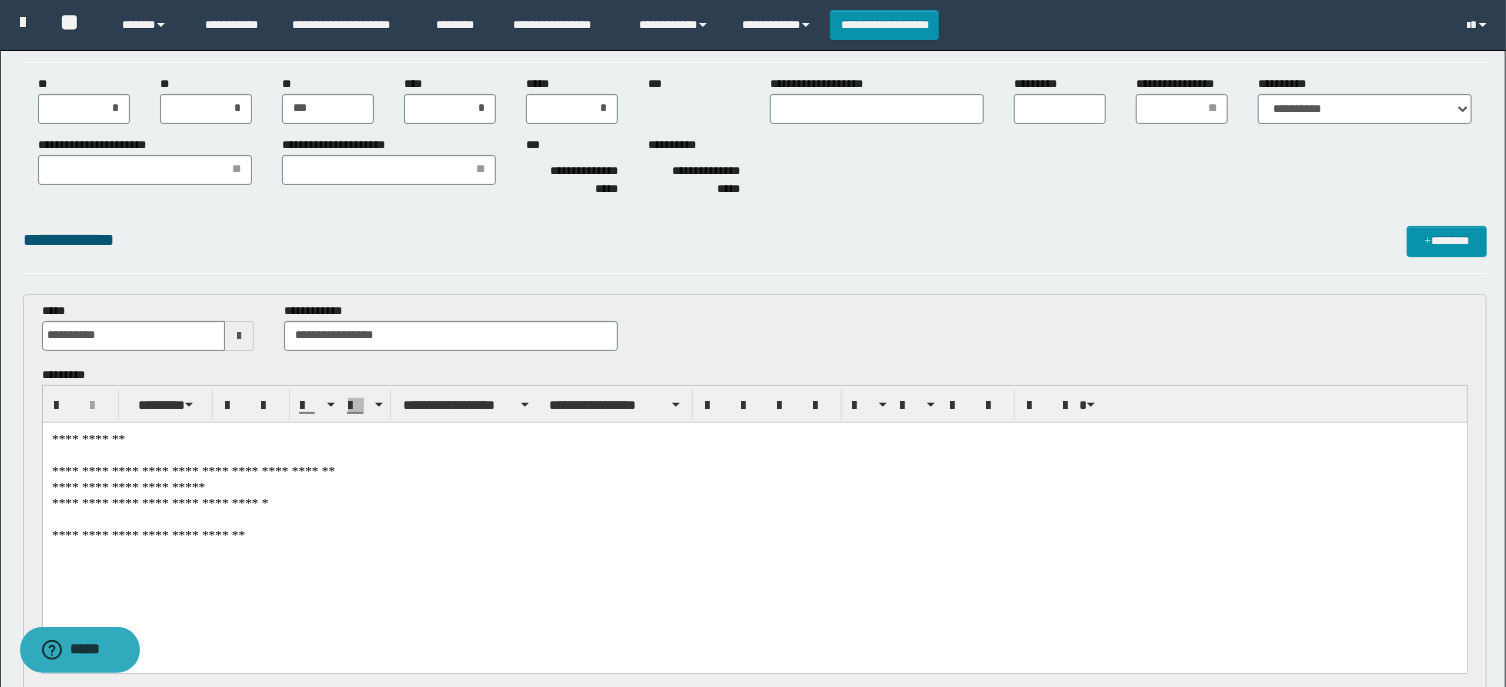 click on "**********" at bounding box center (754, 522) 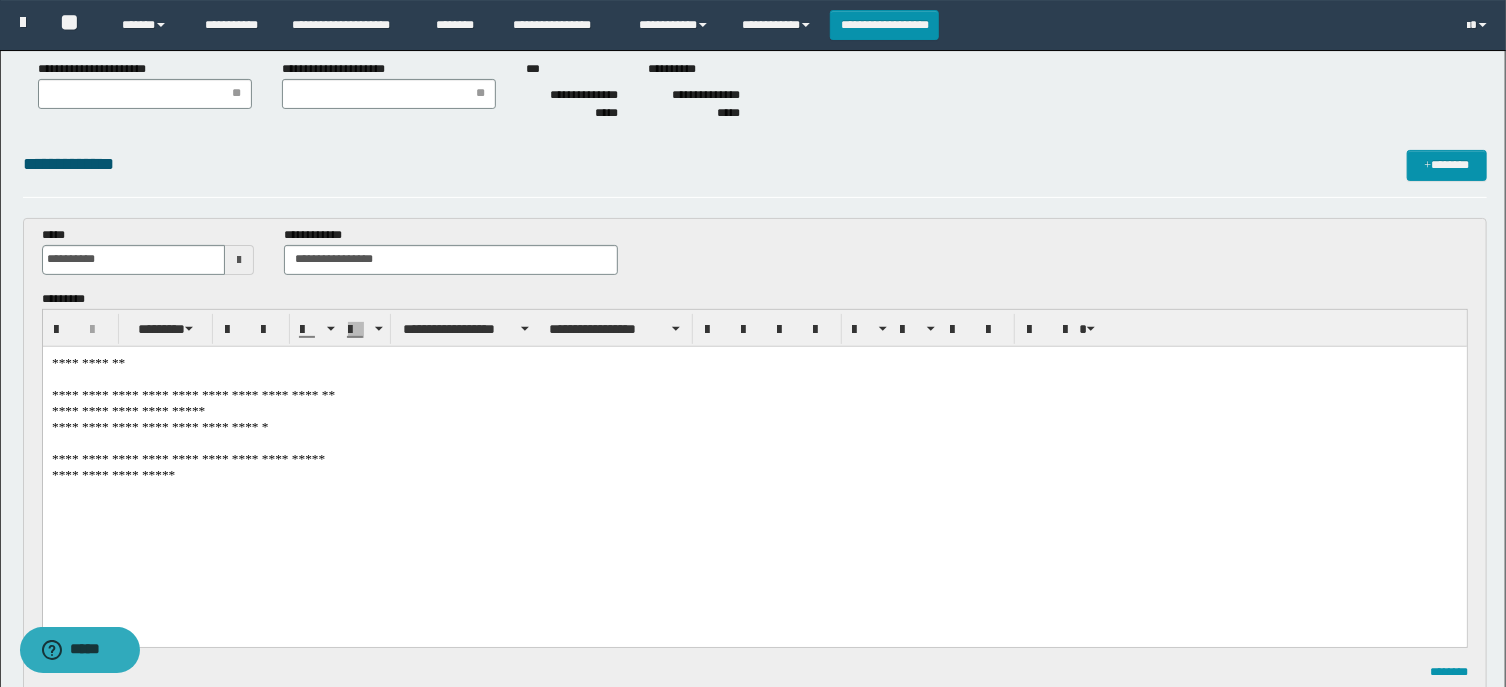 scroll, scrollTop: 214, scrollLeft: 0, axis: vertical 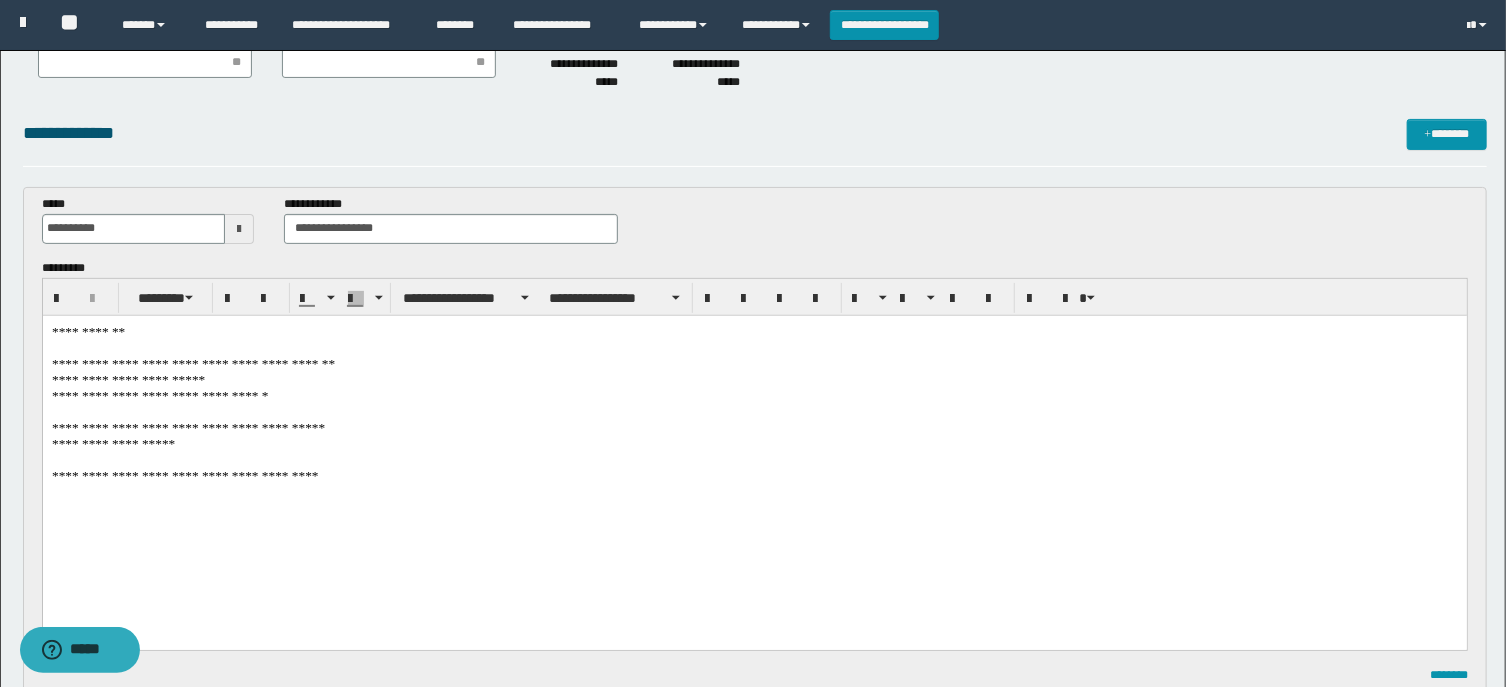 click on "**********" at bounding box center (754, 457) 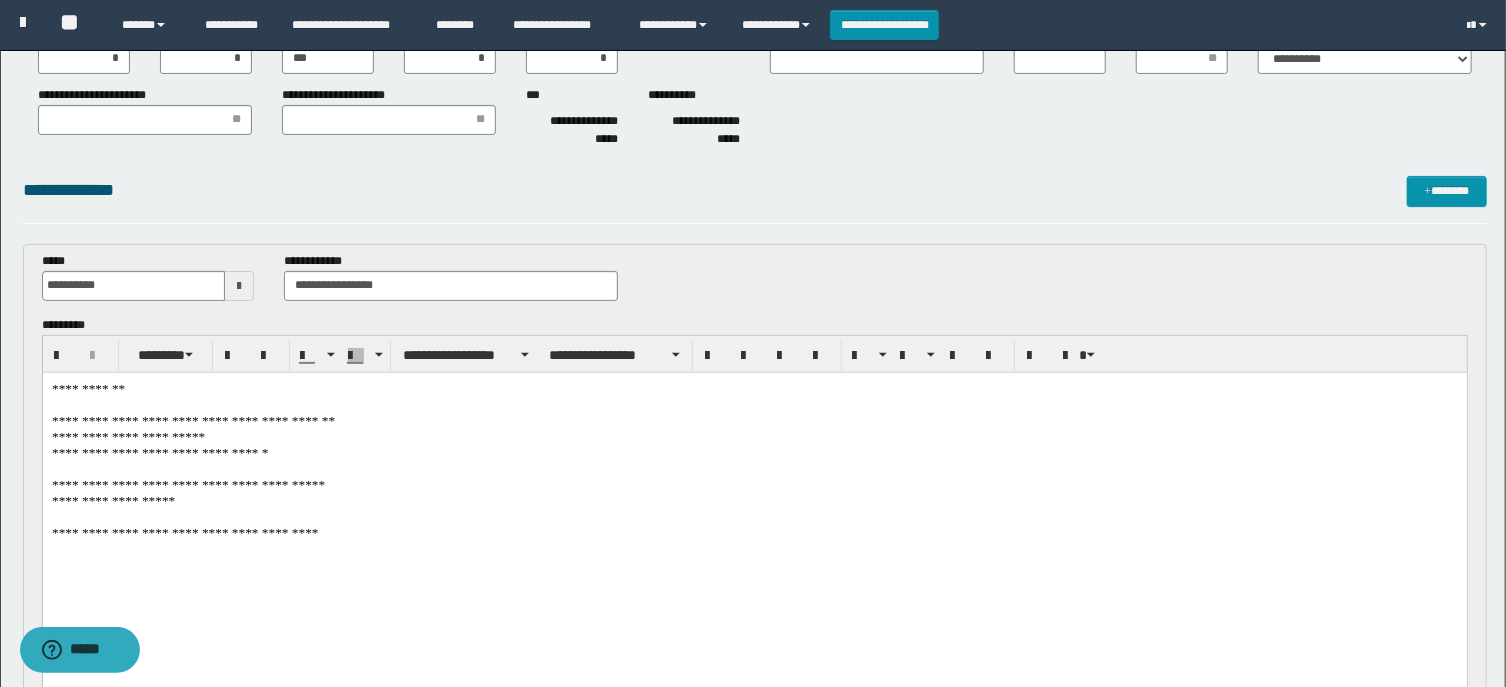scroll, scrollTop: 214, scrollLeft: 0, axis: vertical 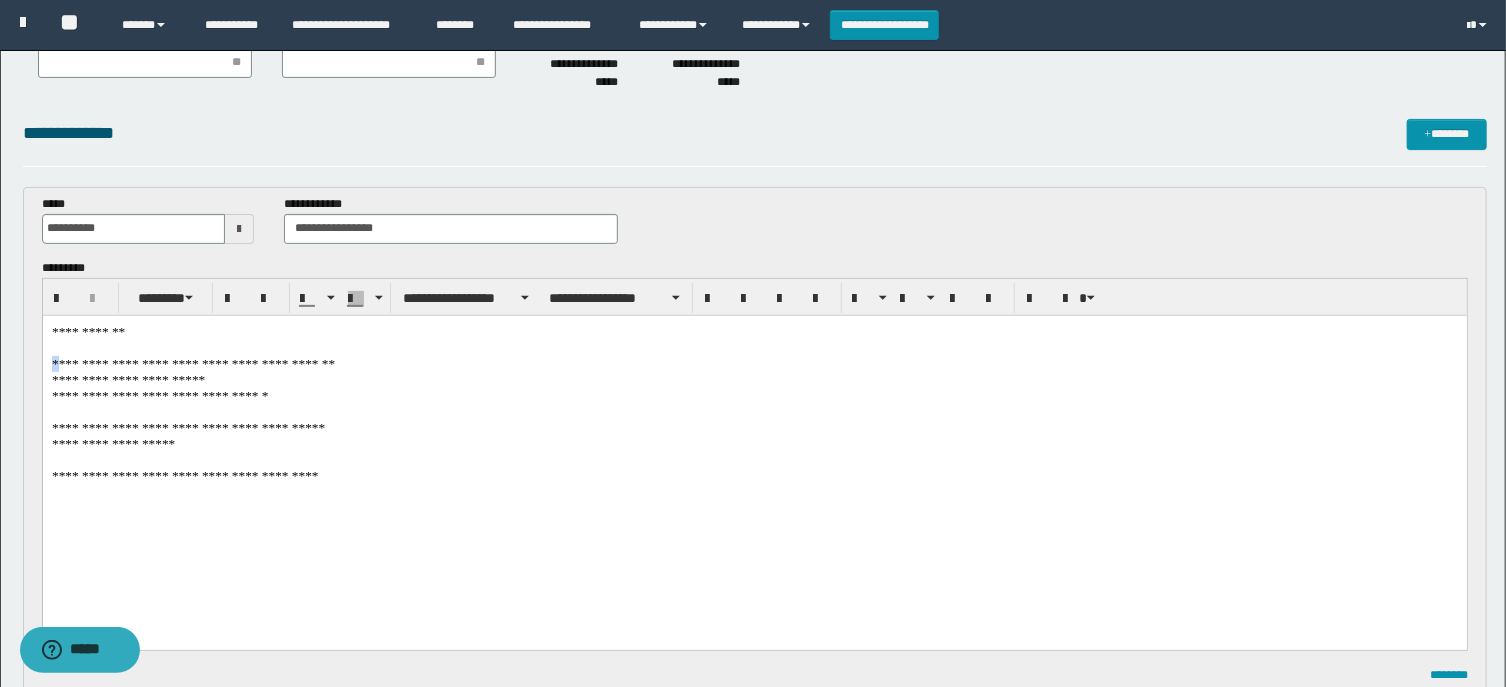click on "**********" at bounding box center [754, 457] 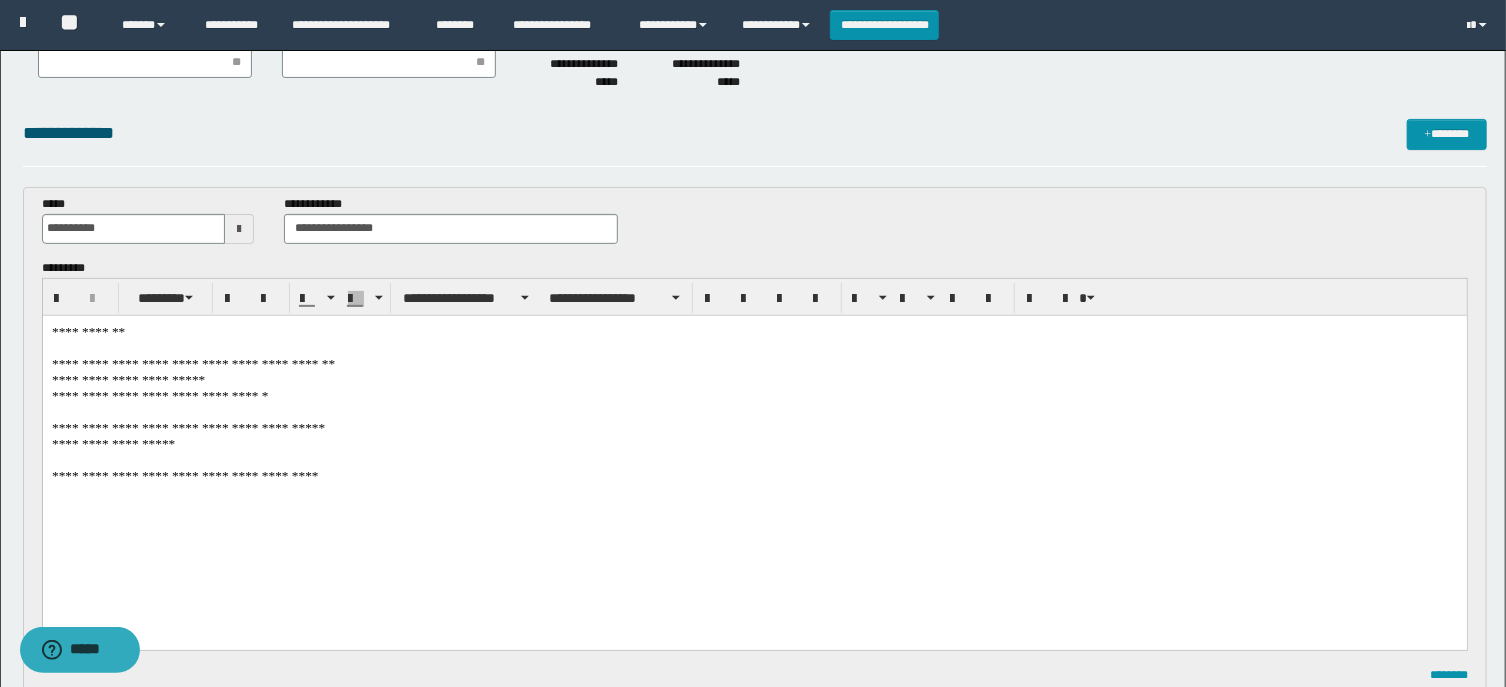 click on "**********" at bounding box center [754, 457] 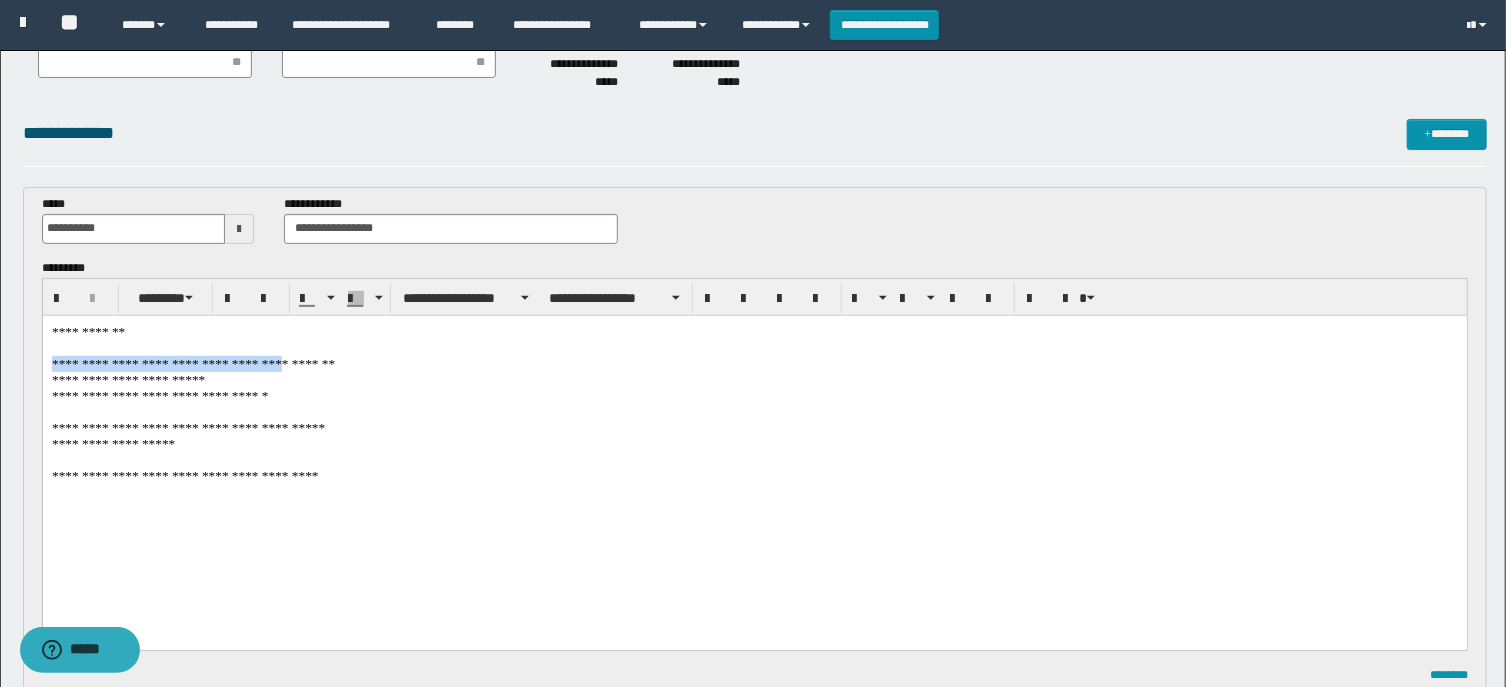 click on "**********" at bounding box center (754, 457) 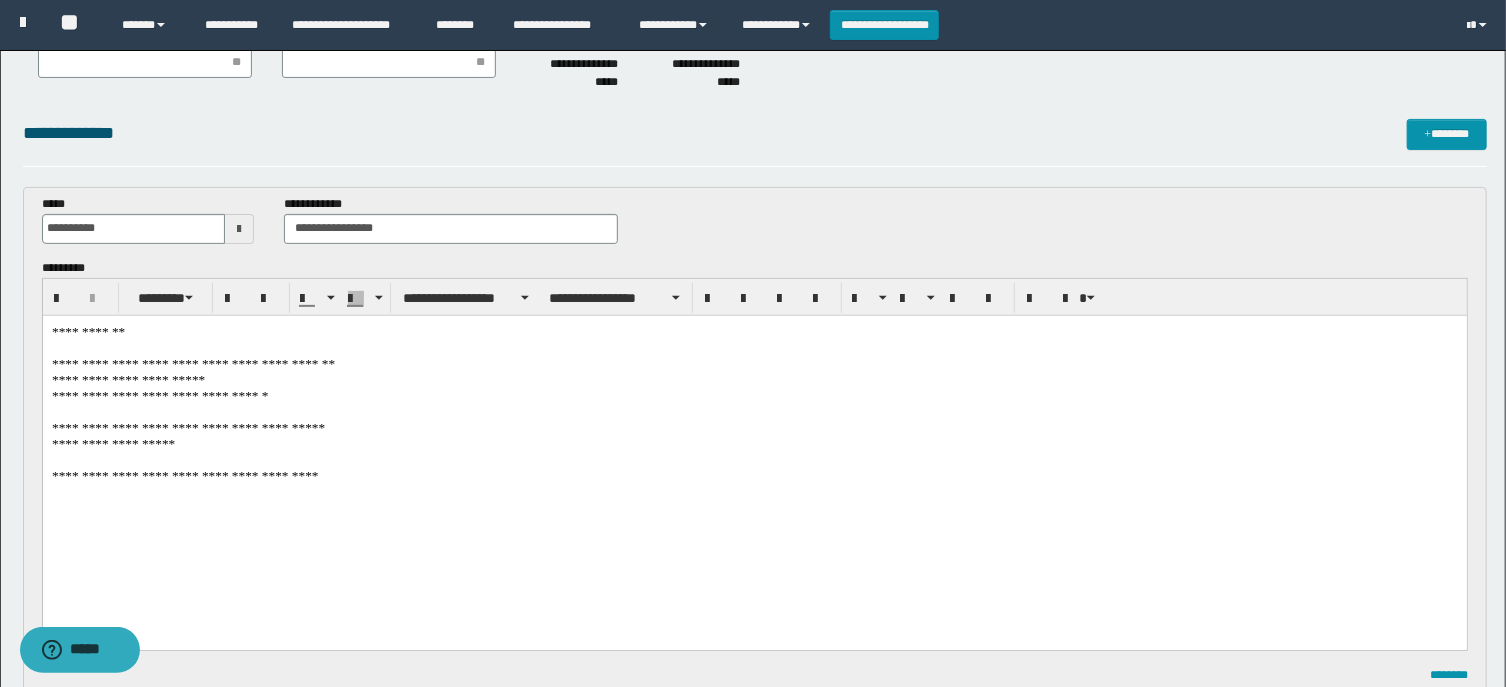 click on "**********" at bounding box center [754, 457] 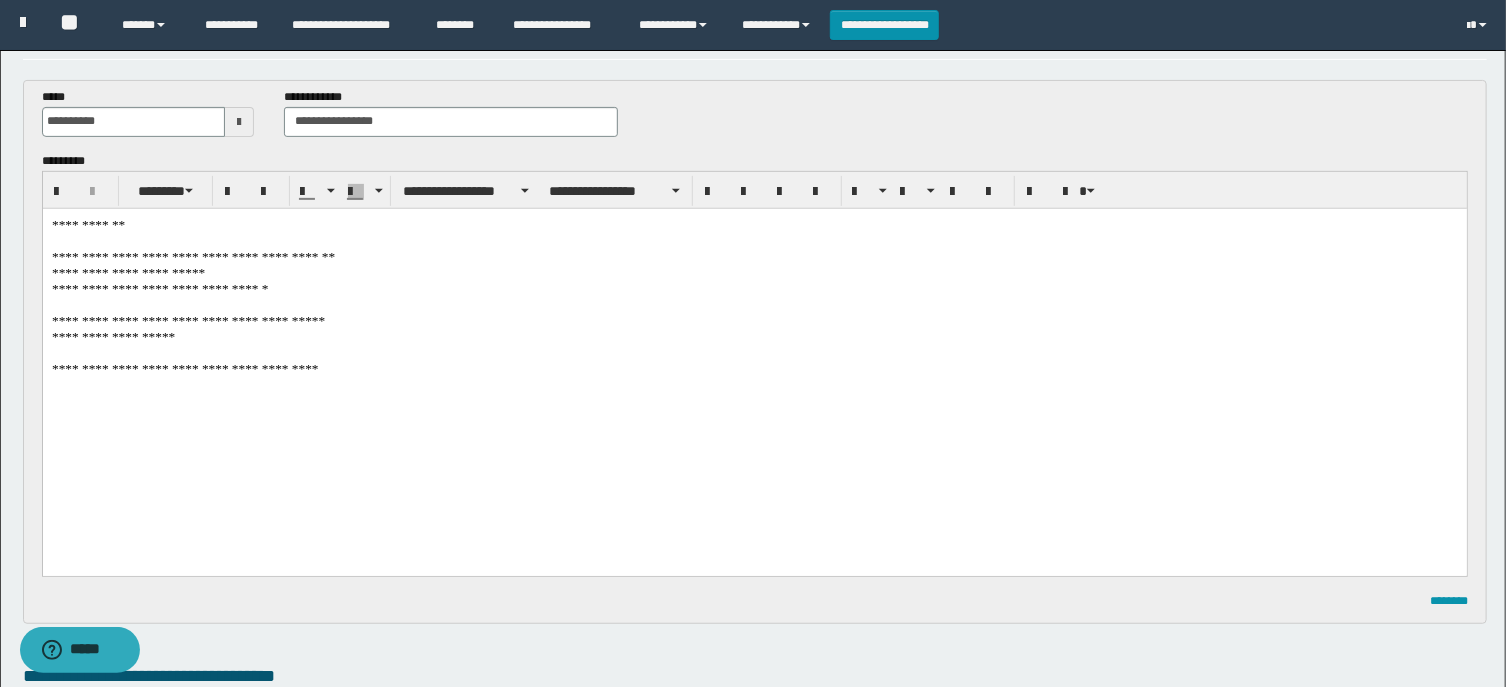 scroll, scrollTop: 214, scrollLeft: 0, axis: vertical 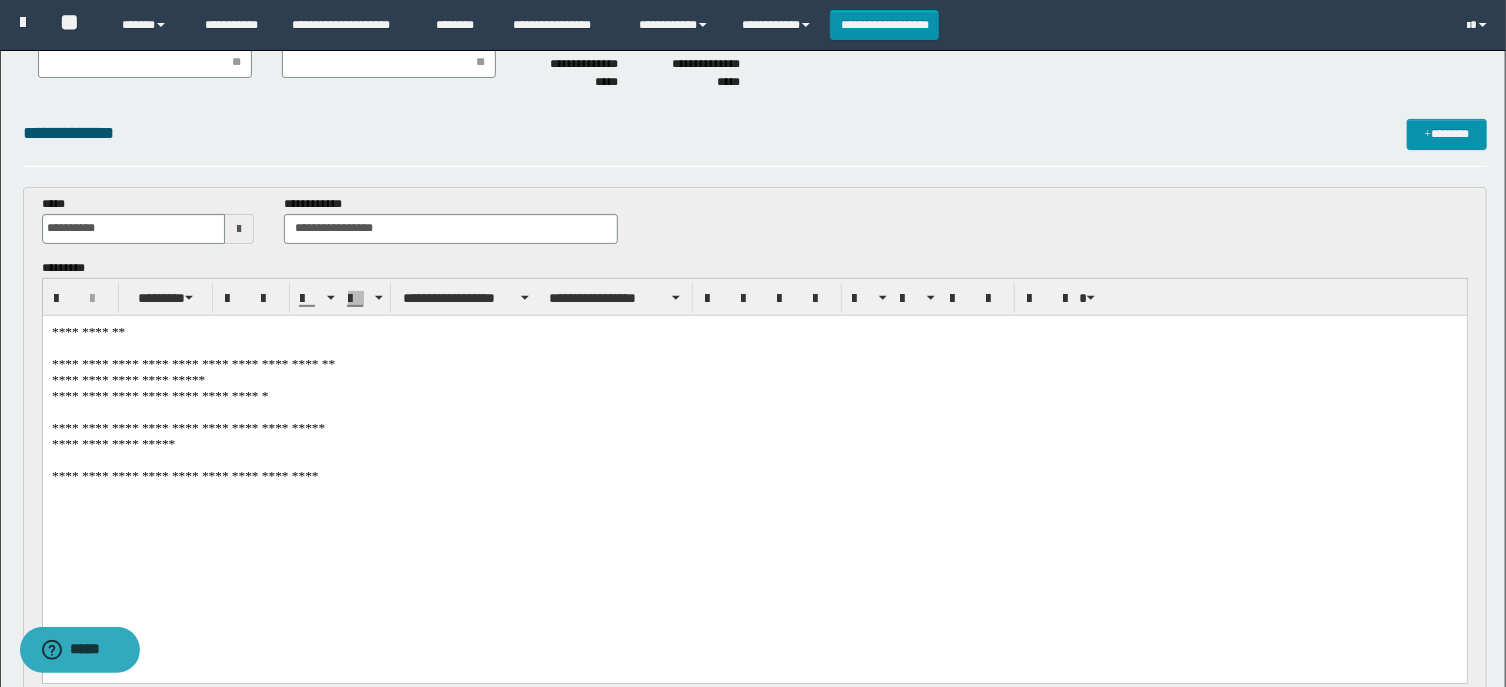 click on "**********" at bounding box center (754, 473) 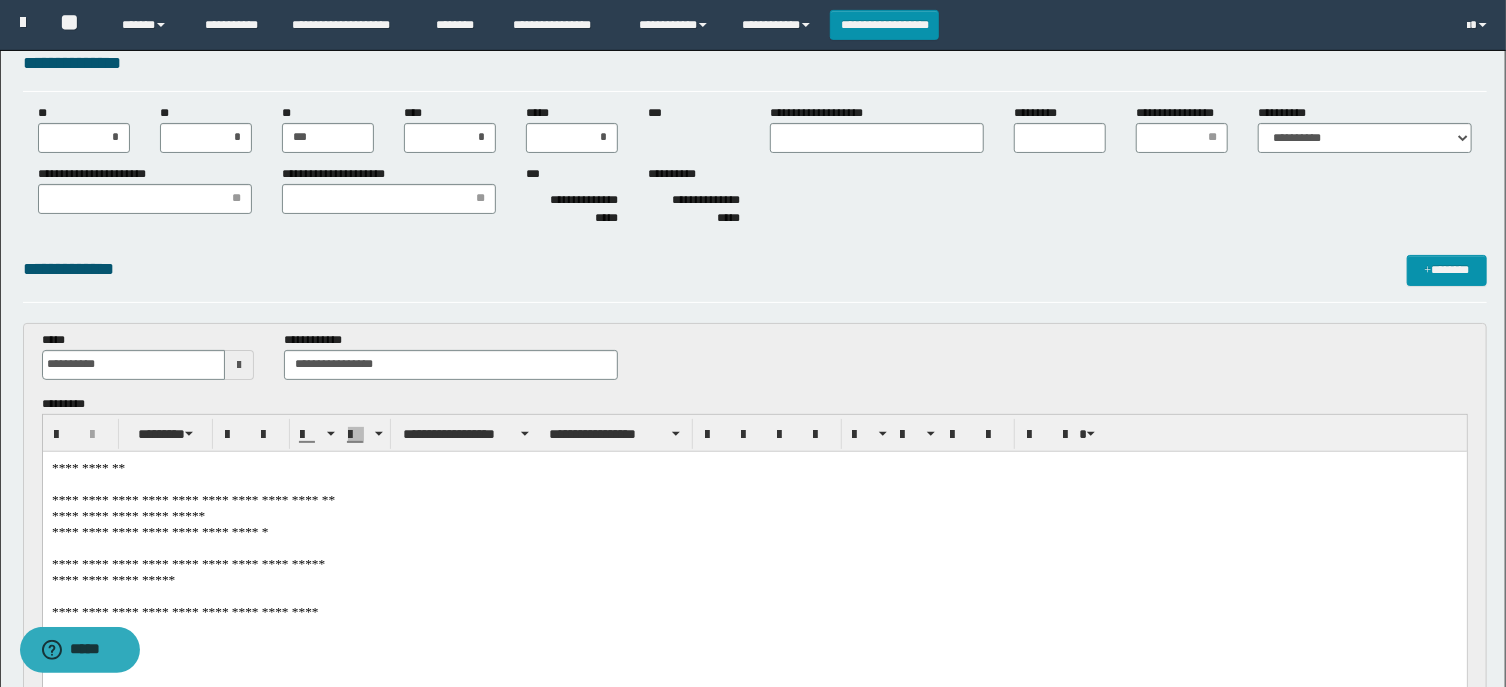 scroll, scrollTop: 0, scrollLeft: 0, axis: both 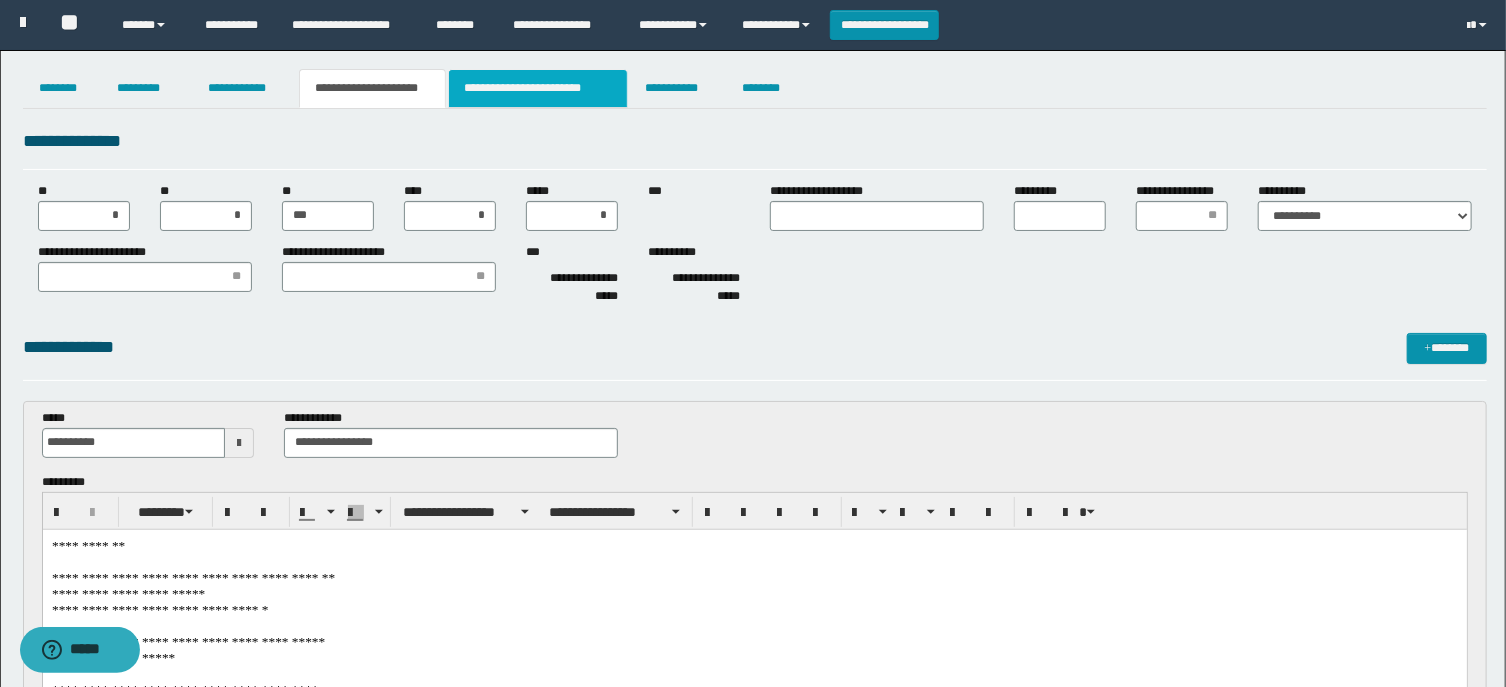 click on "**********" at bounding box center (538, 88) 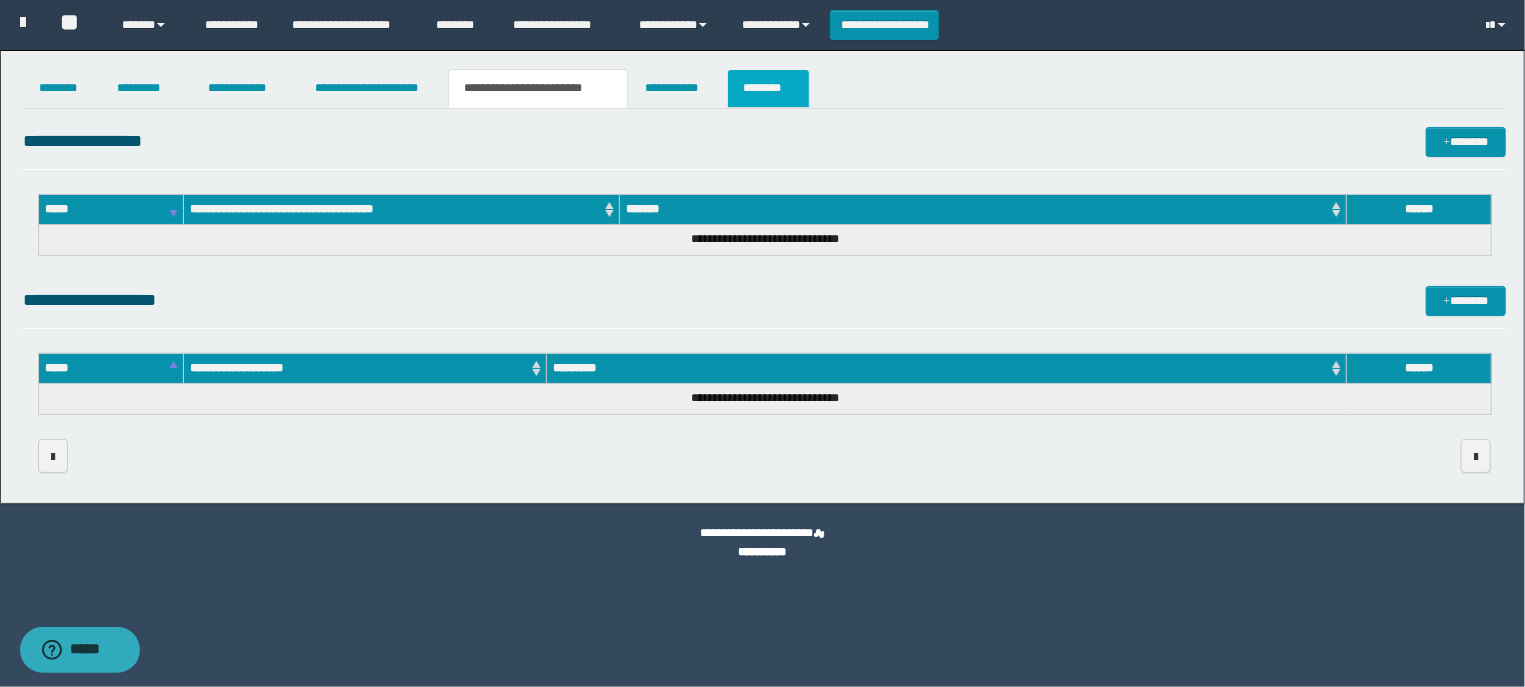 click on "********" at bounding box center (768, 88) 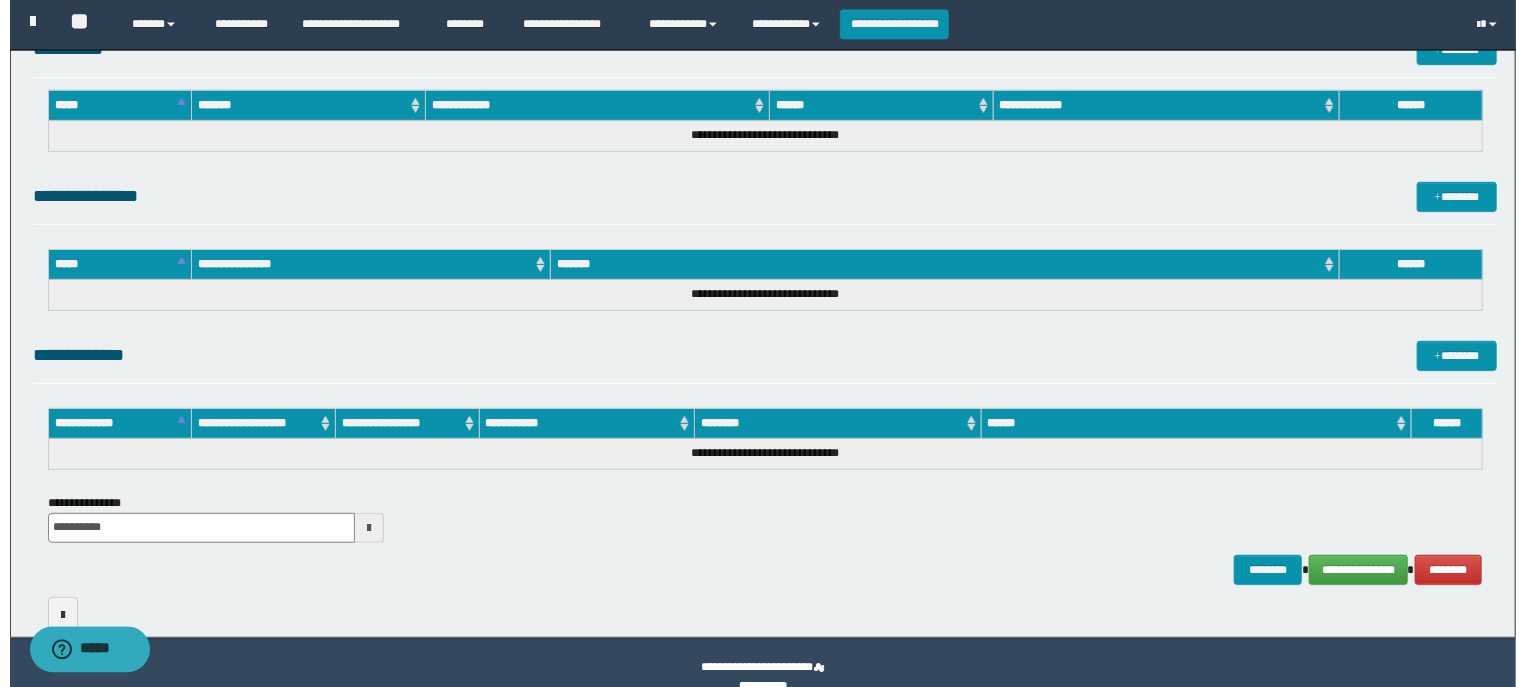 scroll, scrollTop: 446, scrollLeft: 0, axis: vertical 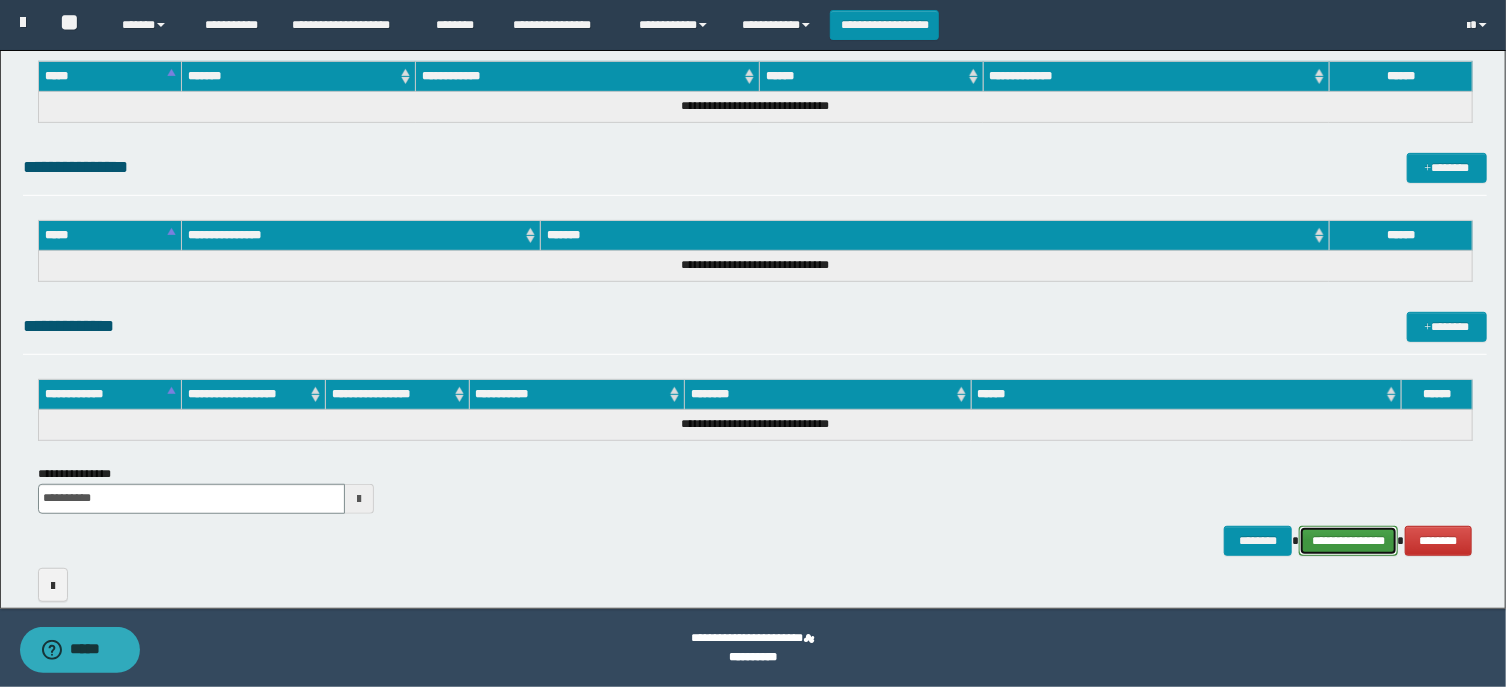 click on "**********" at bounding box center (1348, 541) 